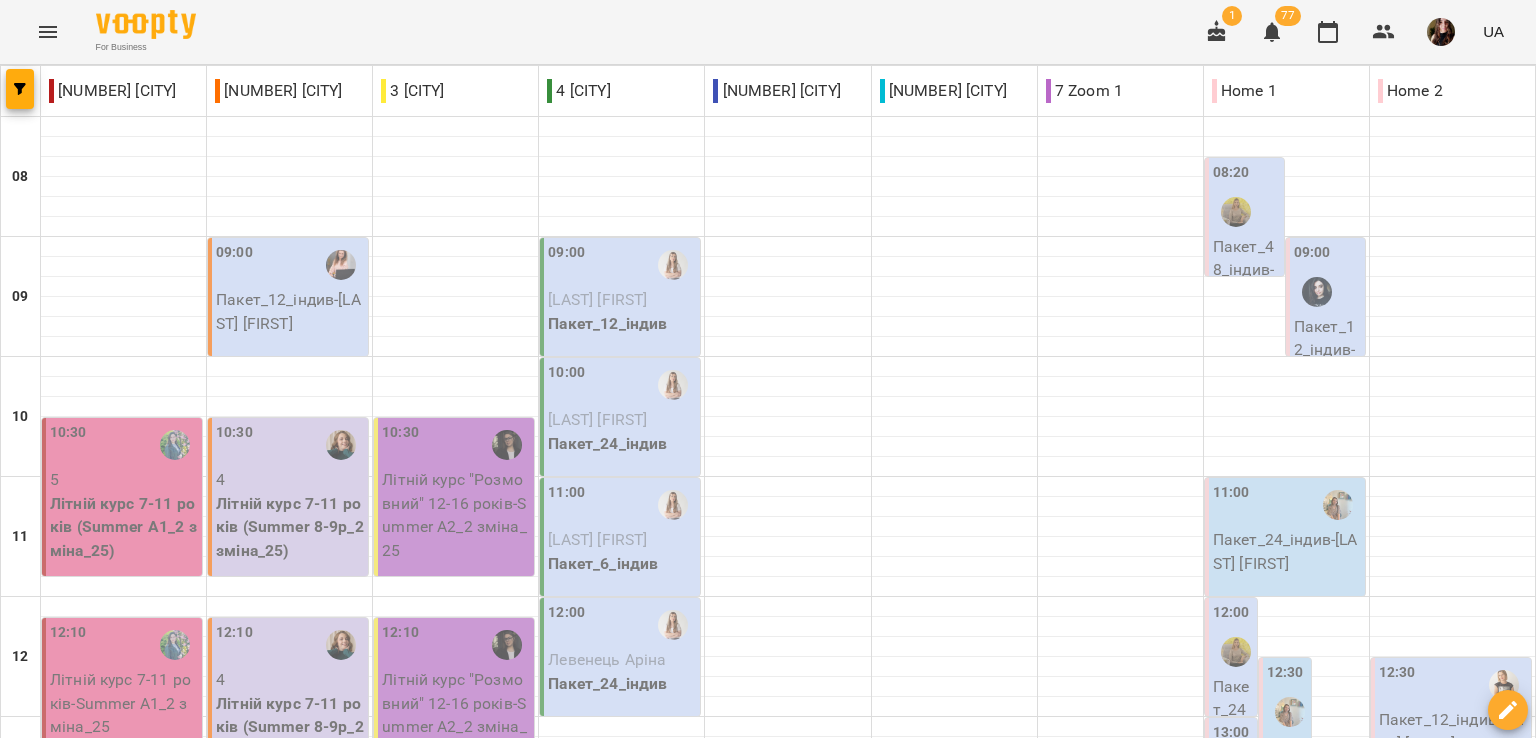 scroll, scrollTop: 0, scrollLeft: 0, axis: both 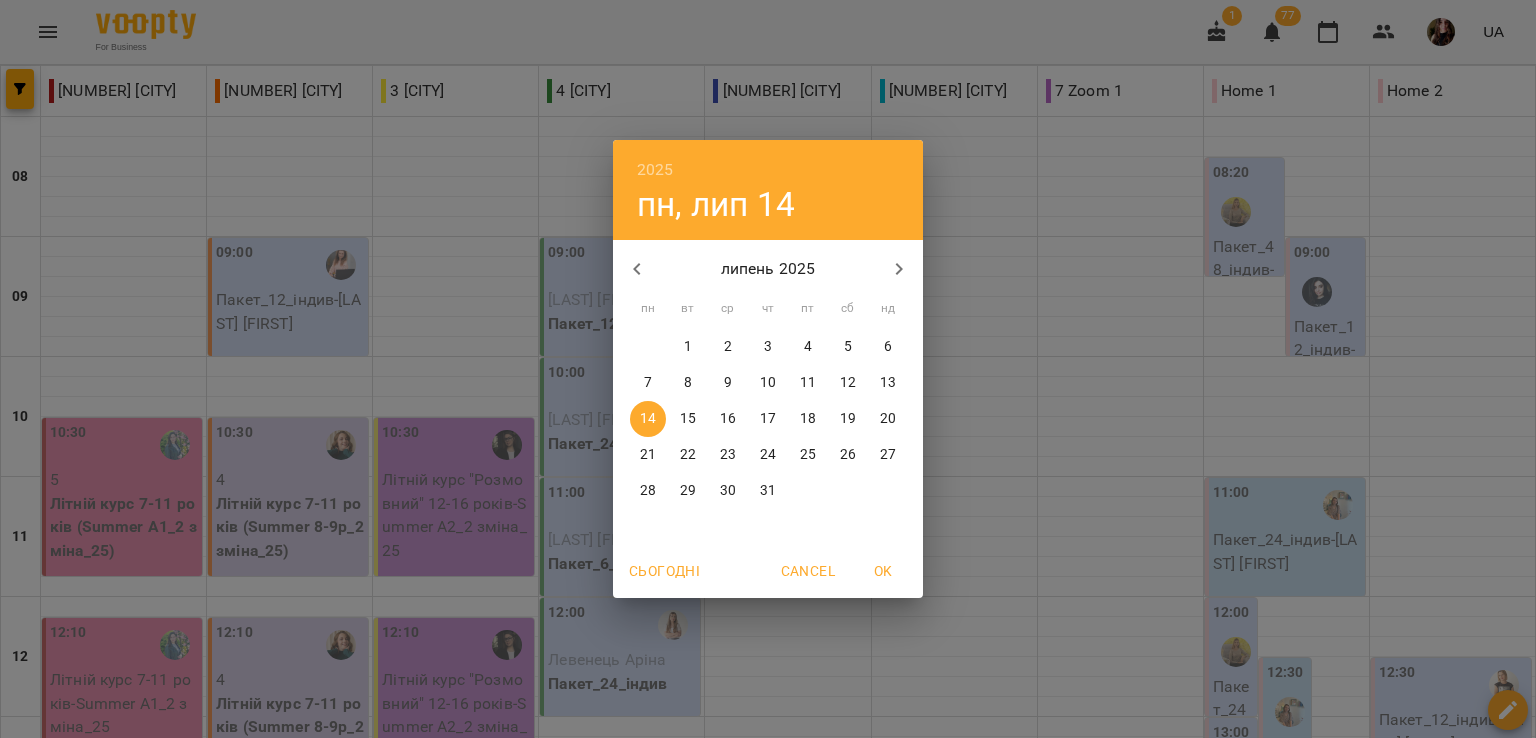 click on "7" at bounding box center (648, 383) 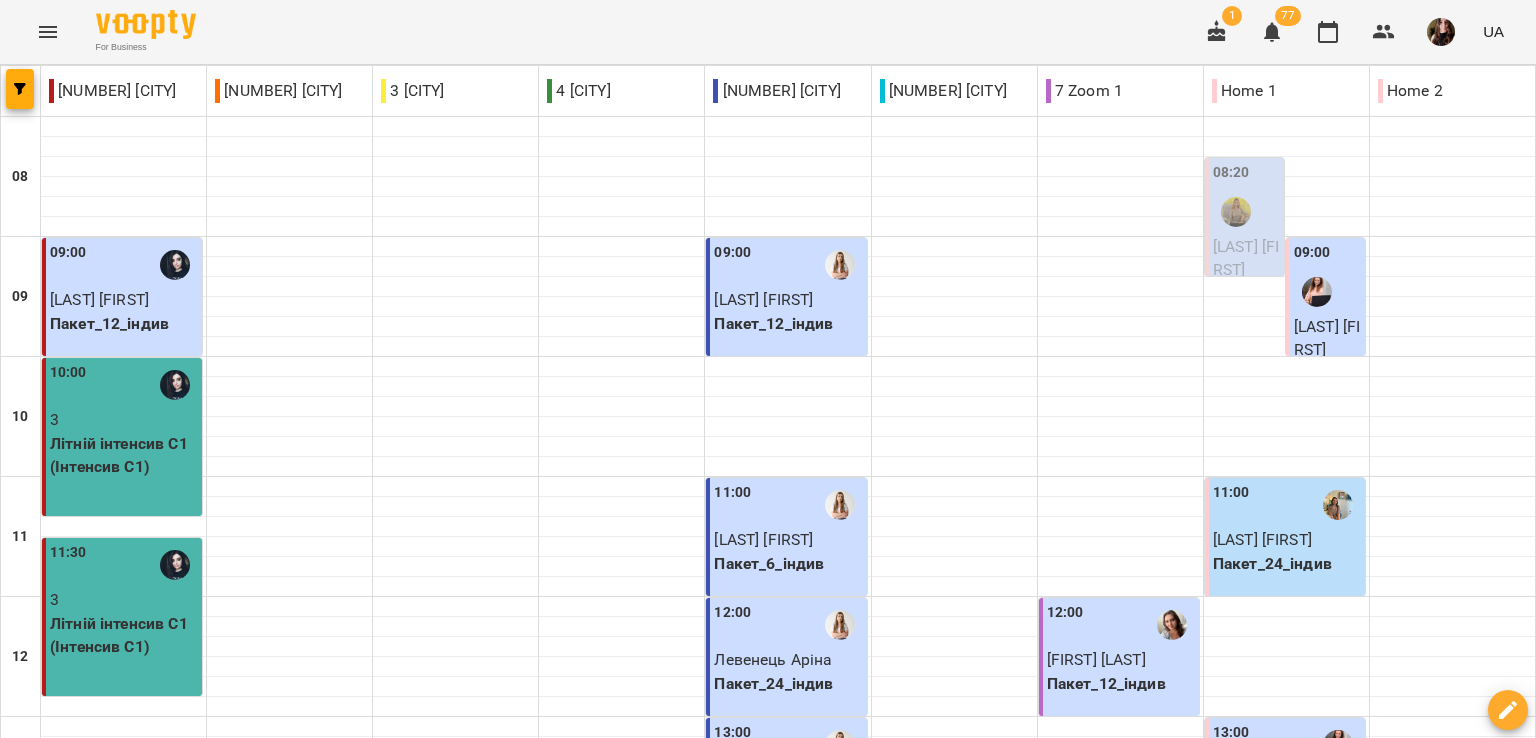 scroll, scrollTop: 200, scrollLeft: 0, axis: vertical 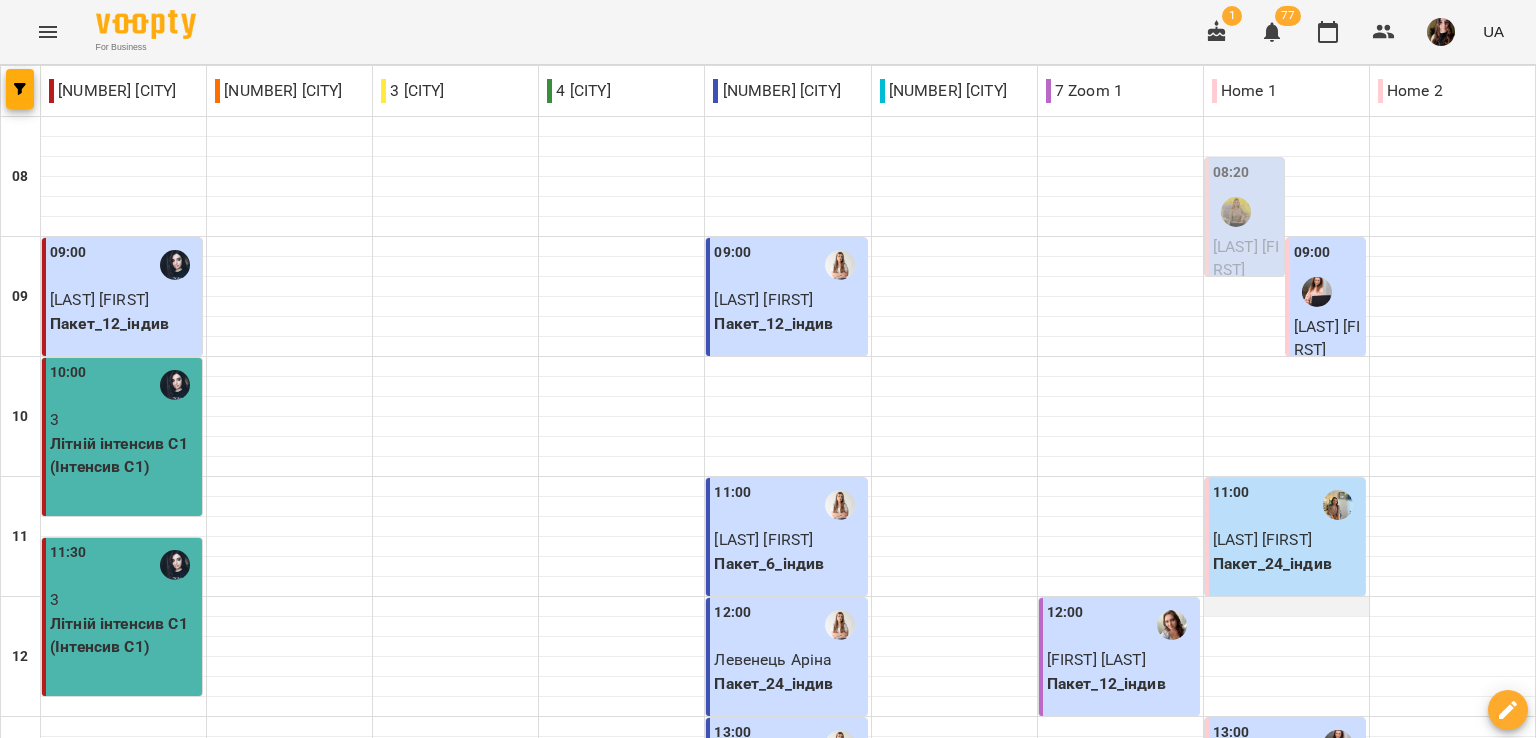 click at bounding box center [1286, 607] 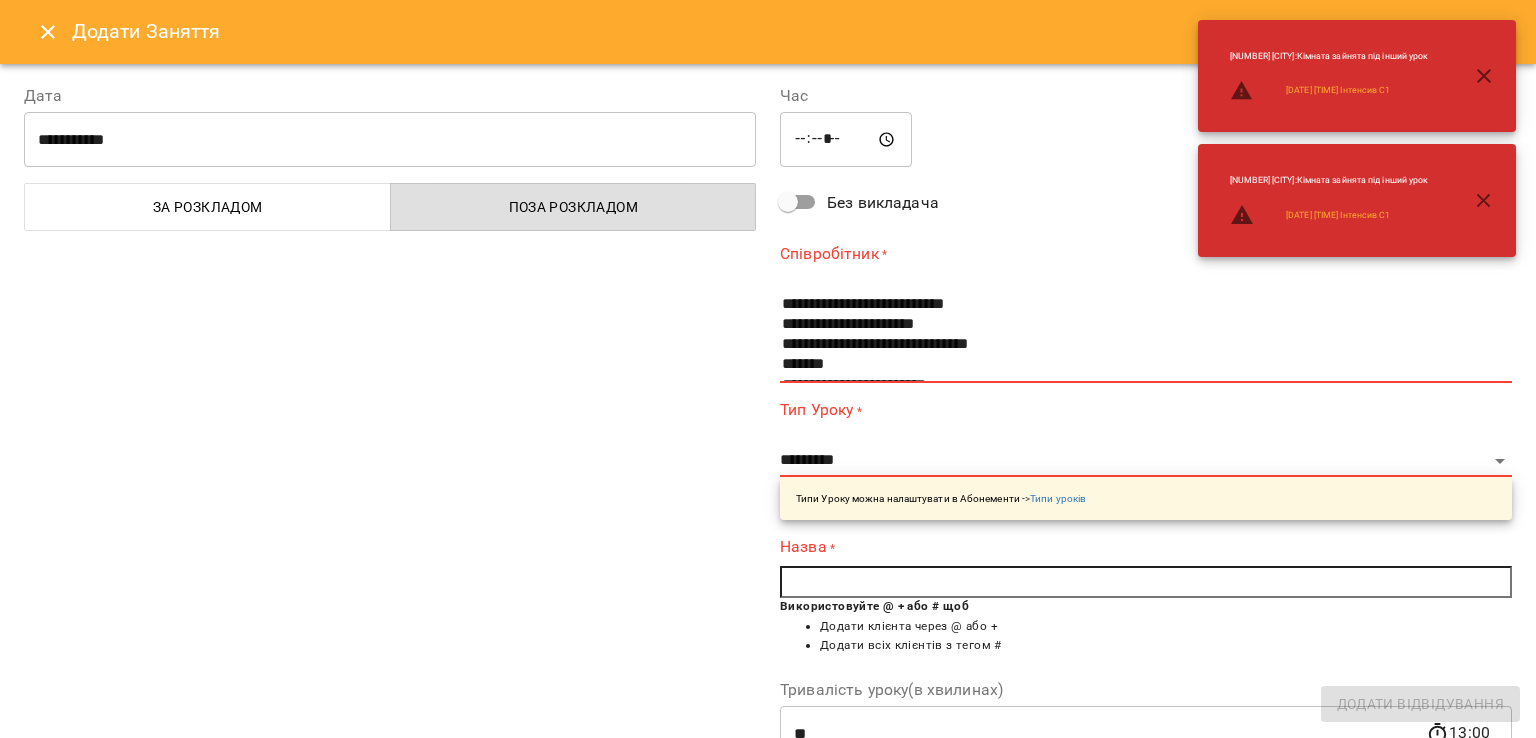 scroll, scrollTop: 263, scrollLeft: 0, axis: vertical 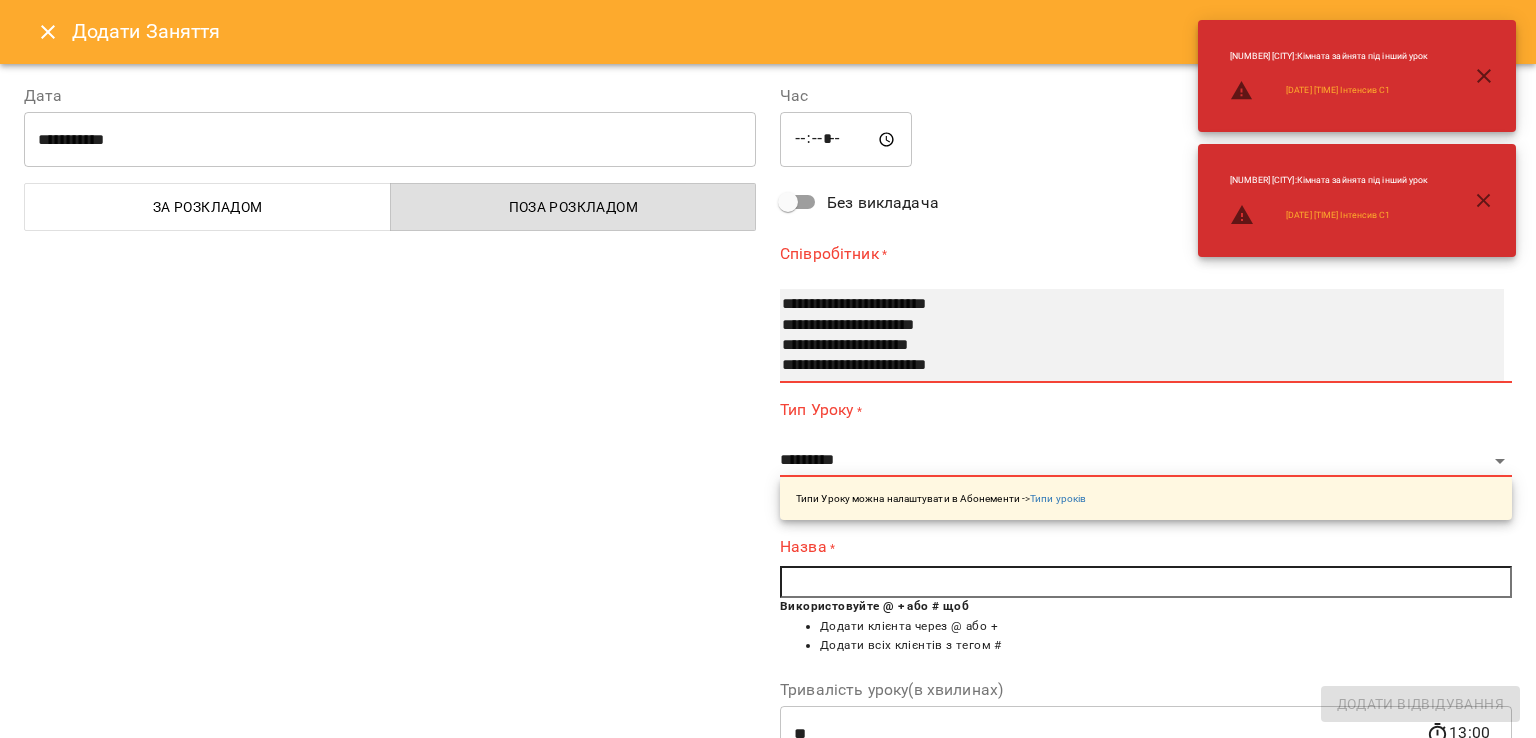 select on "**********" 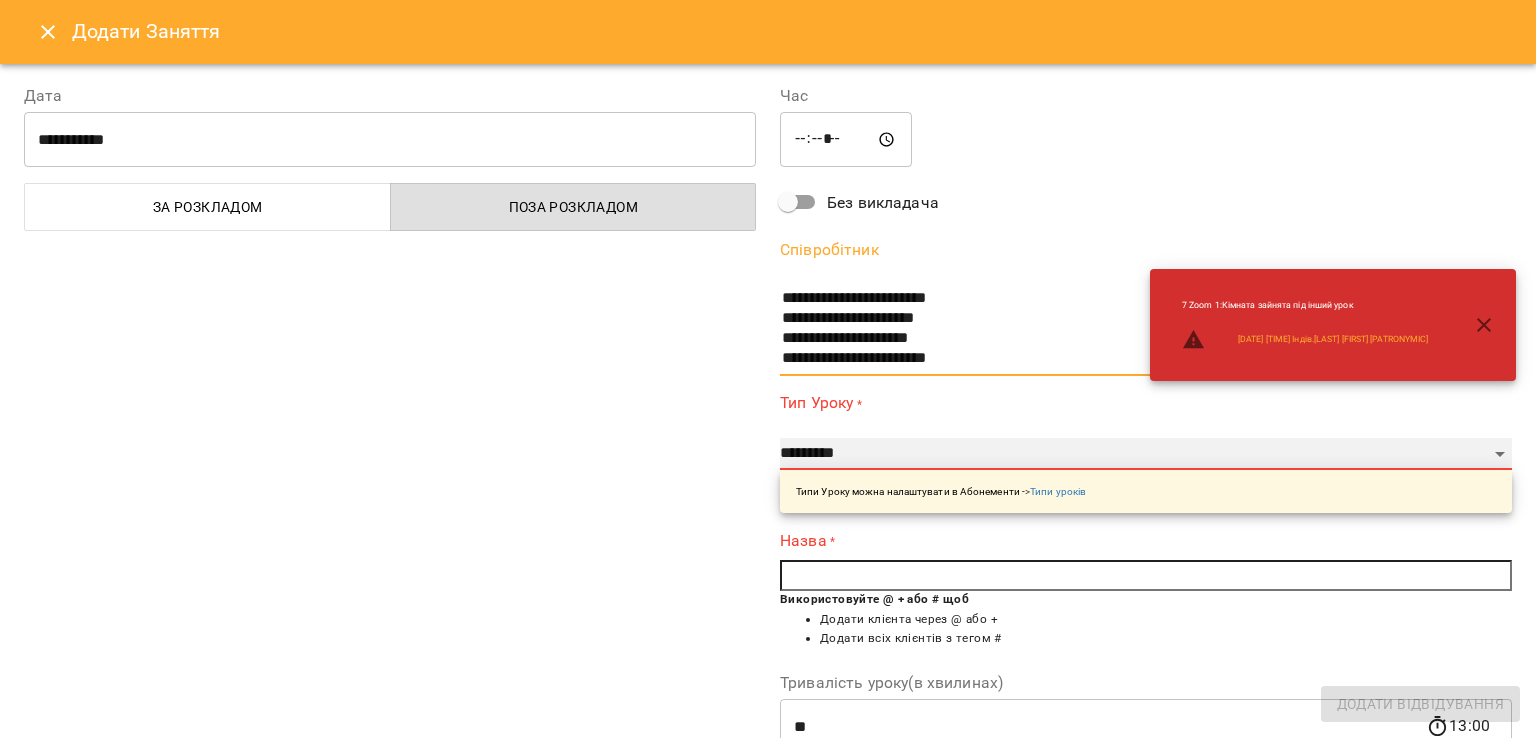 click on "**********" at bounding box center (1146, 454) 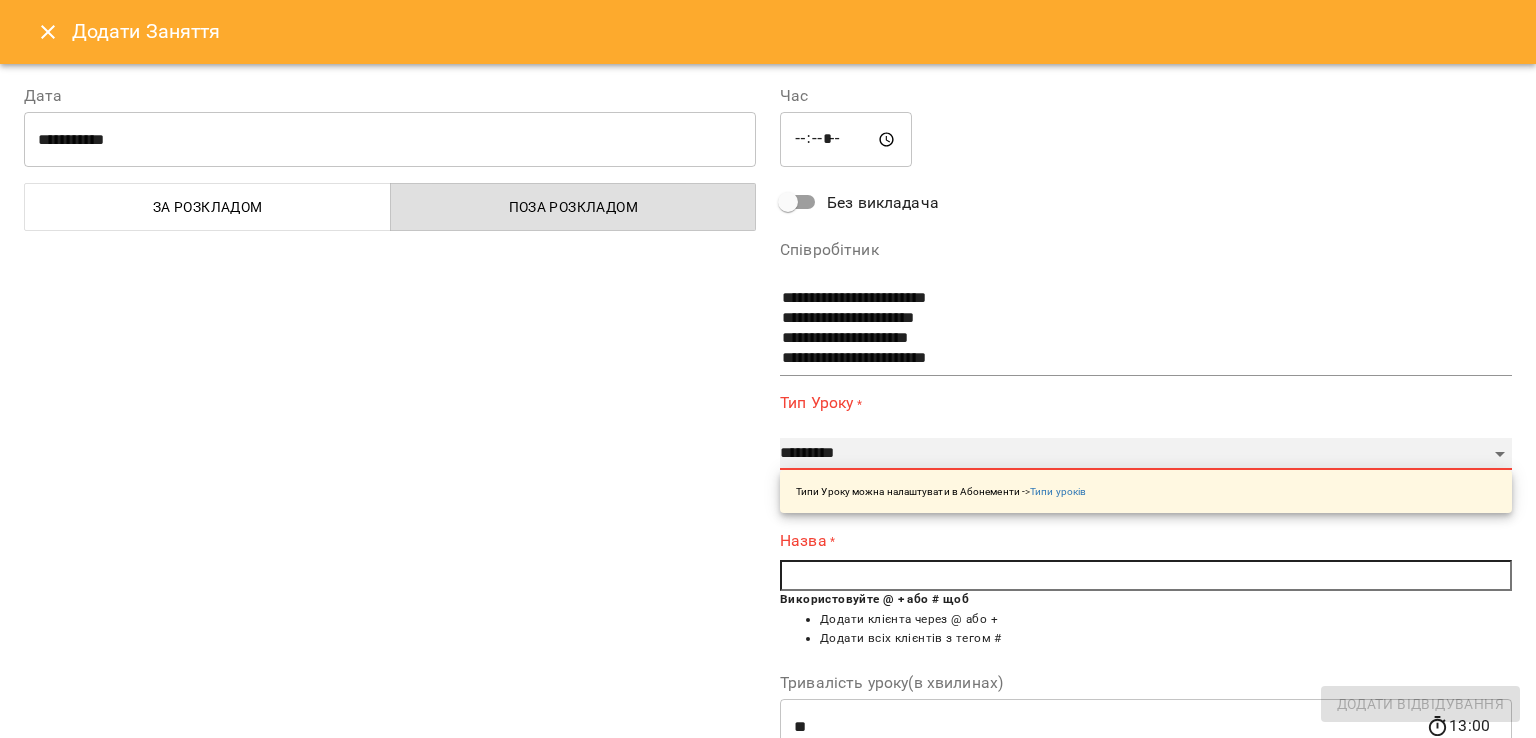 select on "**********" 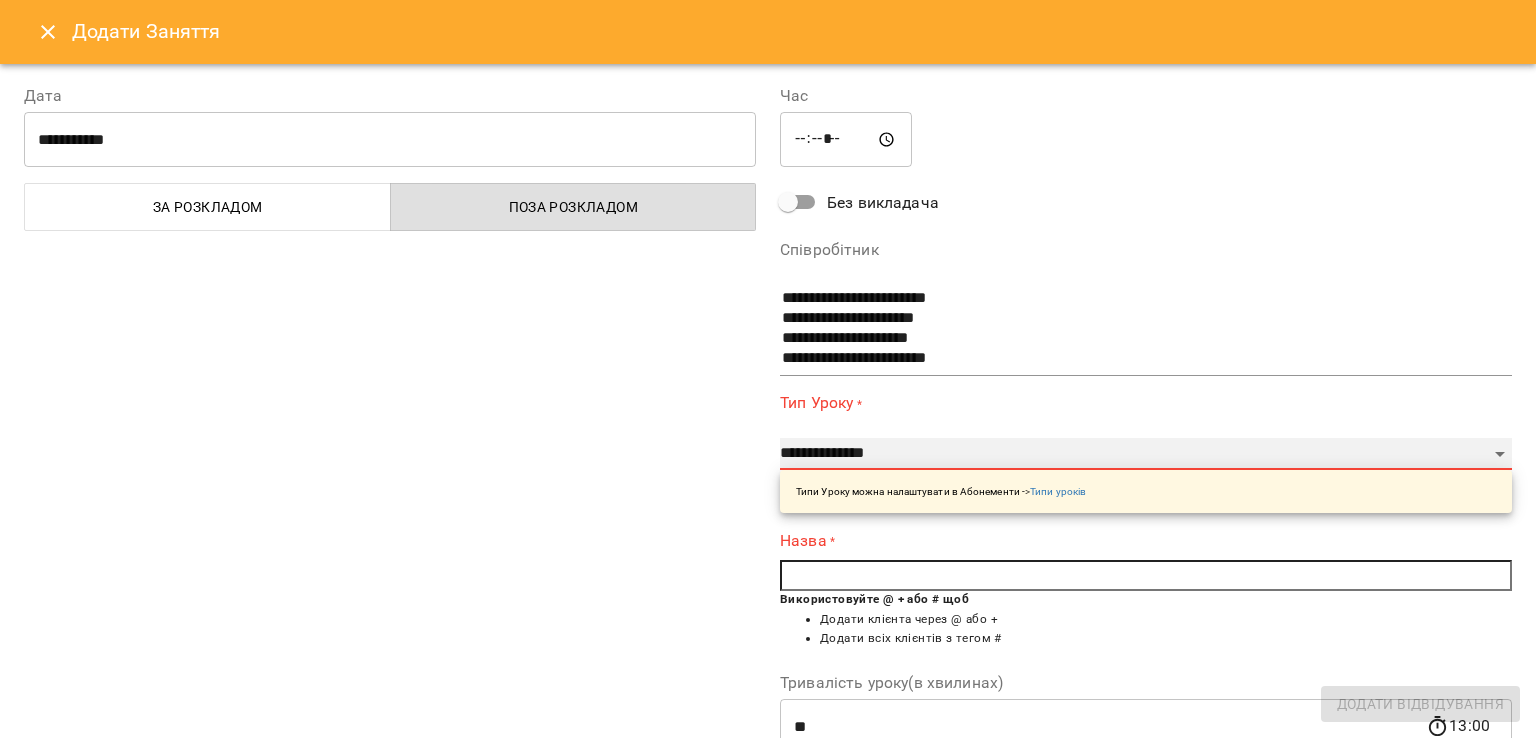 click on "**********" at bounding box center (1146, 454) 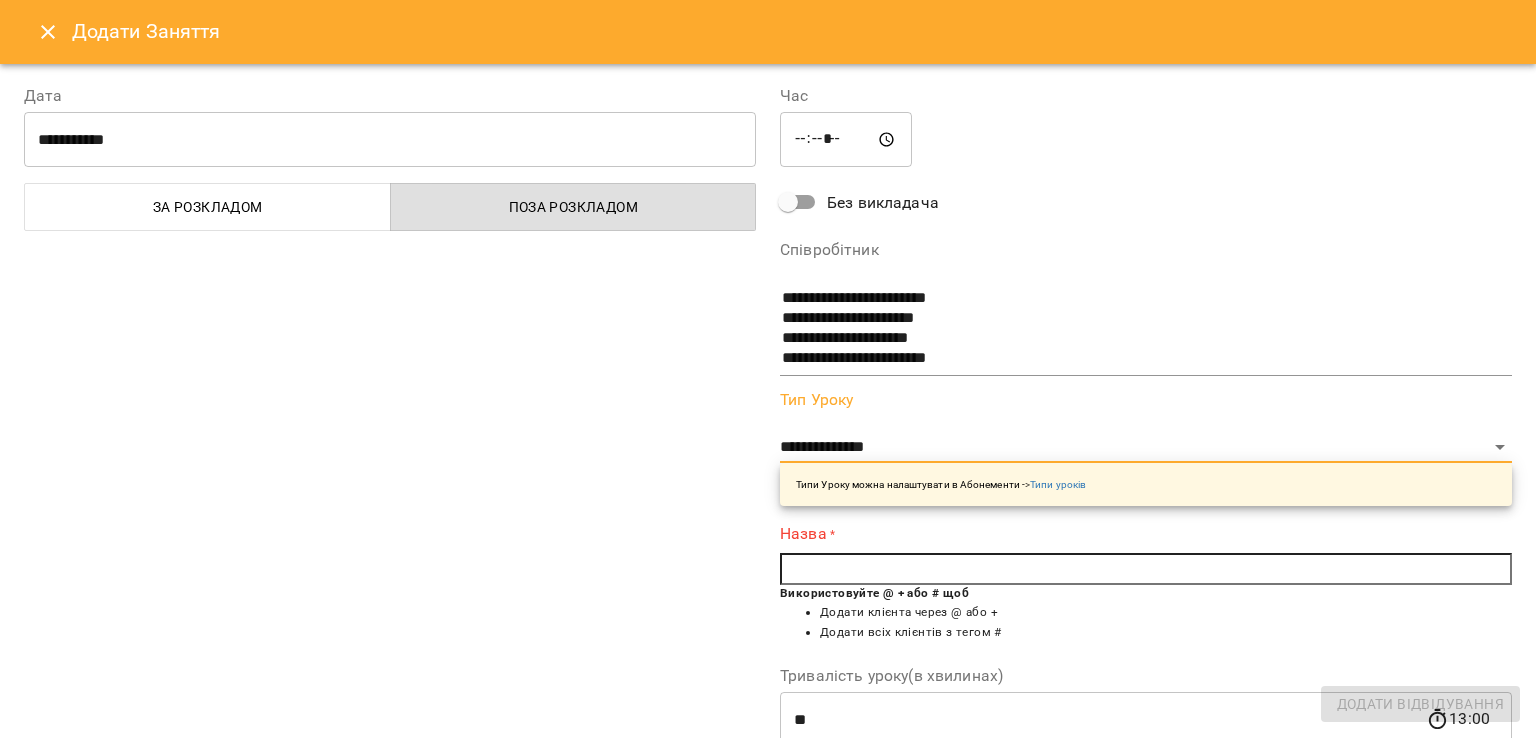 click at bounding box center (1146, 569) 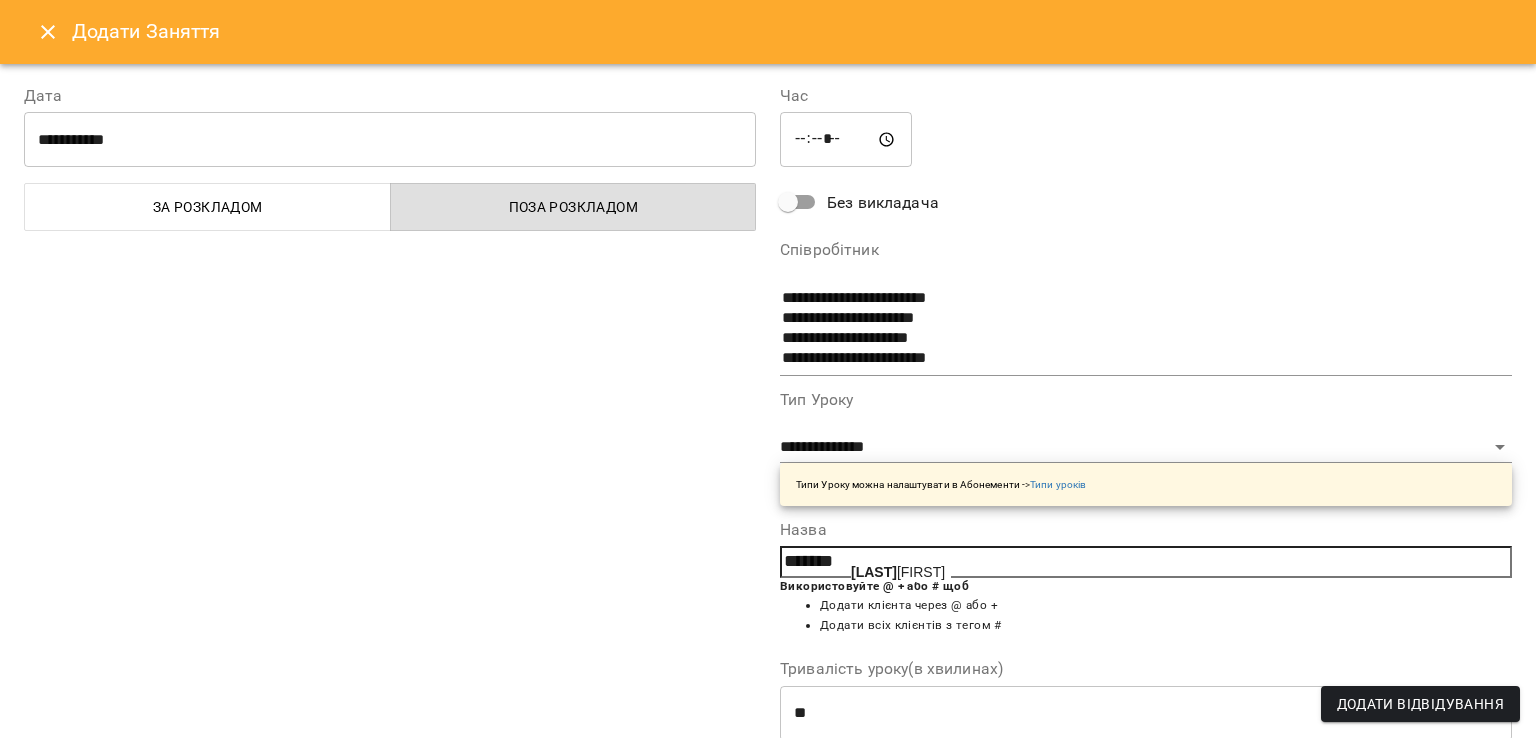 click on "[LAST]" 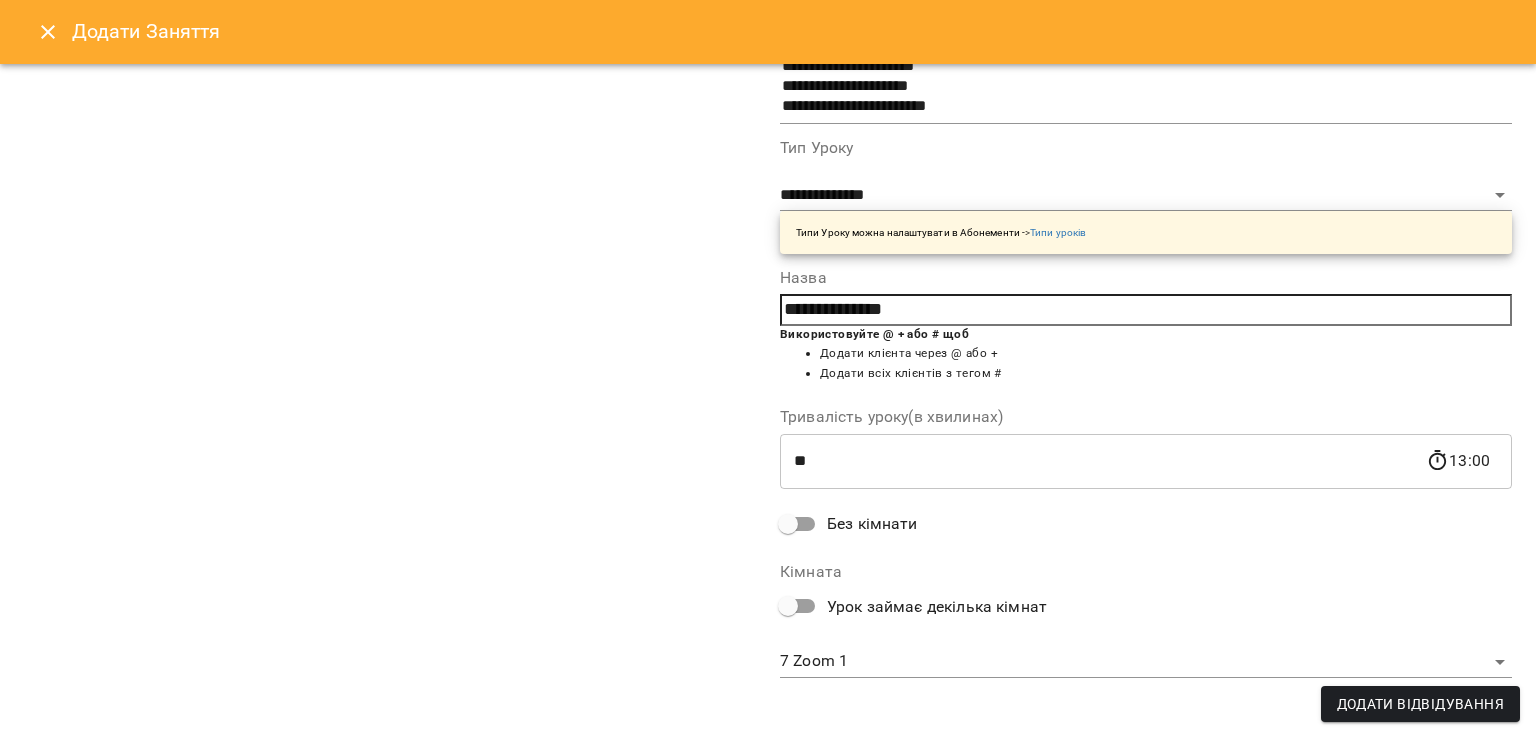 scroll, scrollTop: 260, scrollLeft: 0, axis: vertical 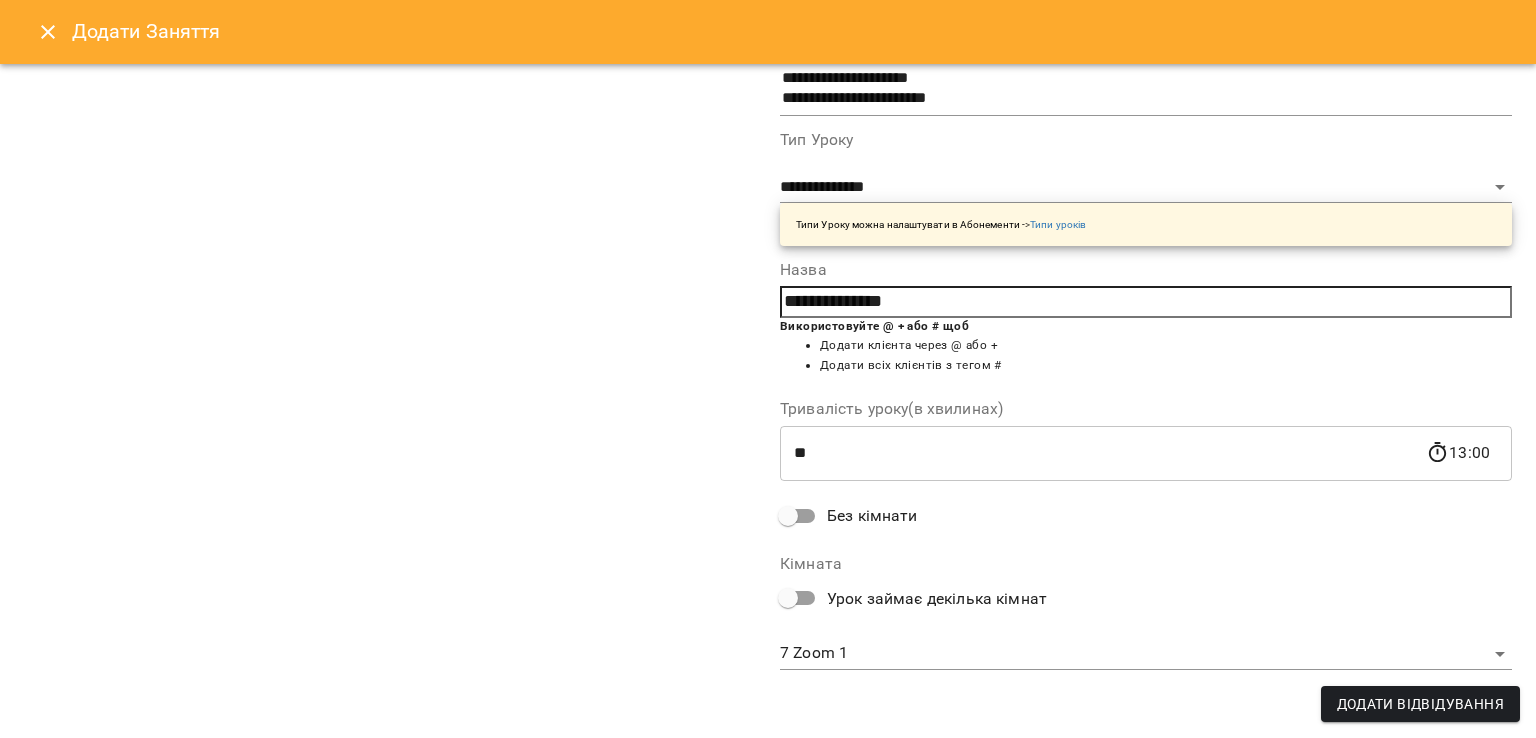 click on "For Business 1 77 UA   1 [CITY]   2 [CITY]   4 [CITY]   5 [CITY]   6 [CITY]   7 Zoom 1   Home 1   Home 2 08 09 10 11 12 13 14 15 16 17 18 19 20 09:00 [LAST] [FIRST] Пакет_12_індив 10:00 3 Літній інтенсив С1 (Інтенсив С1) 11:30 3 Літній інтенсив С1 (Інтенсив С1) 13:20 [LAST] [FIRST] Пакет_6_індив 17:00 [LAST] [FIRST] Пакет_12_індив 19:00 5 Дорослі (VS_Empower A2_пн_чт 19_00) 13:20 [LAST] [FIRST] Пакет_24_індив 14:30 [LAST] [FIRST] Пакет_12_індив 09:00 [LAST] [FIRST] Пакет_12_індив 11:00 [LAST] [FIRST] Пакет_6_індив 12:00 [LAST] [FIRST] Пакет_24_індив 13:00 [LAST] [FIRST] Пакет_24_індив 12:00 [FIRST] [LAST] Пакет_12_індив 08:20 09:00 11:00 13:00" at bounding box center [768, 905] 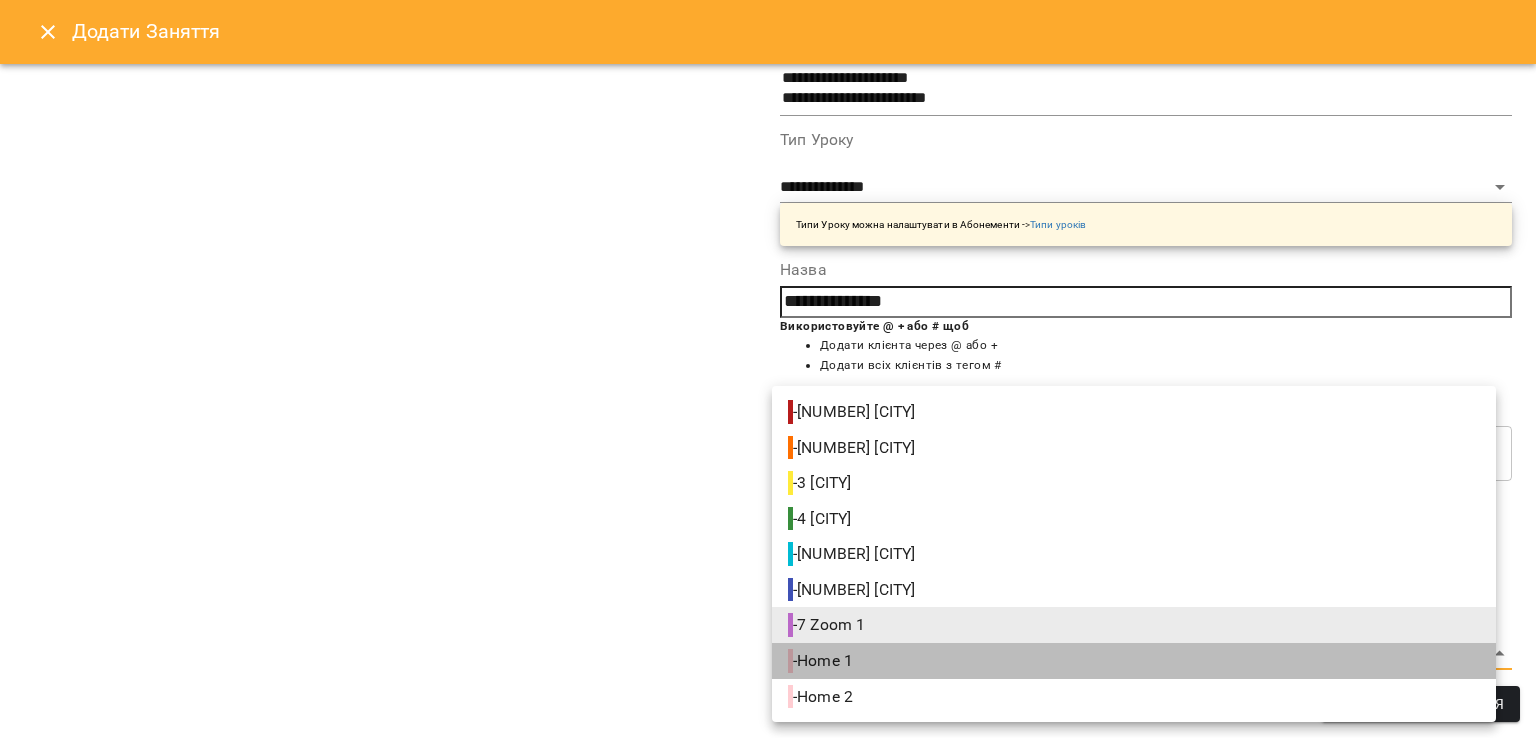 click on "- Home [ADDRESS]" at bounding box center (822, 661) 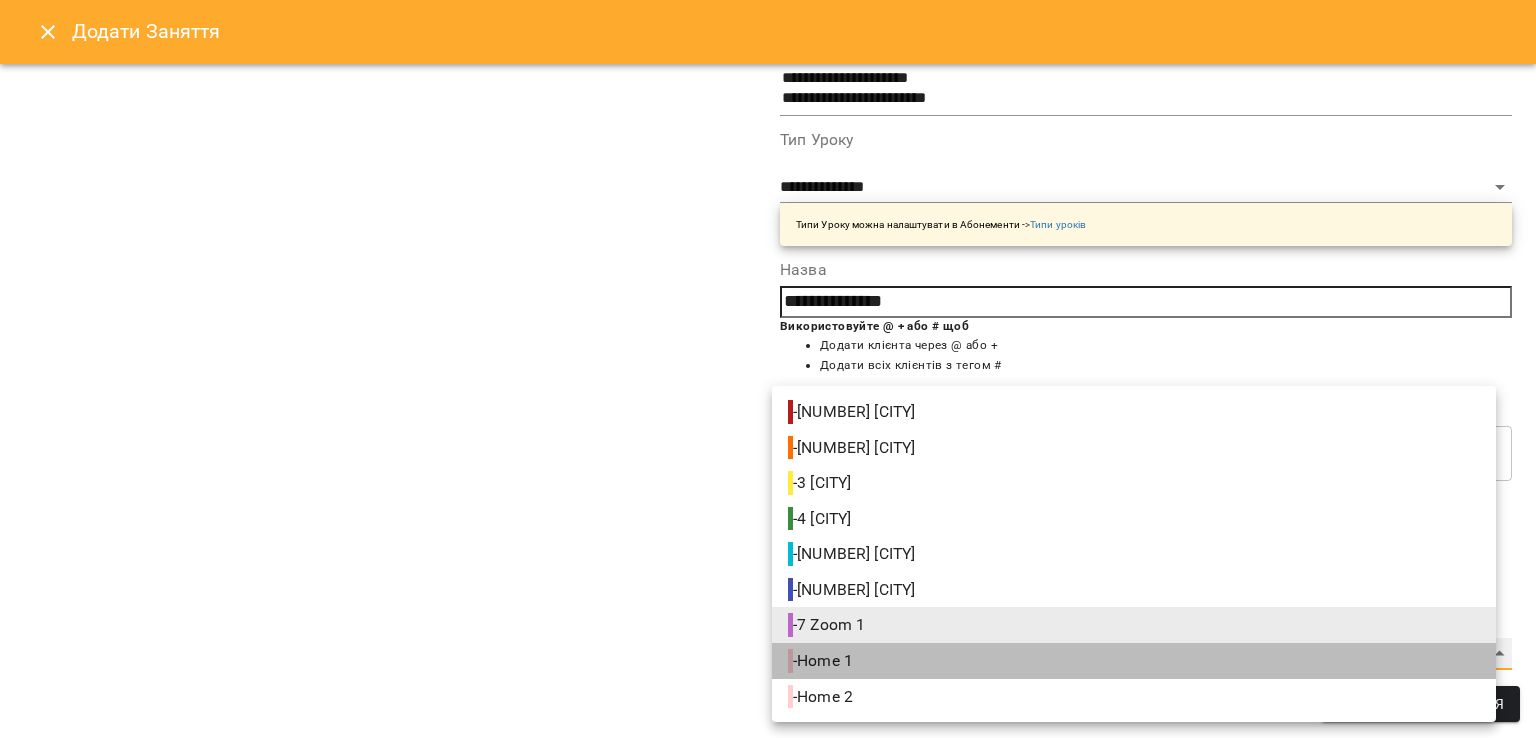 type on "**********" 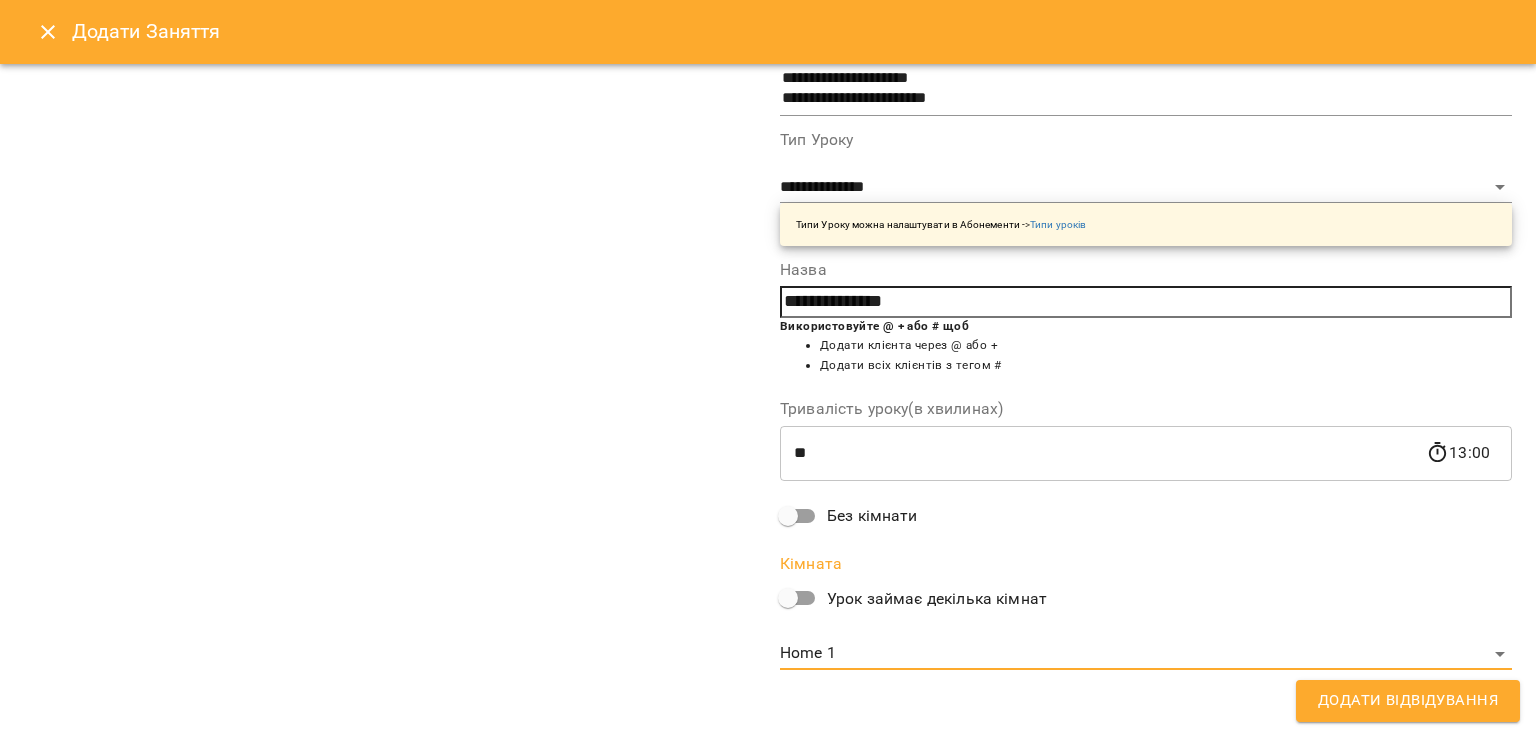 click on "Додати Відвідування" at bounding box center [1408, 701] 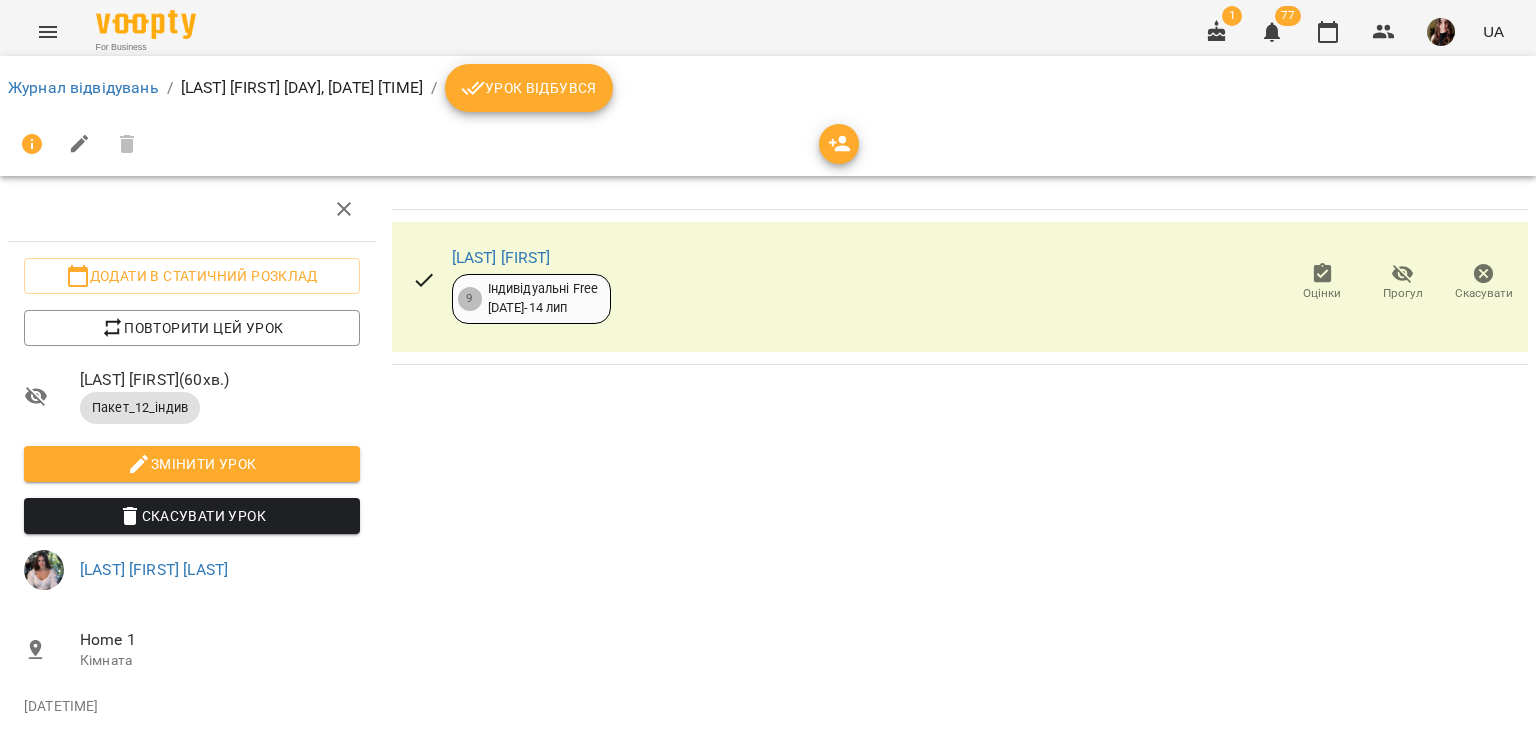 click on "Урок відбувся" at bounding box center [529, 88] 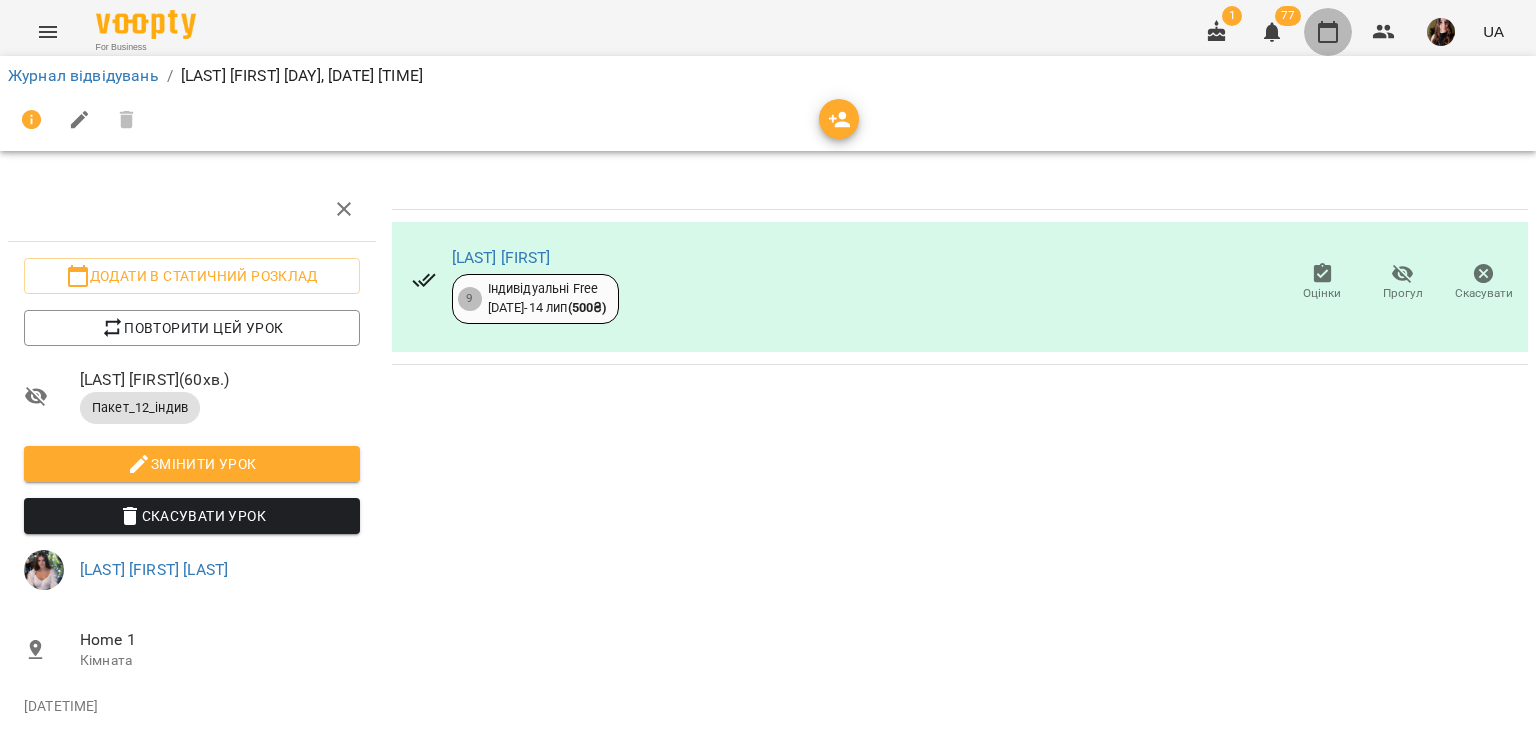 click 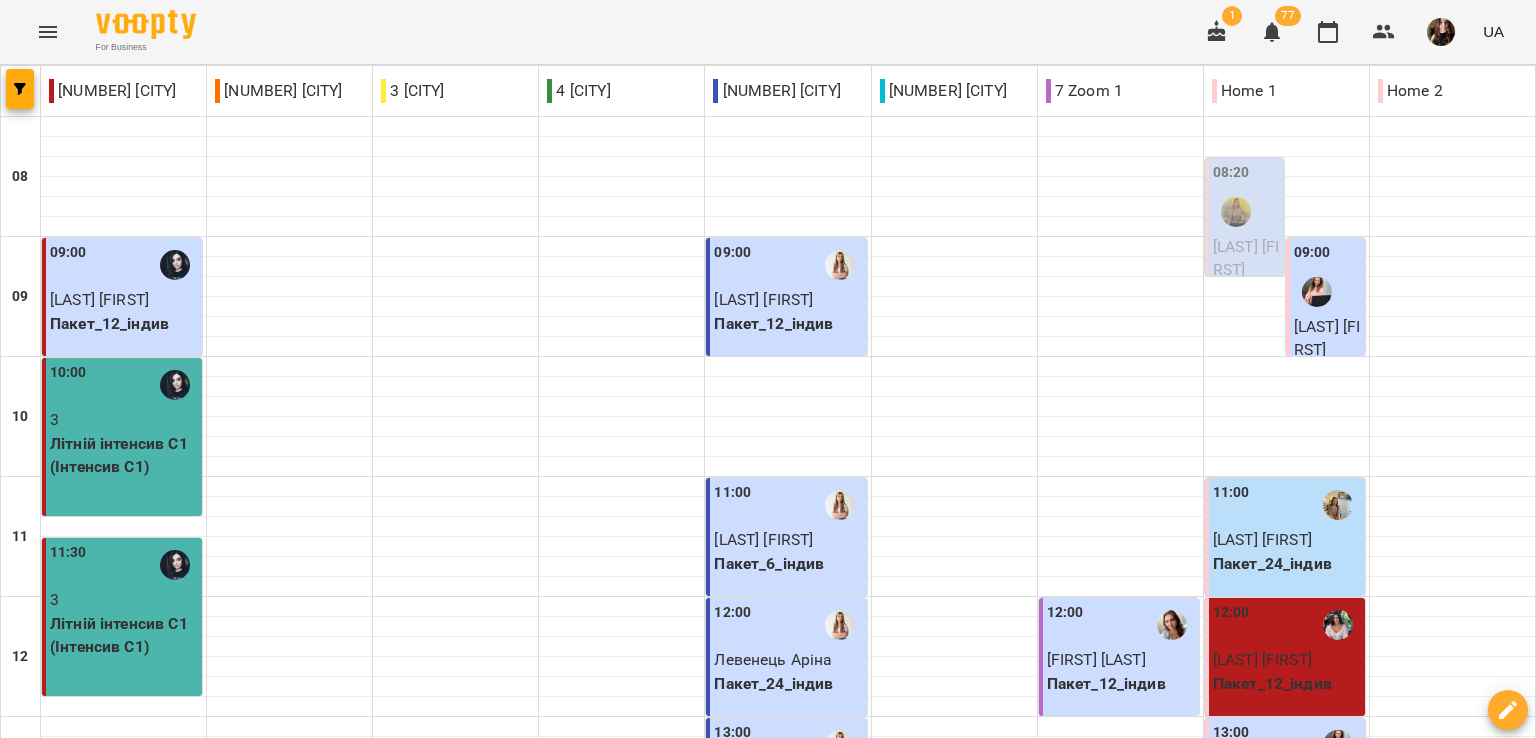 click on "ср" at bounding box center (645, 1703) 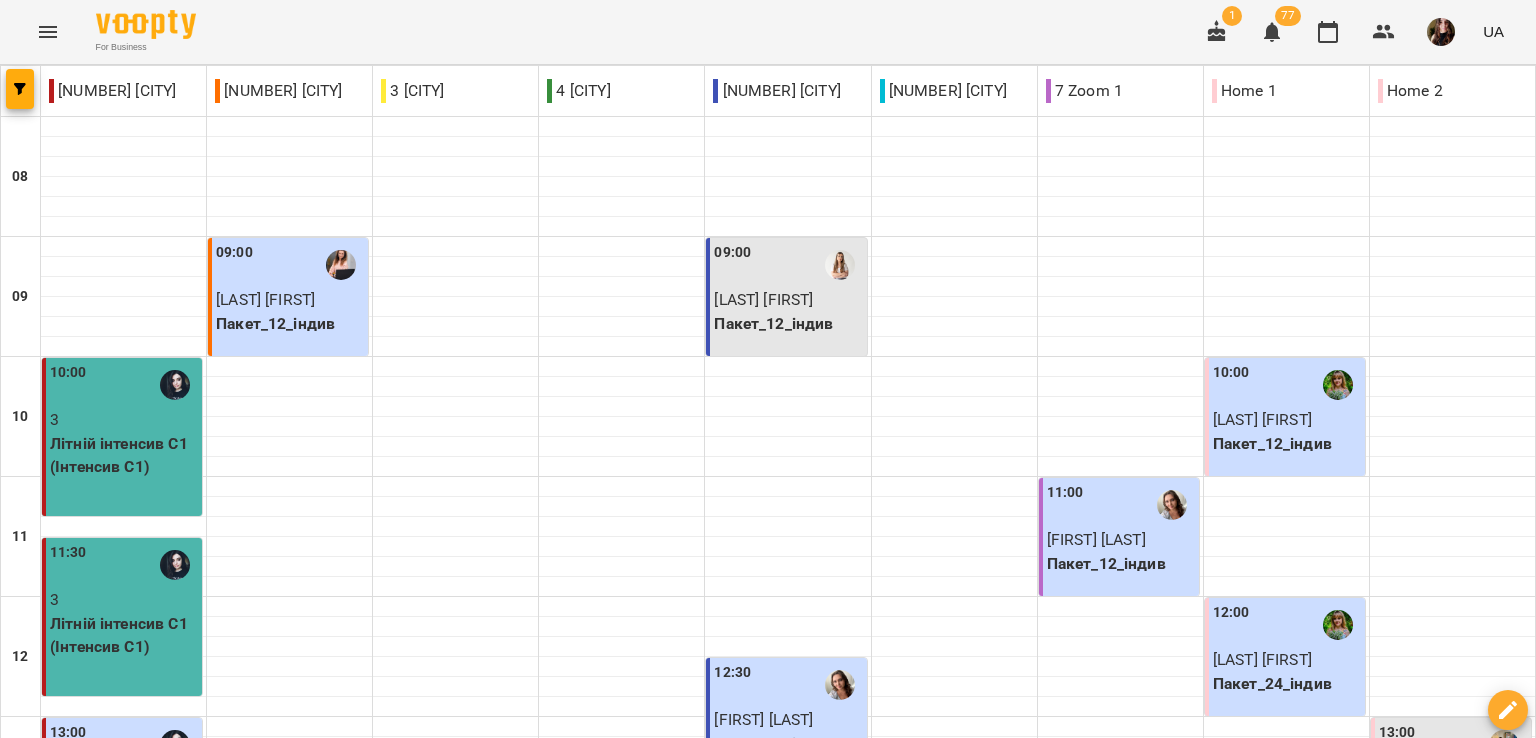 scroll, scrollTop: 200, scrollLeft: 0, axis: vertical 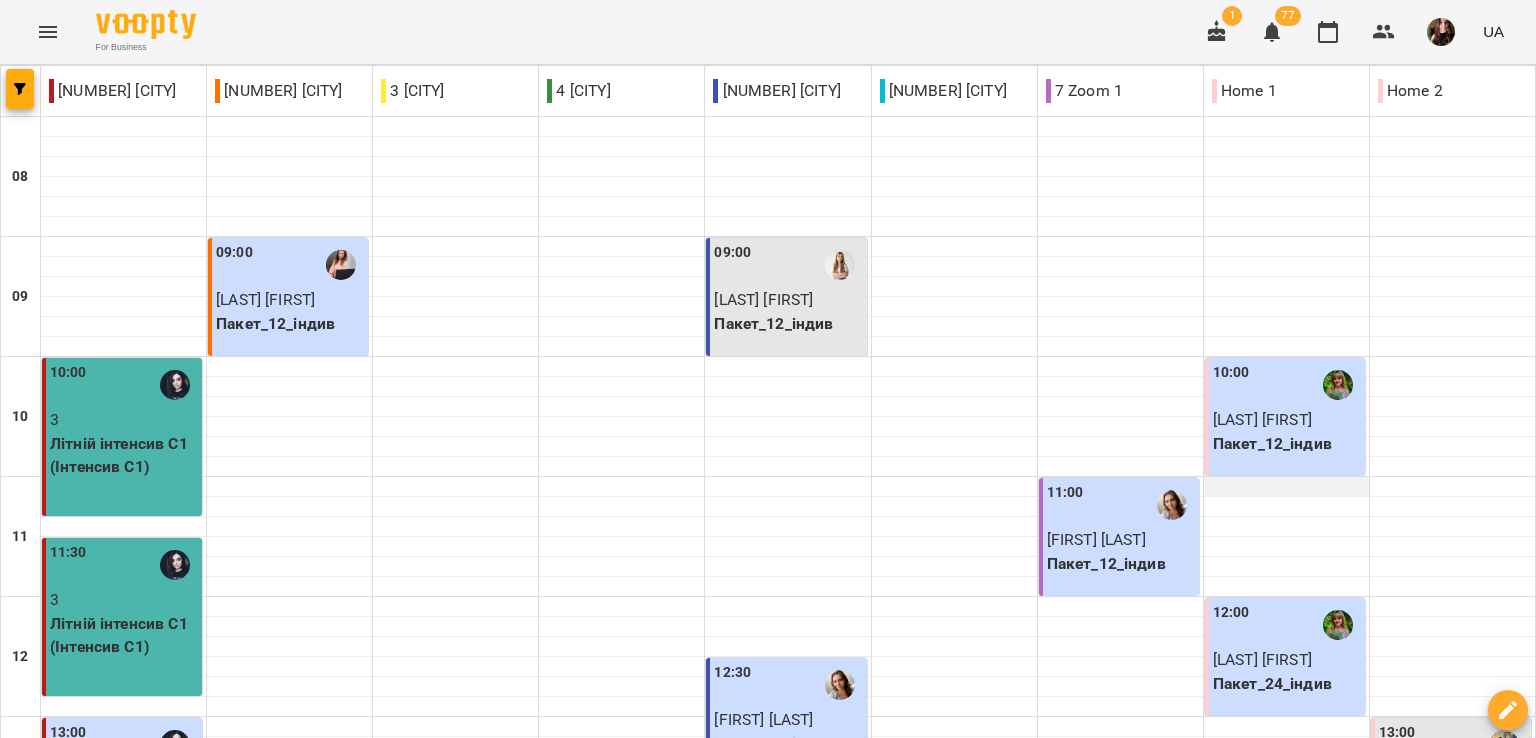 click at bounding box center (1286, 487) 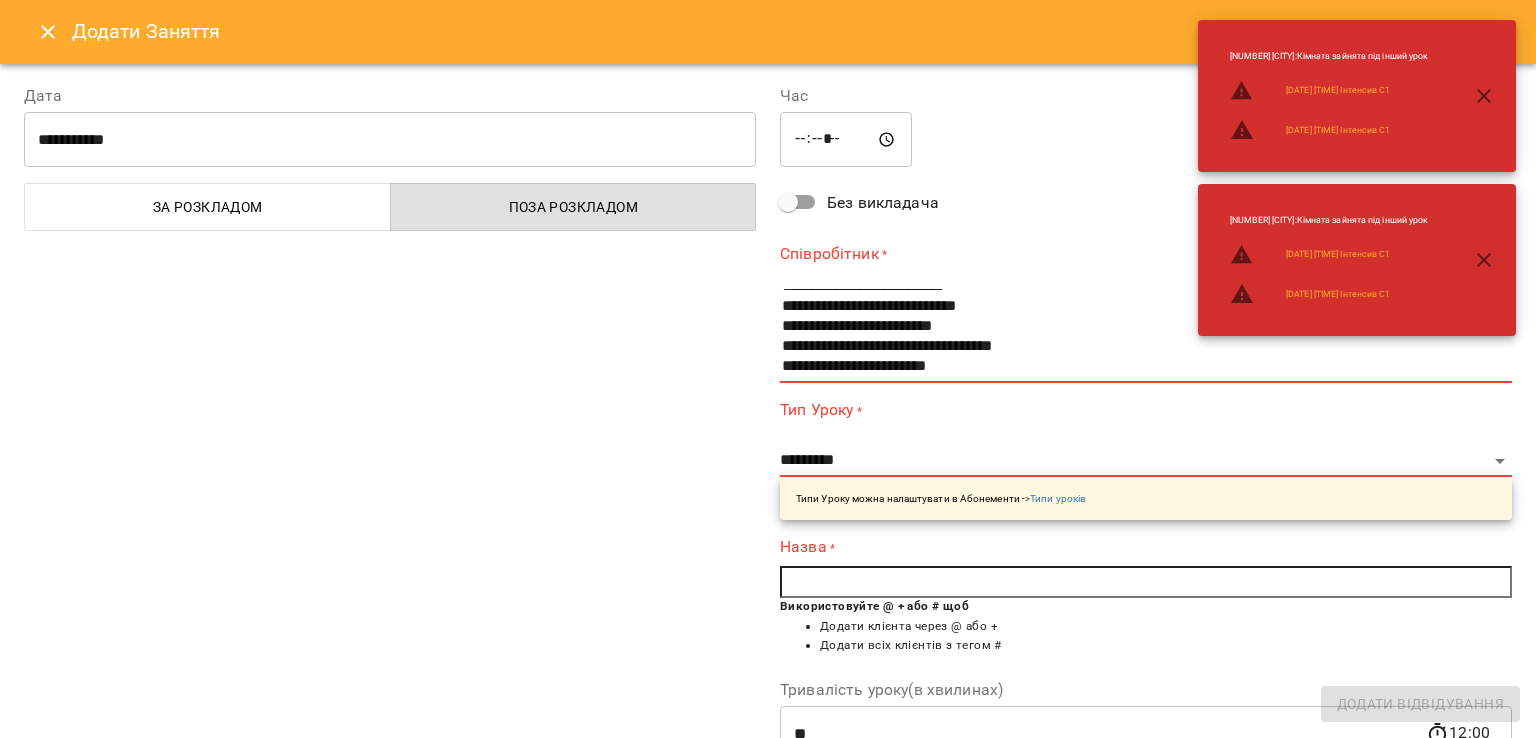 scroll, scrollTop: 263, scrollLeft: 0, axis: vertical 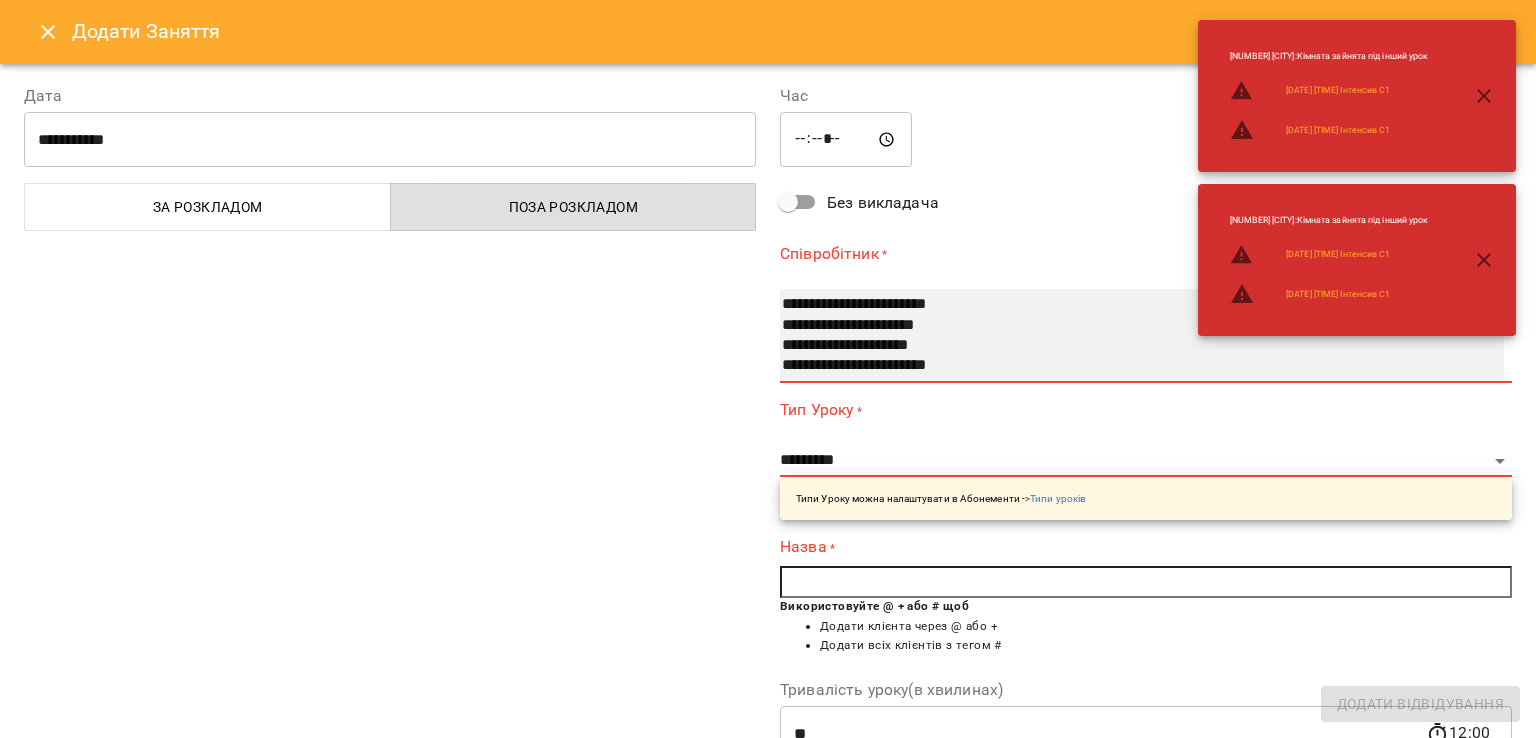 select on "**********" 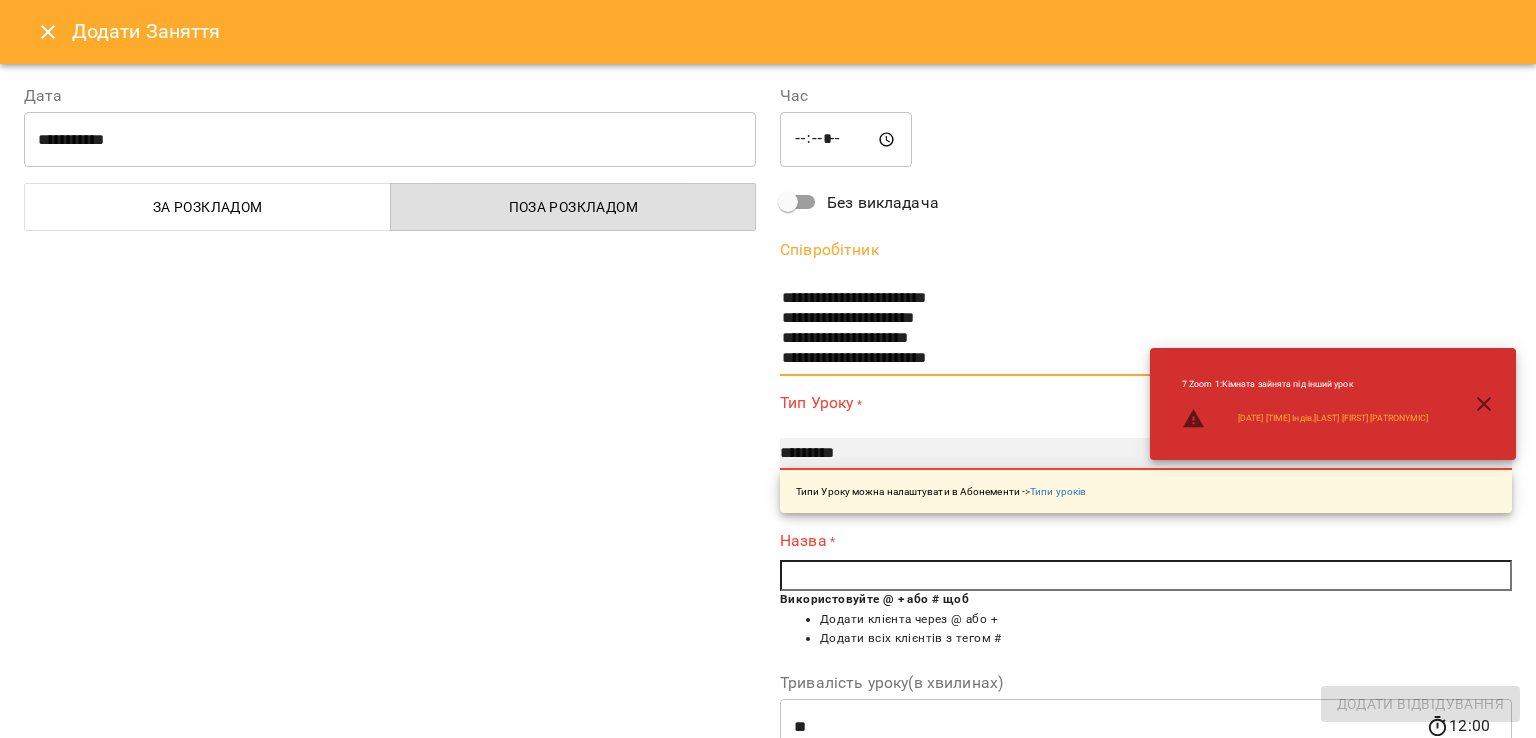 click on "**********" at bounding box center (1146, 454) 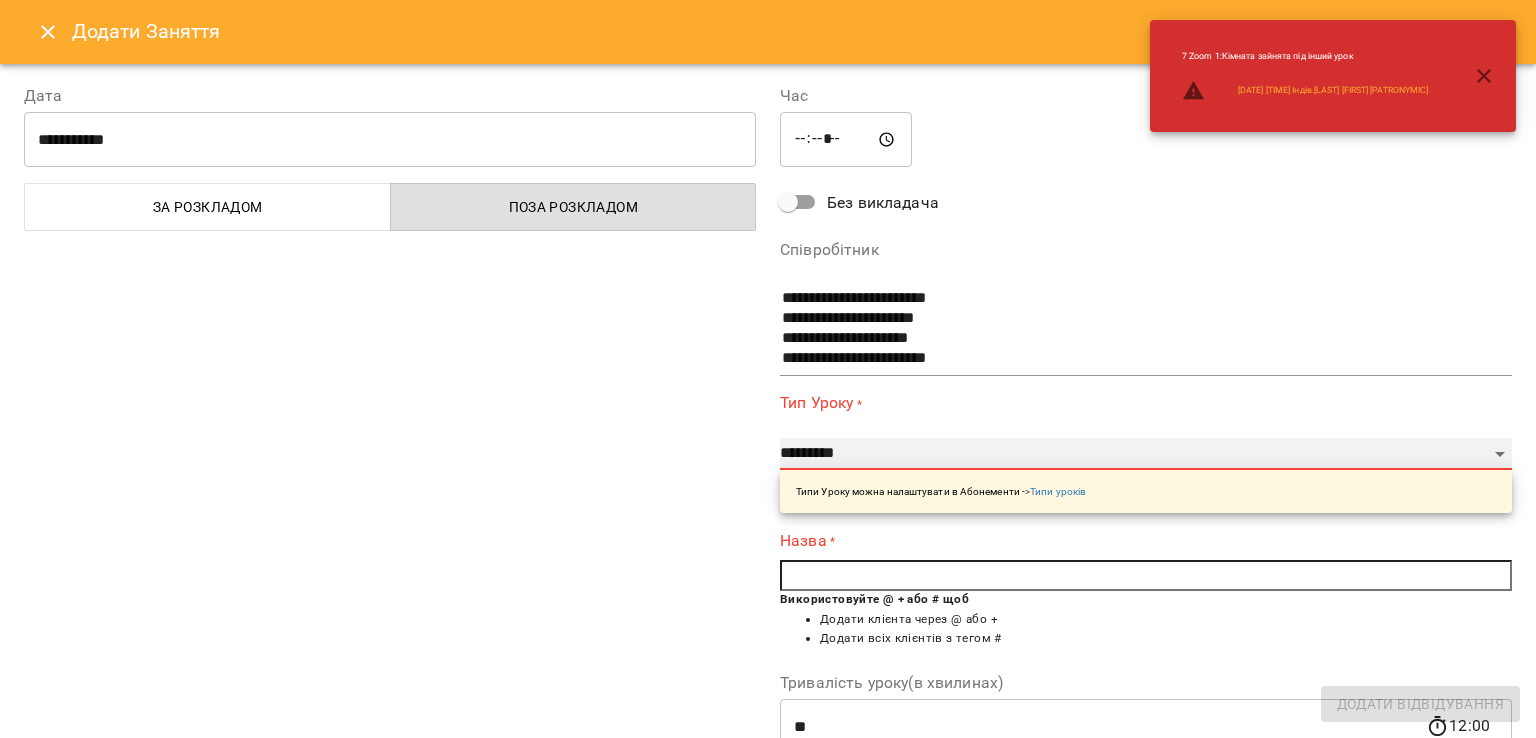 select on "**********" 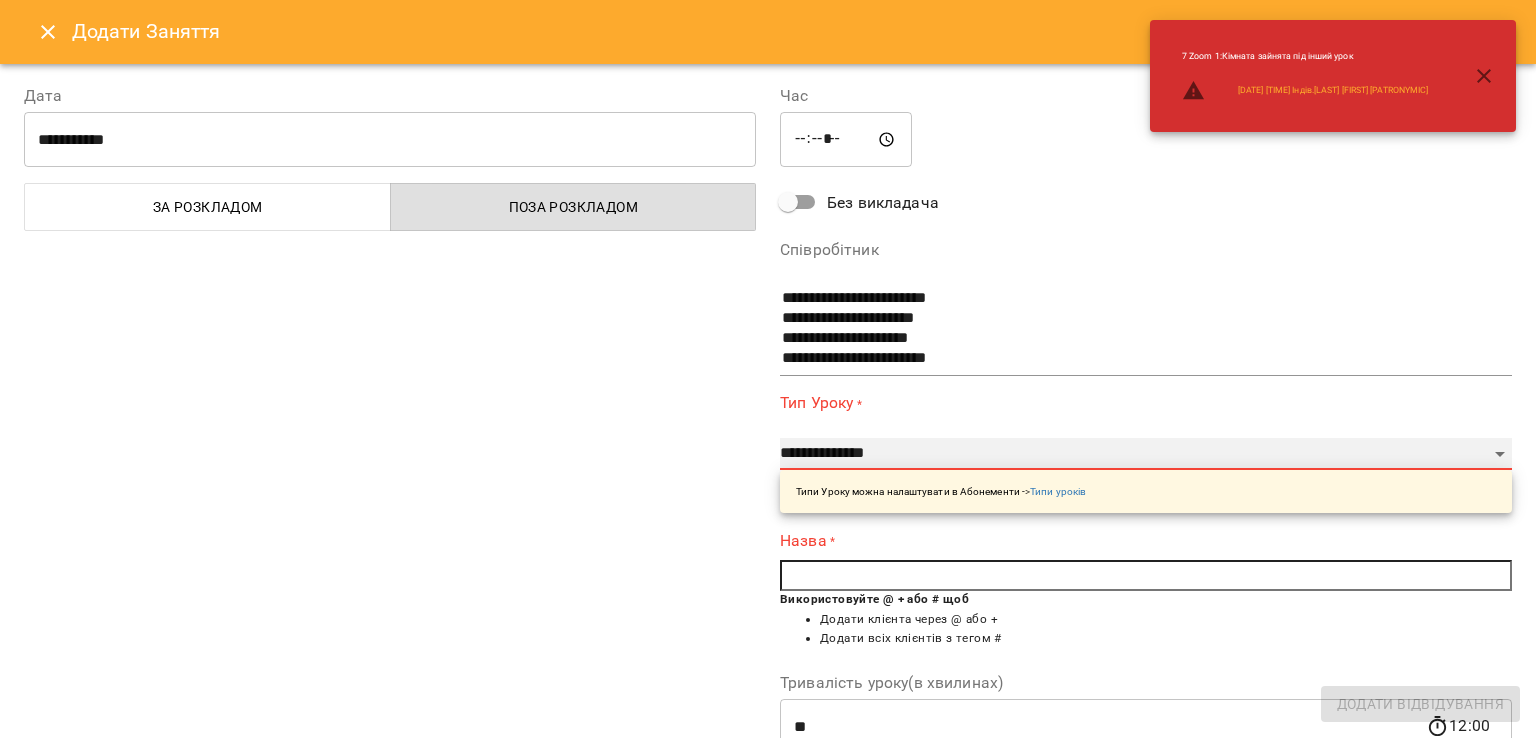 click on "**********" at bounding box center [1146, 454] 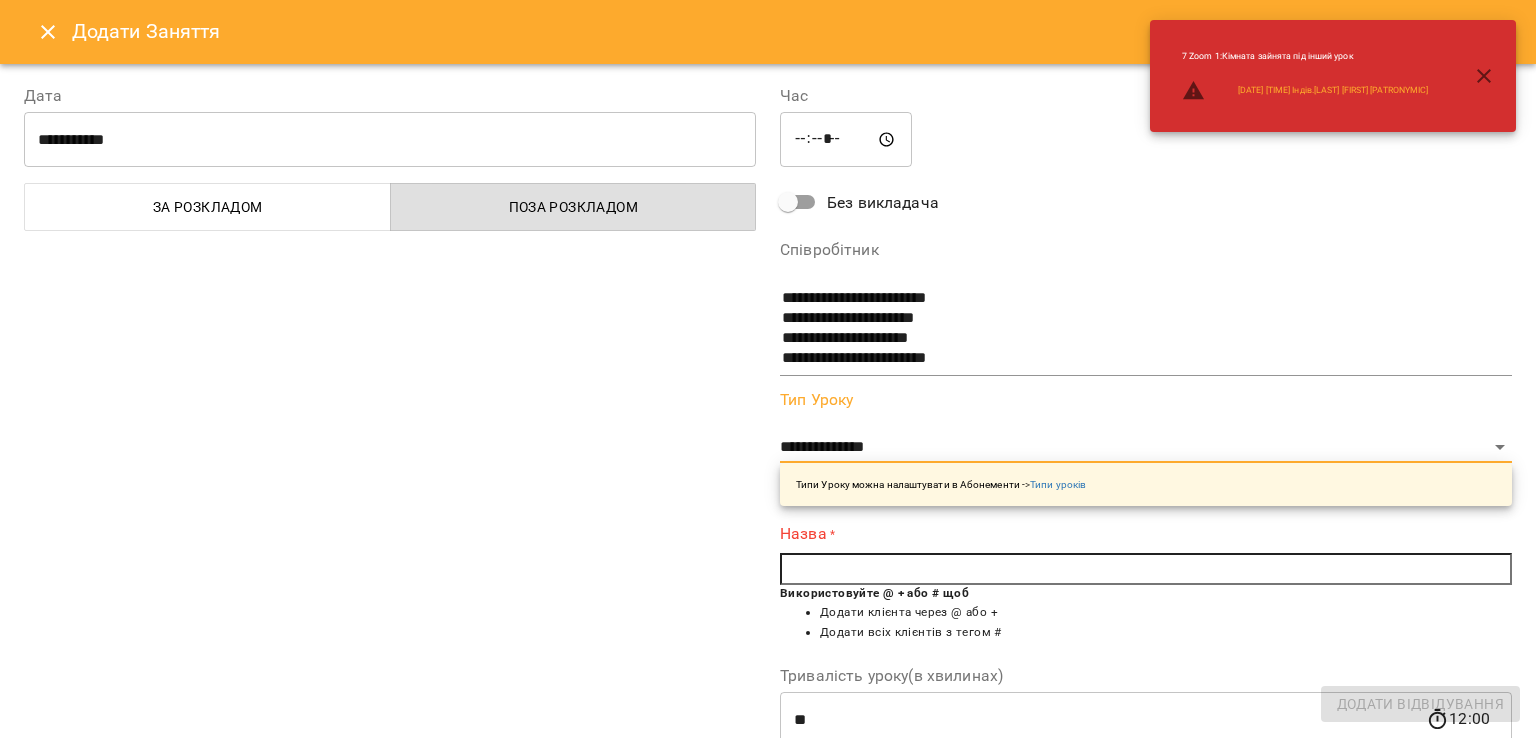 click at bounding box center (1146, 569) 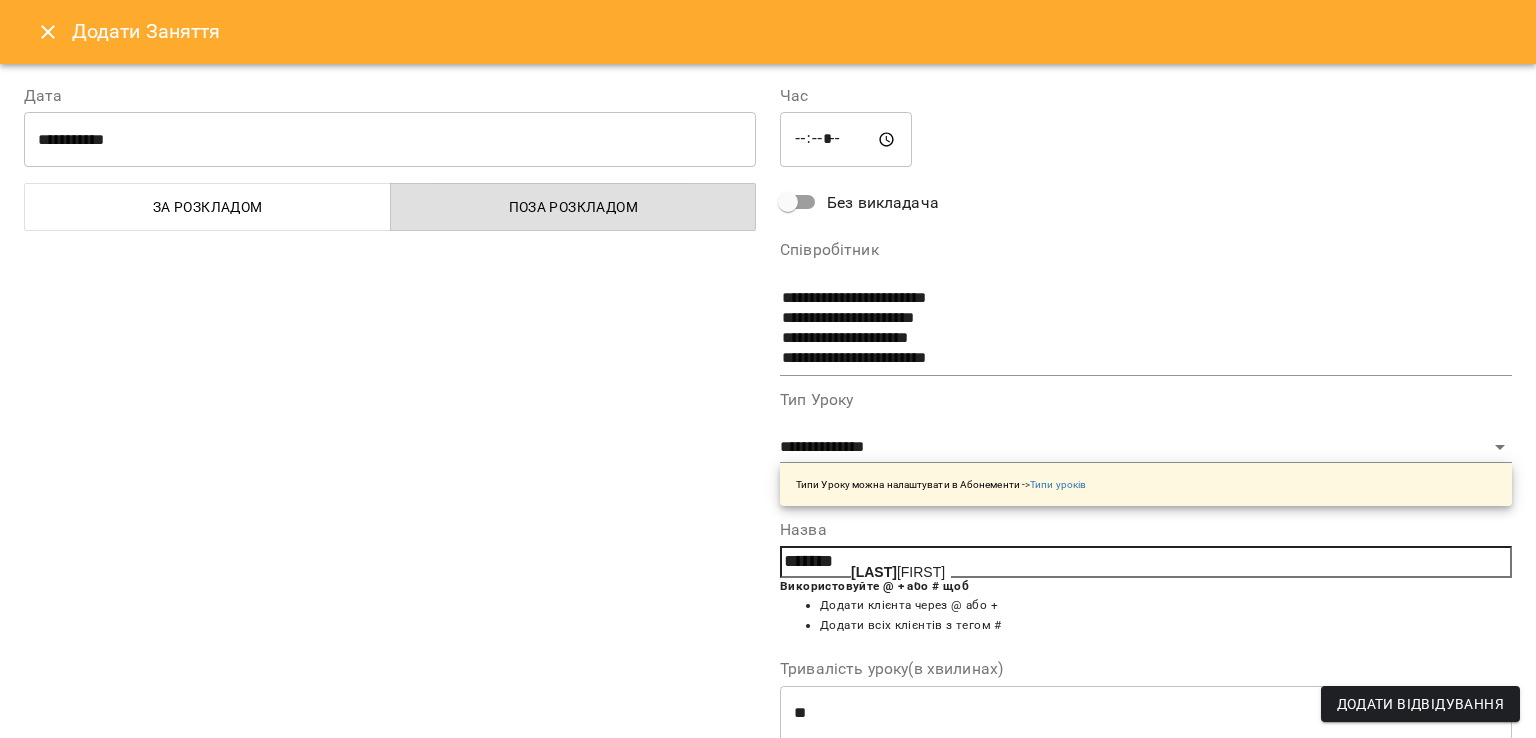 click on "[LAST]  [FIRST]" at bounding box center (898, 572) 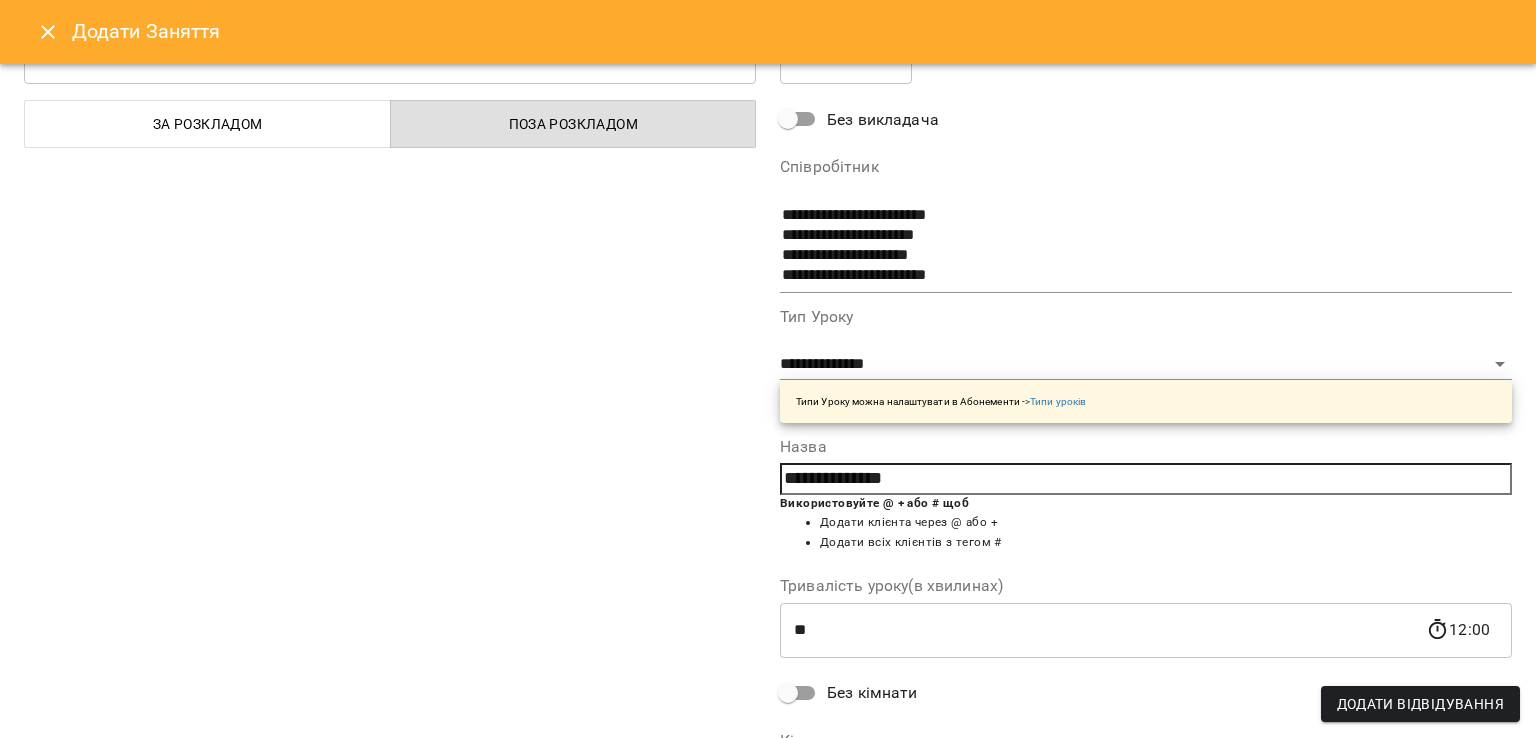 scroll, scrollTop: 260, scrollLeft: 0, axis: vertical 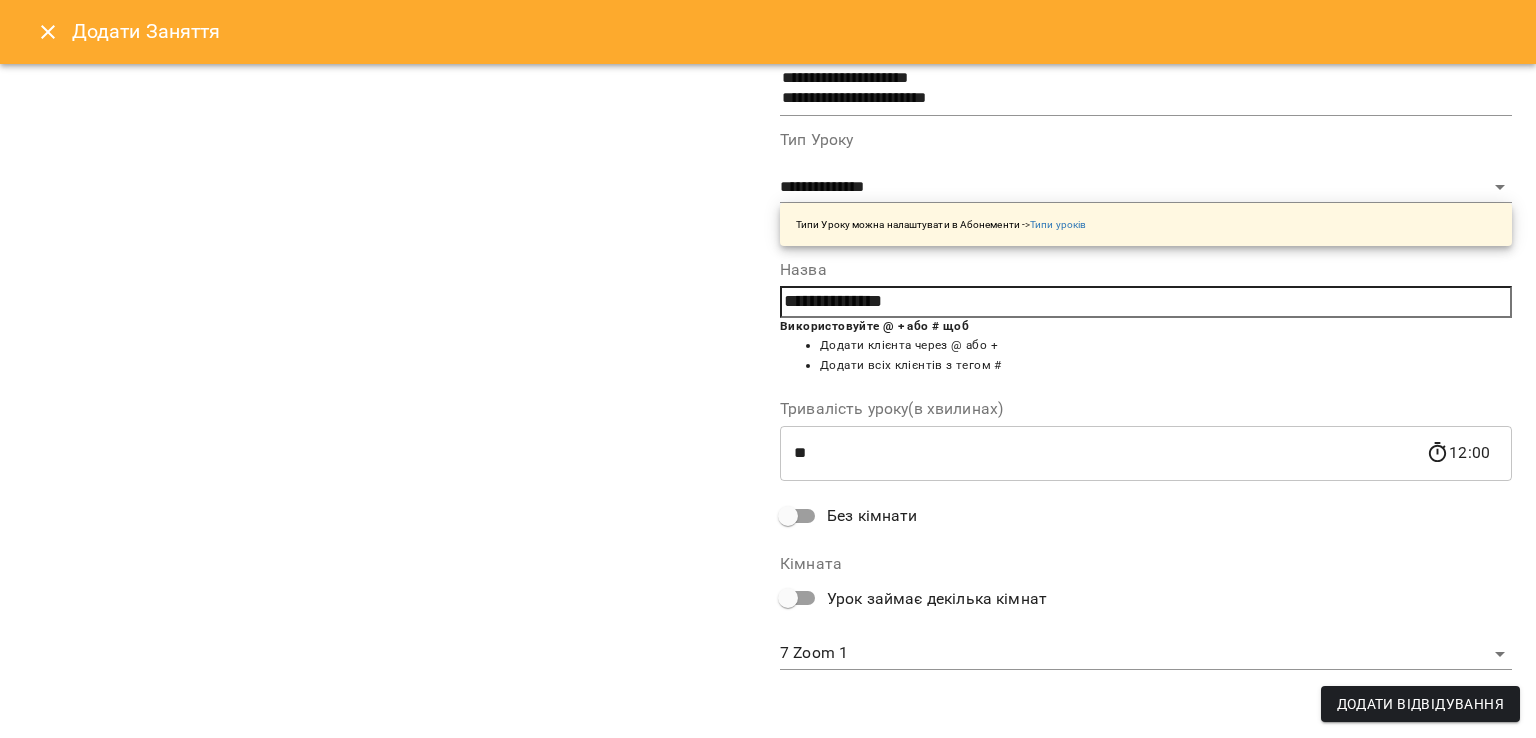 click on "For Business 1 77 UA   1 [CITY]   2 [CITY]    3 [CITY]   4 [CITY]    5 [CITY]   6 [CITY]   7 Zoom 1    Home 1   Home 2 08 09 10 11 12 13 14 15 16 17 18 19 20 10:00 3 Літній інтенсив С1 (Інтенсив С1) 11:30 3 Літній інтенсив С1 (Інтенсив С1) 13:00 [LAST] [FIRST] [LAST] Пакет_12_індив 09:00 [LAST] [FIRST] Пакет_12_індив 09:00 [LAST] [FIRST] Пакет_12_індив 12:30 [FIRST] [LAST] Пакет_12_індив 13:30 [LAST] [FIRST] Пакет_12_індив 11:00 [LAST] [FIRST] Пакет_12_індив 10:00 [LAST] [FIRST] Пакет_12_індив 12:00 [LAST] [FIRST]  Пакет_24_індив 19:00 [LAST] [FIRST] Пакет_12_індив 19:00 4 Дорослі (Іспанська дорослі А2) 19:00 Пакет_12_індив 13:00 ​" at bounding box center (768, 905) 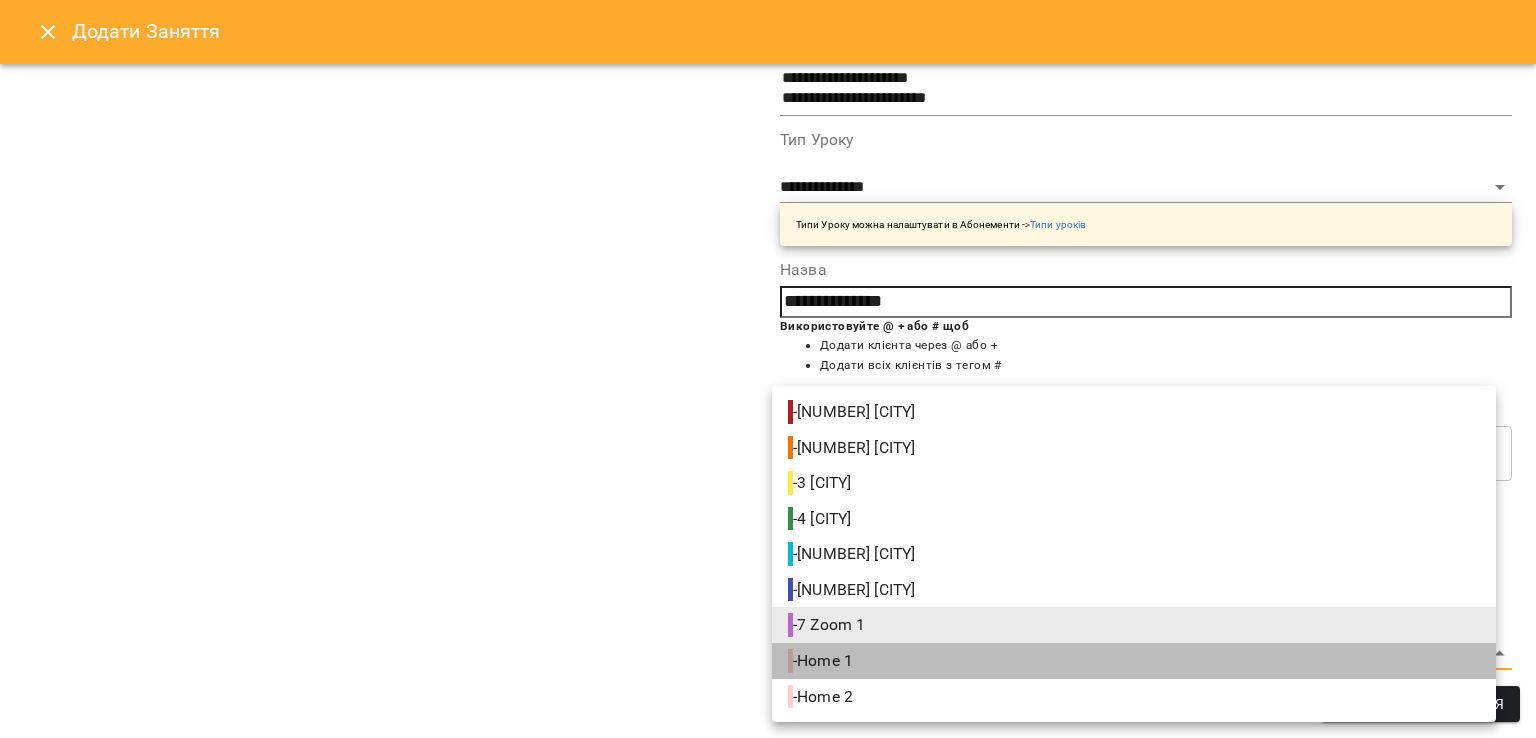 click on "- Home [ADDRESS]" at bounding box center (822, 661) 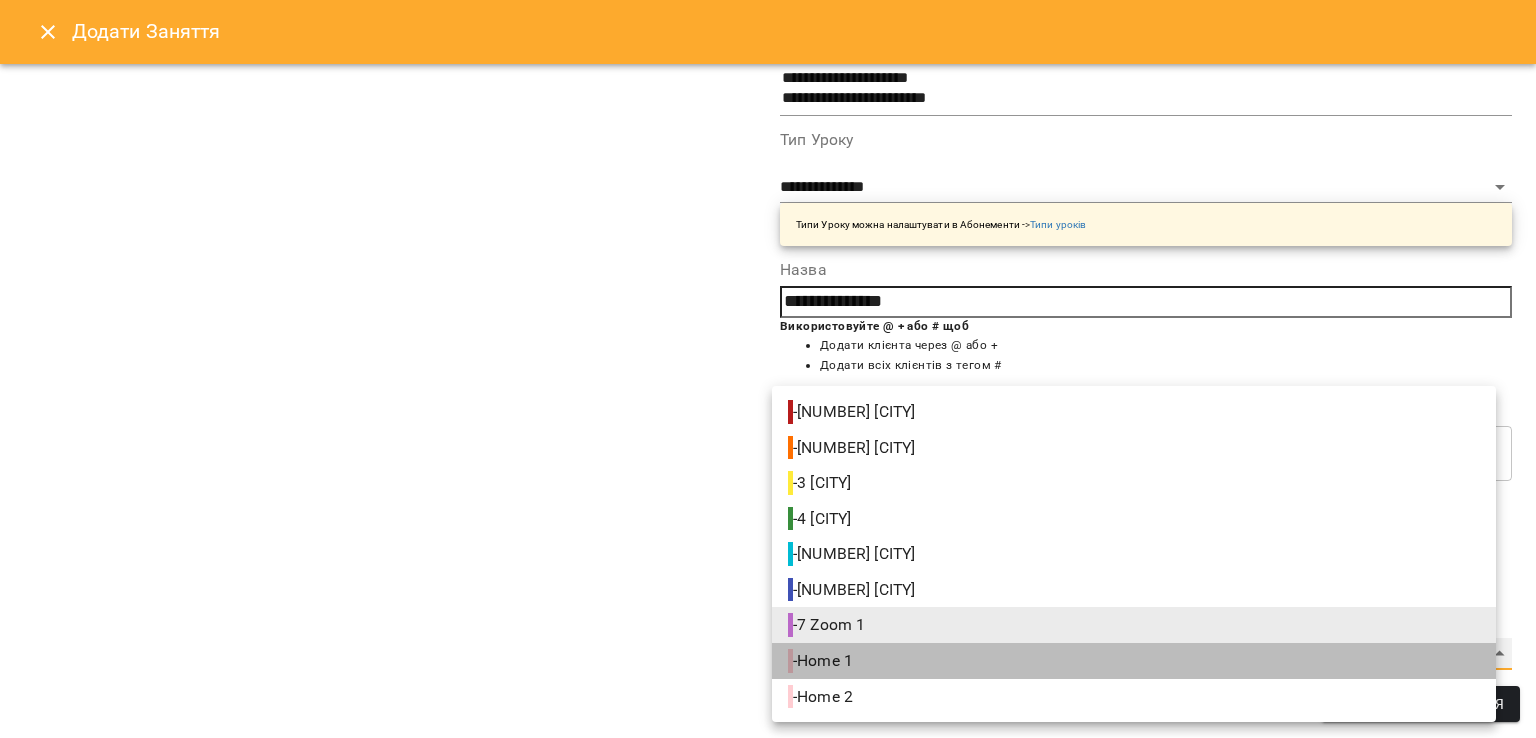 type on "**********" 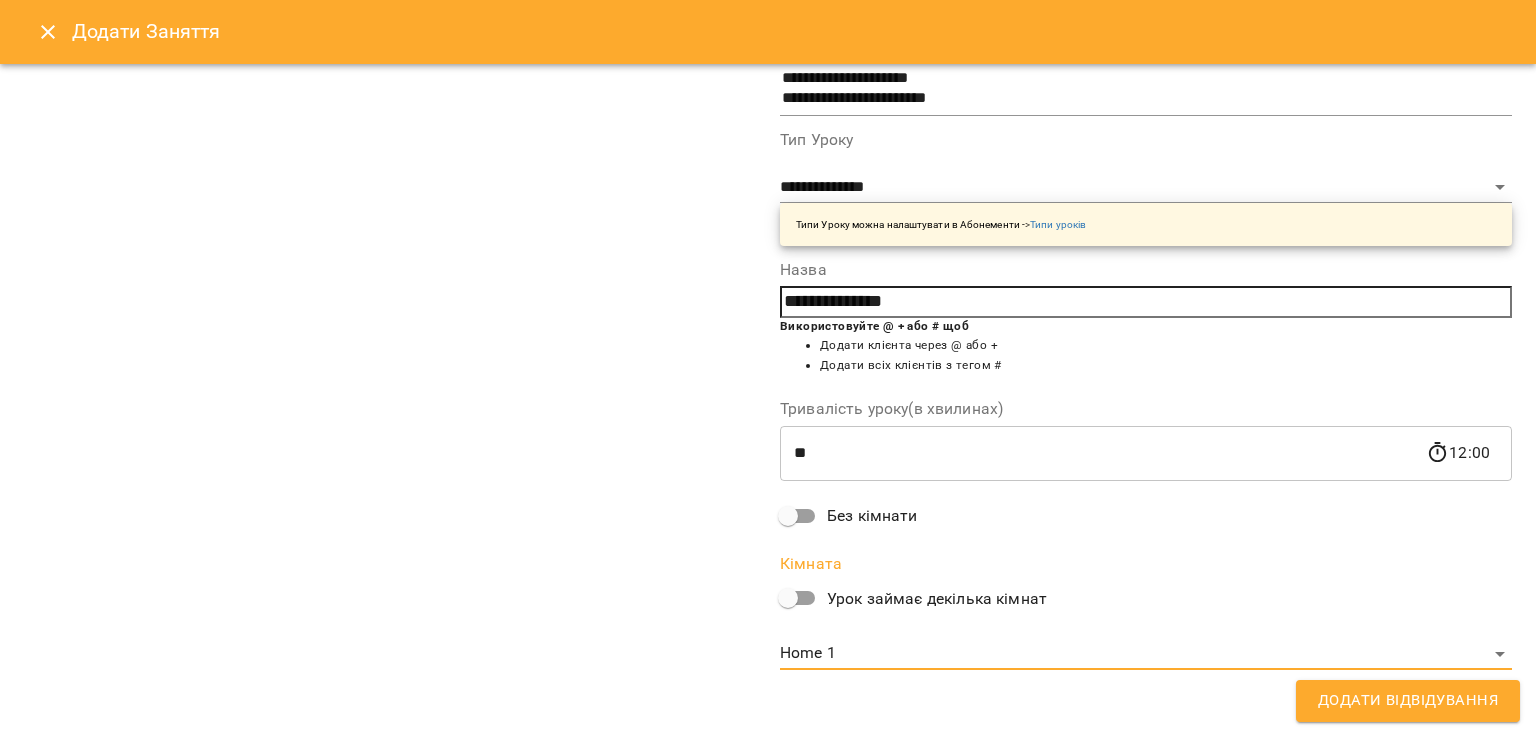 click on "Додати Відвідування" at bounding box center (1408, 701) 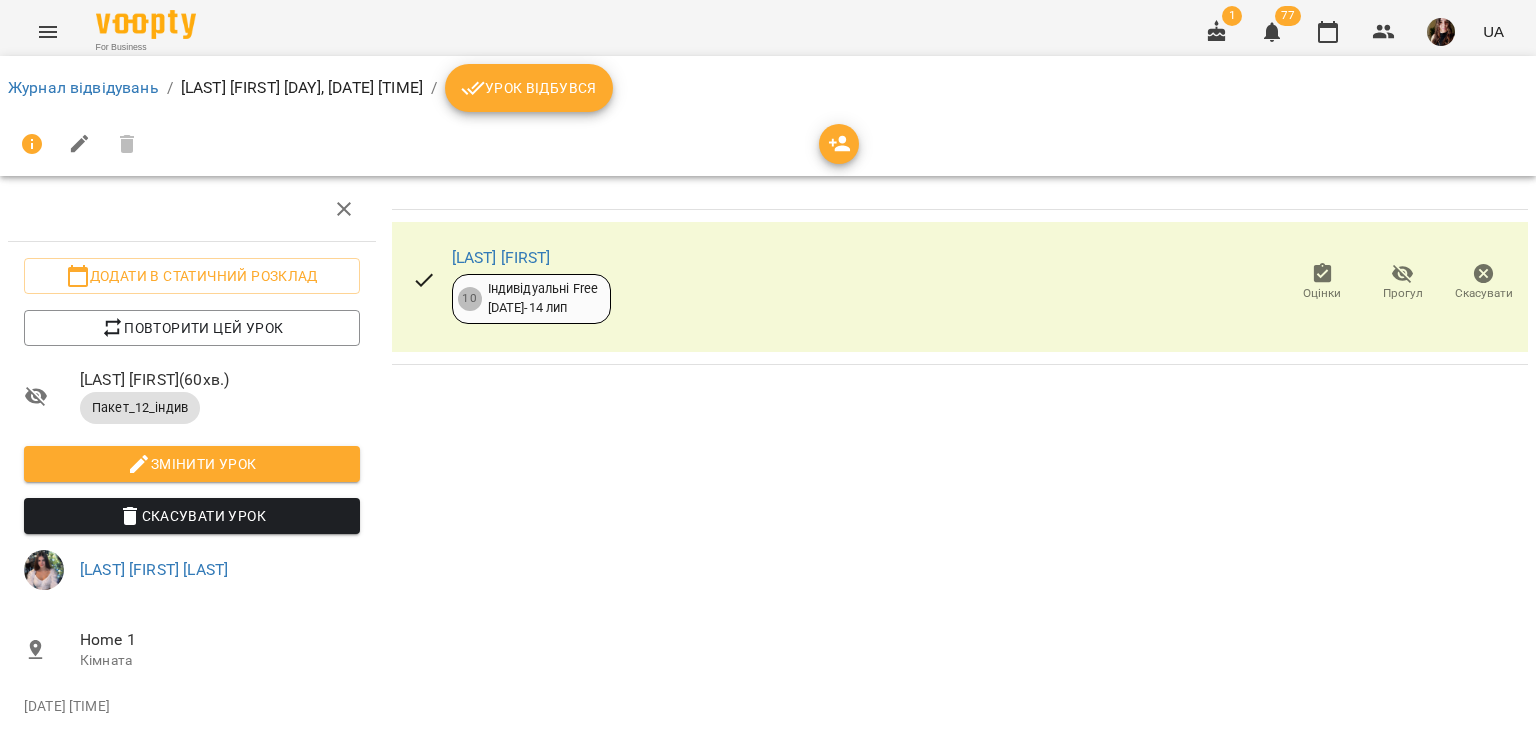 click on "Урок відбувся" at bounding box center [529, 88] 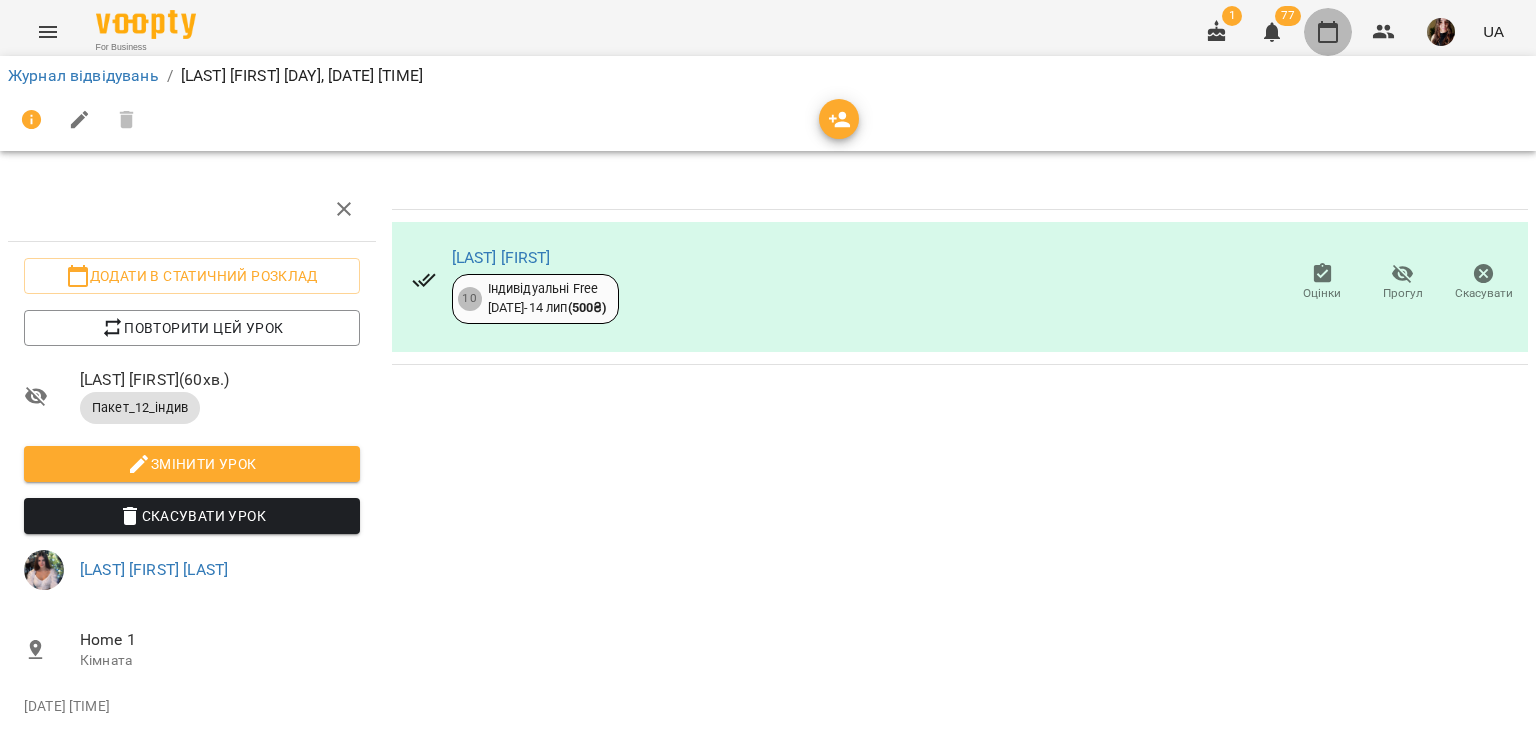 click 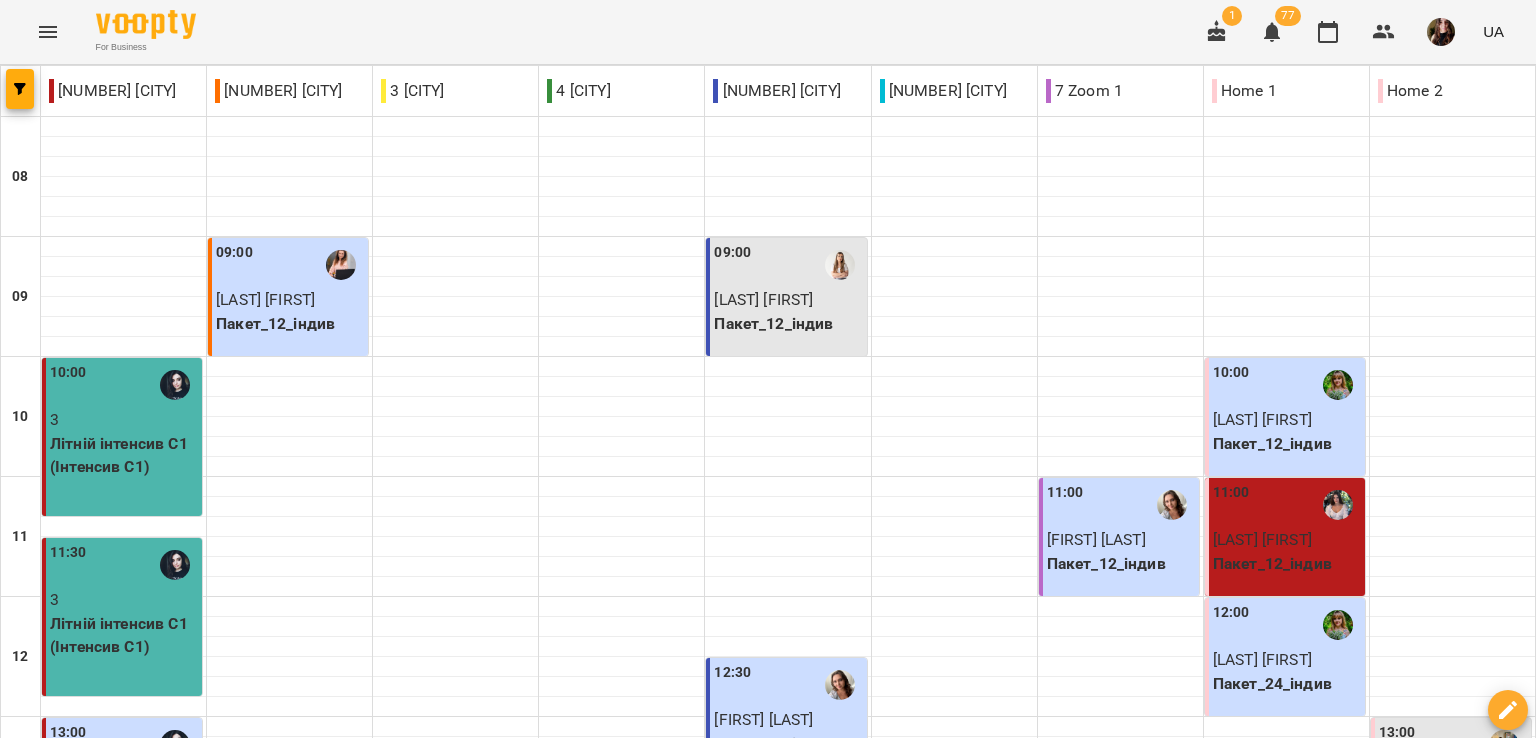 click on "сб" at bounding box center [1283, 1703] 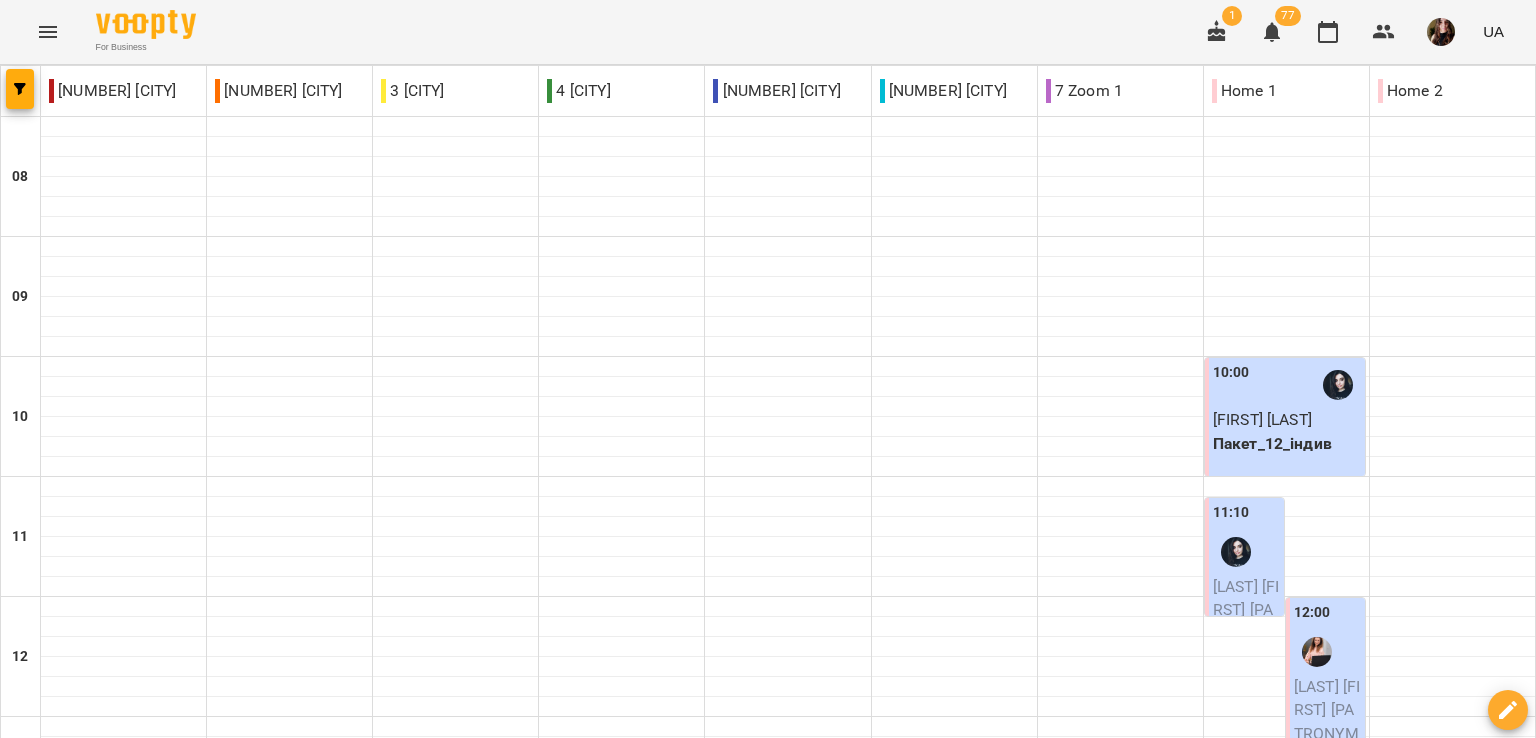 scroll, scrollTop: 500, scrollLeft: 0, axis: vertical 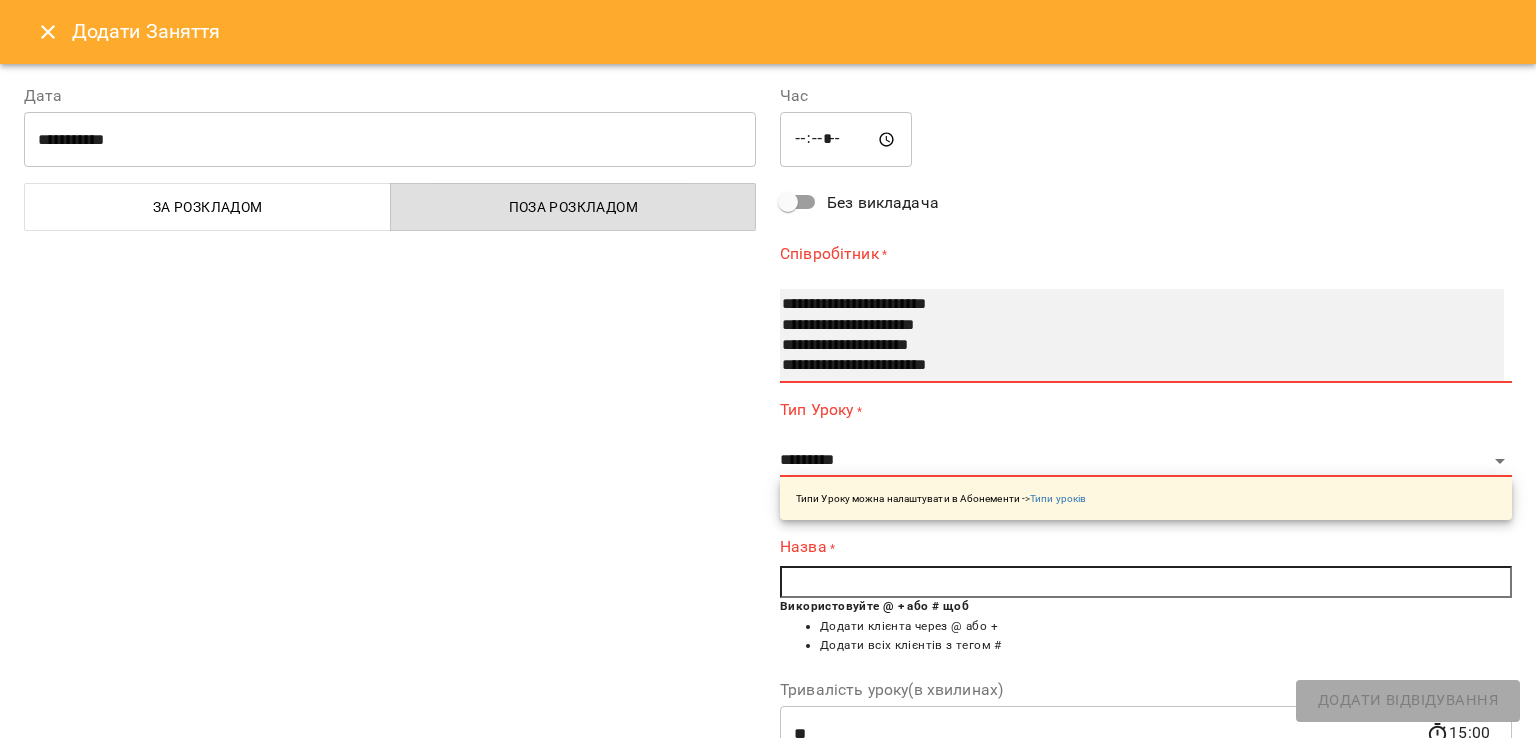 select on "**********" 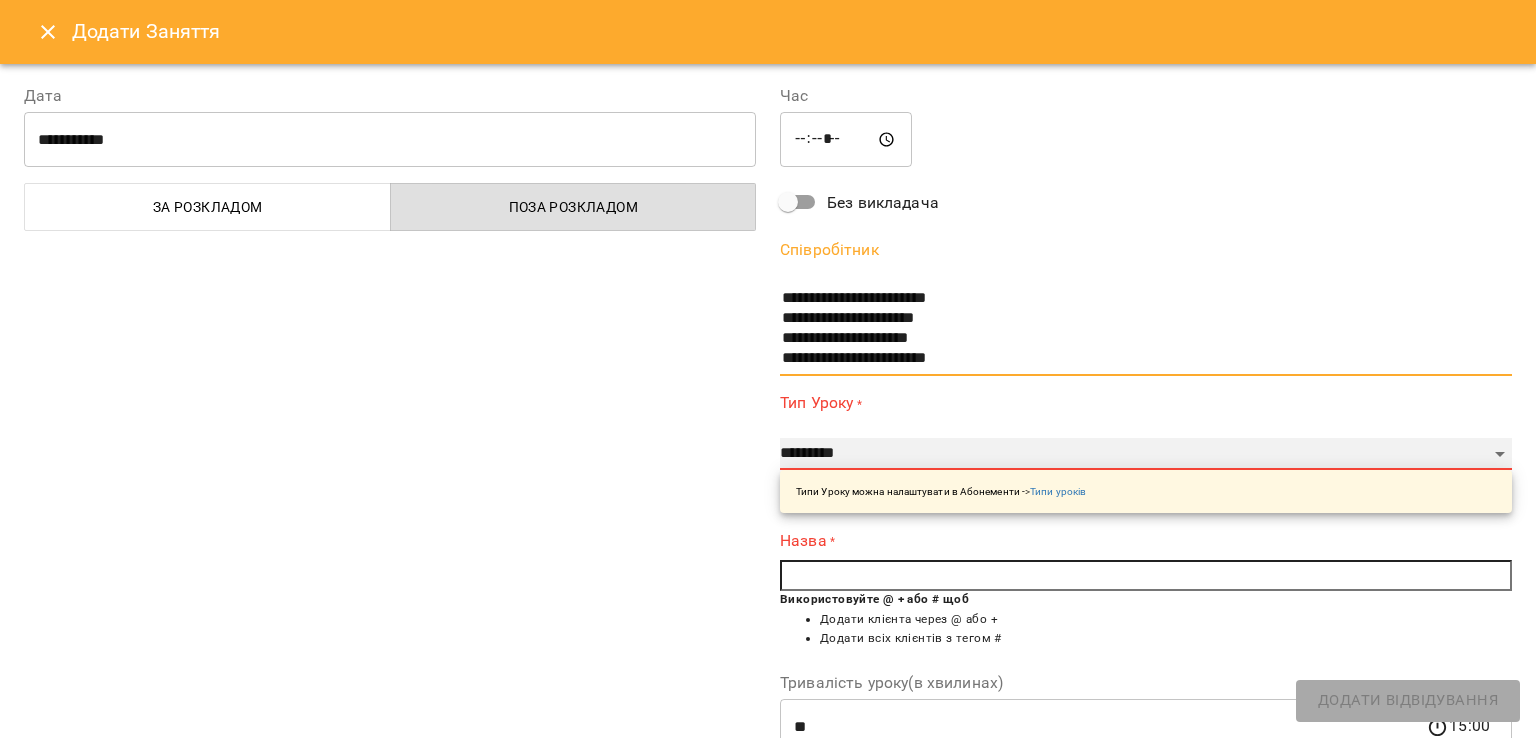 click on "**********" at bounding box center [1146, 454] 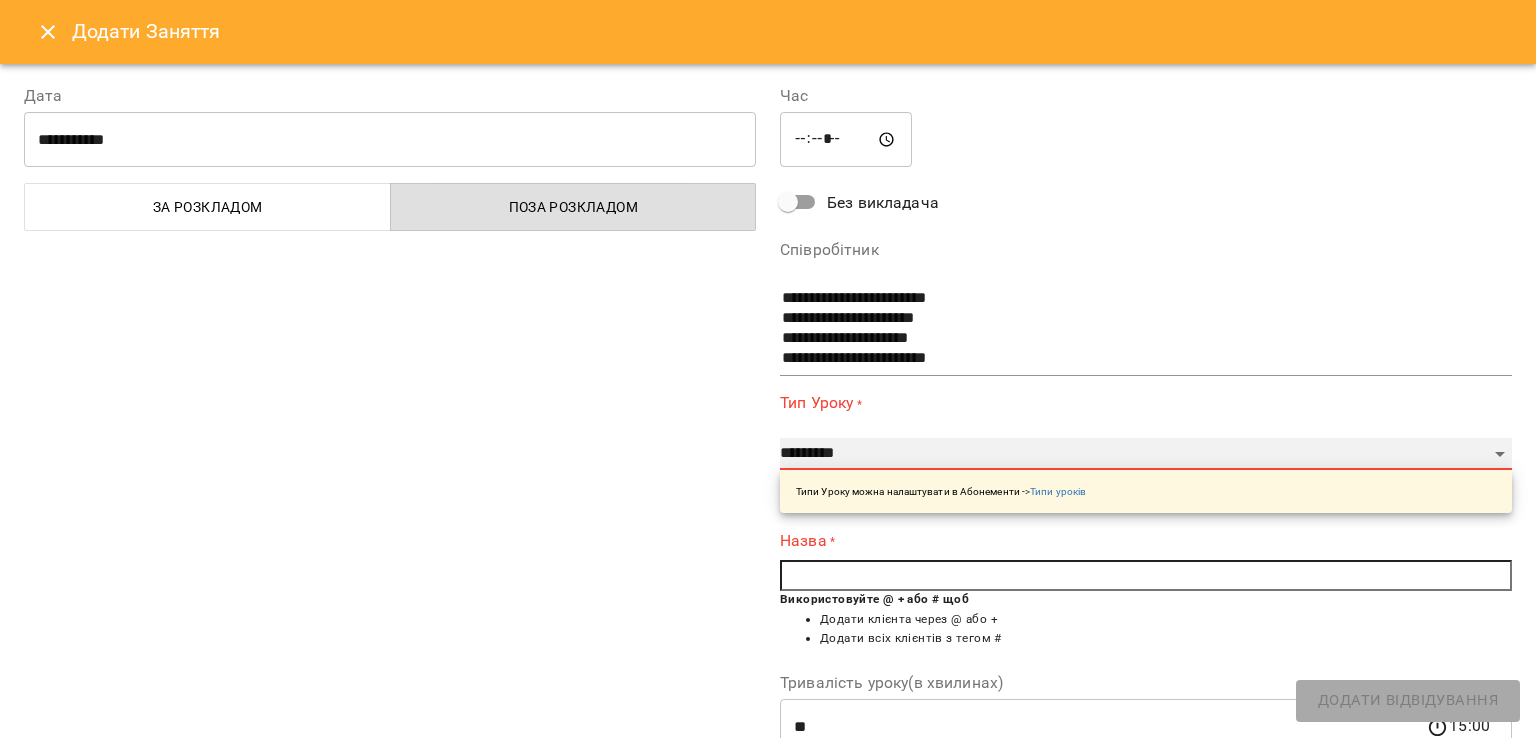 select on "**********" 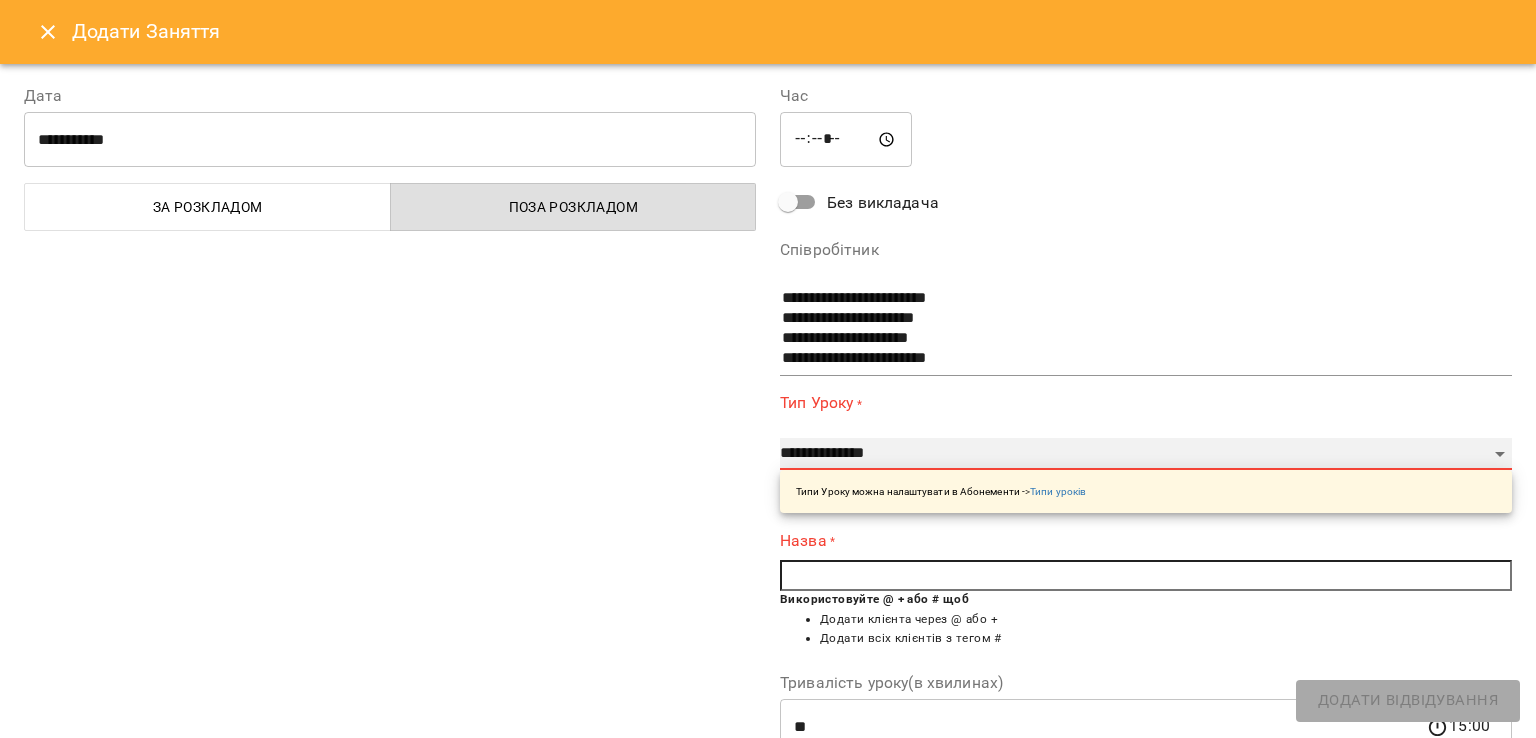 click on "**********" at bounding box center (1146, 454) 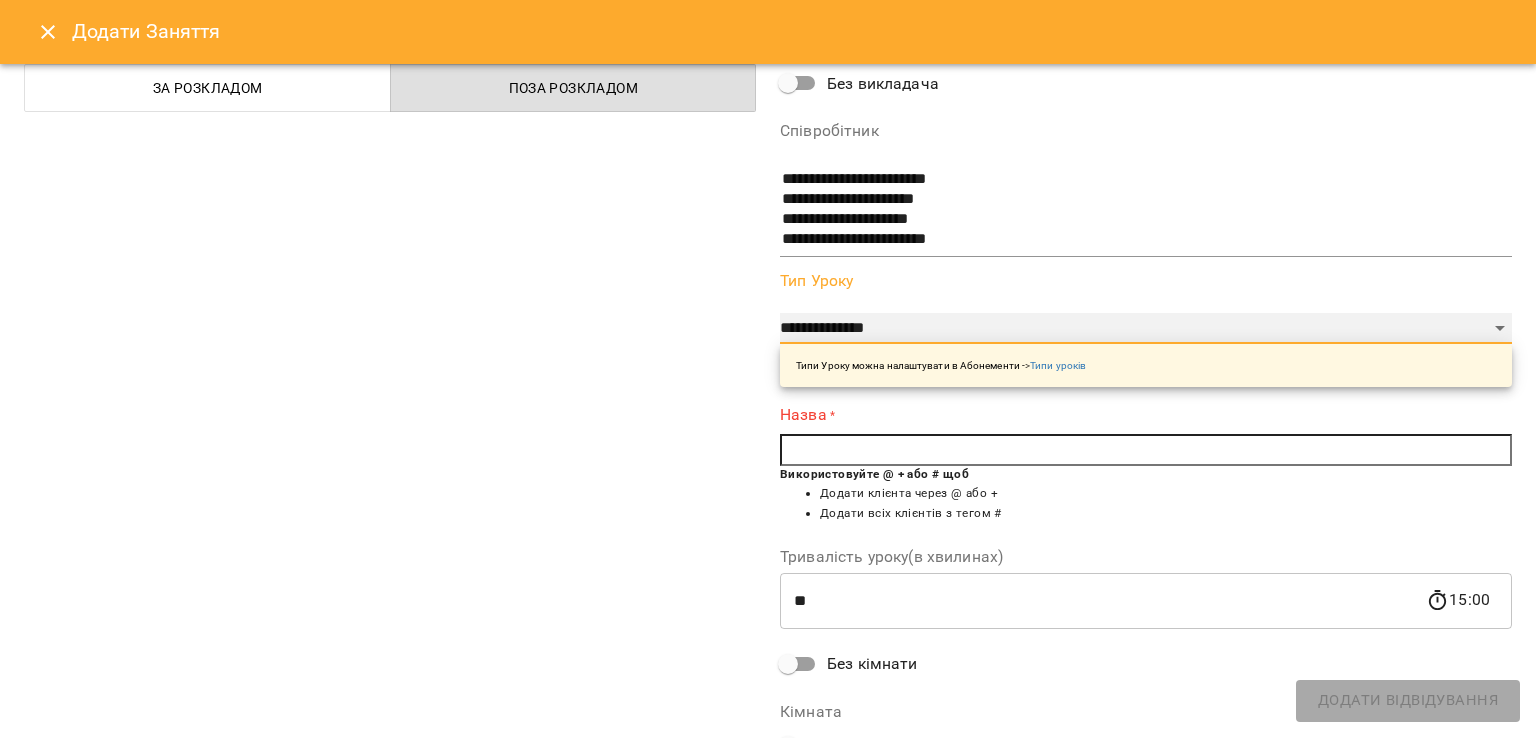 scroll, scrollTop: 200, scrollLeft: 0, axis: vertical 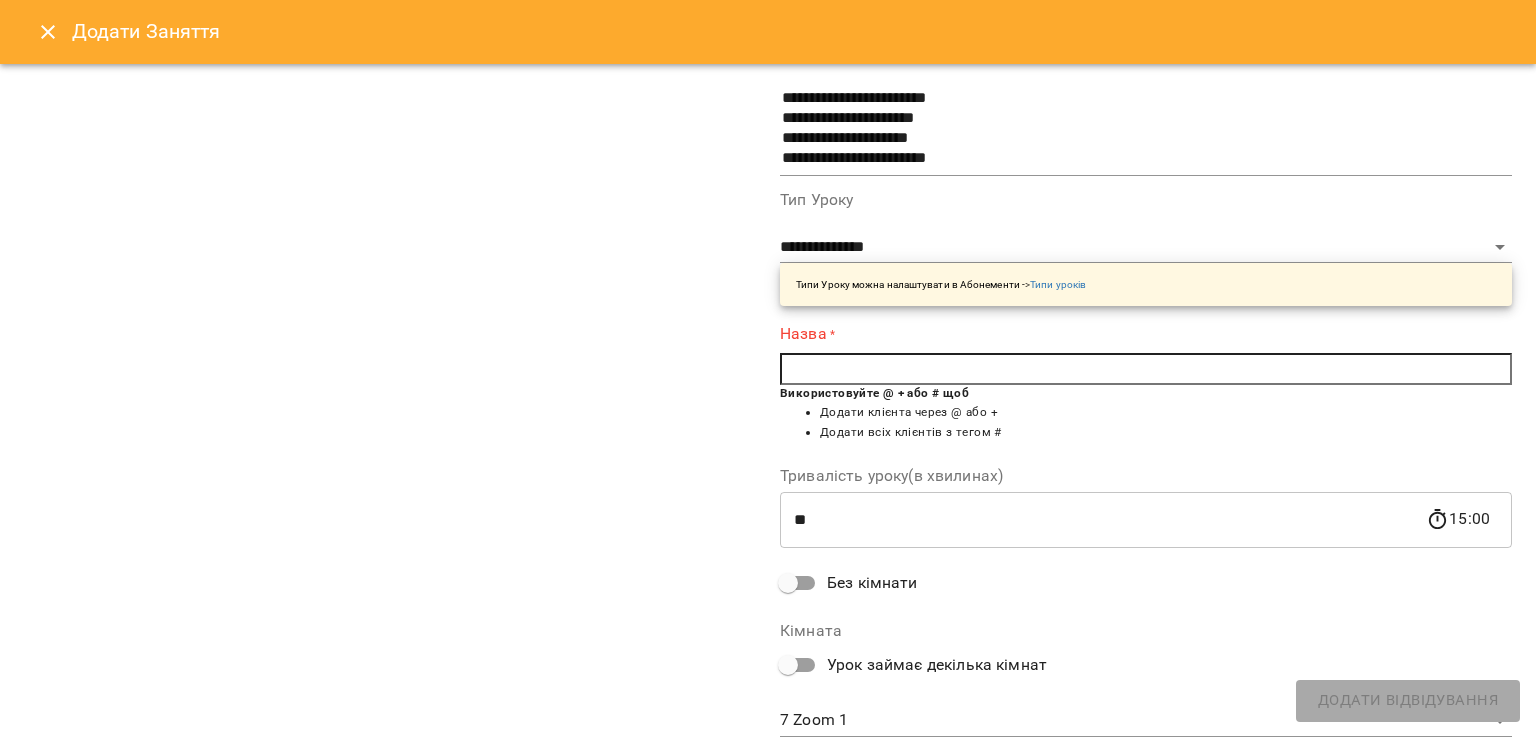 click at bounding box center [1146, 369] 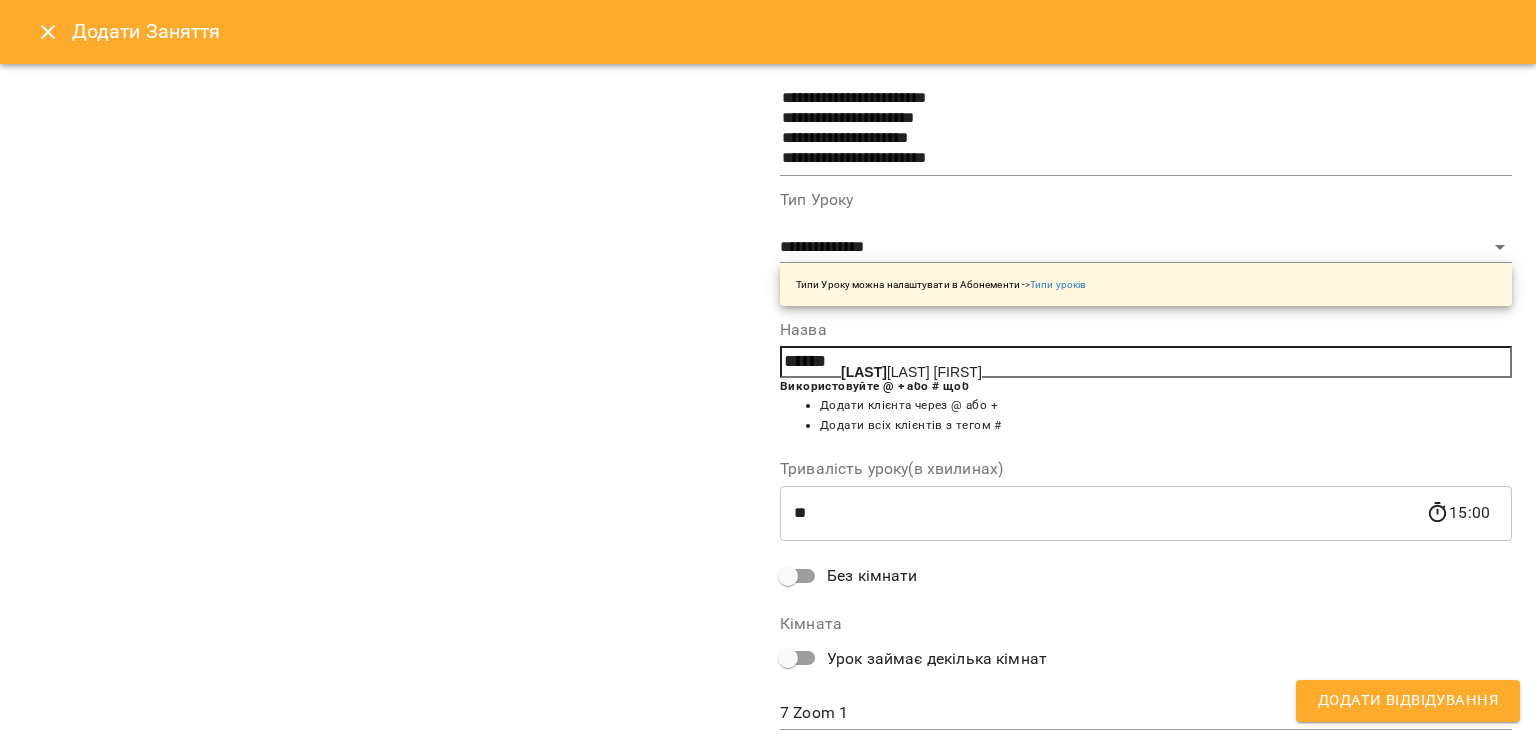 click on "[LAST]" 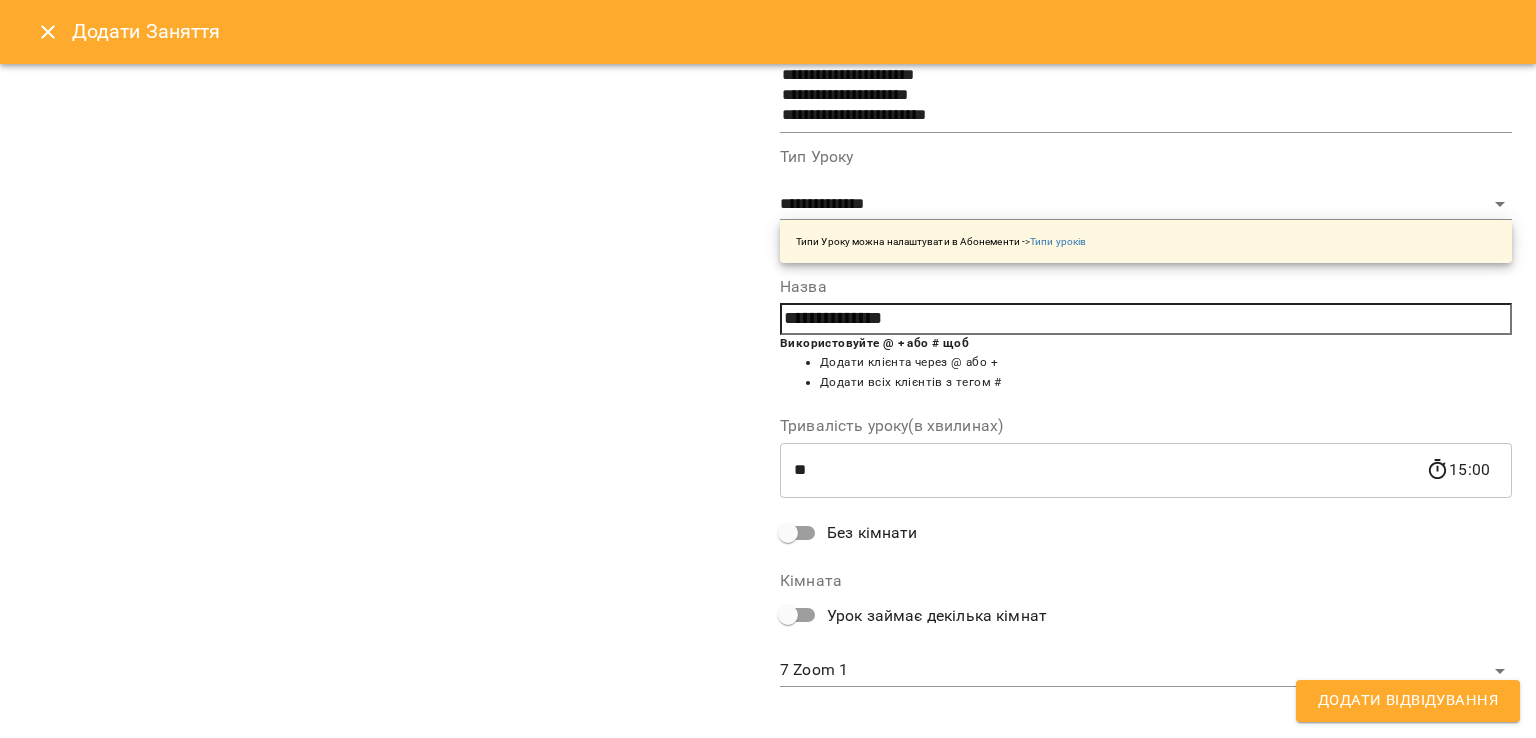 scroll, scrollTop: 260, scrollLeft: 0, axis: vertical 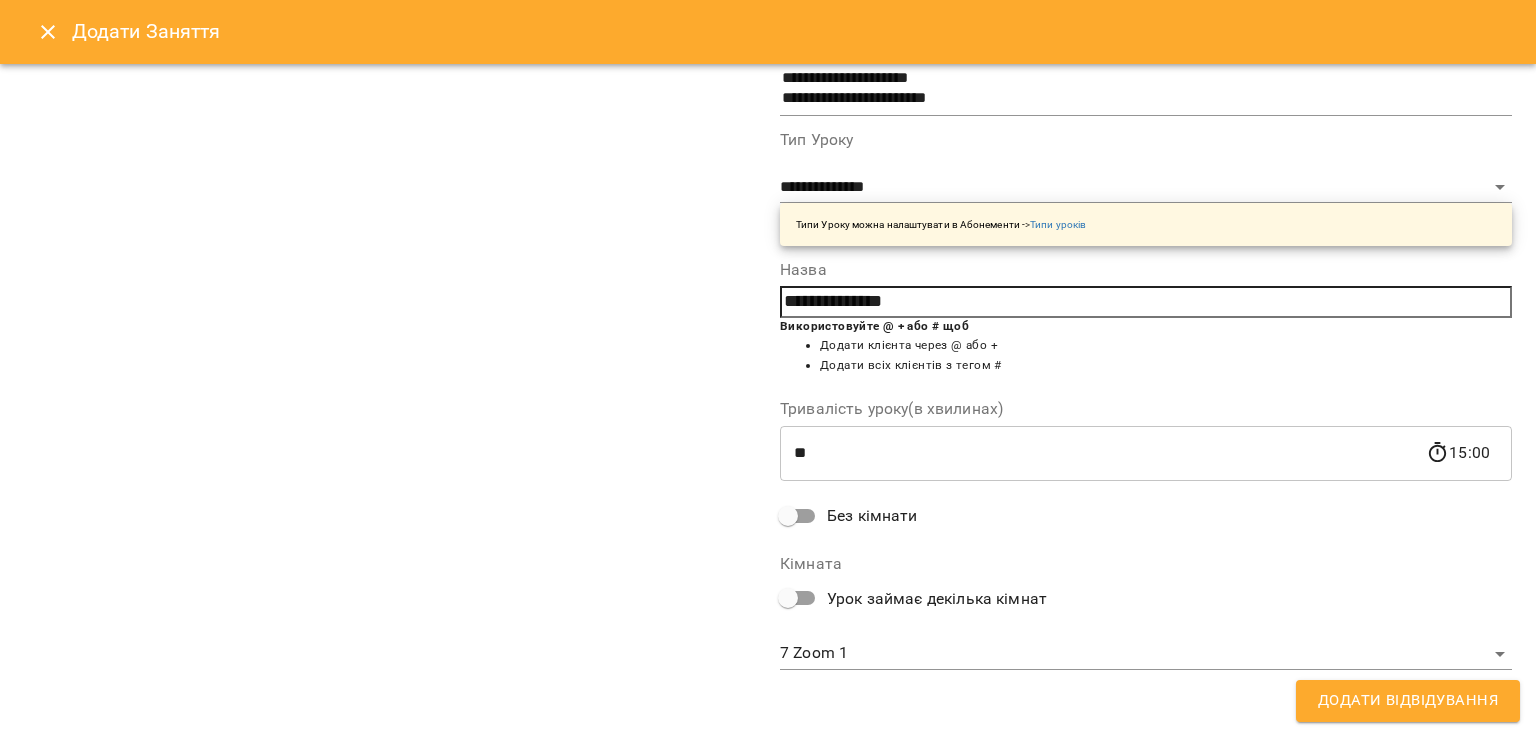 click on "**********" at bounding box center [768, 905] 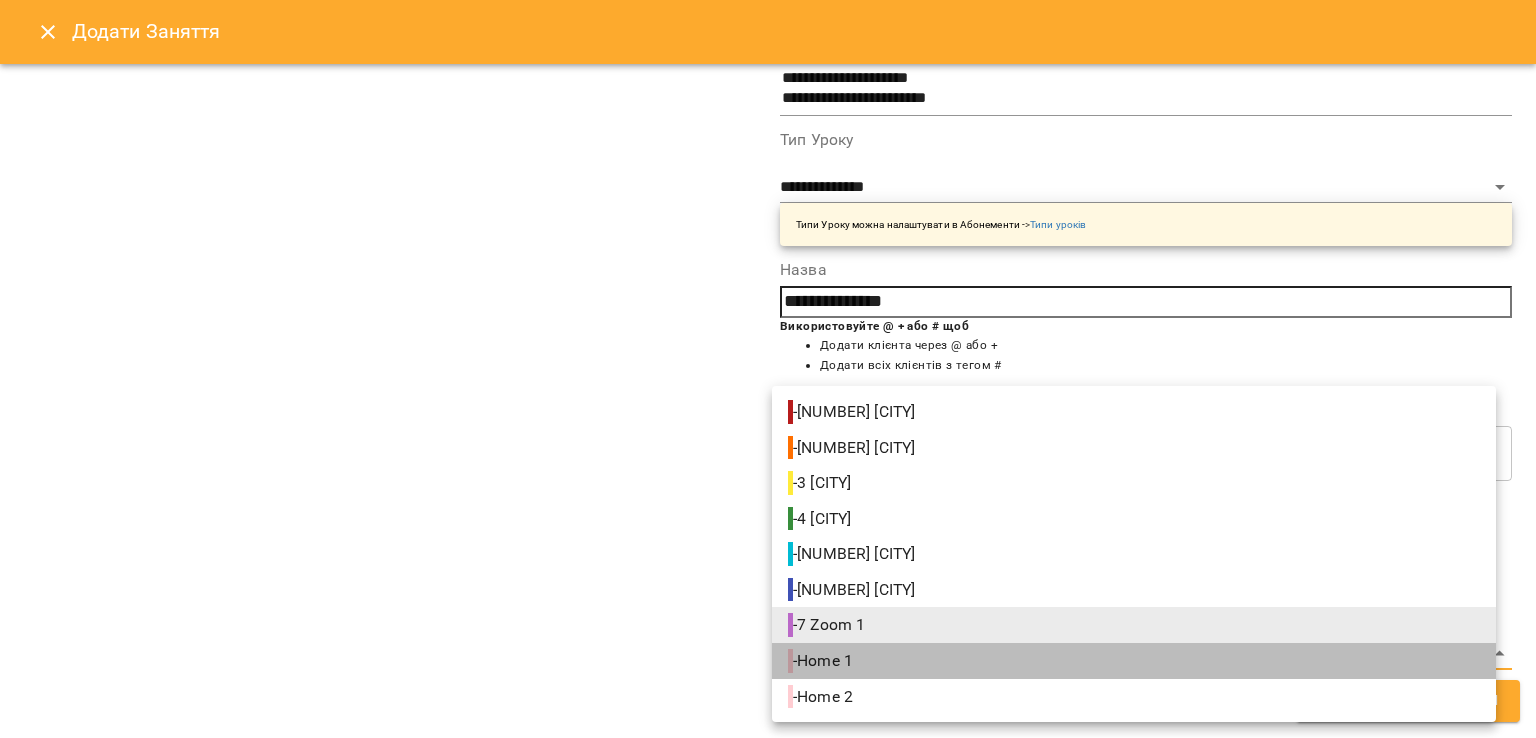 drag, startPoint x: 832, startPoint y: 658, endPoint x: 817, endPoint y: 651, distance: 16.552946 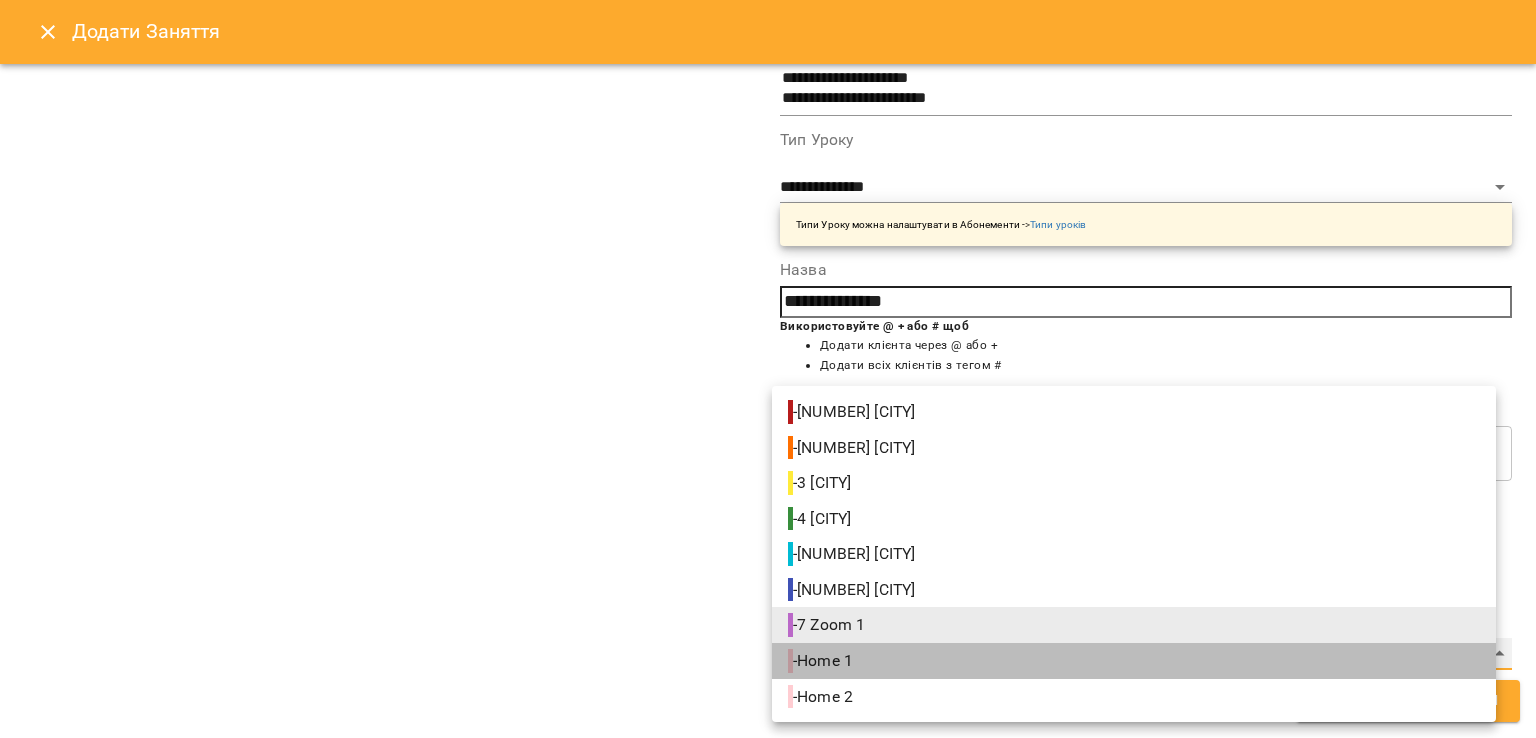 type on "**********" 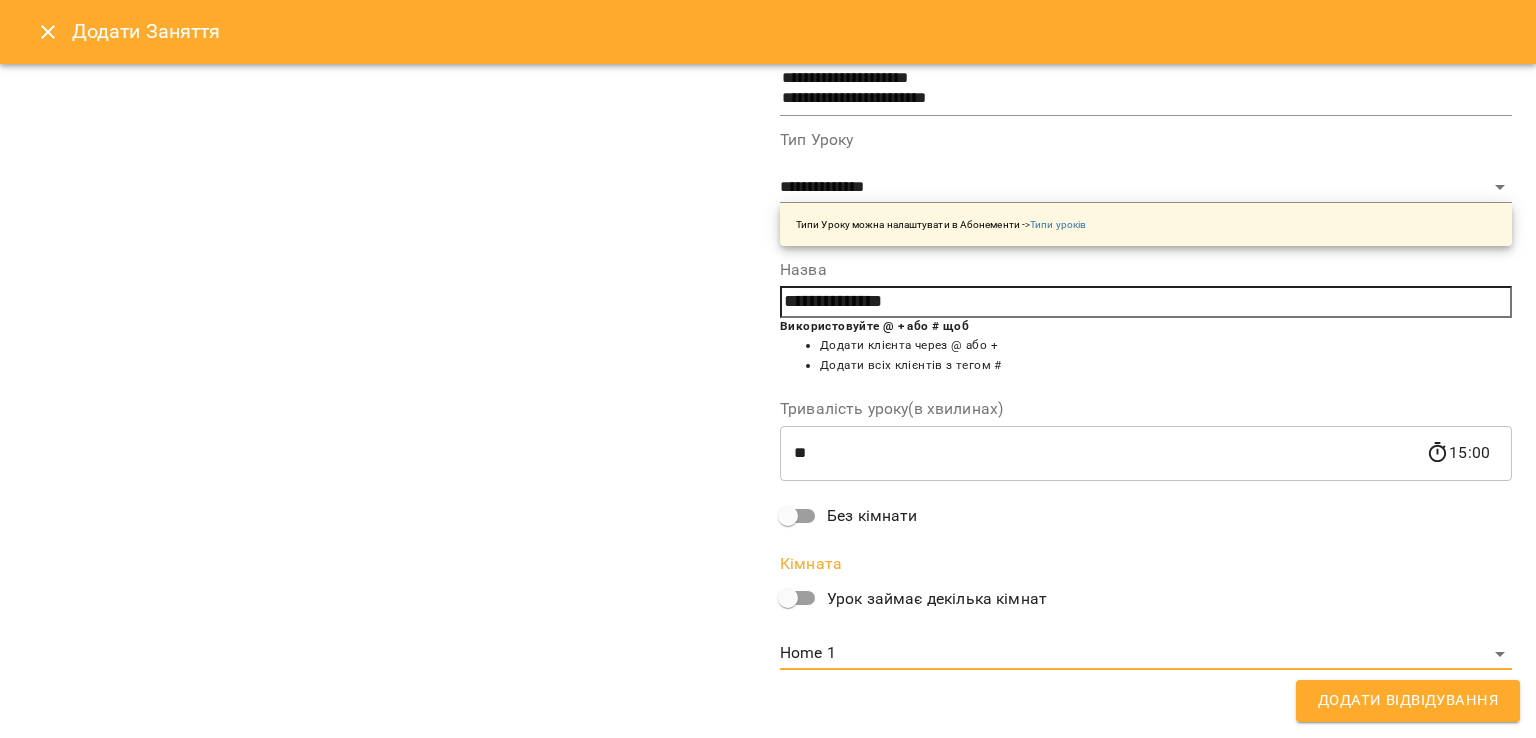 click on "Додати Відвідування" at bounding box center [1408, 701] 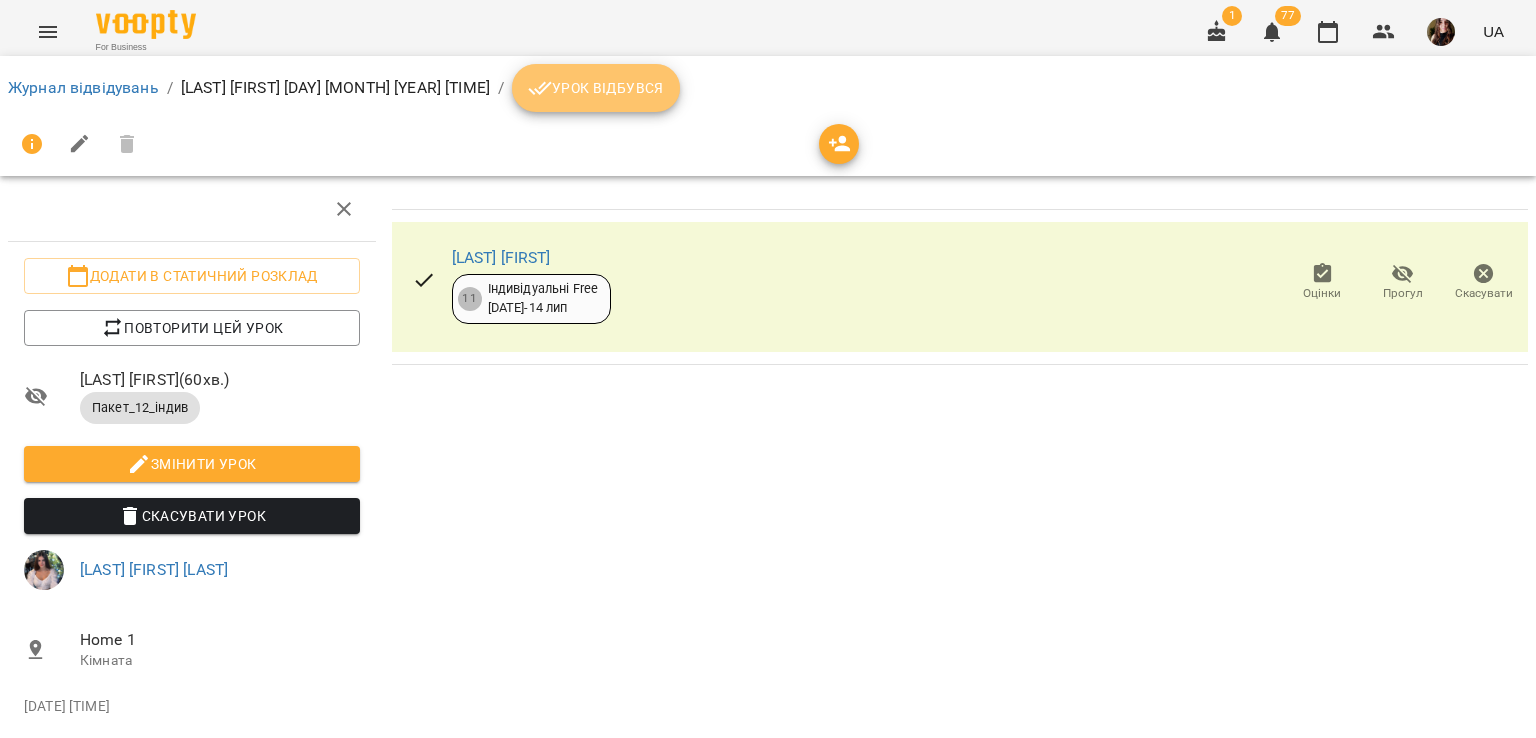 click on "Урок відбувся" at bounding box center [596, 88] 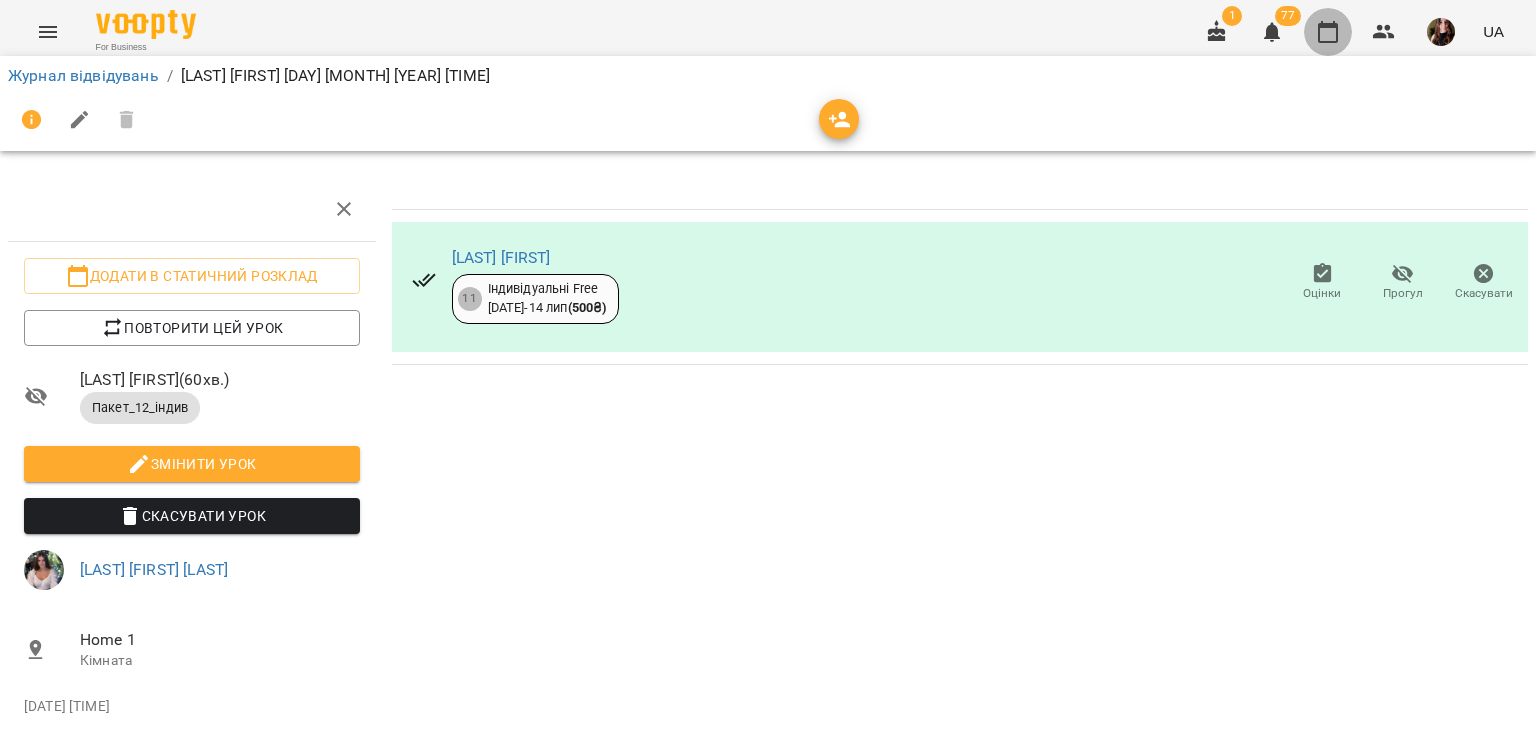 click at bounding box center (1328, 32) 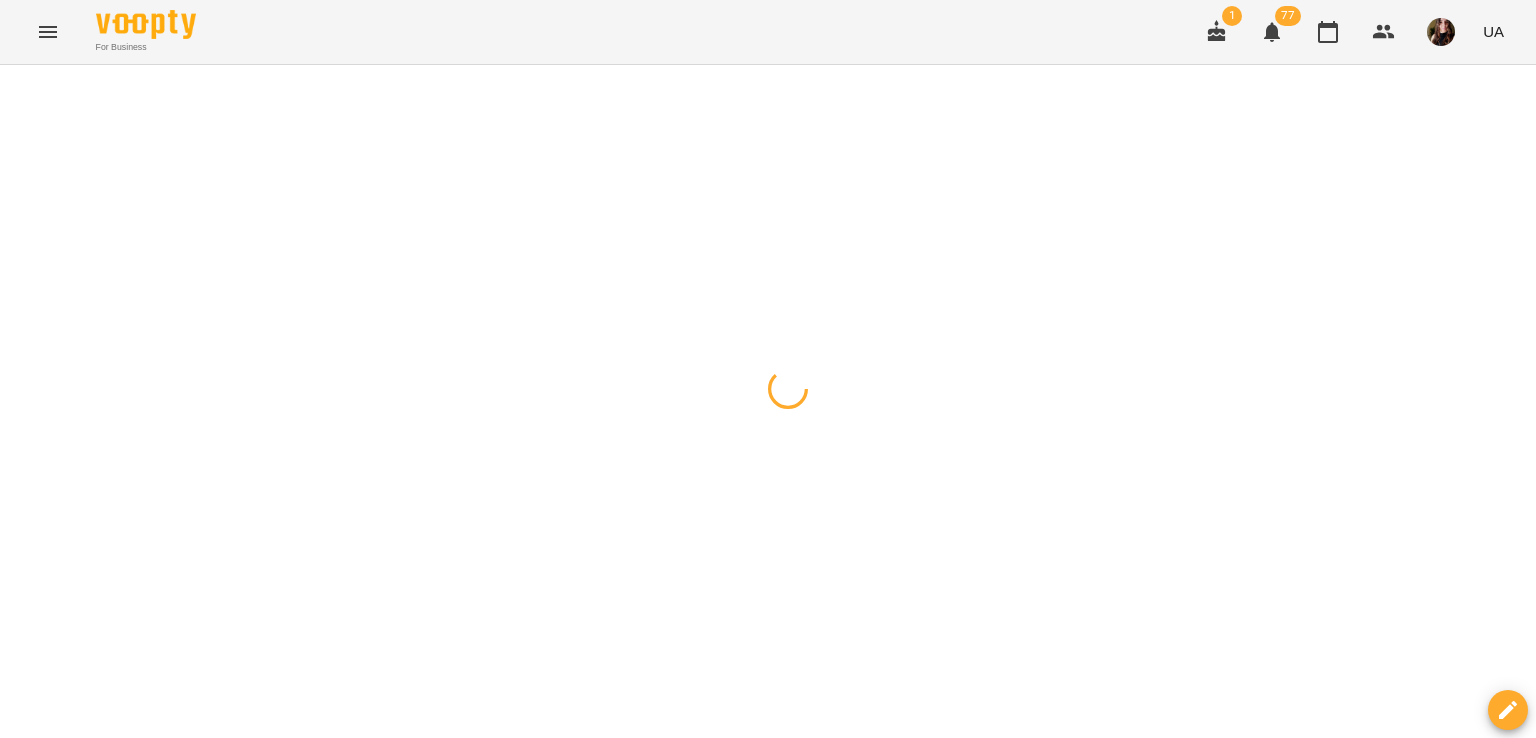 click on "For Business 1 77 UA" at bounding box center (768, 32) 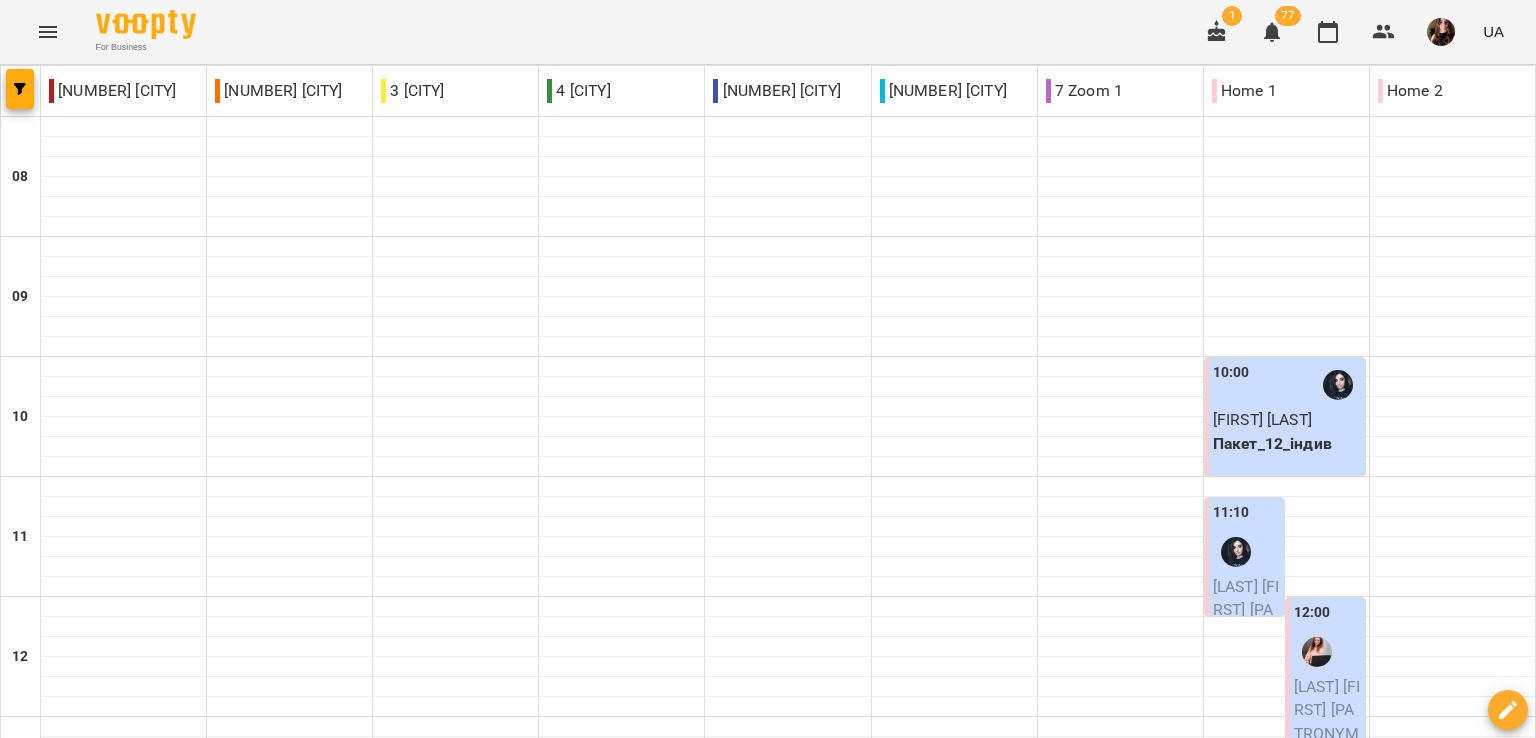 click on "**********" at bounding box center [768, 1768] 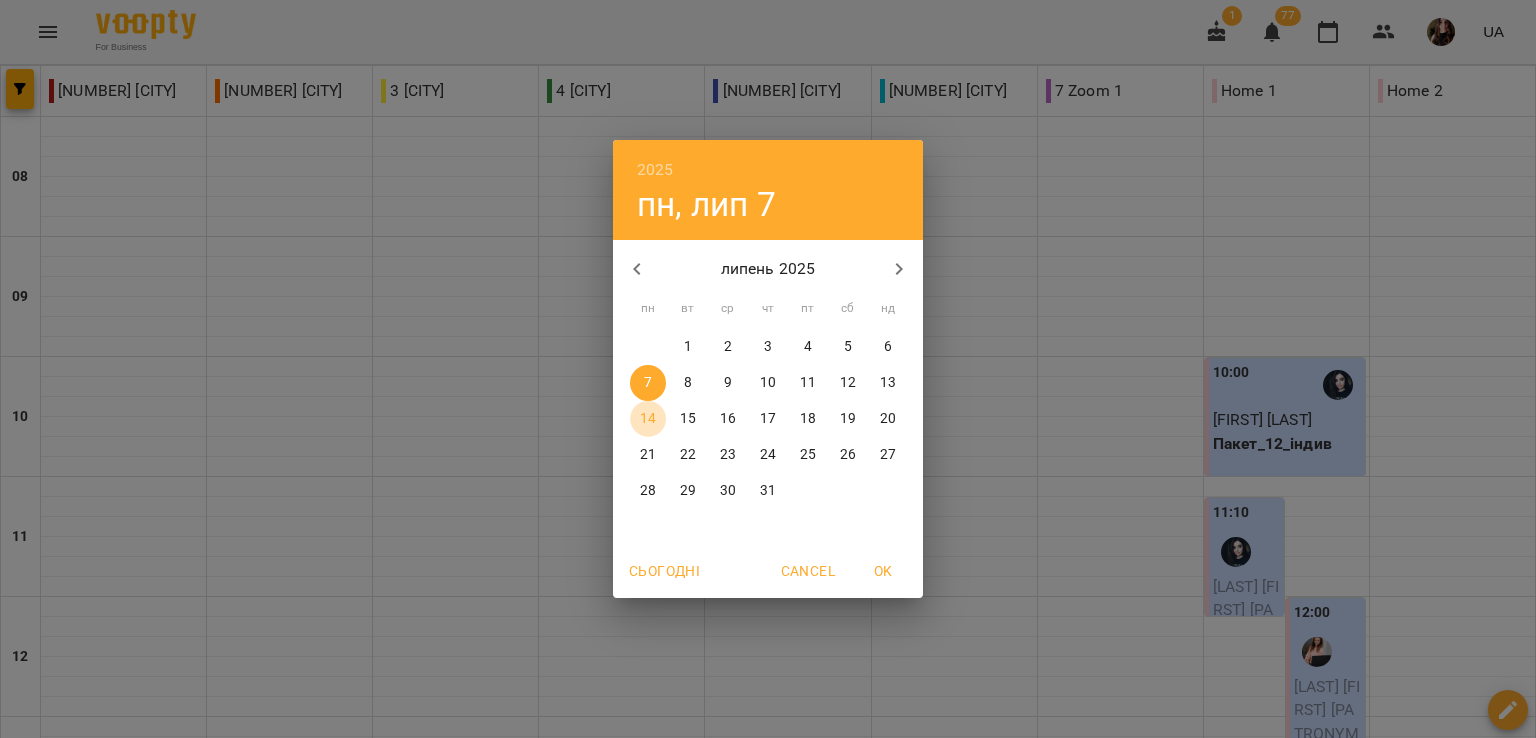 click on "14" at bounding box center (648, 419) 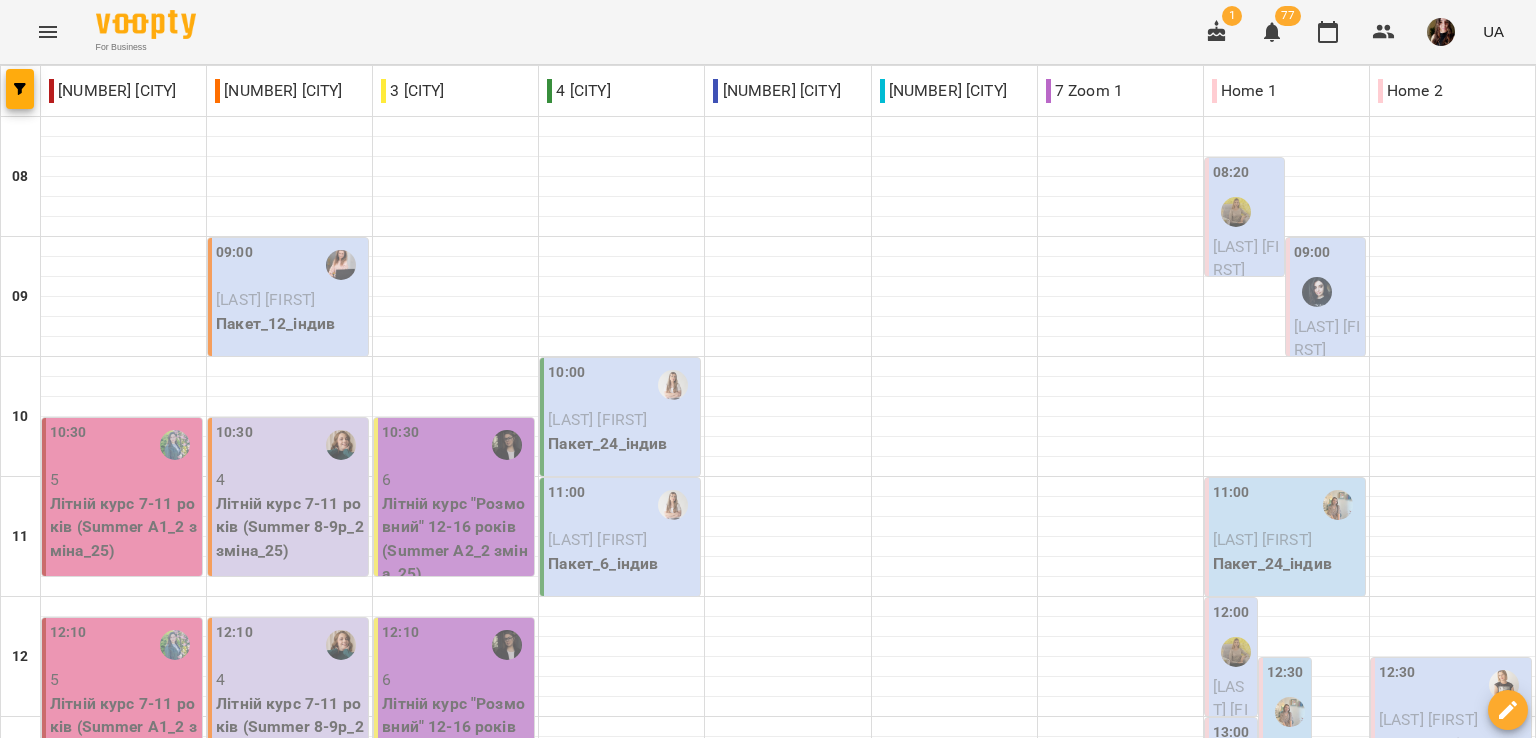click on "**********" at bounding box center (768, 1768) 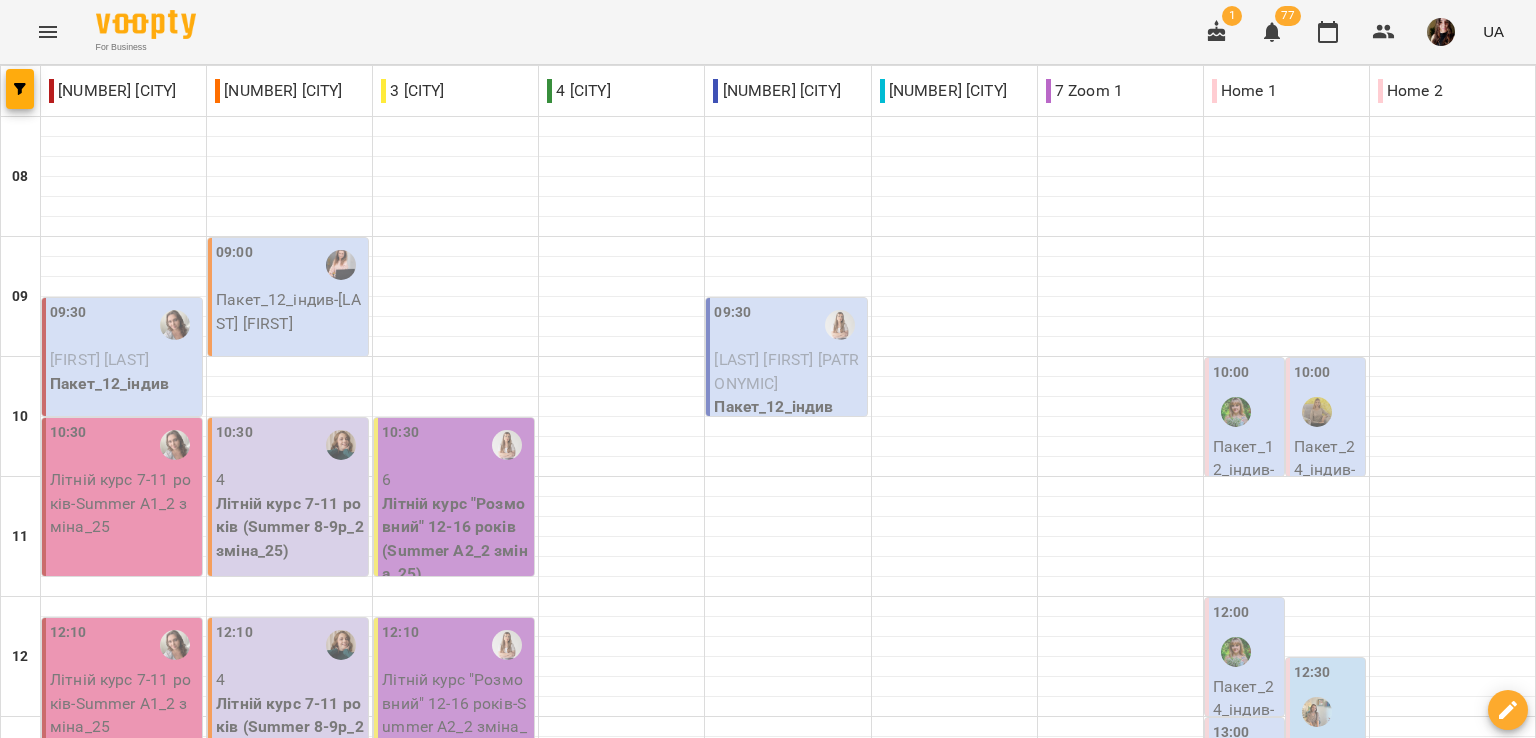 scroll, scrollTop: 500, scrollLeft: 0, axis: vertical 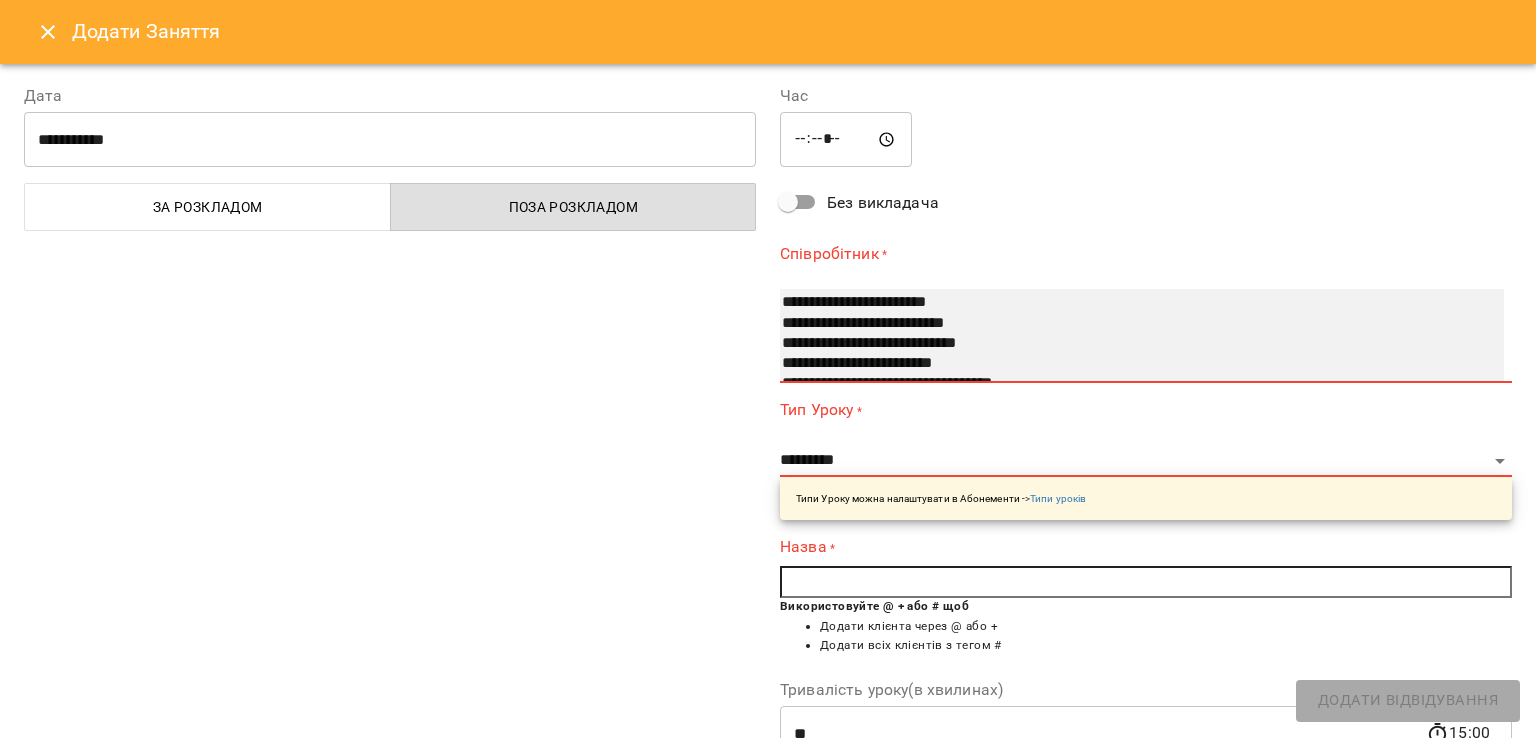 select on "**********" 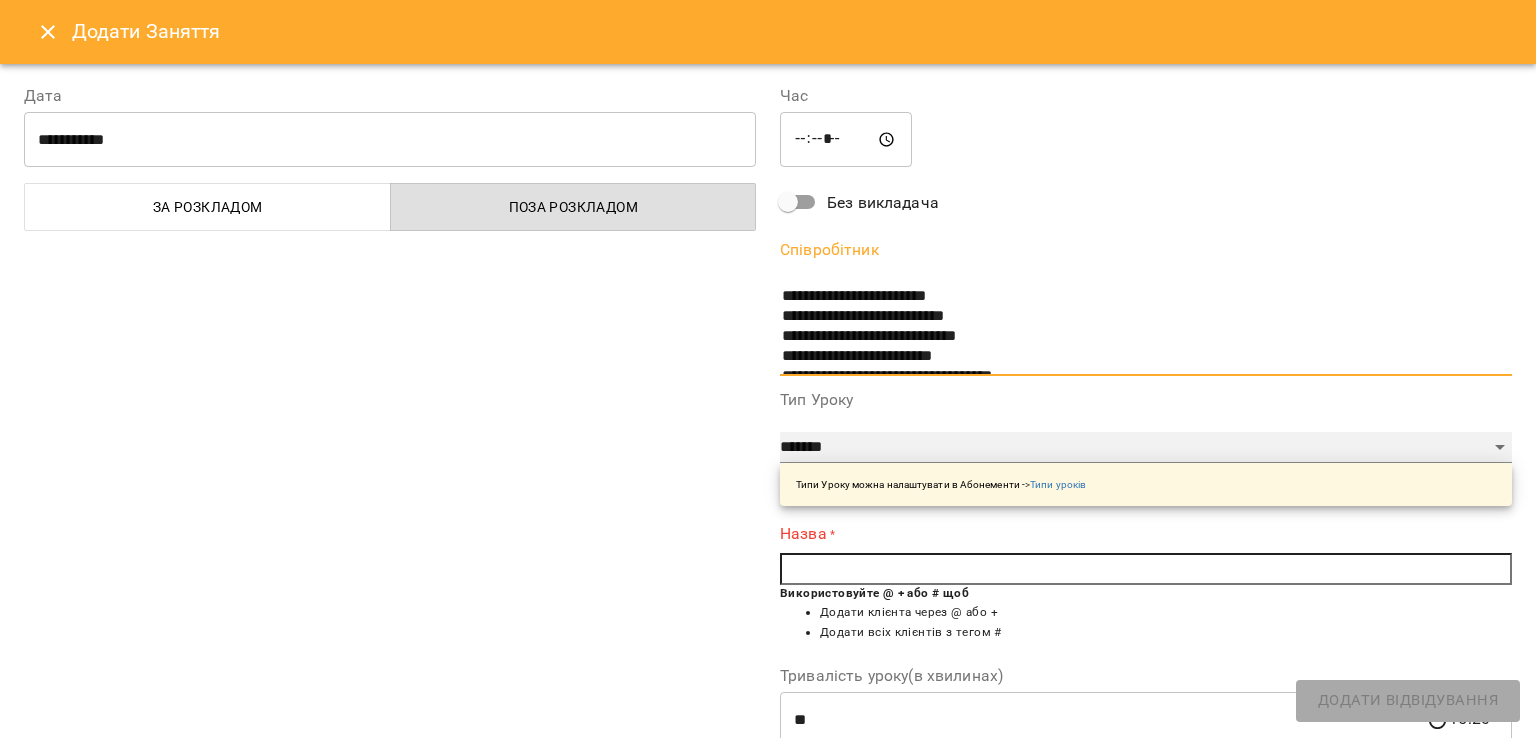click on "**********" at bounding box center (1146, 448) 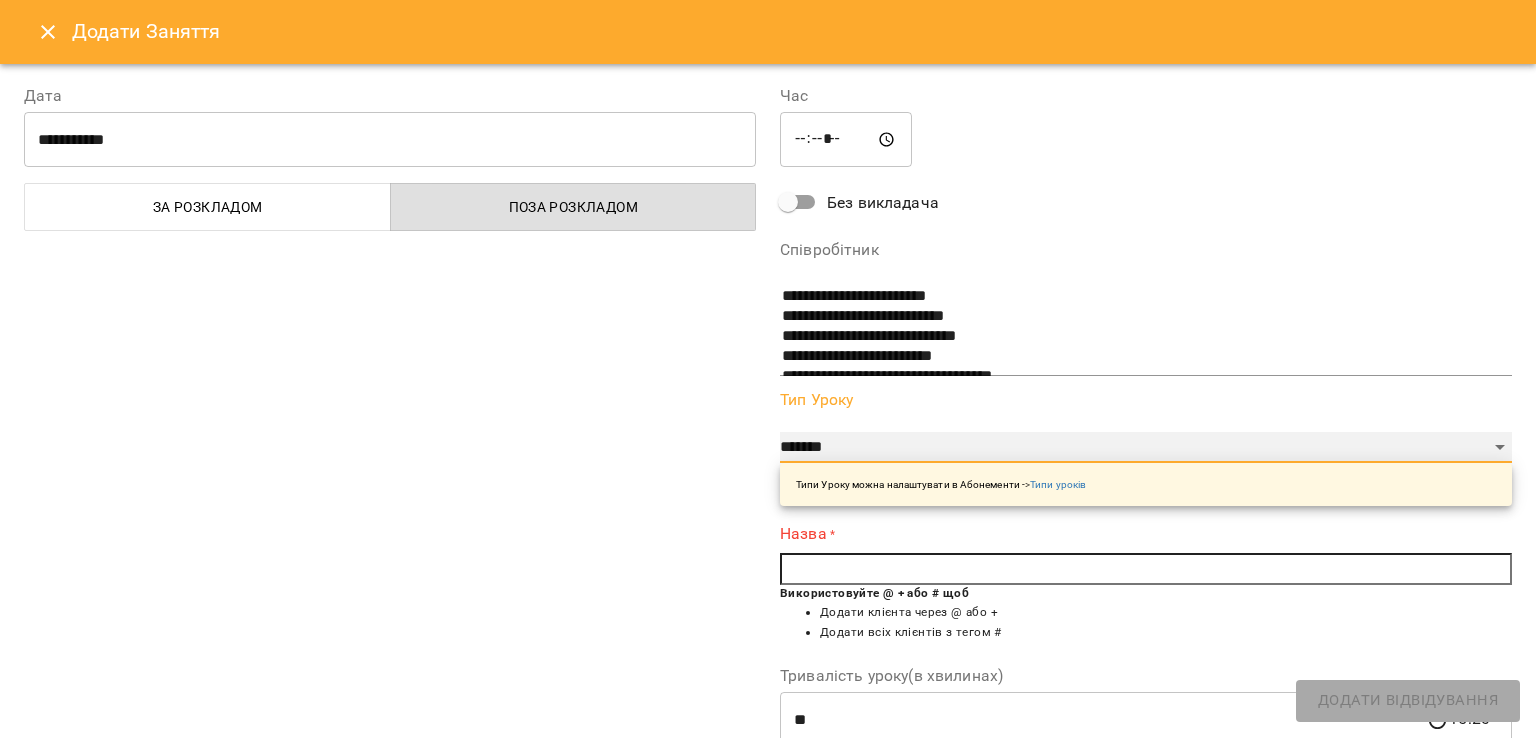 select on "**********" 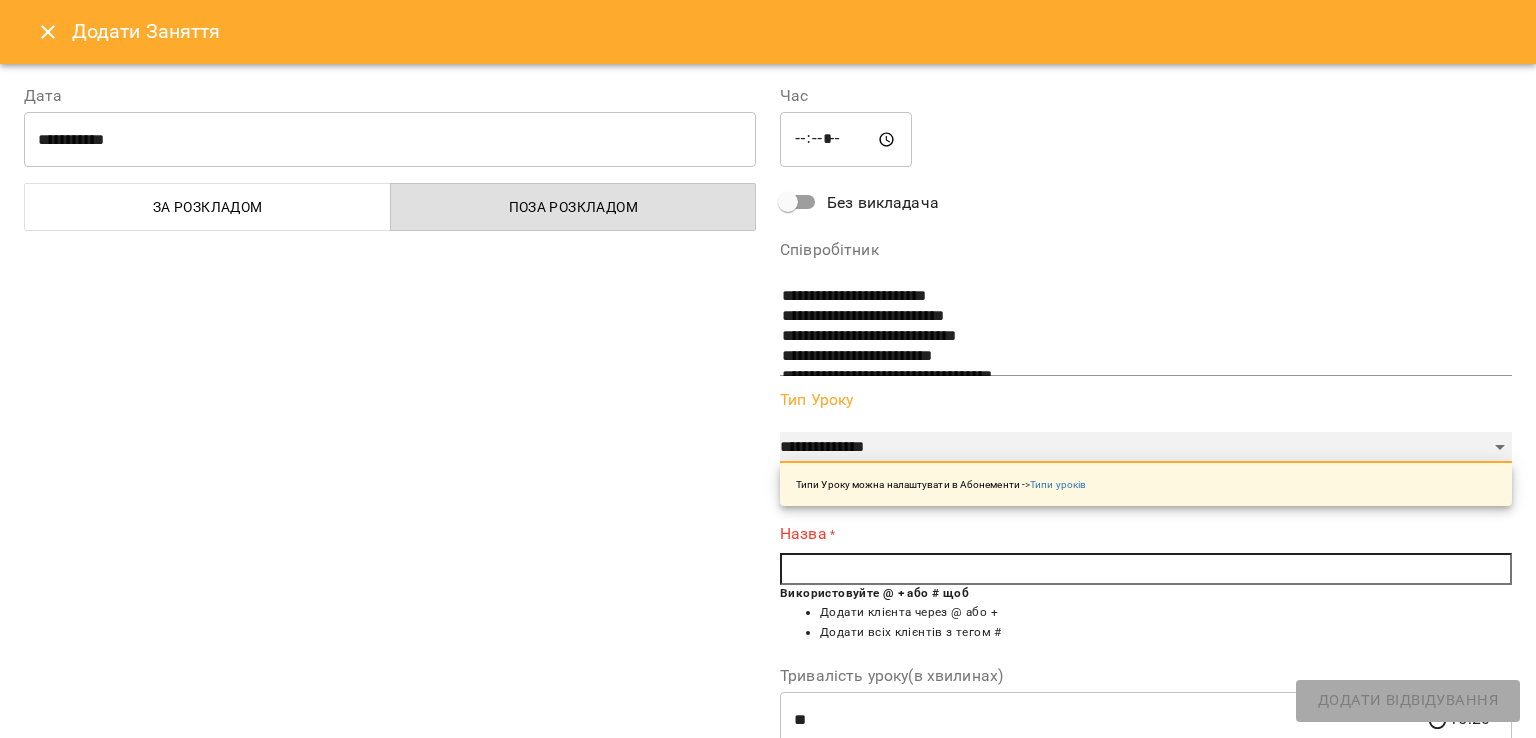 click on "**********" at bounding box center (1146, 448) 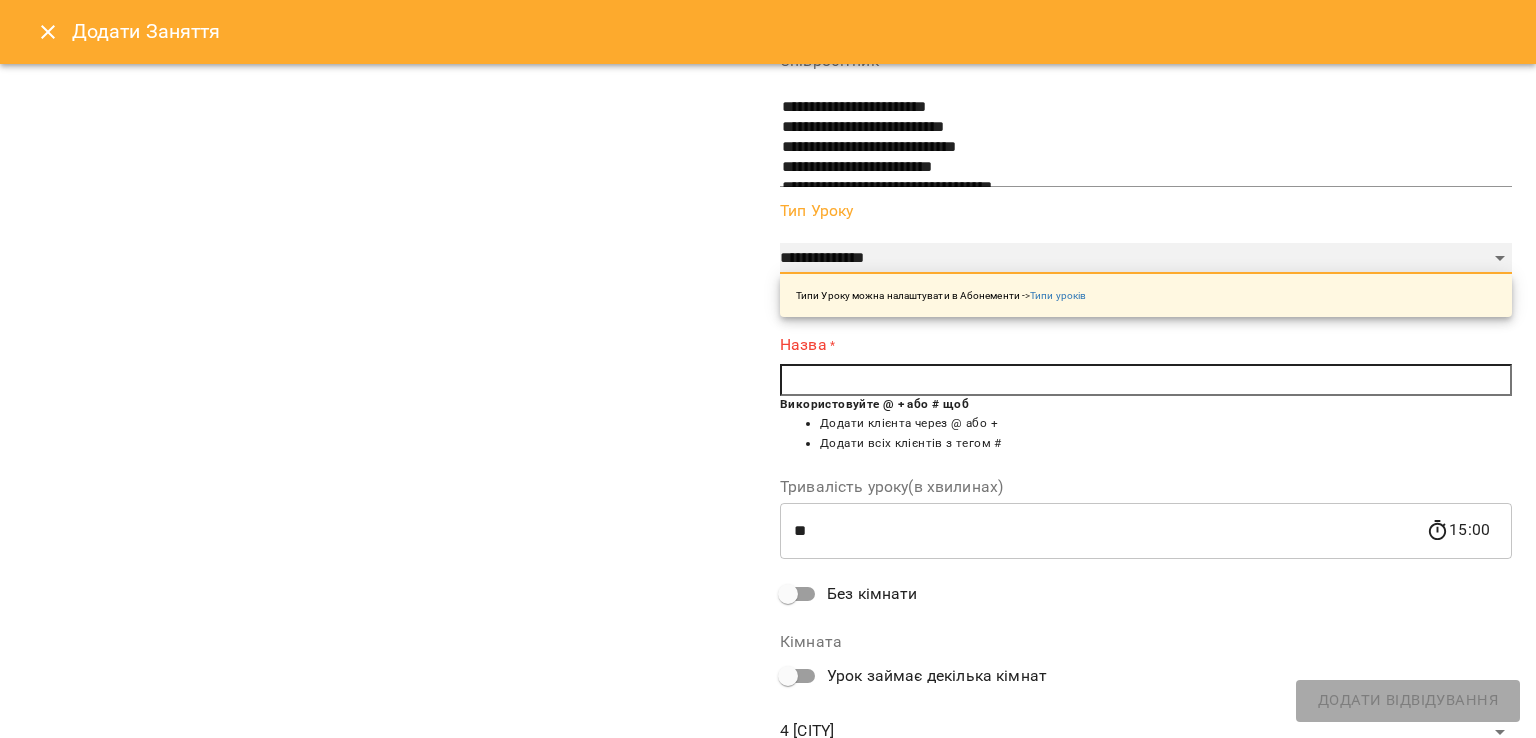 scroll, scrollTop: 200, scrollLeft: 0, axis: vertical 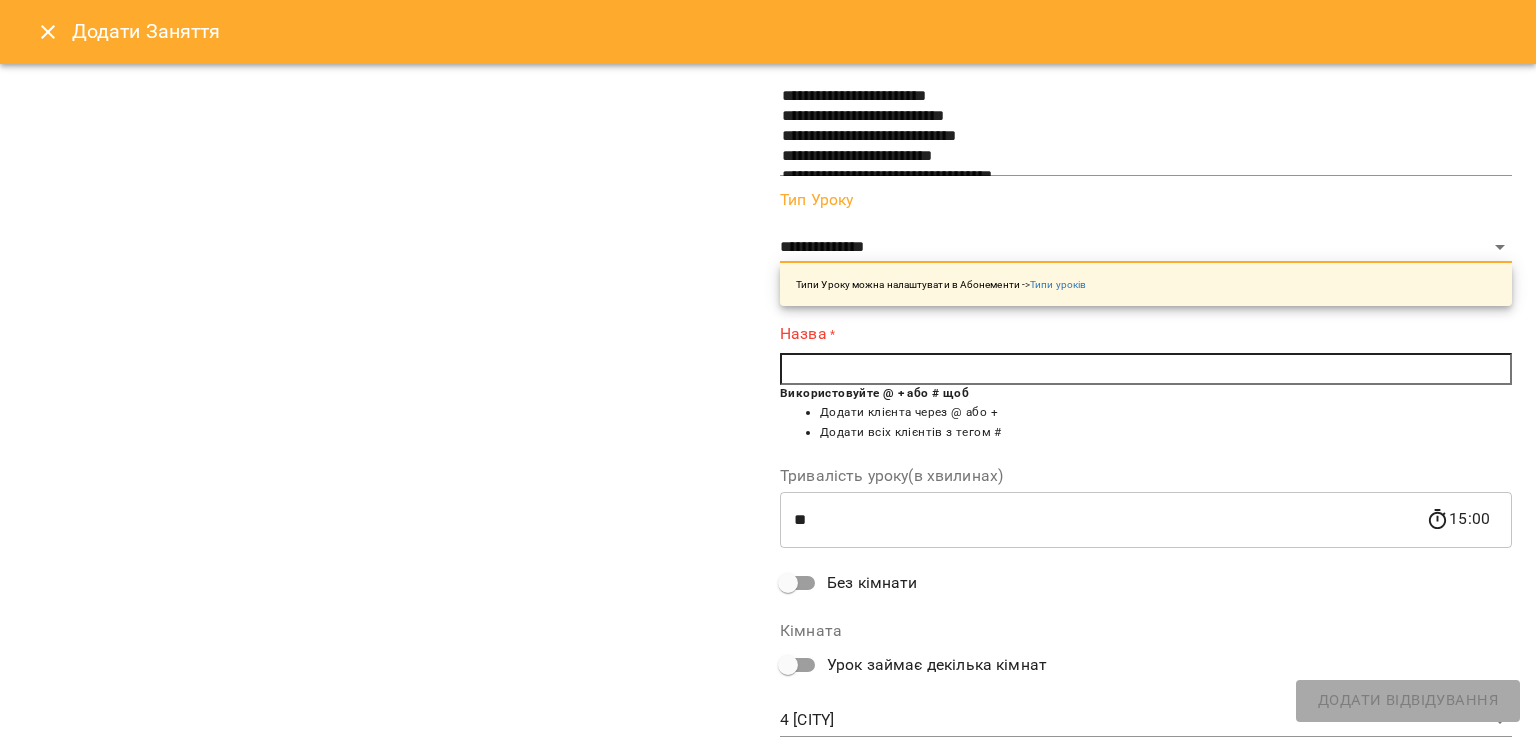 click at bounding box center [1146, 369] 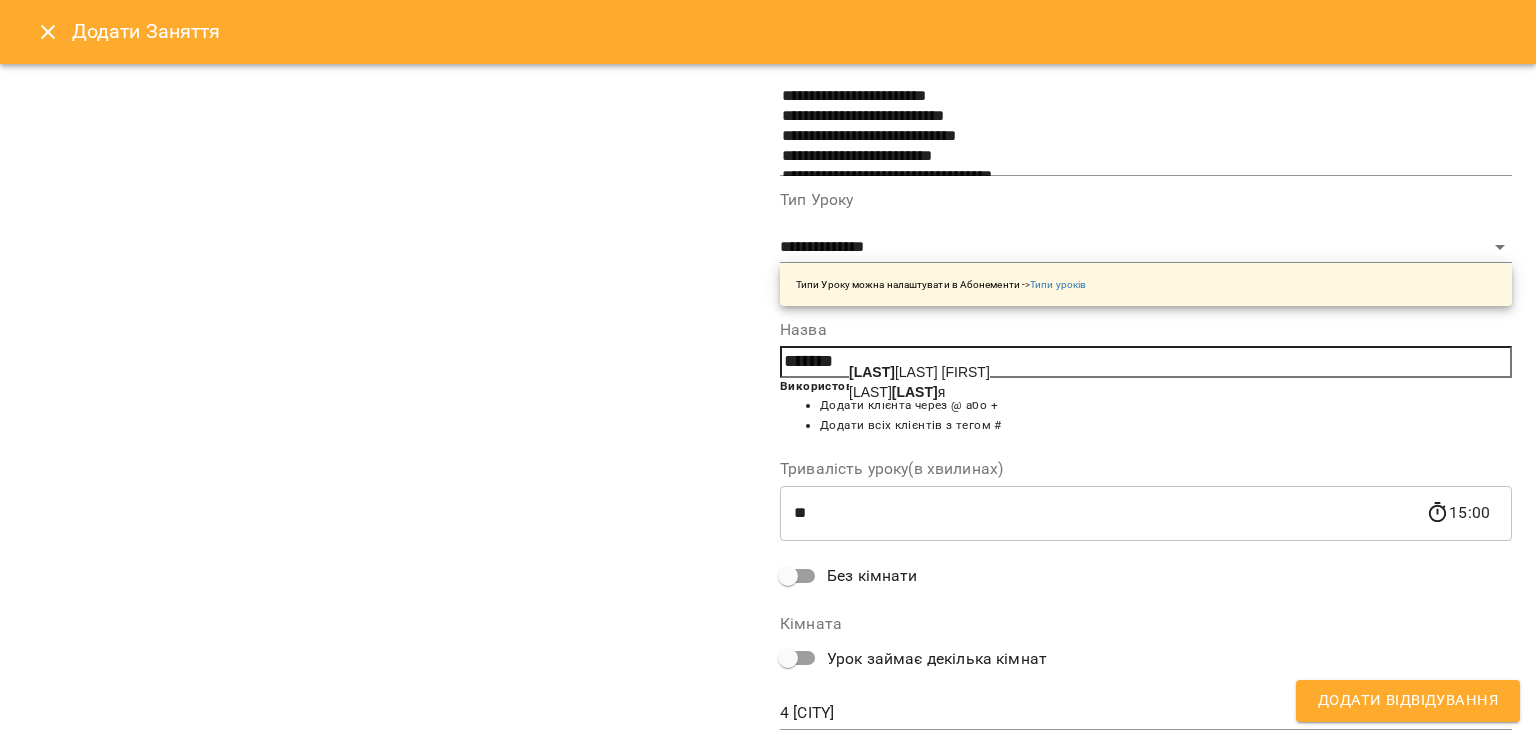 click on "[LAST] [FIRST]" at bounding box center [919, 372] 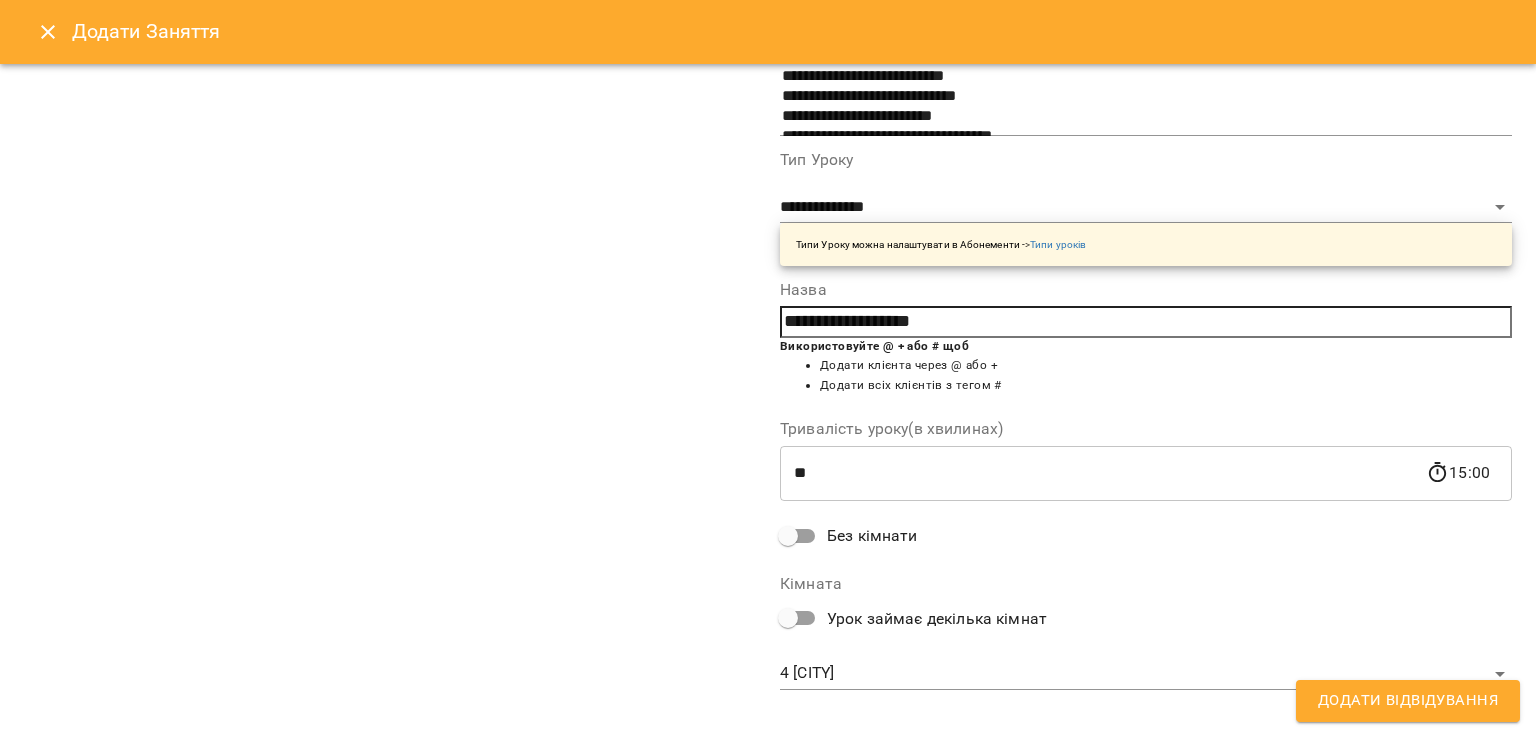 scroll, scrollTop: 260, scrollLeft: 0, axis: vertical 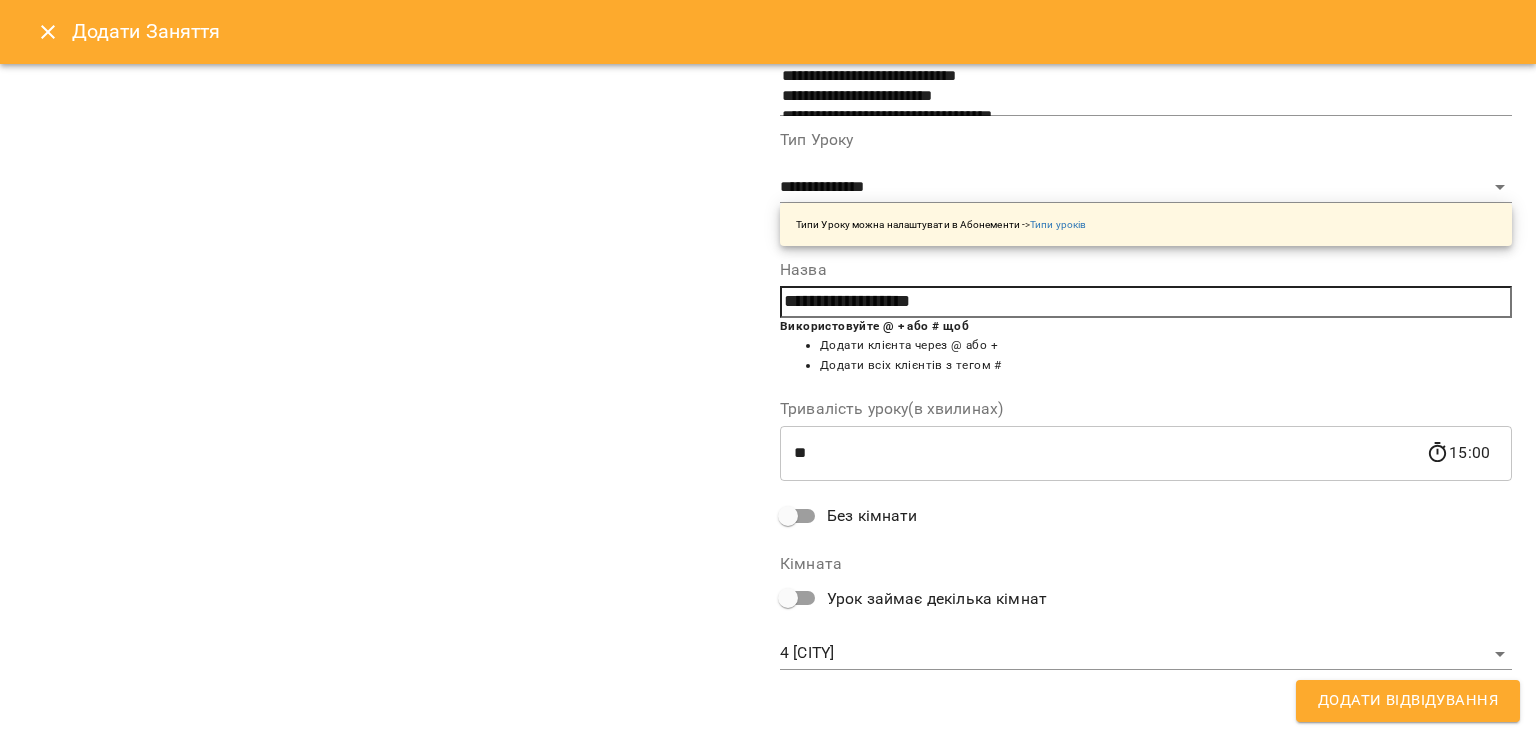 click on "For Business 1 77 UA   1 [CITY]   2 [CITY]    3 [CITY]   4 [CITY]    5 [CITY]   6 [CITY]   7 Zoom 1    Home 1   Home 2 08 09 10 11 12 13 14 15 16 17 18 19 20 09:30 [FIRST] [LAST] Пакет_12_індив 10:30 Літній курс  7-11 років  - Summer A1_2 зміна_25 12:10 Літній курс  7-11 років  - Summer A1_2 зміна_25 09:00 Пакет_12_індив - [LAST] [FIRST] 10:30 4 Літній курс  7-11 років  (Summer 8-9р_2 зміна_25) 12:10 4 Літній курс  7-11 років  (Summer 8-9р_2 зміна_25) 18:00 Пакет_12_індив - [LAST] [FIRST] 19:00 Дорослі - VS_Empower A2_пн_чт 19_00 10:30 6 Літній курс "Розмовний" 12-16 років  (Summer A2_2 зміна_25) 12:10 Літній курс "Розмовний" 12-16 років  - Summer A2_2 зміна_25 09:30 Пакет_12_індив 10:00 - 10:00 - 12:00 - -" at bounding box center (768, 905) 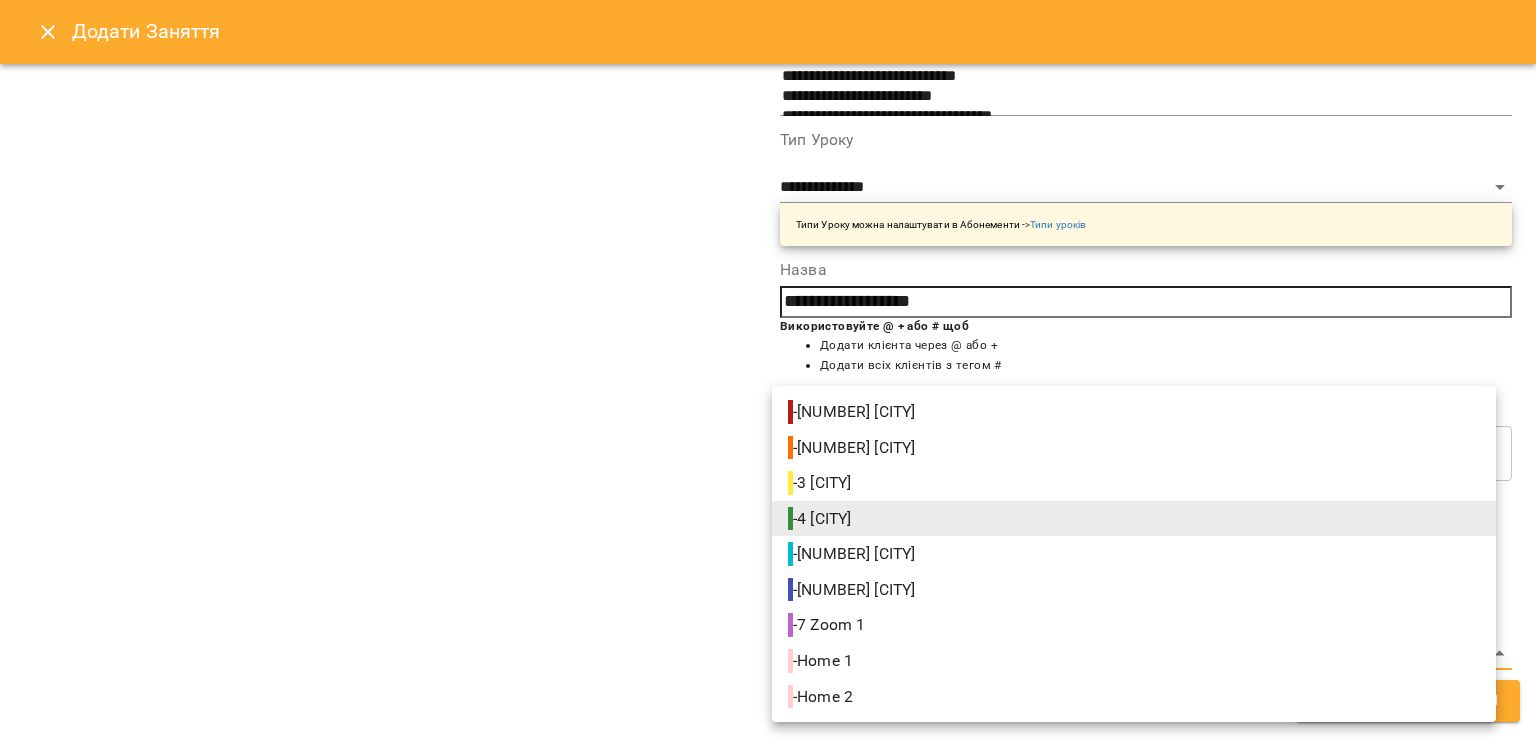 click on "- [NUMBER] [CITY]" at bounding box center (854, 412) 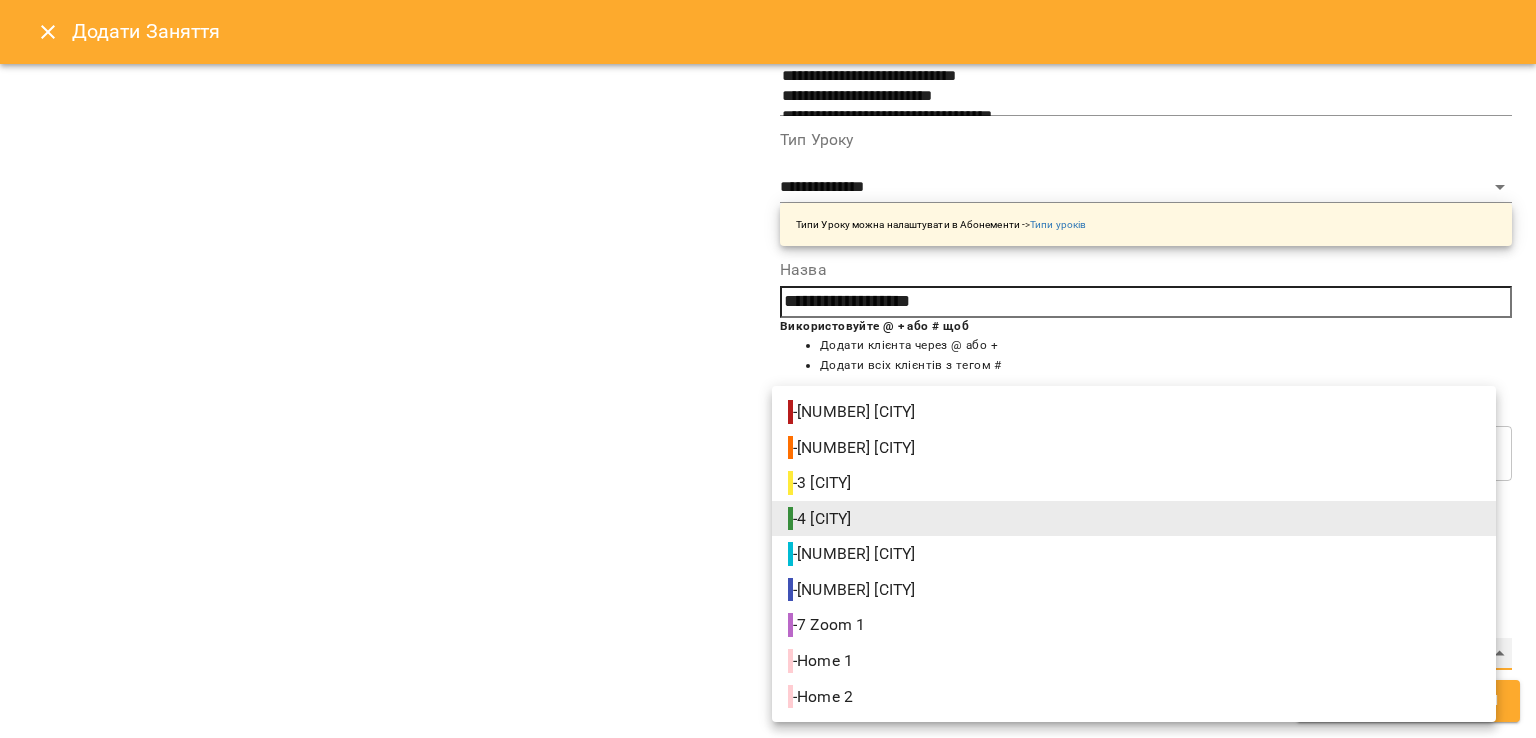 type on "**********" 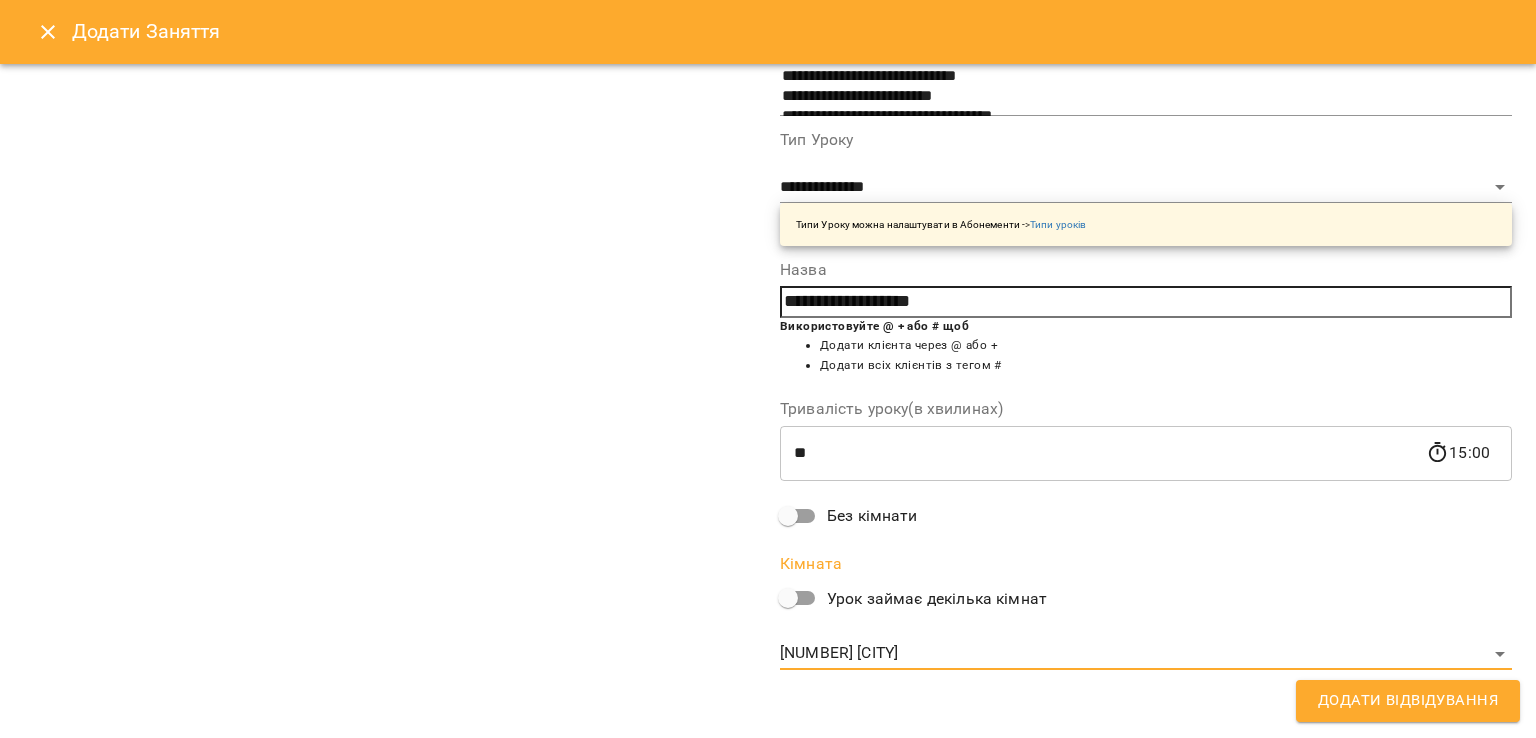 click on "**********" at bounding box center [390, 249] 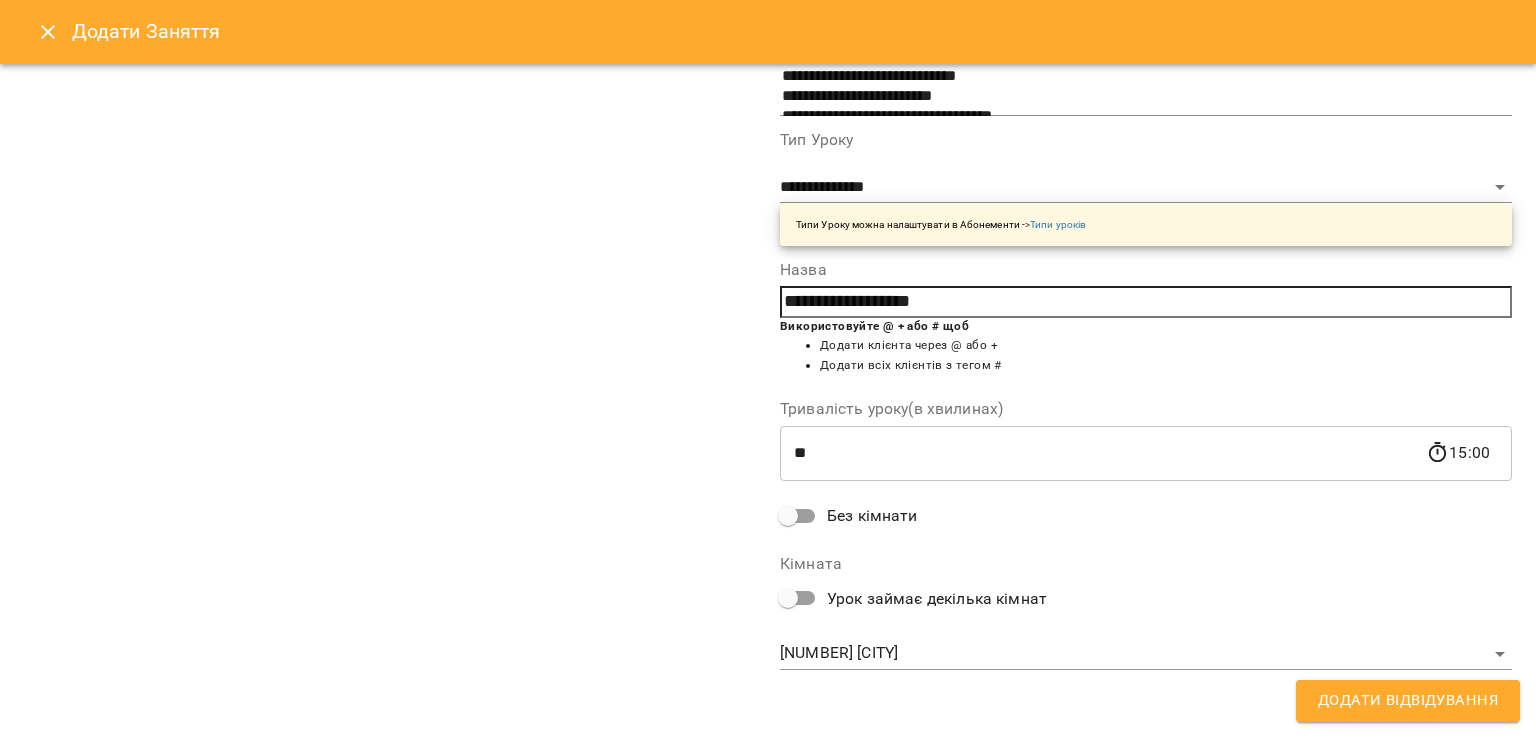 click on "Додати Відвідування" at bounding box center (1408, 701) 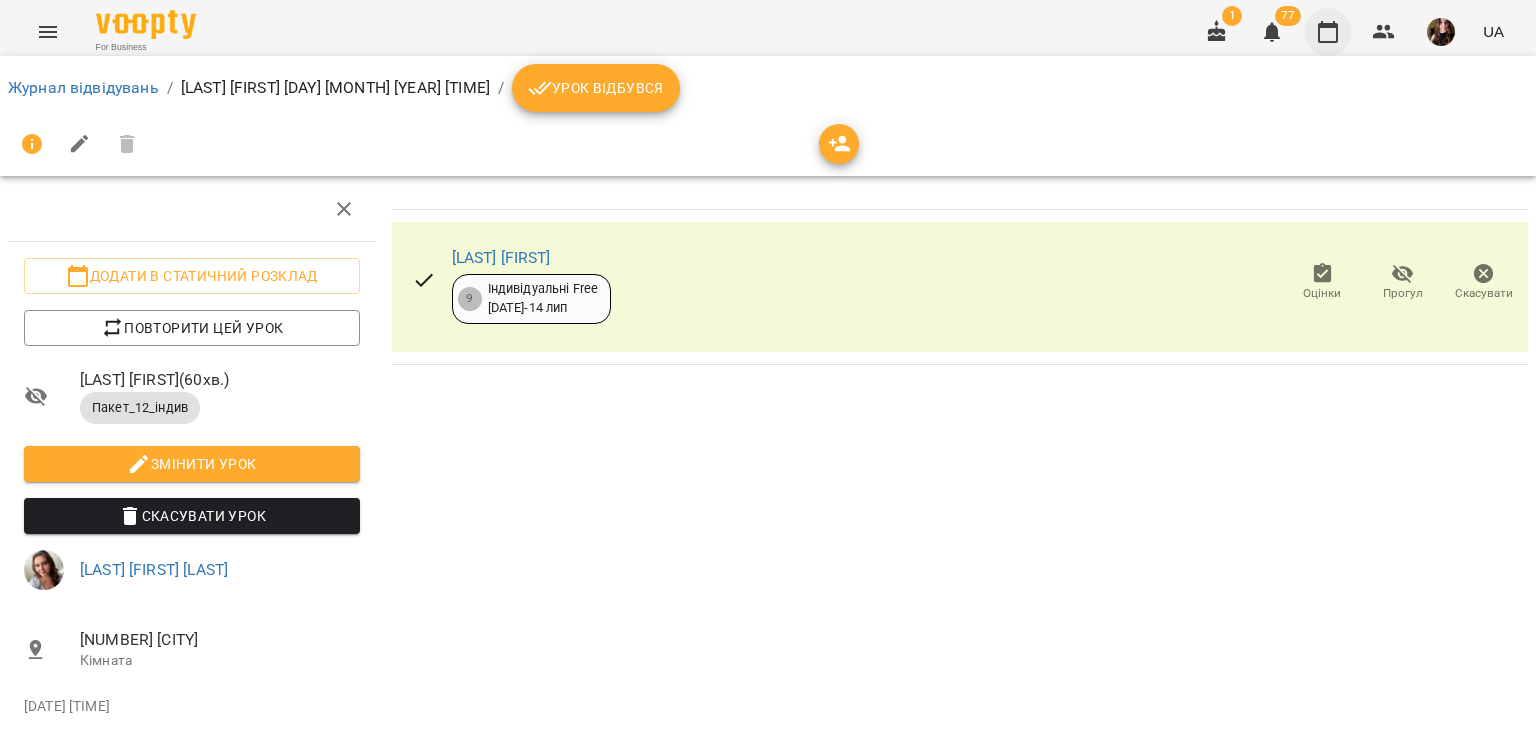 click 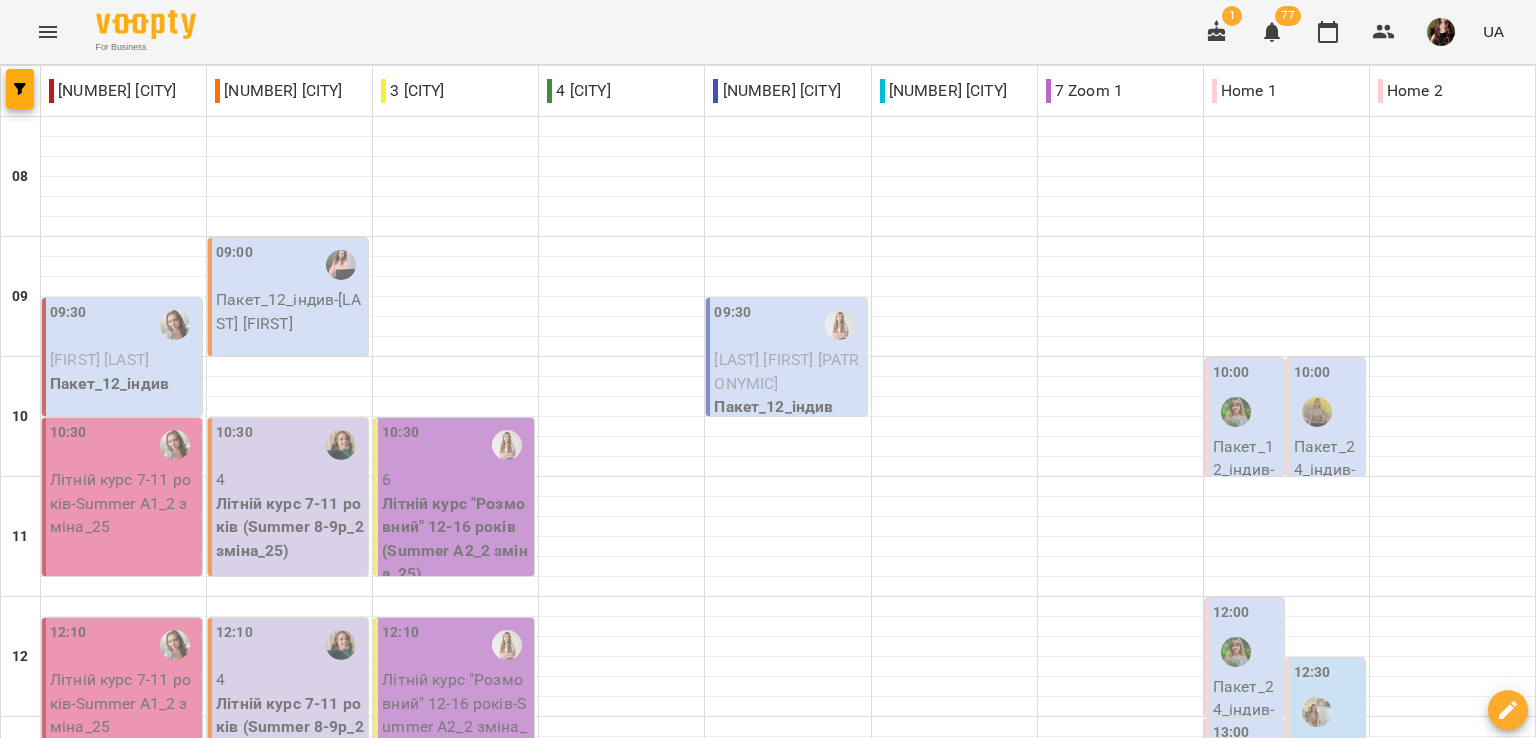 click on "For Business 1 77 UA" at bounding box center [768, 32] 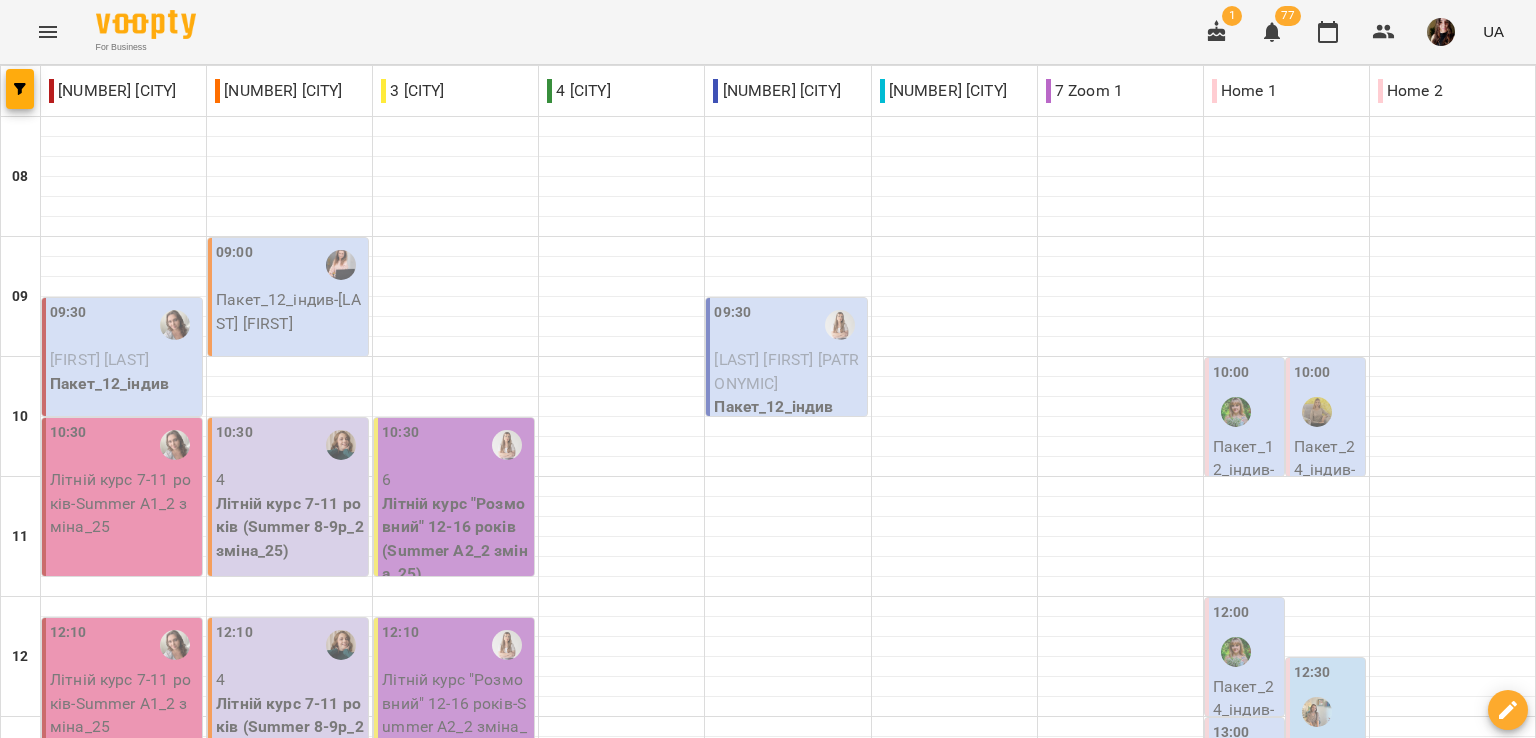 click on "[DAY] [MONTH] [YEAR] [DAY] [MONTH] [YEAR] [DAY] [MONTH] [YEAR] [DAY] [MONTH] [YEAR] [DAY] [MONTH] [YEAR] [DAY] [MONTH] [YEAR] [DAY] [MONTH] [YEAR]" at bounding box center (768, 1709) 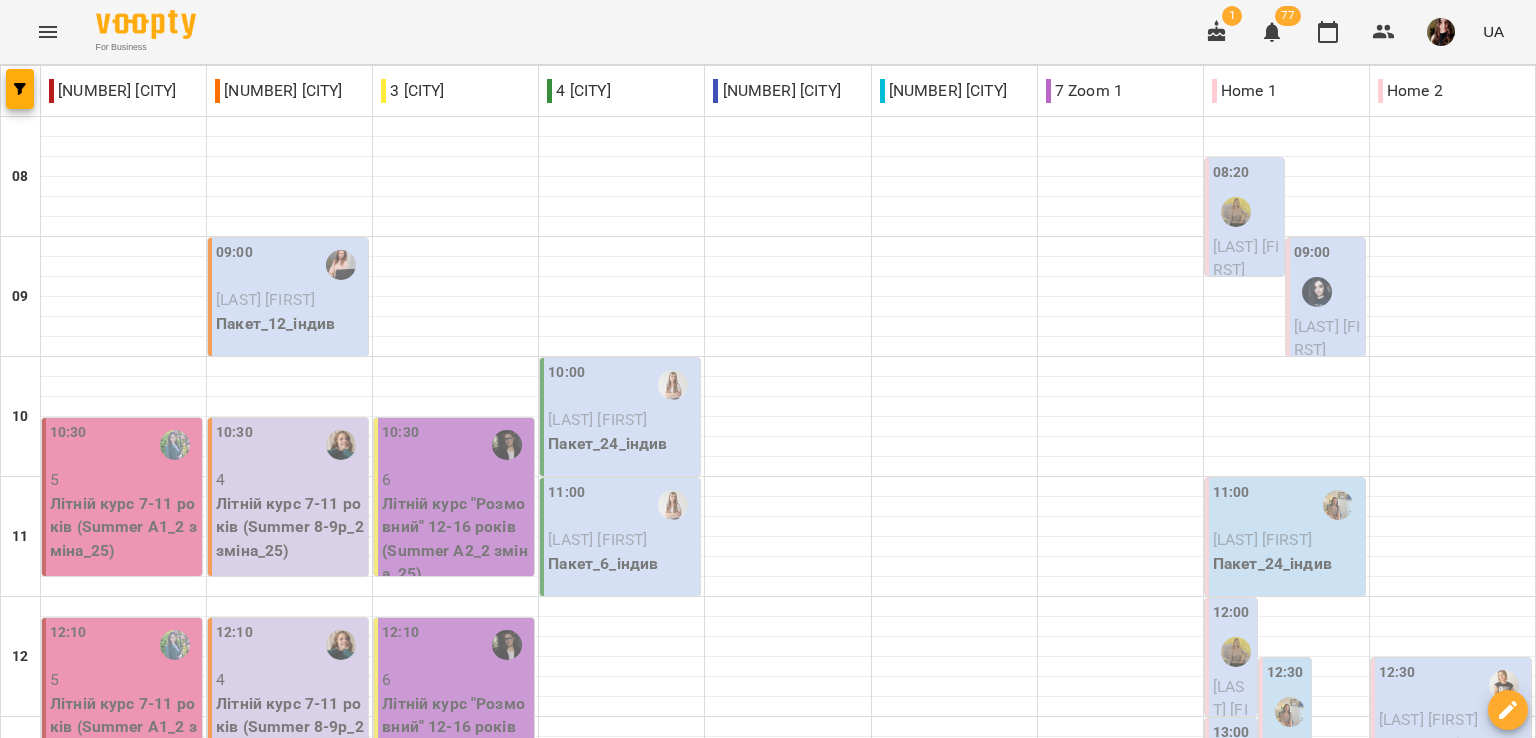 click on "For Business 1 77 UA" at bounding box center [768, 32] 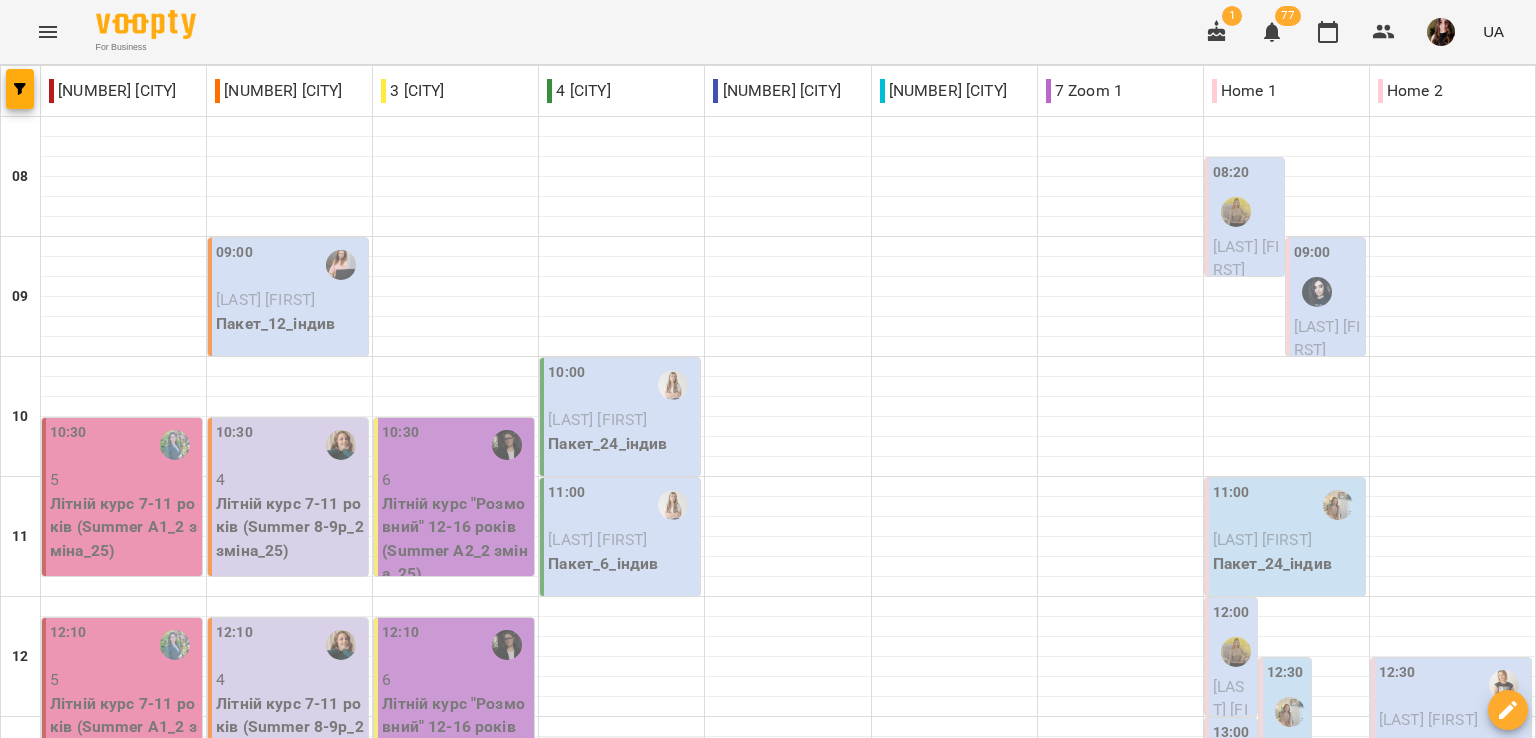 scroll, scrollTop: 300, scrollLeft: 0, axis: vertical 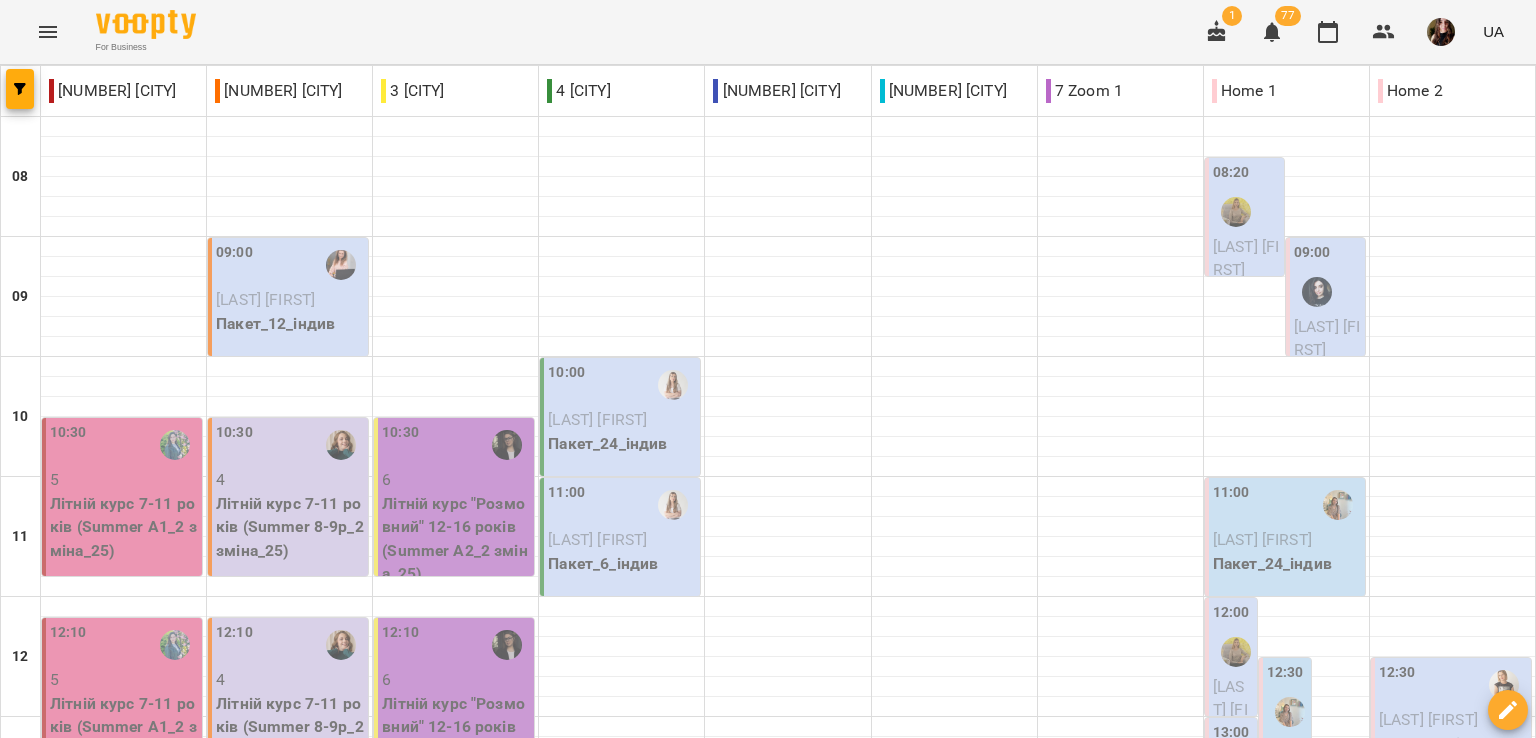 click on "Літній курс  7-11 років  (Summer A1_2 зміна_25)" at bounding box center (124, 727) 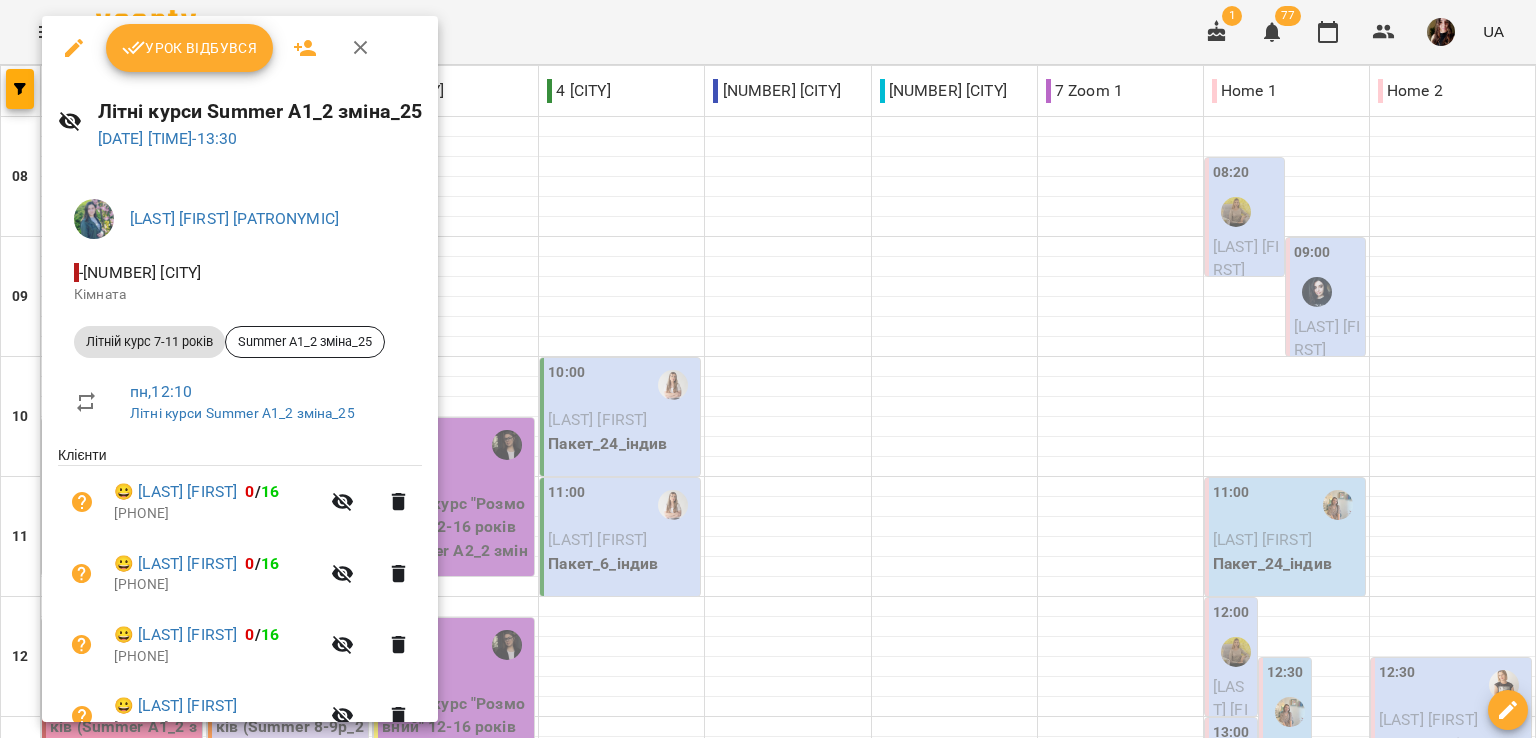 click at bounding box center [768, 369] 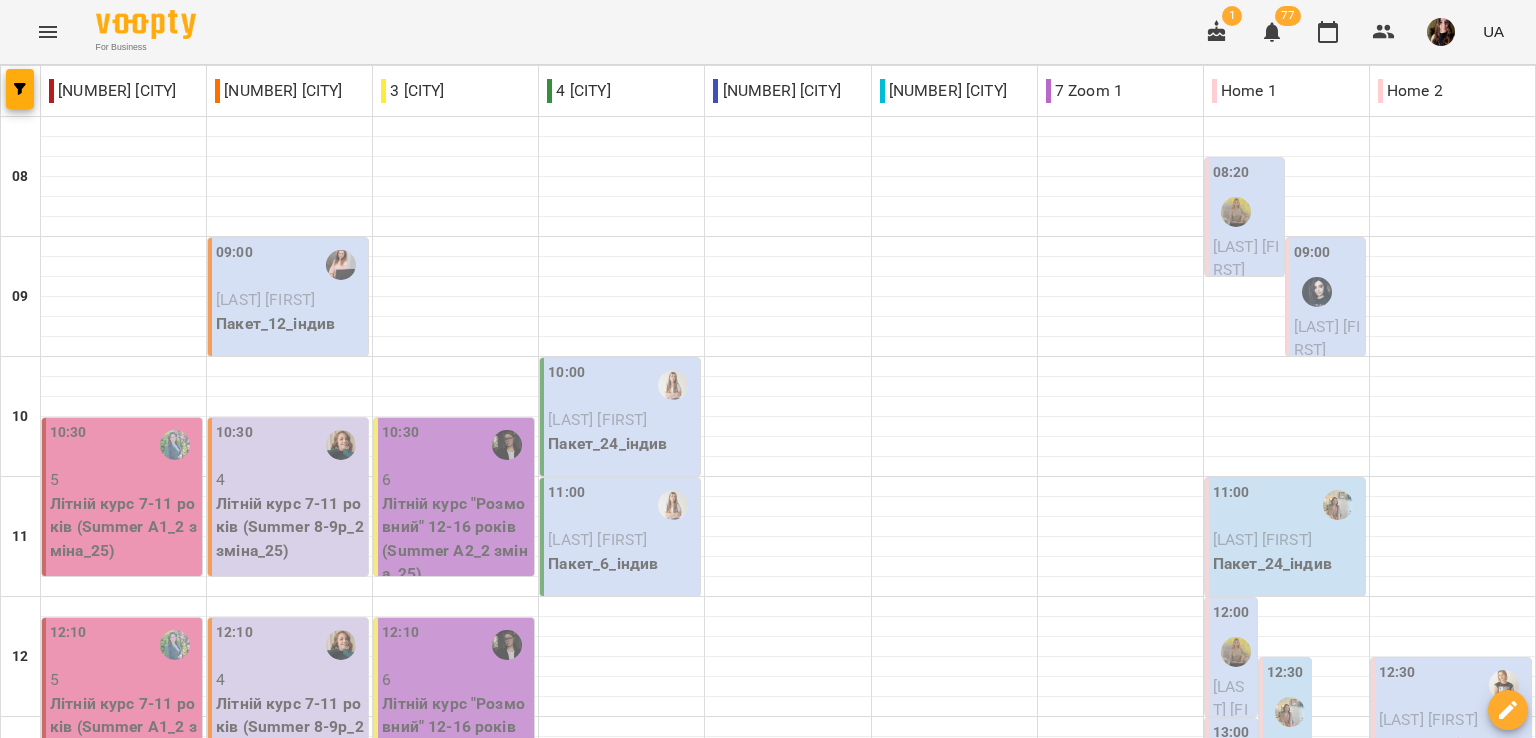 click on "For Business 1 77 UA" at bounding box center [768, 32] 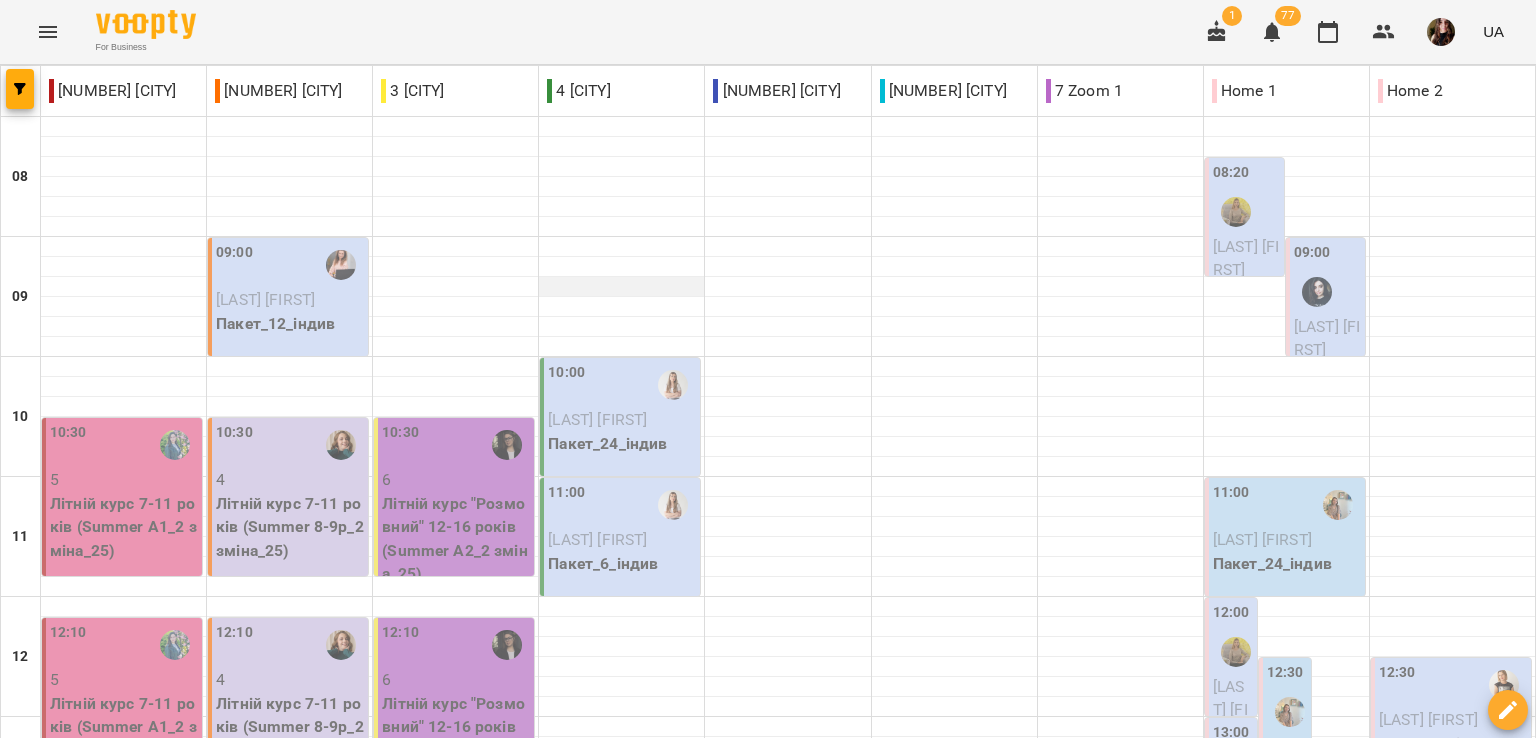 scroll, scrollTop: 0, scrollLeft: 0, axis: both 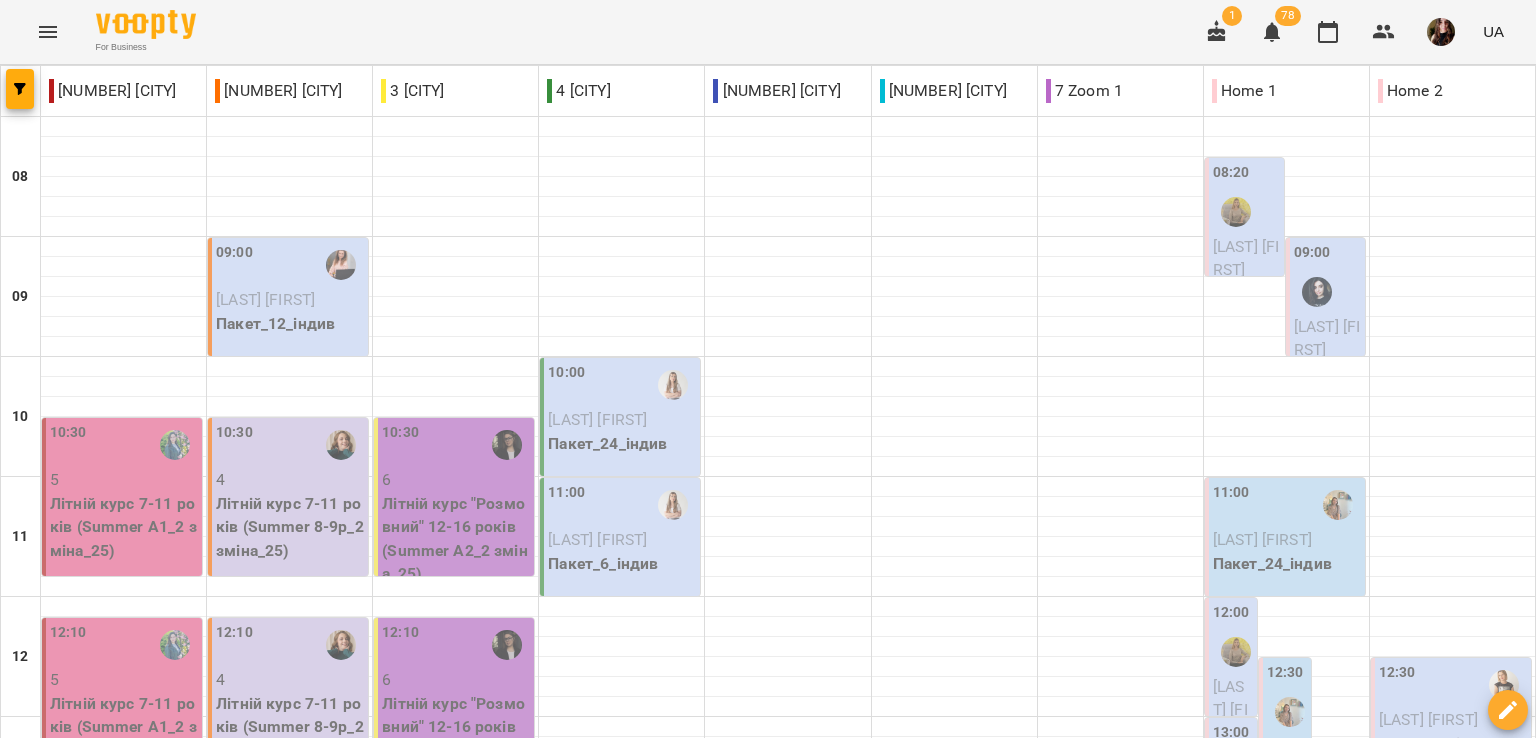 click on "For Business 1 78 UA" at bounding box center [768, 32] 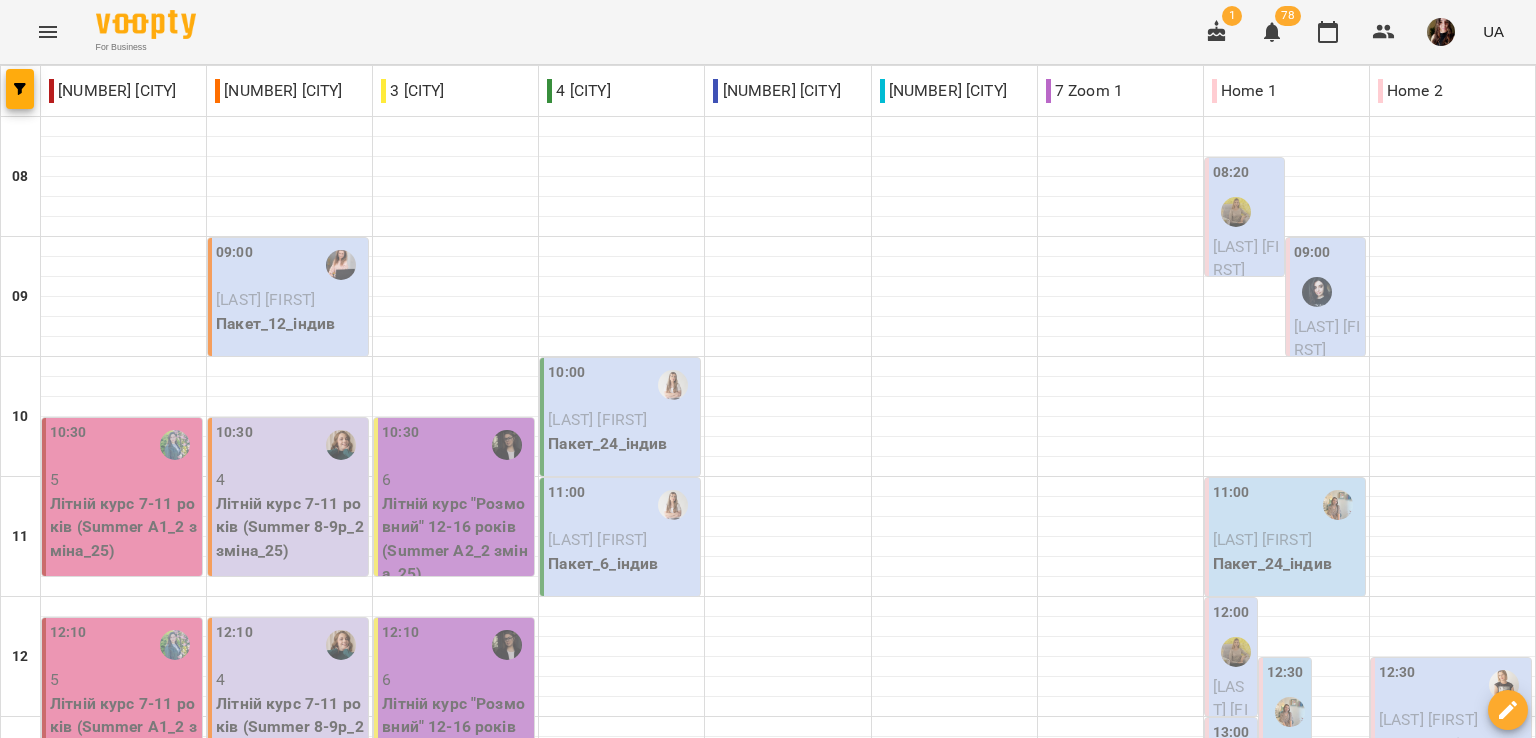 click on "Літній курс  7-11 років  (Summer 8-9р_2 зміна_25)" at bounding box center [290, 527] 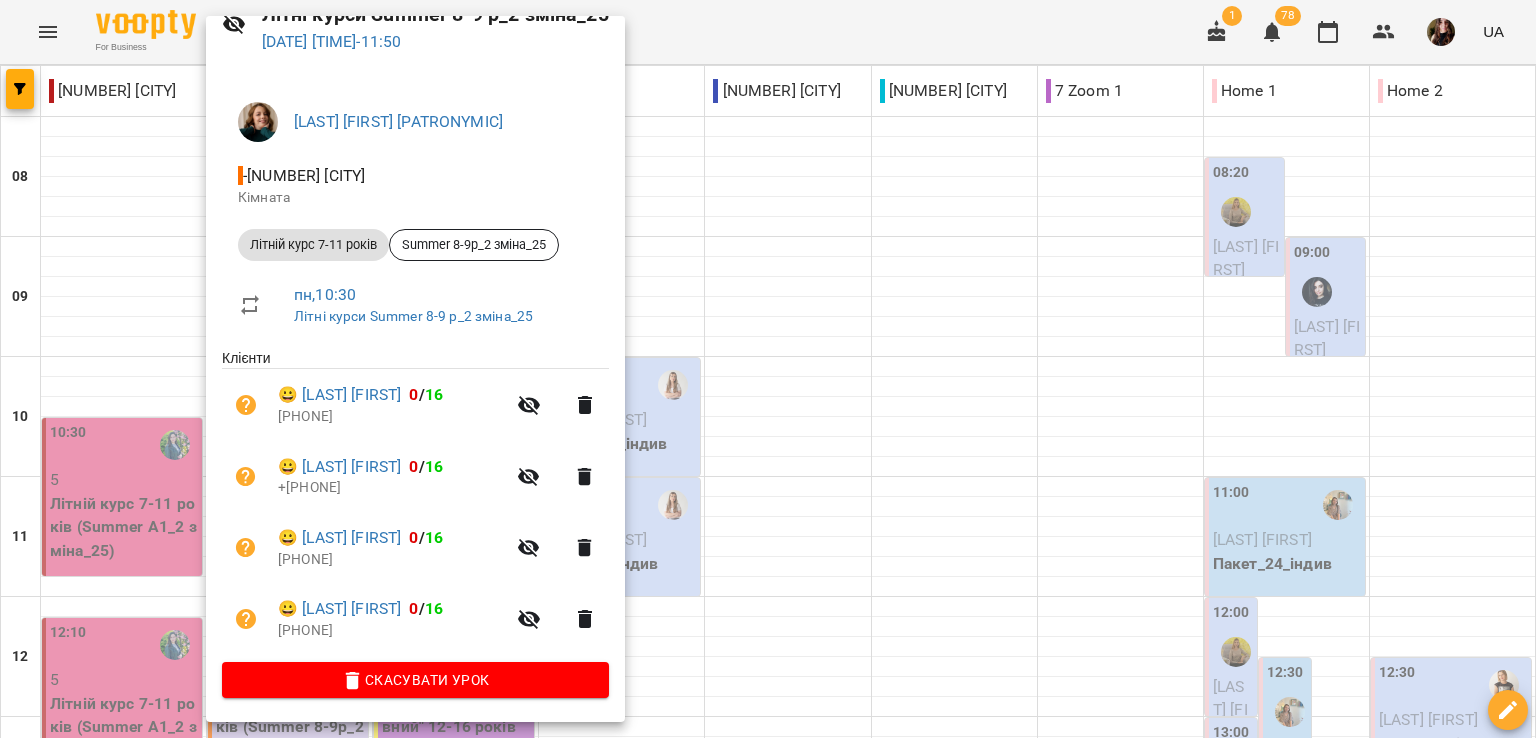 scroll, scrollTop: 100, scrollLeft: 0, axis: vertical 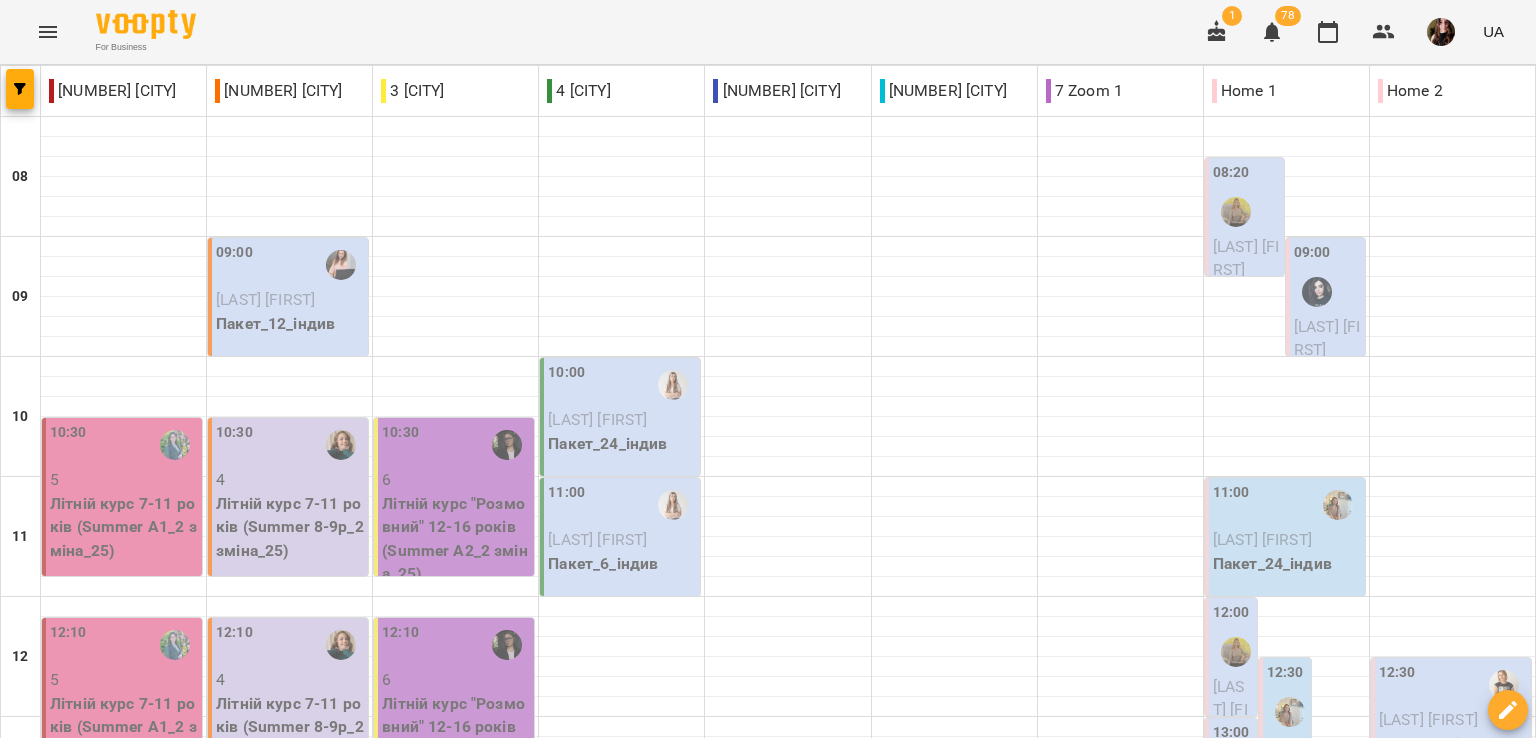 click on "For Business 1 78 UA" at bounding box center (768, 32) 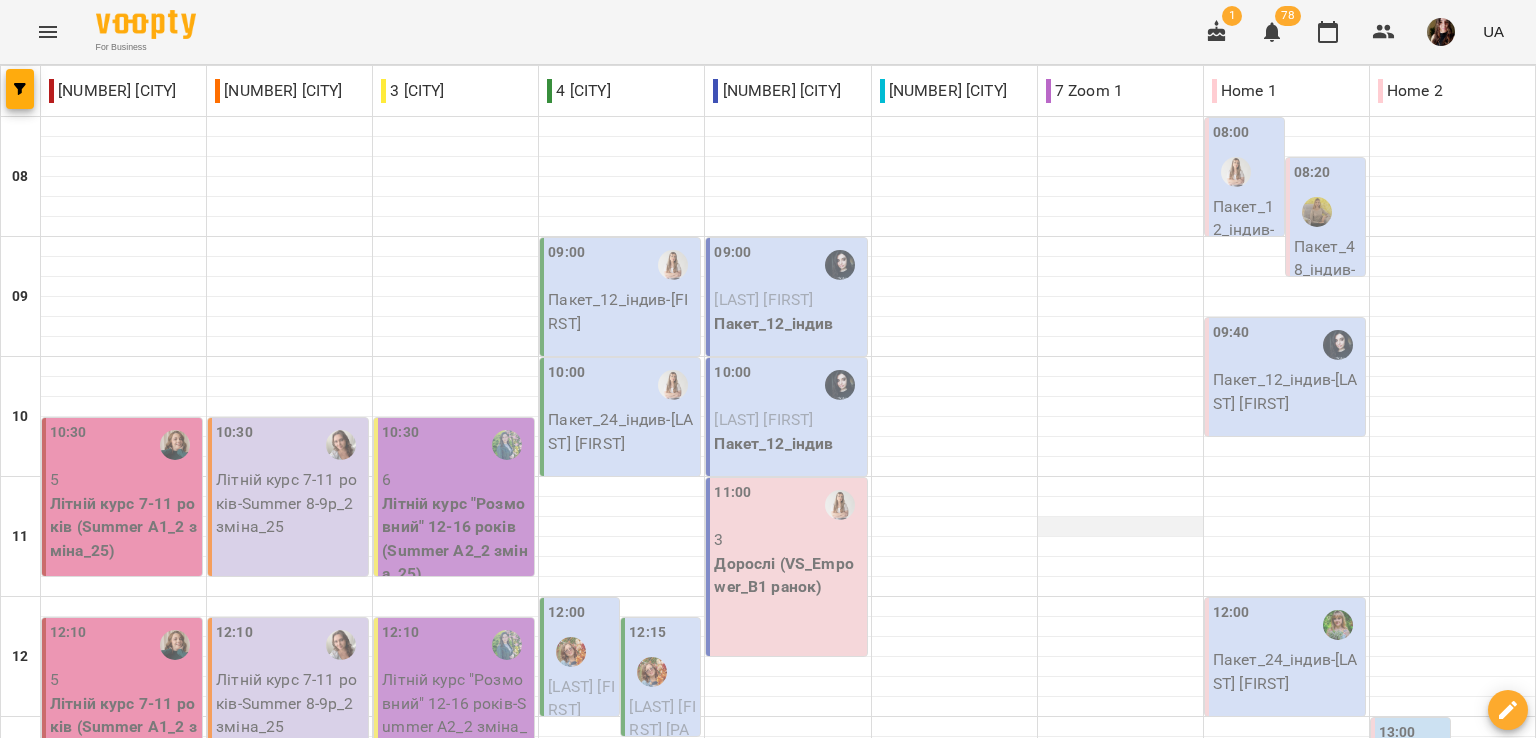 scroll, scrollTop: 0, scrollLeft: 0, axis: both 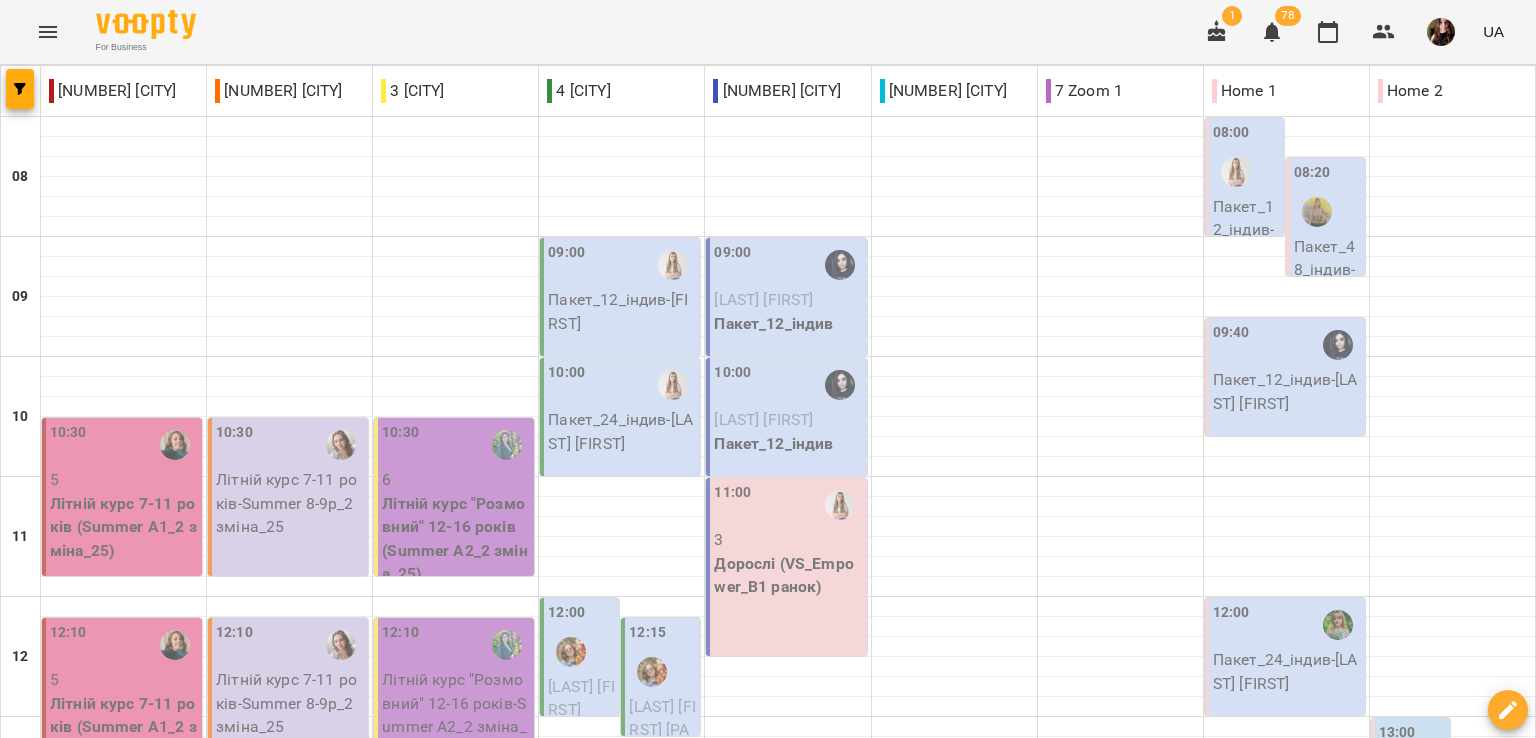 click on "For Business 1 78 UA" at bounding box center (768, 32) 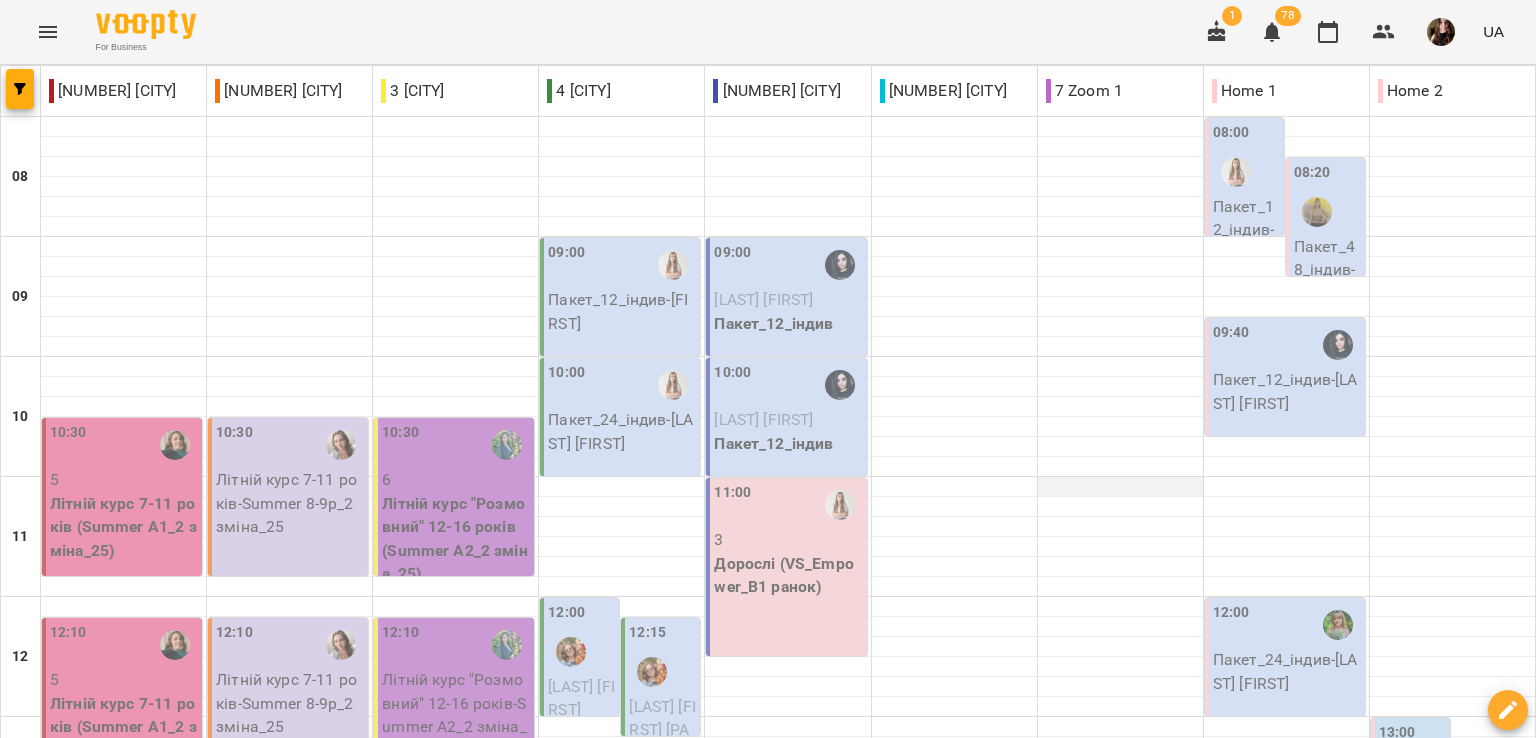 scroll, scrollTop: 0, scrollLeft: 0, axis: both 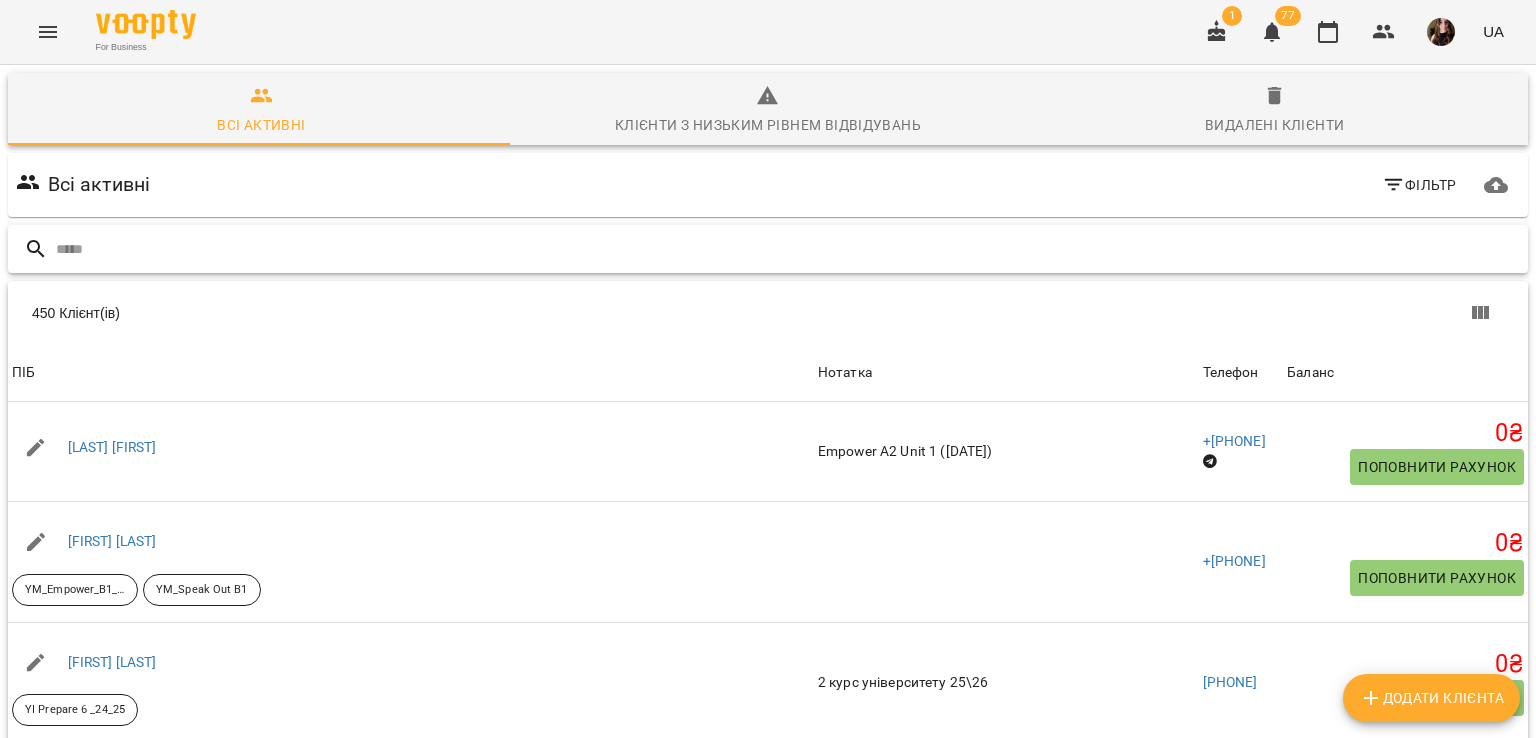 click at bounding box center (788, 249) 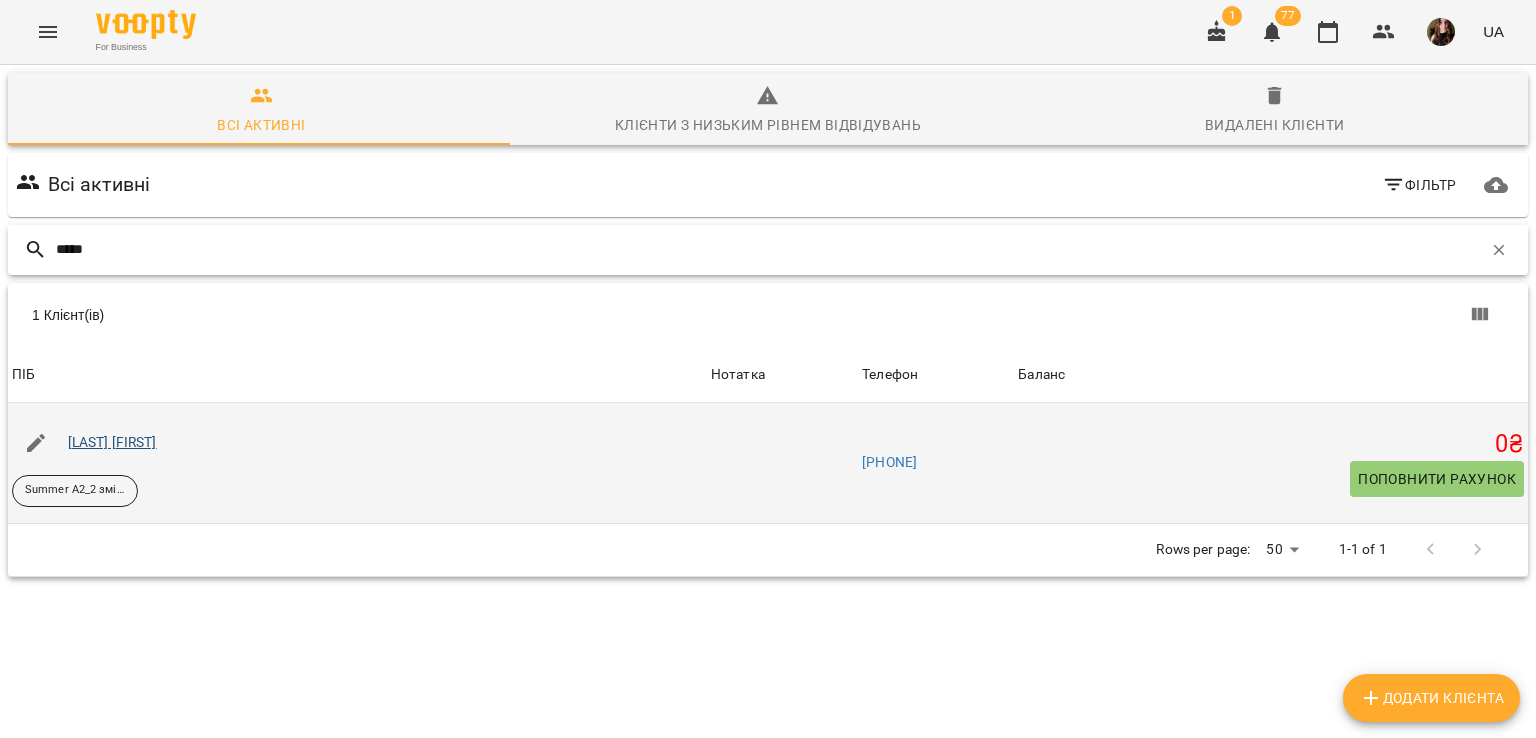 type on "*****" 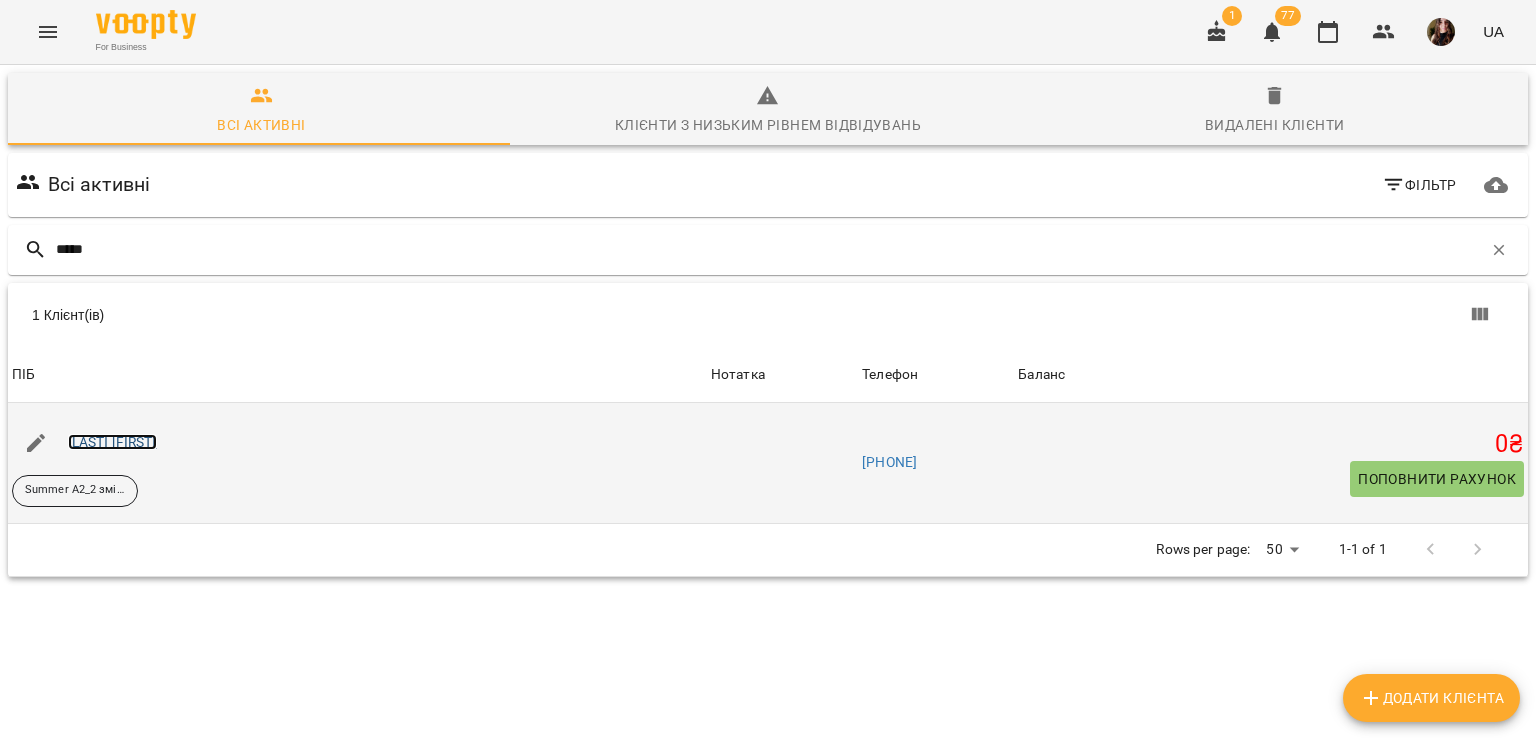 click on "[LAST] [FIRST]" at bounding box center [112, 442] 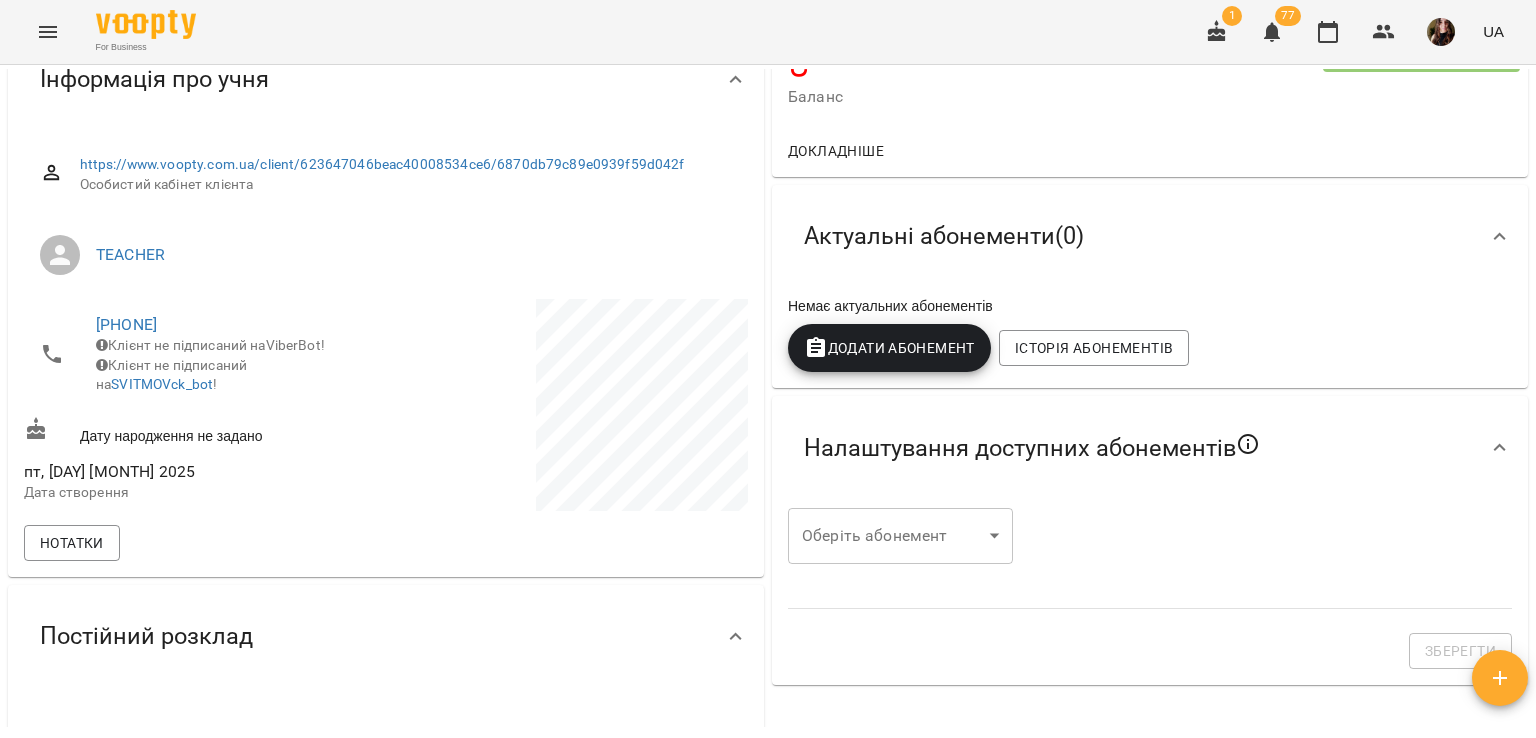scroll, scrollTop: 0, scrollLeft: 0, axis: both 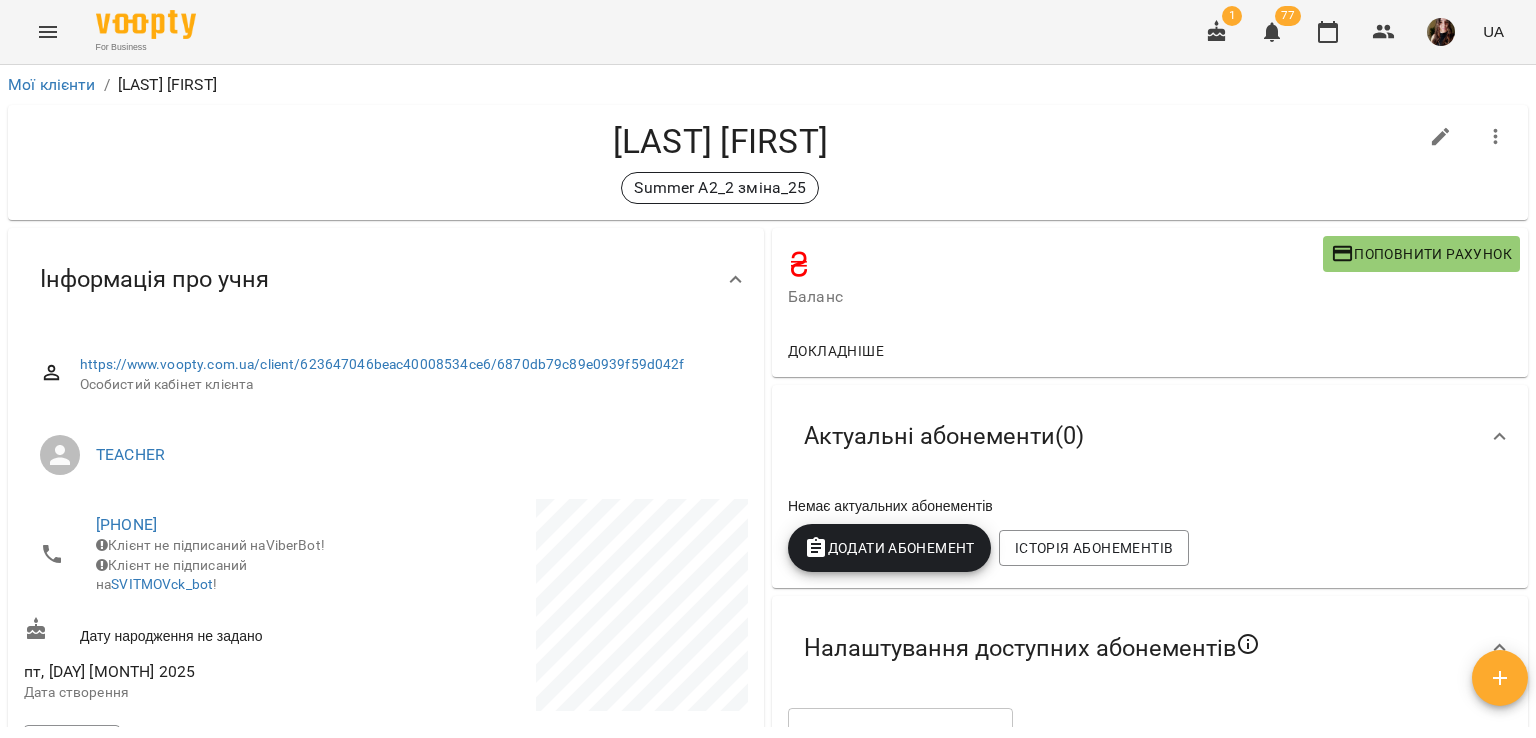 click on "[LAST] [FIRST]" at bounding box center (720, 141) 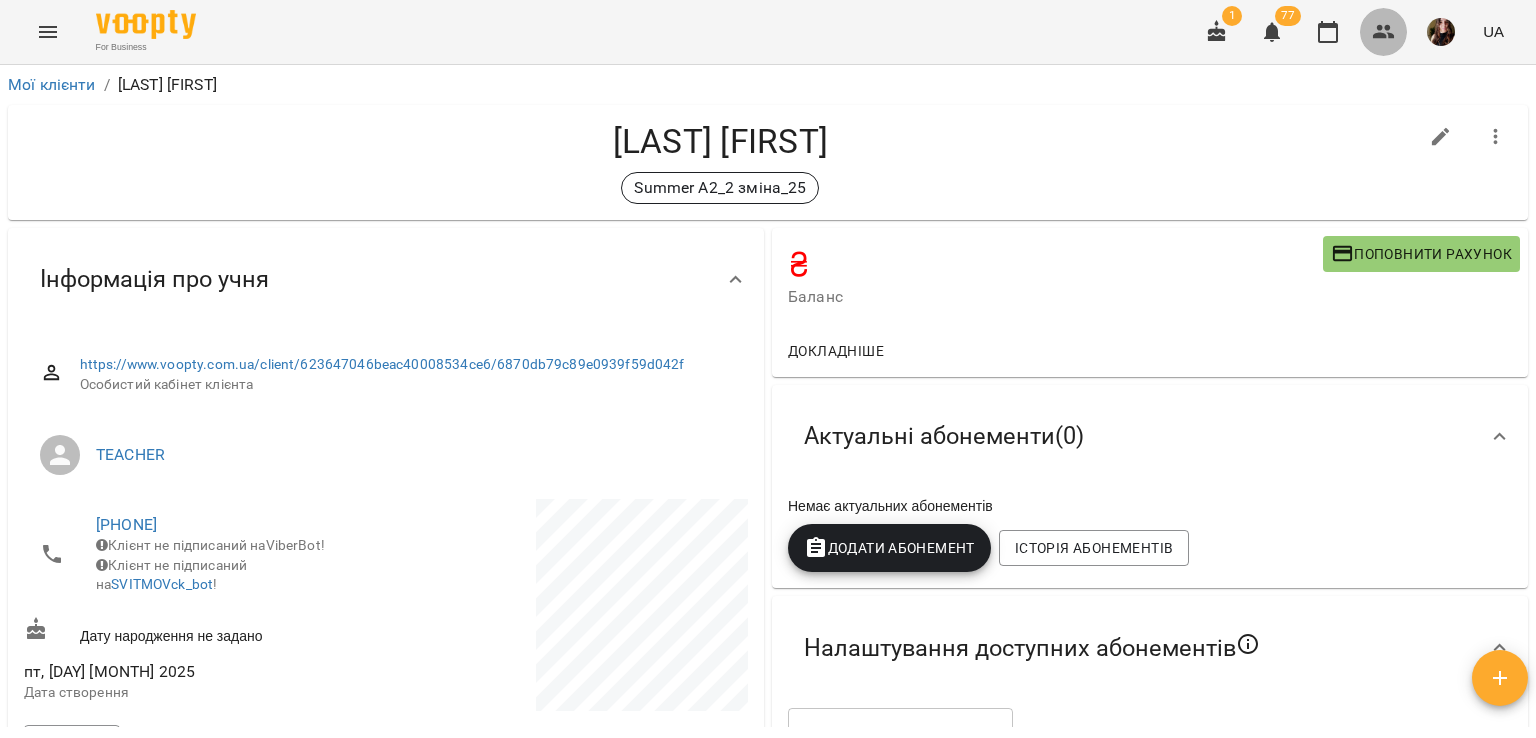 click 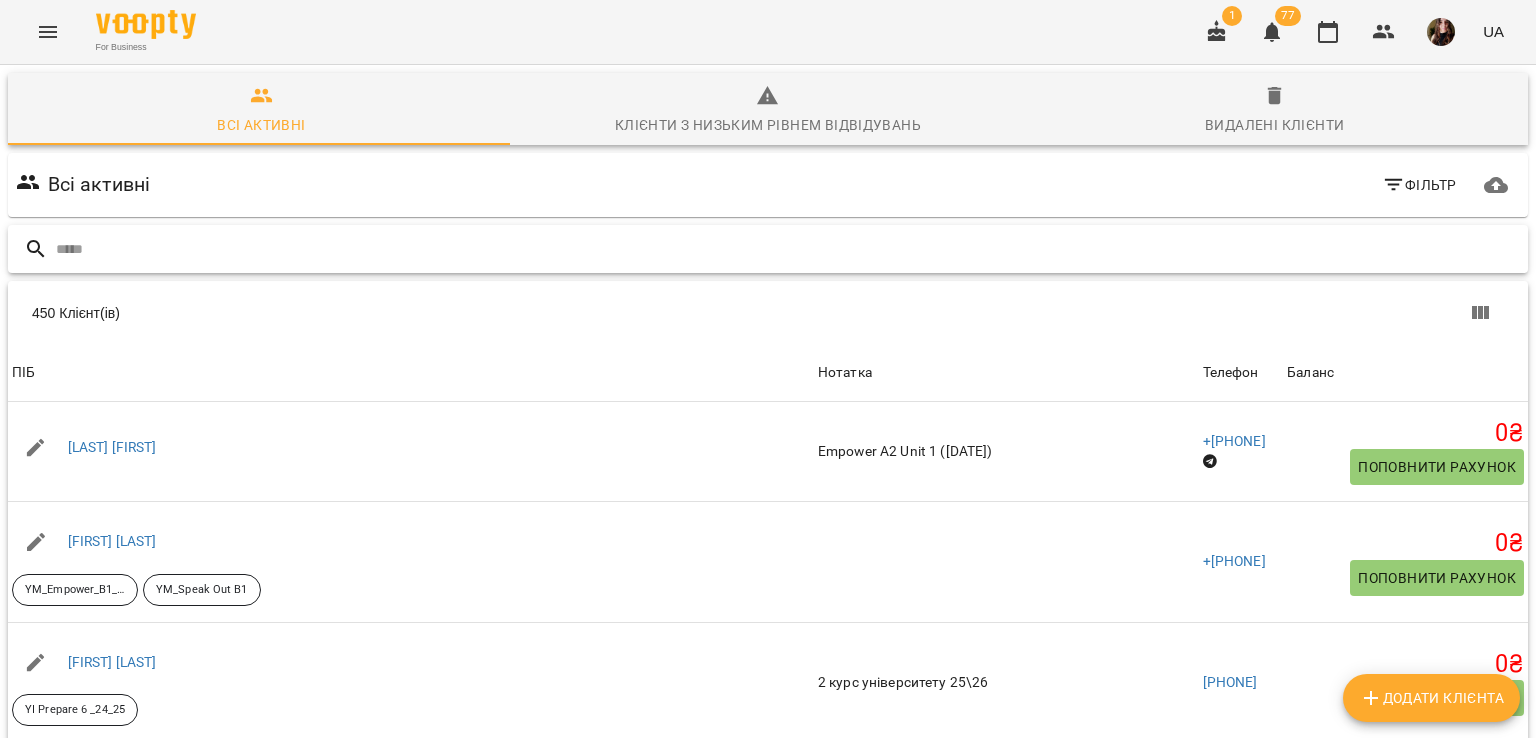 click at bounding box center (788, 249) 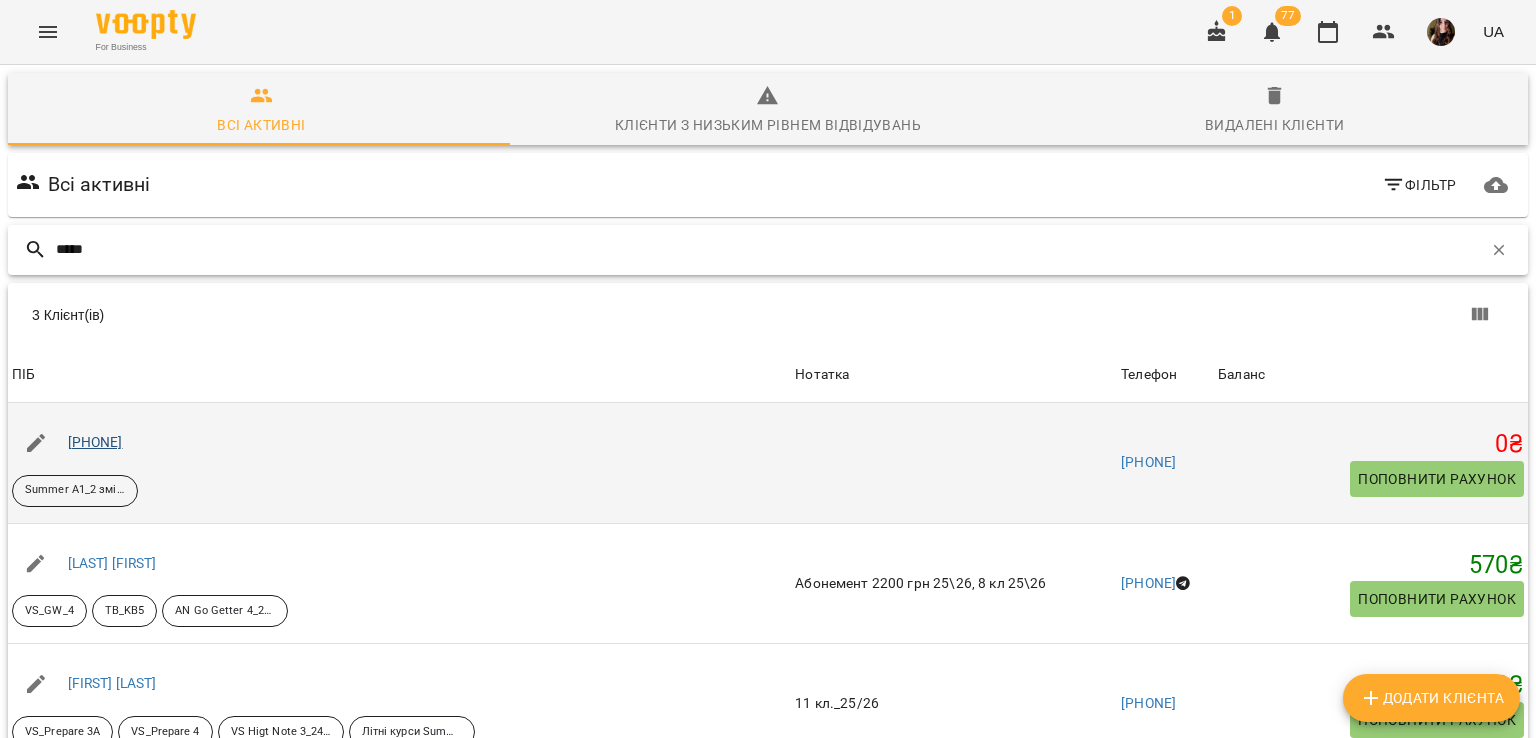 type on "*****" 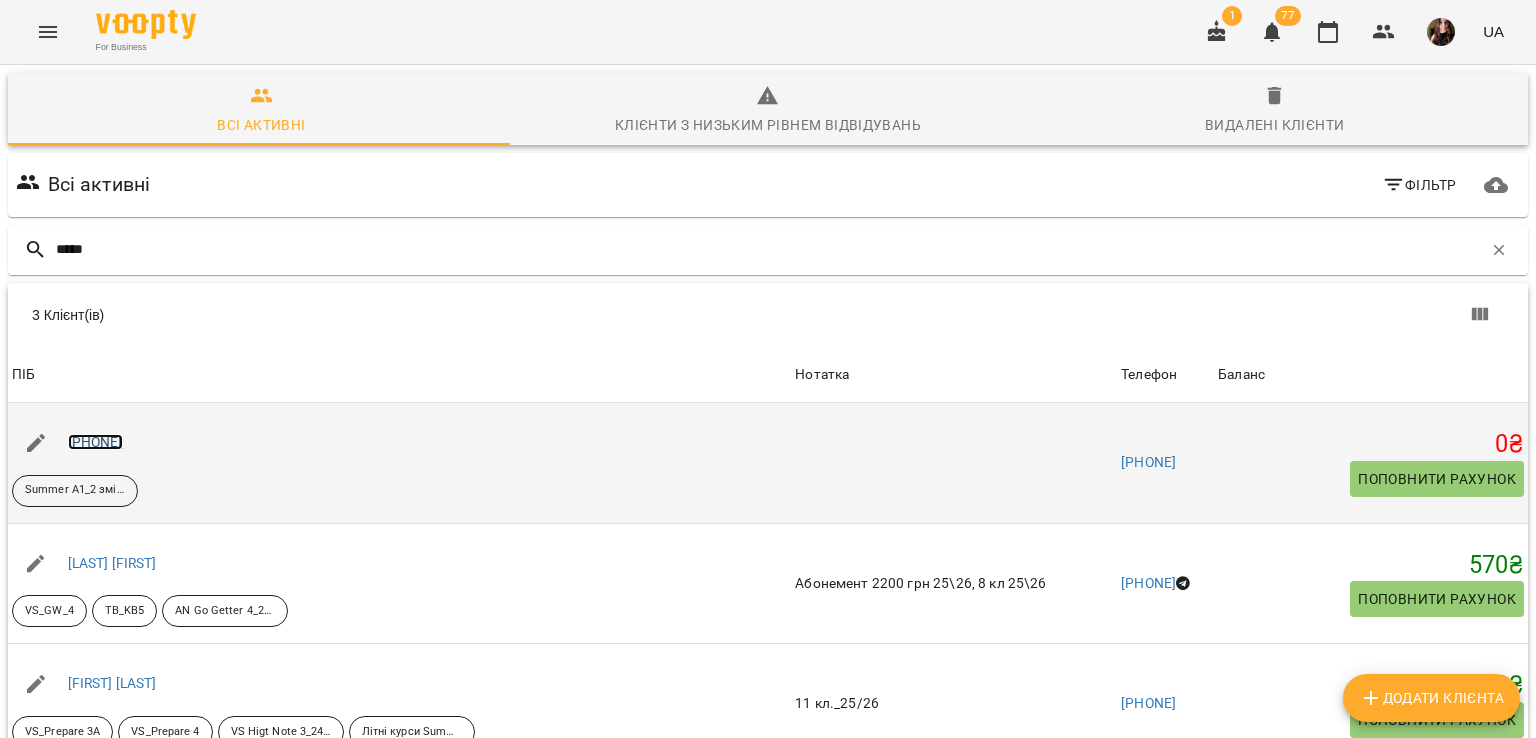 click on "Семенський Ігор" at bounding box center (95, 442) 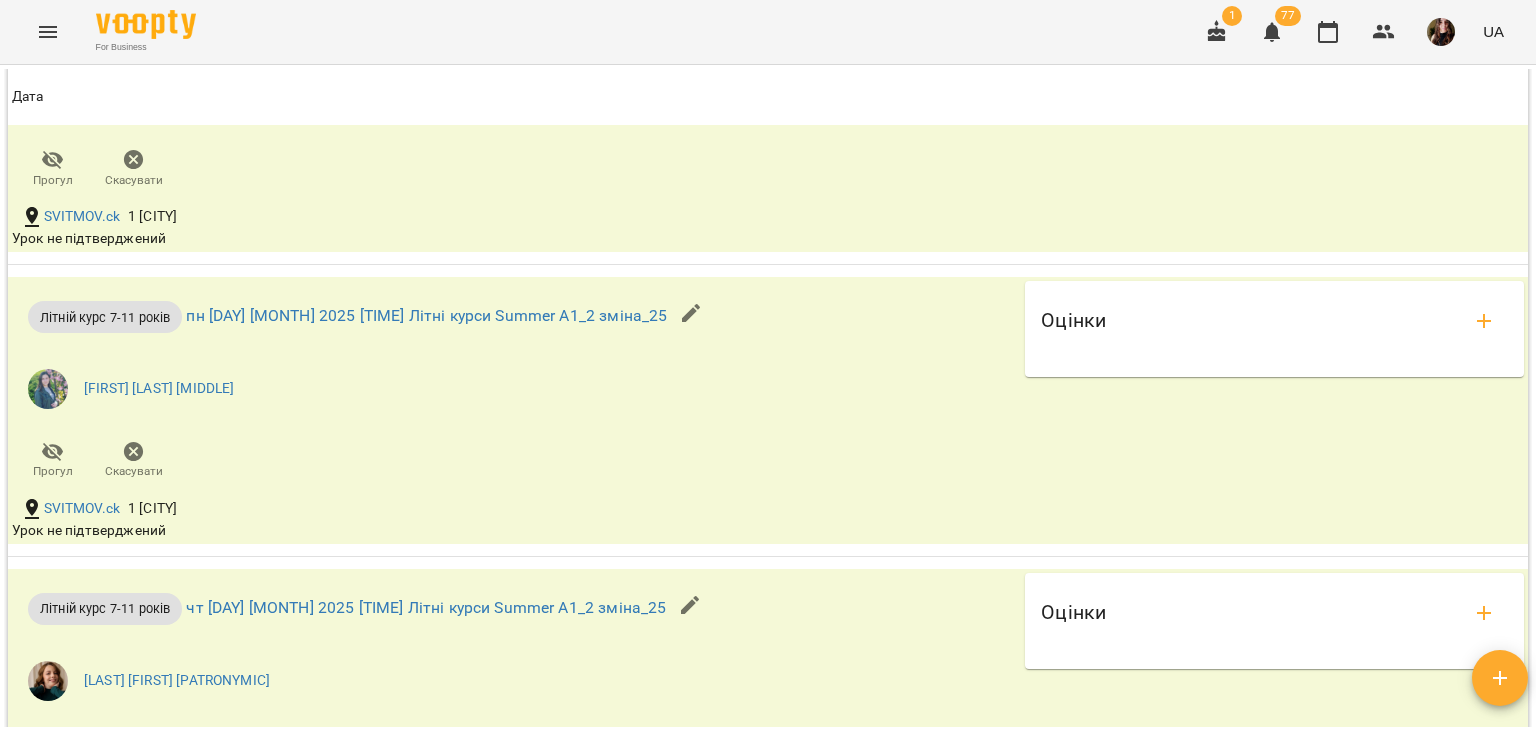 scroll, scrollTop: 2100, scrollLeft: 0, axis: vertical 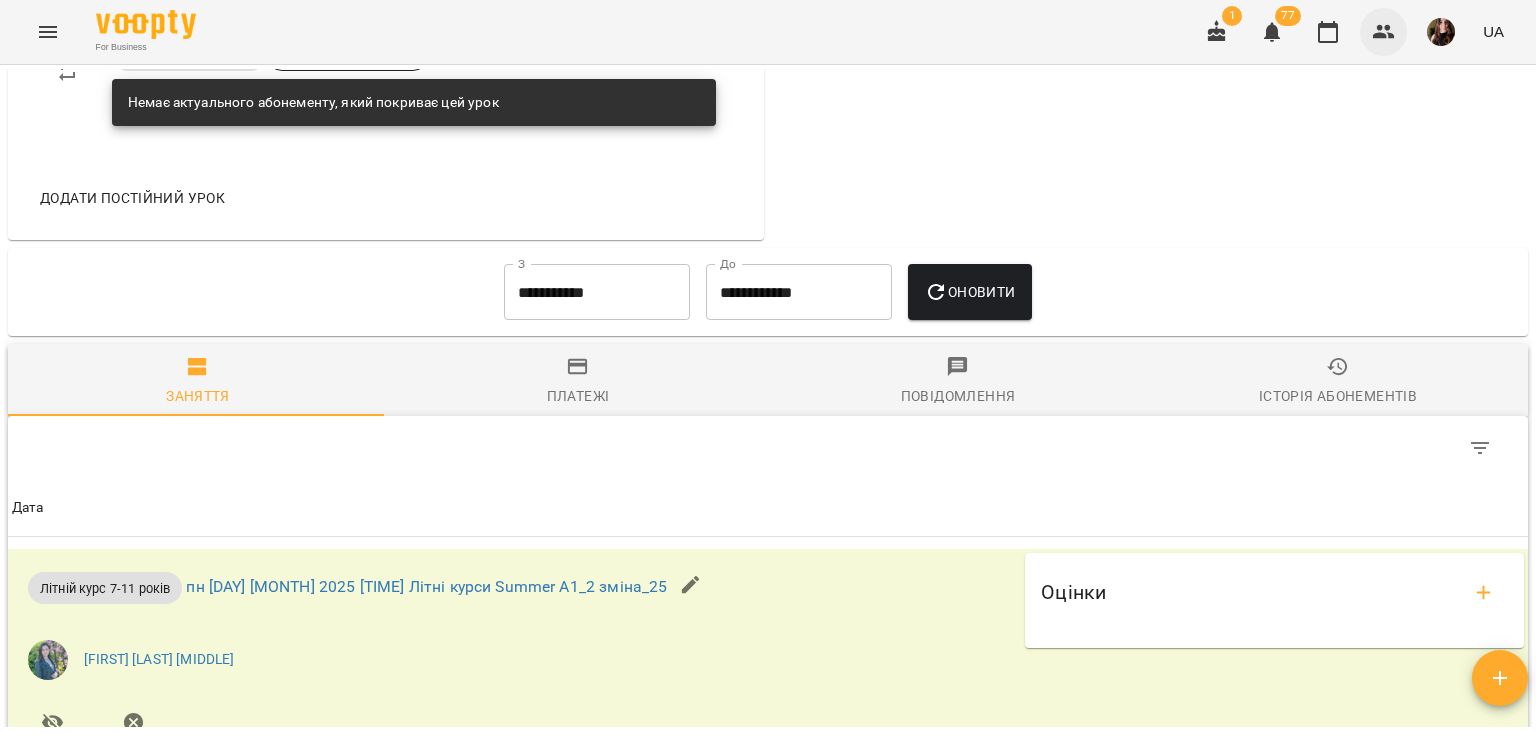 click 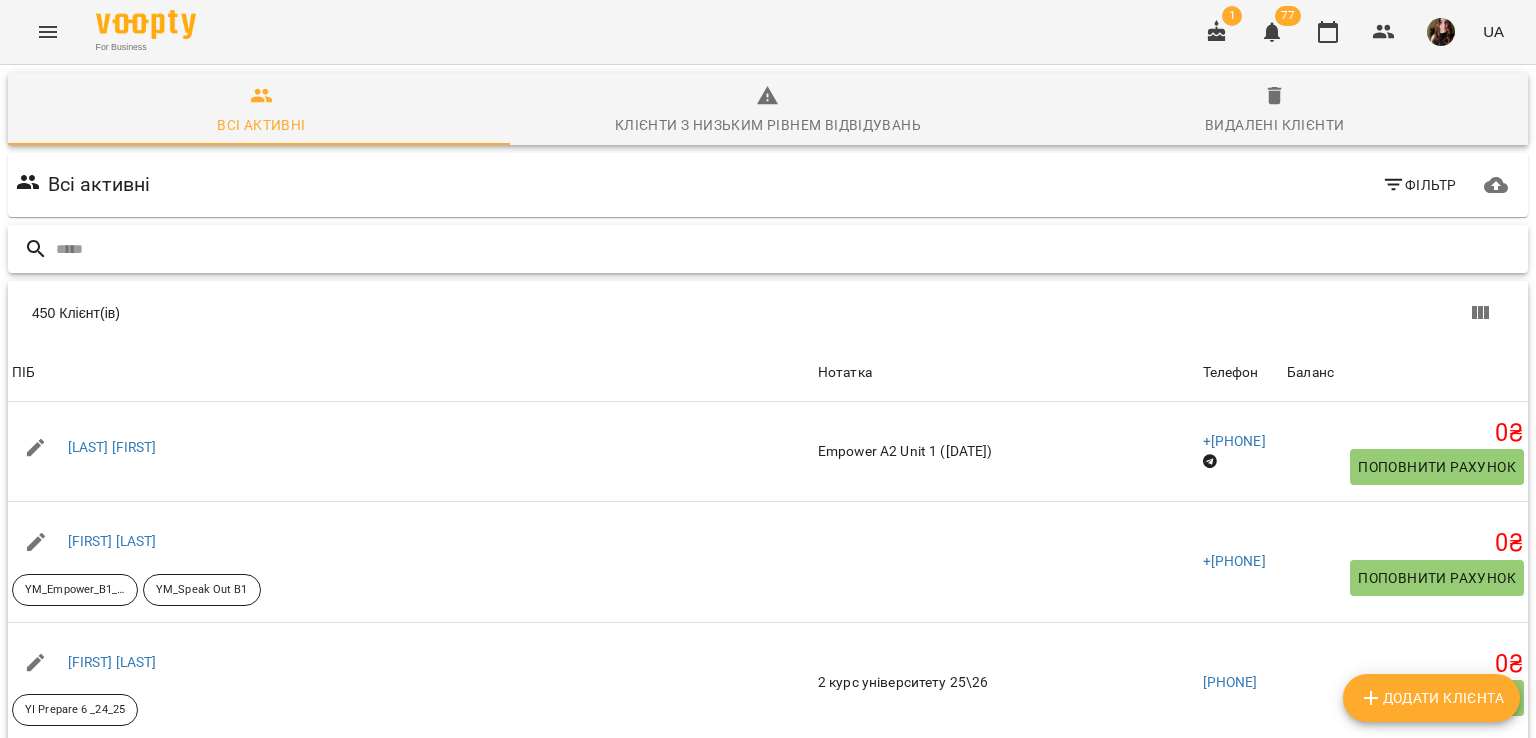 click at bounding box center (788, 249) 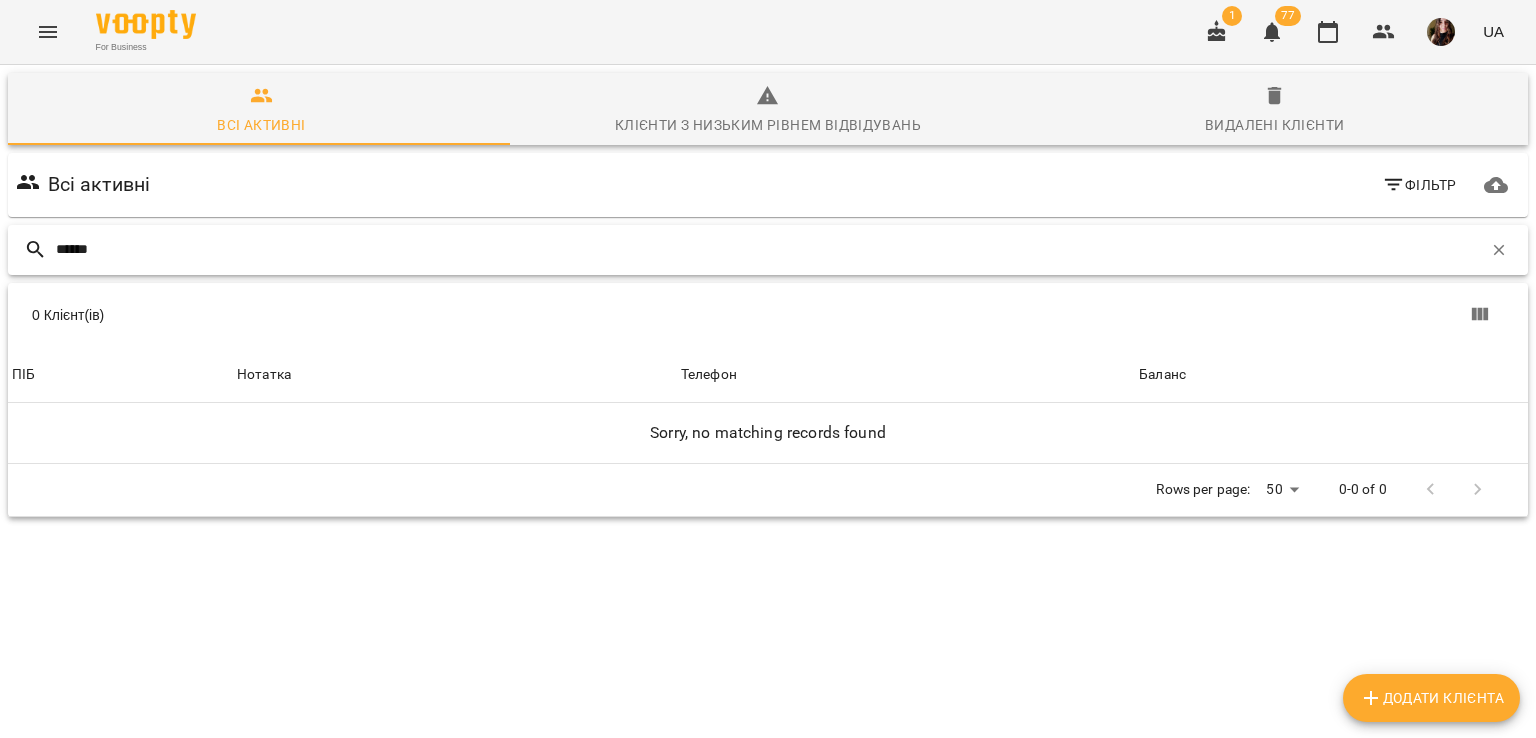 click on "******" at bounding box center [769, 249] 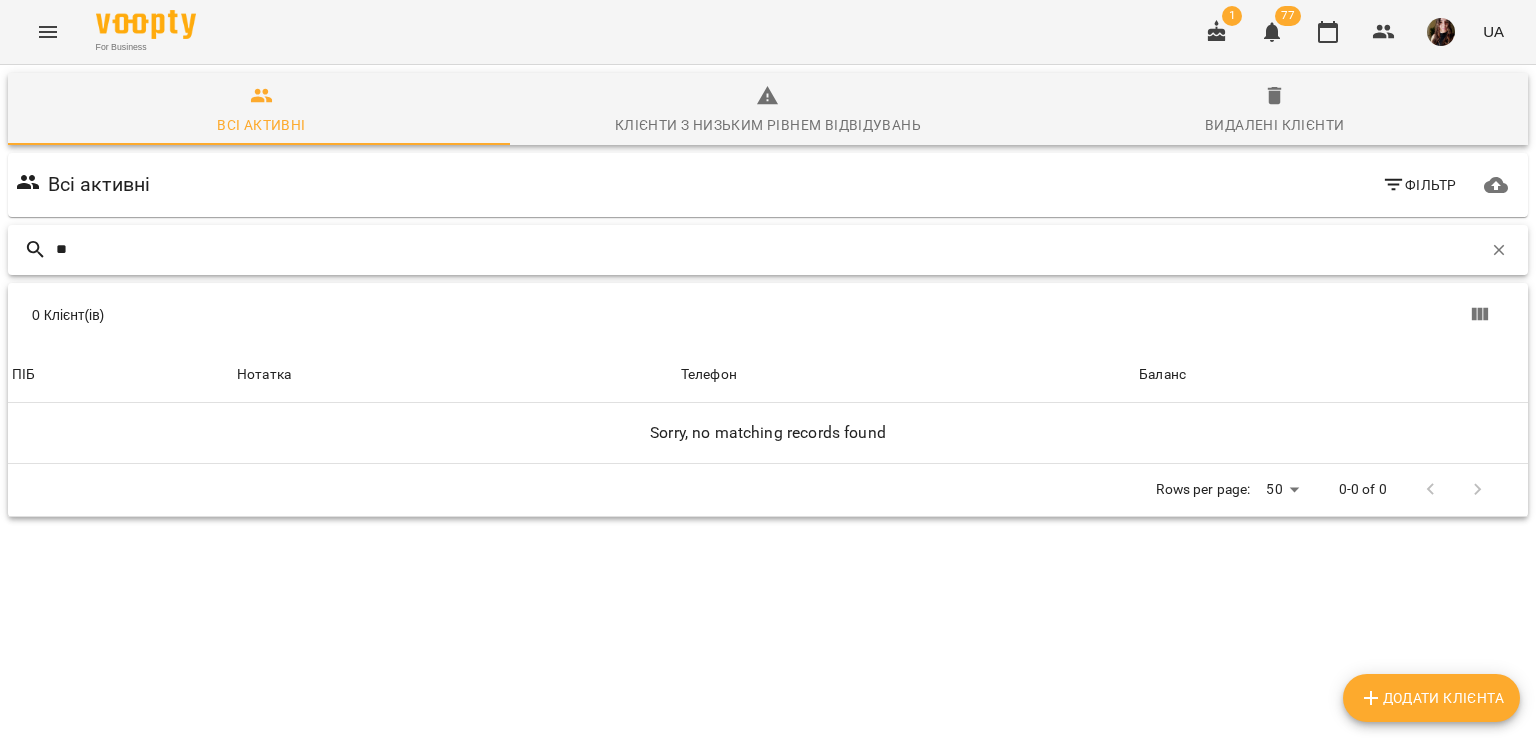 type on "*" 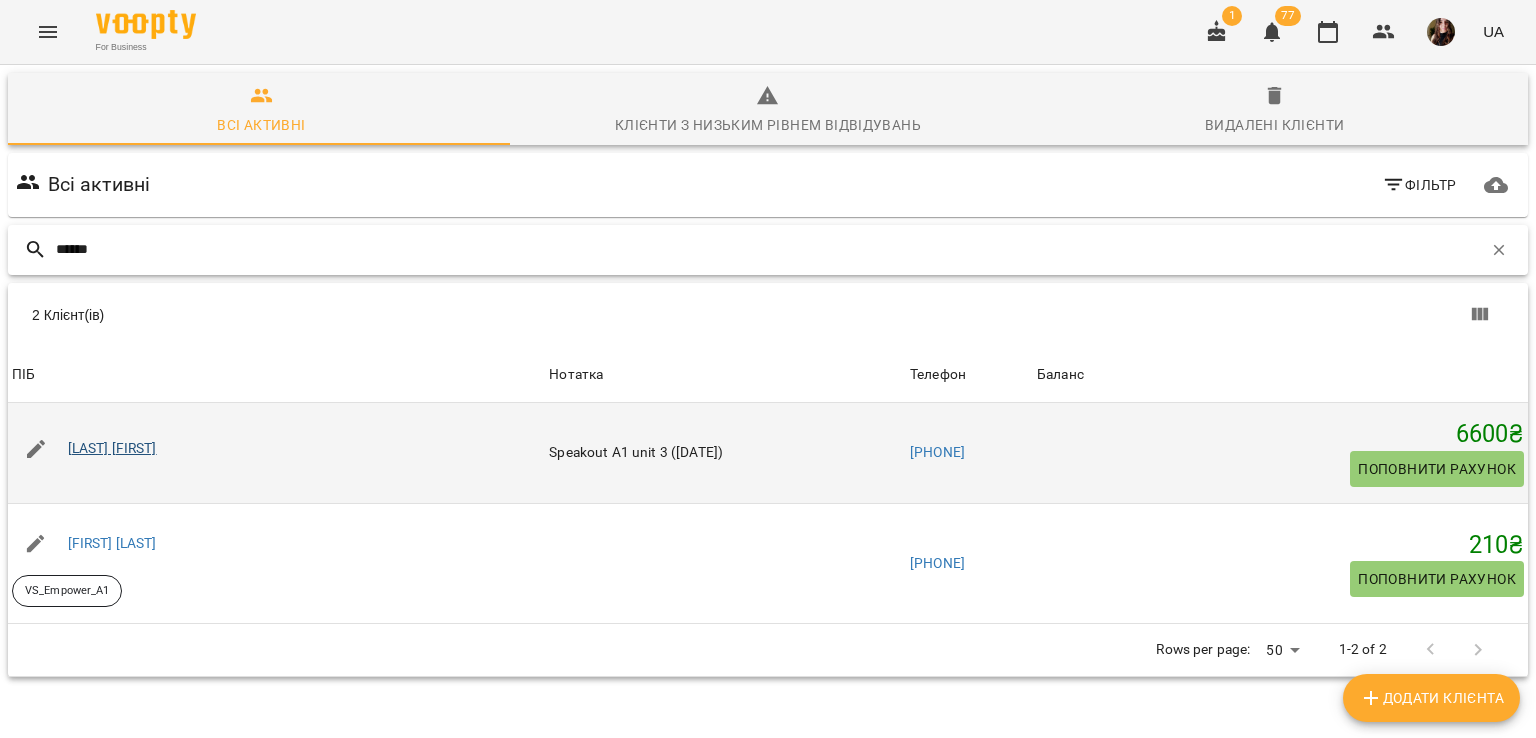 type on "******" 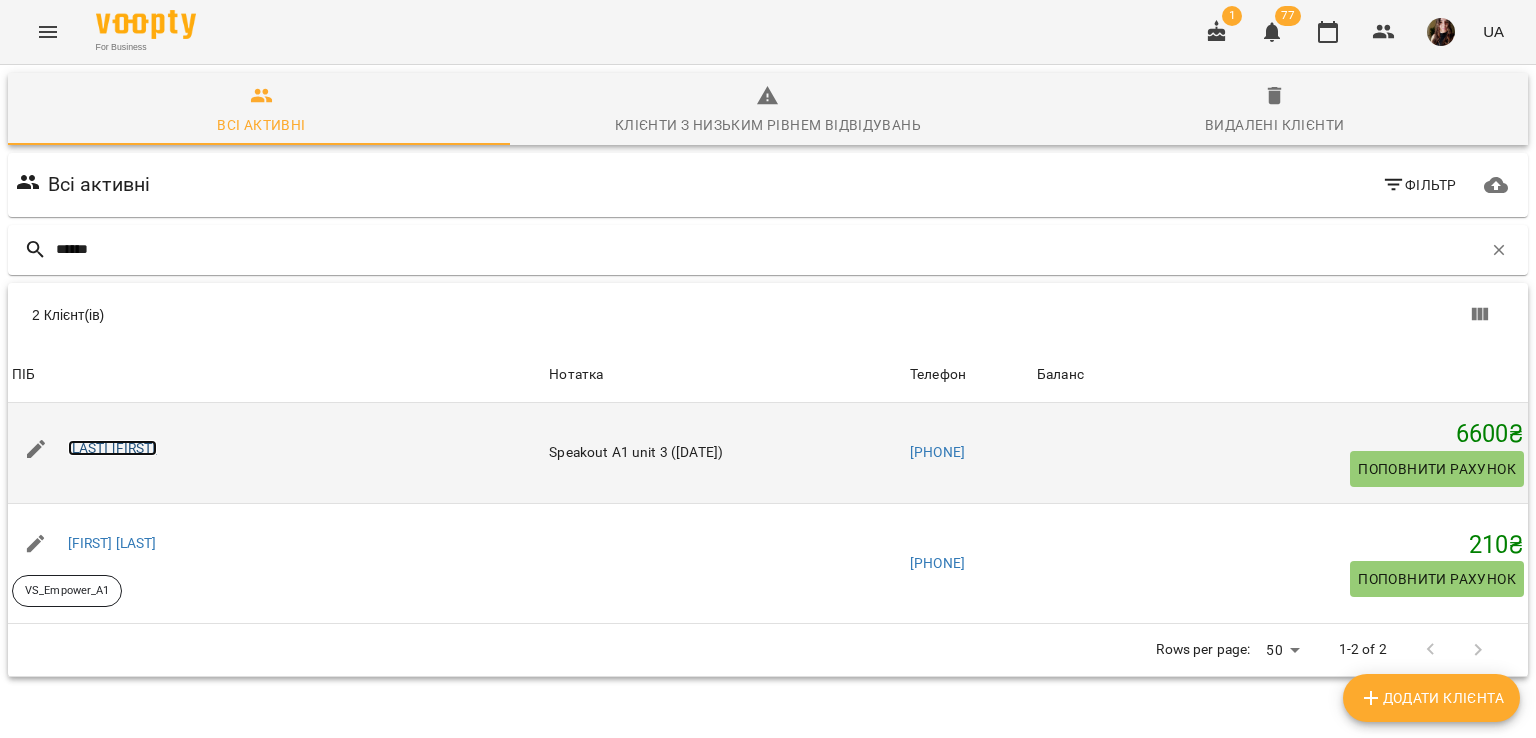 click on "[LAST] [FIRST]" at bounding box center (112, 448) 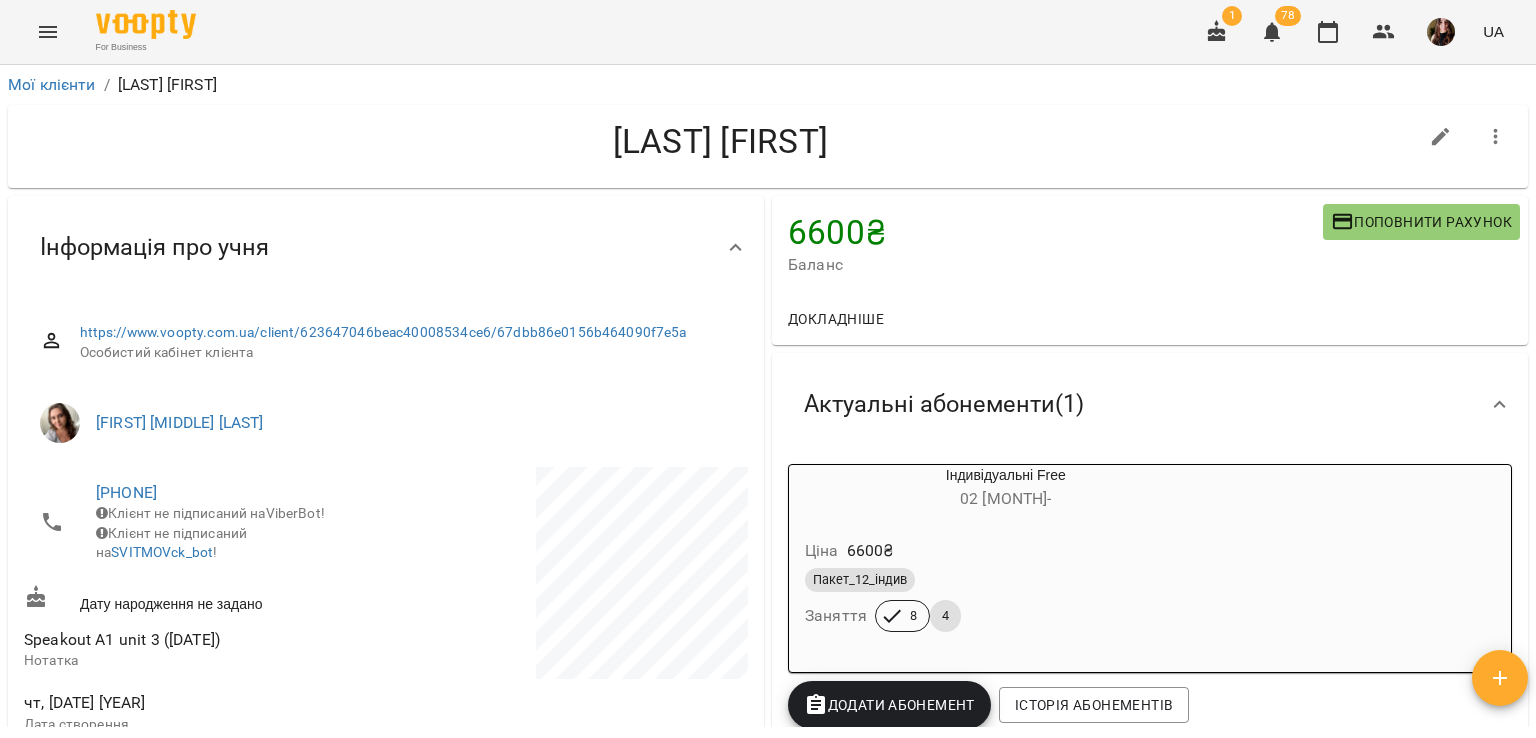 drag, startPoint x: 1401, startPoint y: 33, endPoint x: 1299, endPoint y: 7, distance: 105.26158 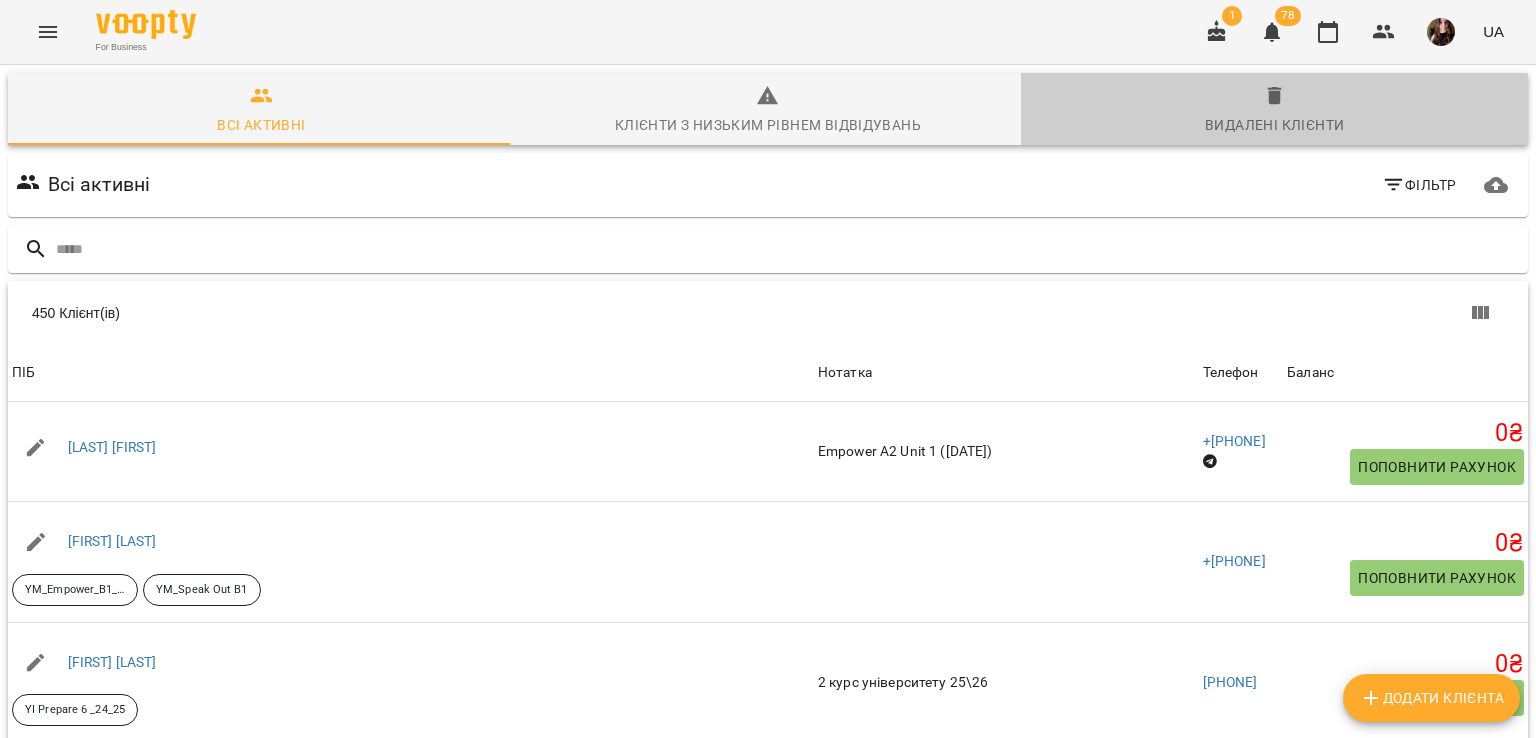 click on "Видалені клієнти" at bounding box center (1274, 125) 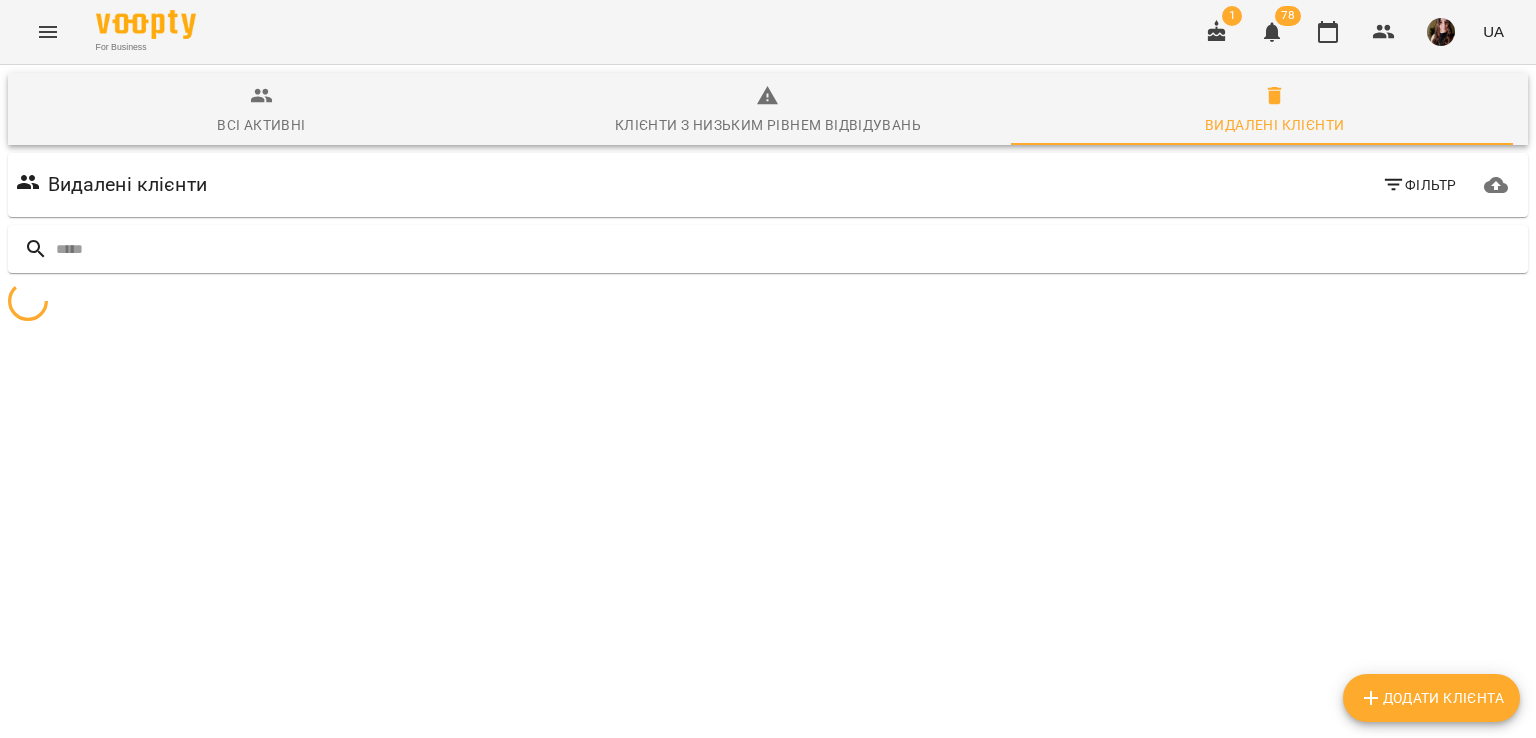 click at bounding box center (768, 249) 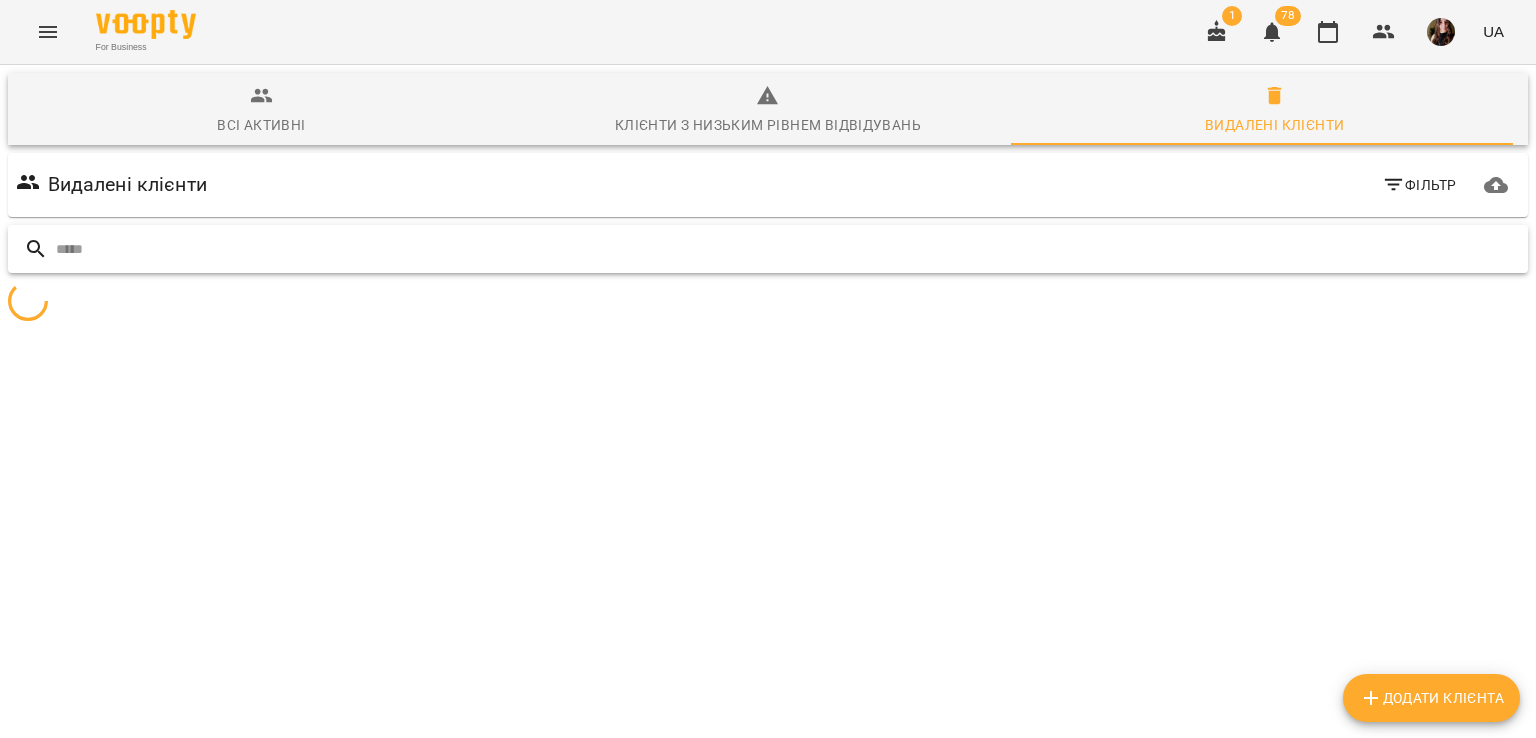 click at bounding box center [788, 249] 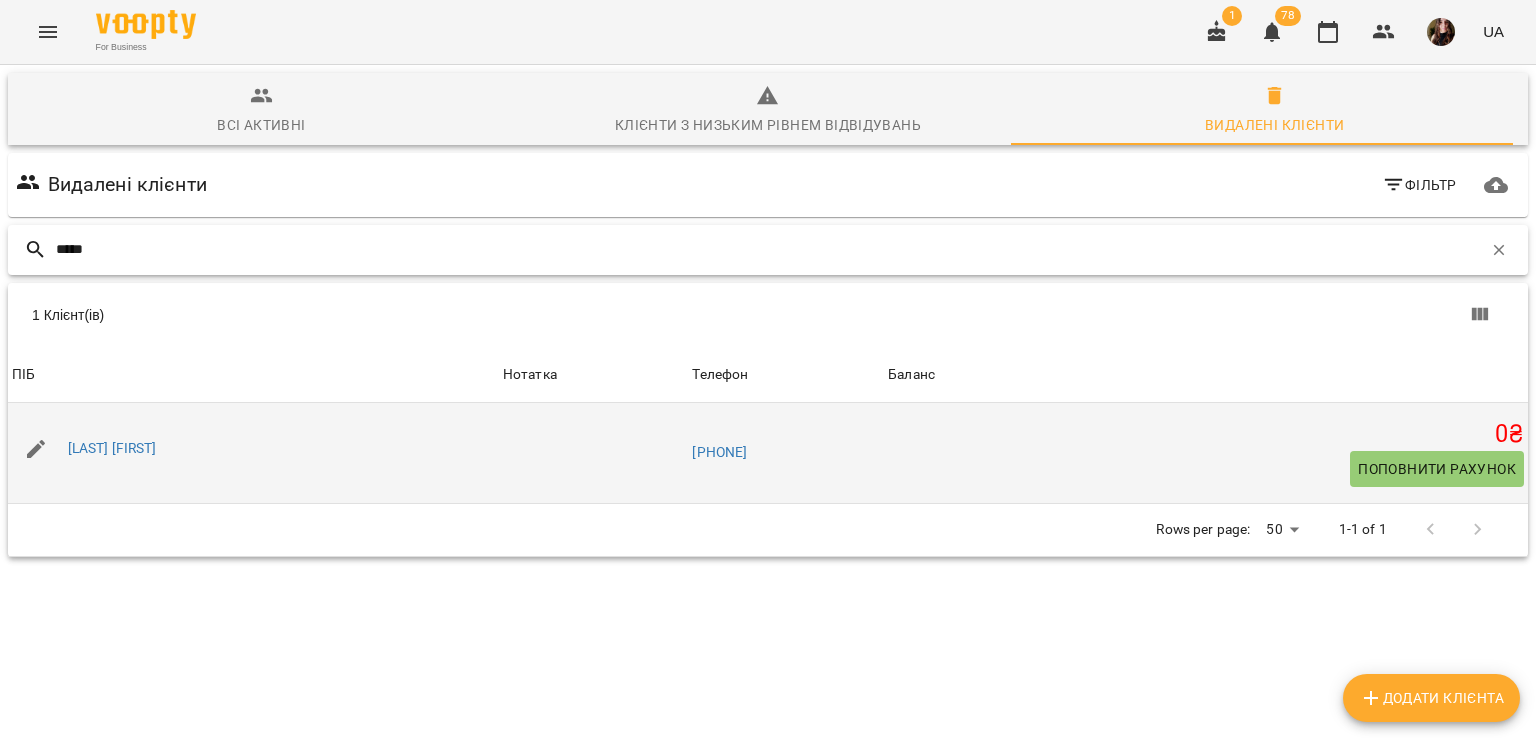 type on "*****" 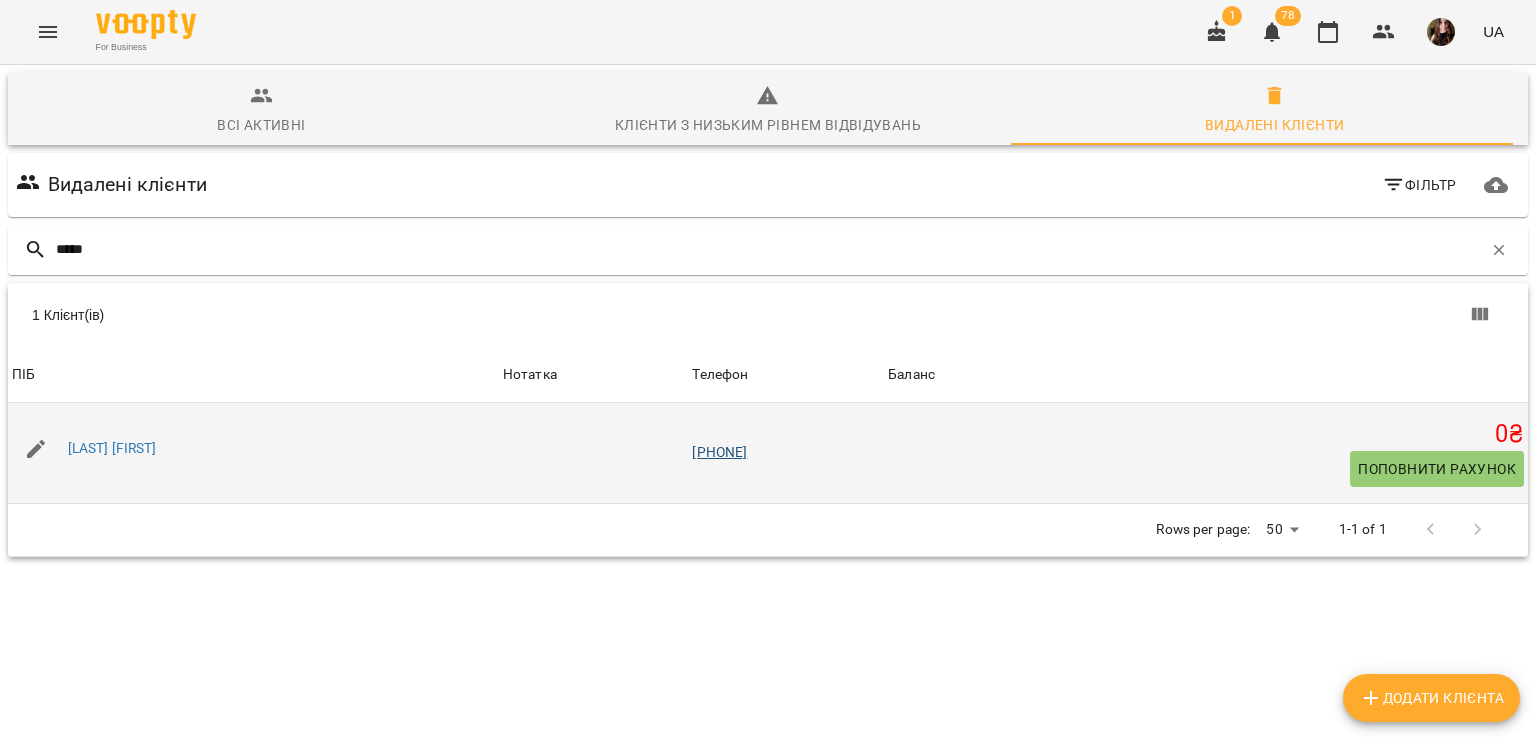 drag, startPoint x: 775, startPoint y: 454, endPoint x: 662, endPoint y: 454, distance: 113 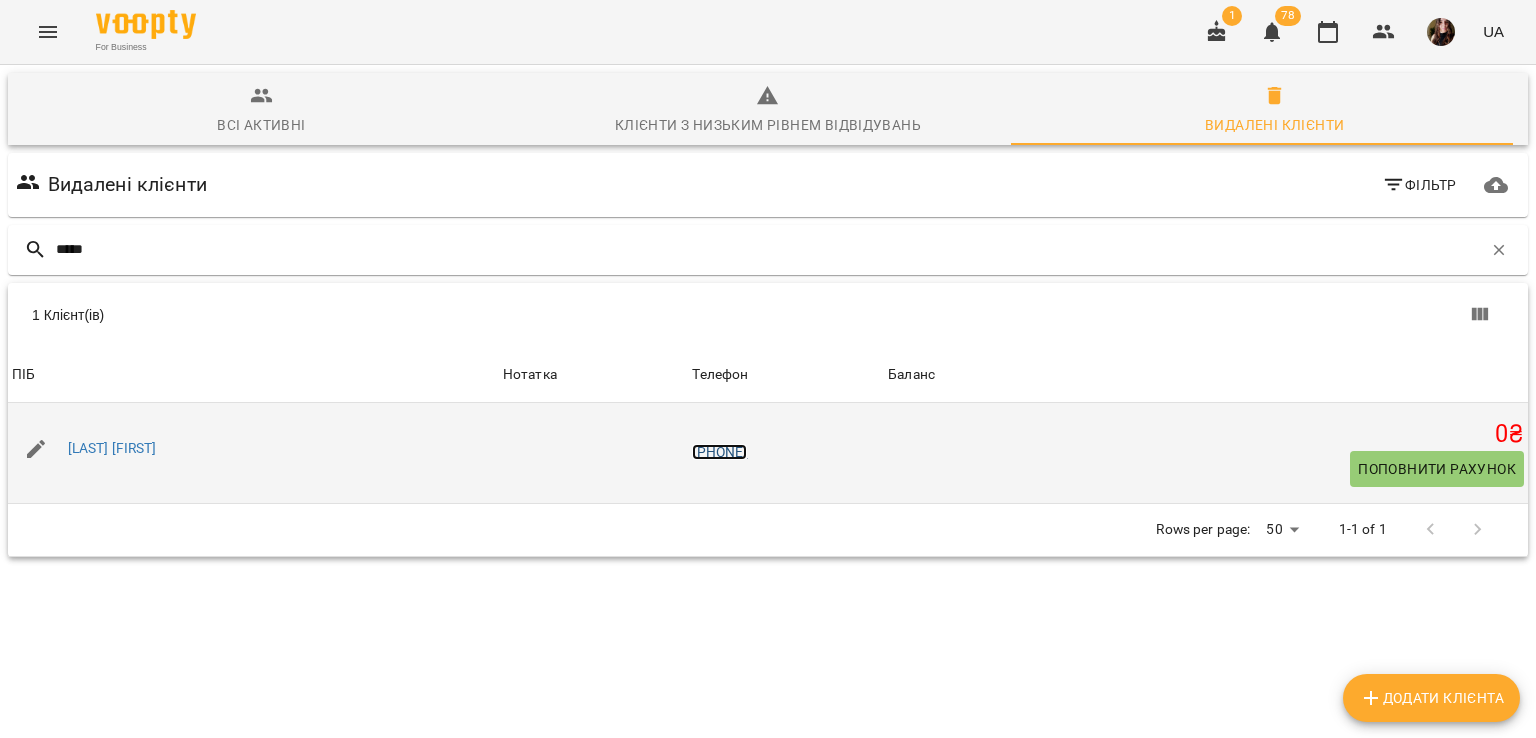 copy on "380932172056" 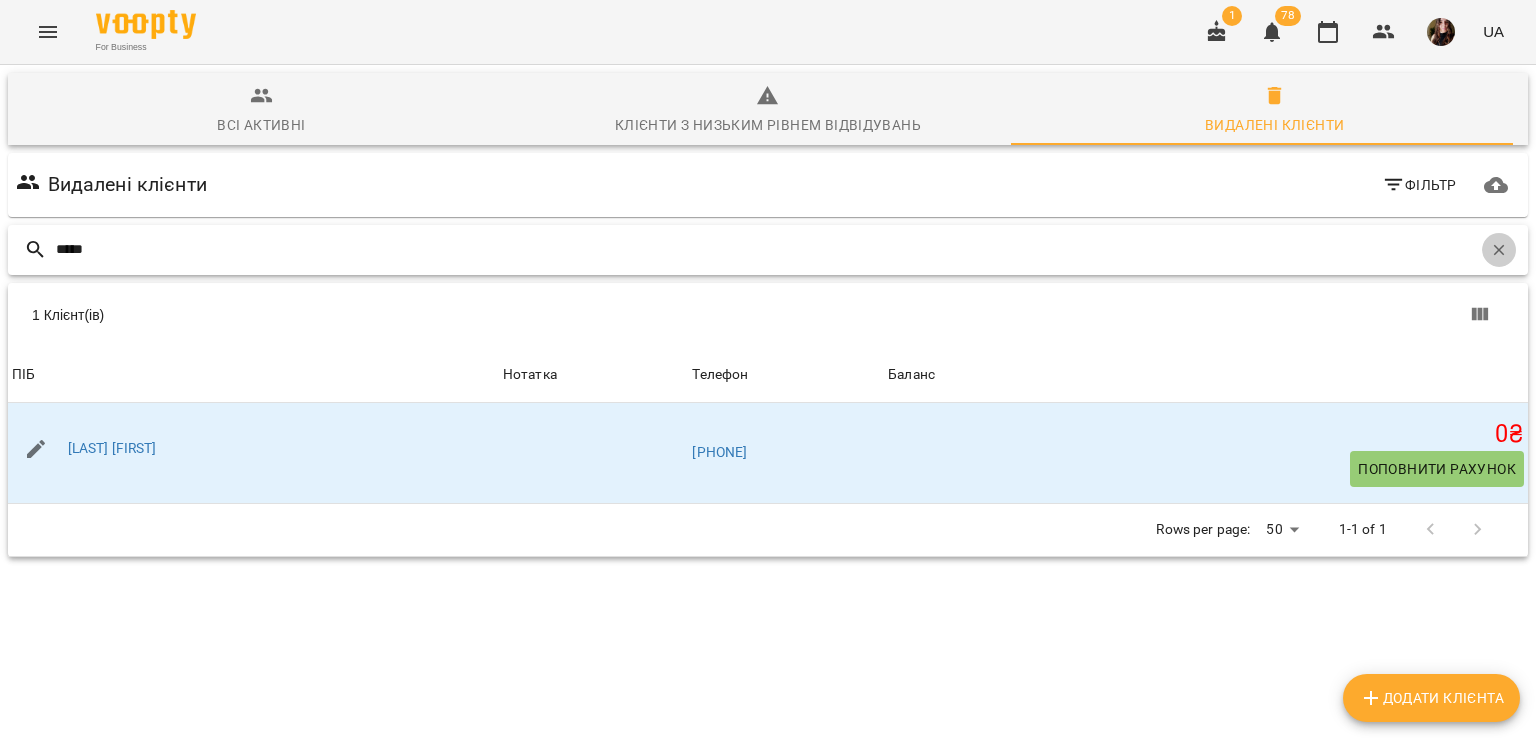click at bounding box center [1499, 250] 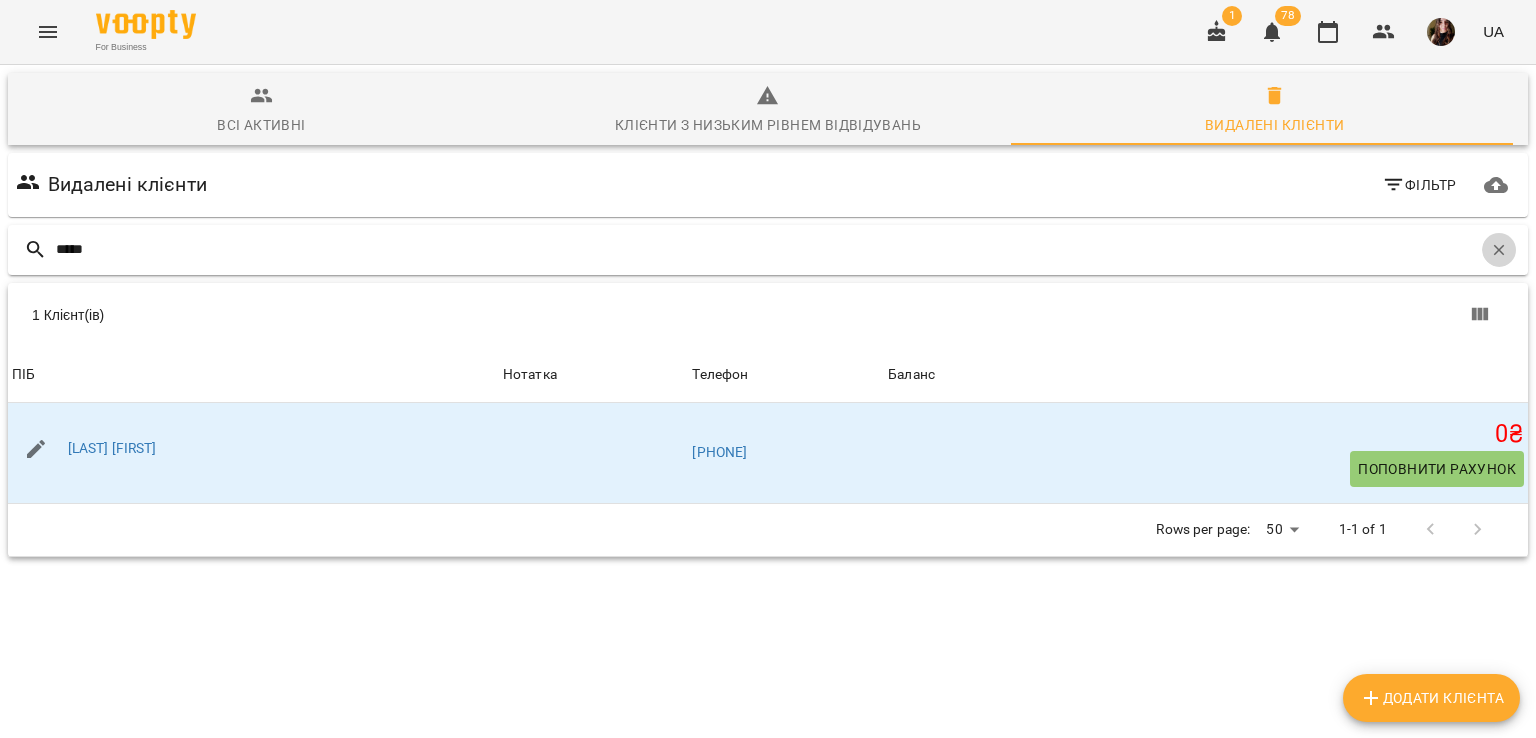 type 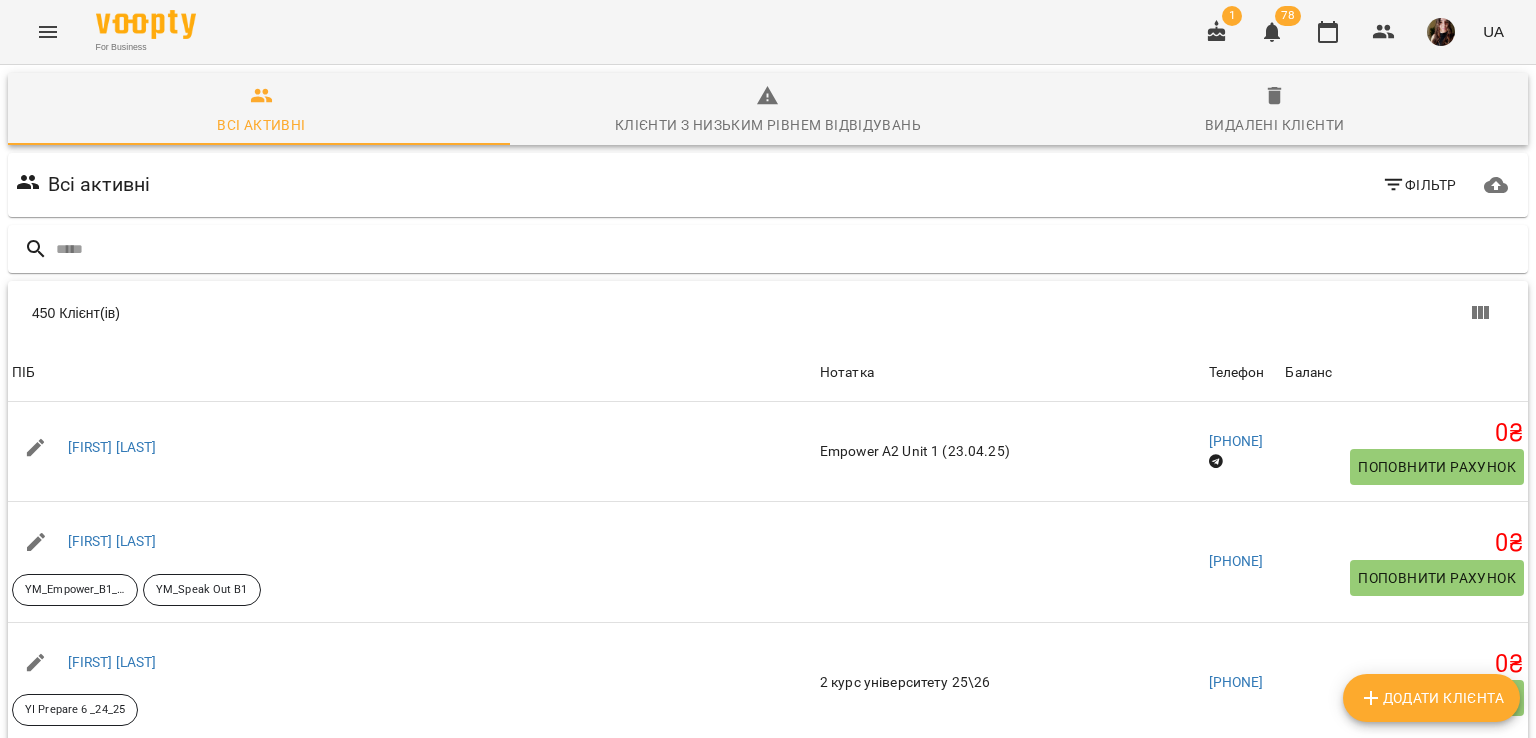 click at bounding box center (788, 249) 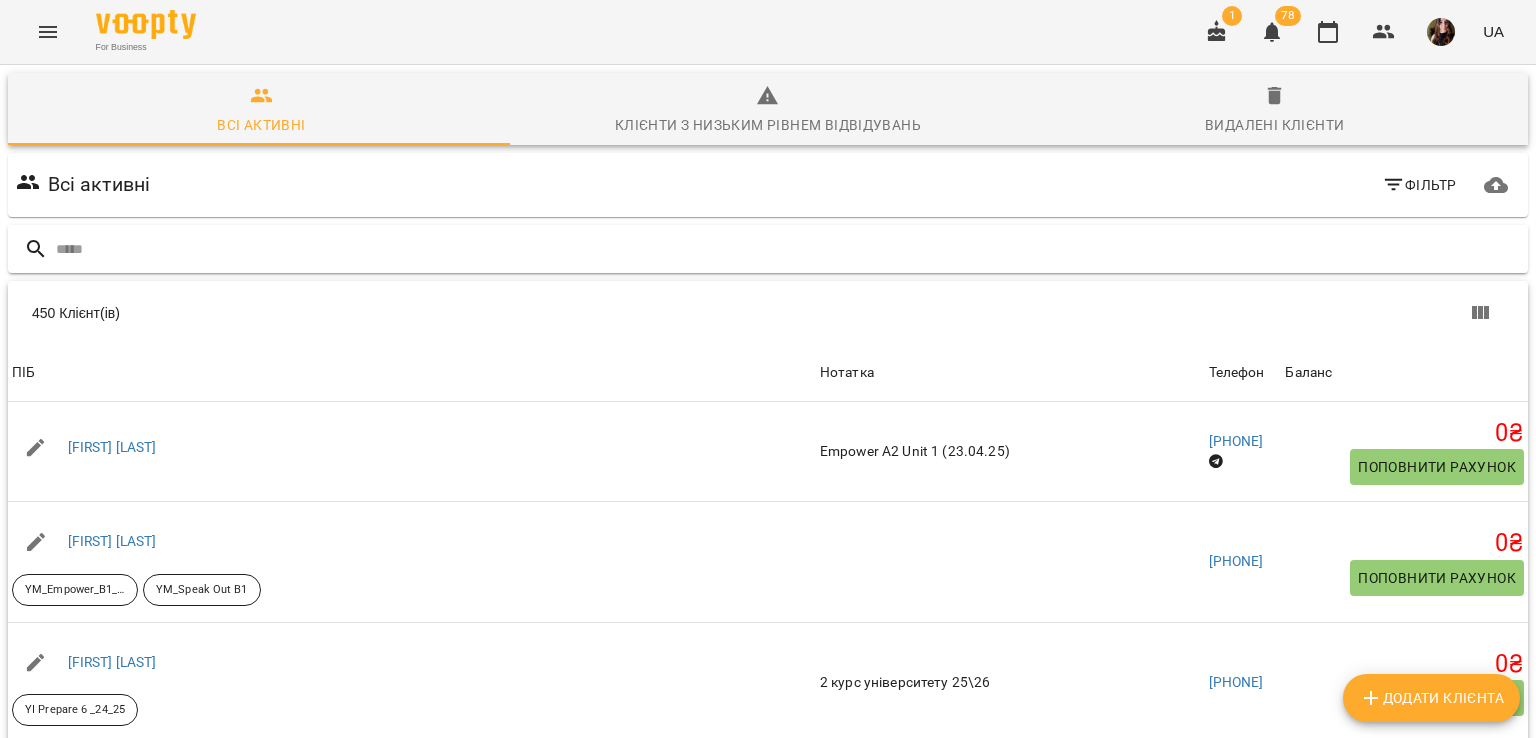 scroll, scrollTop: 0, scrollLeft: 0, axis: both 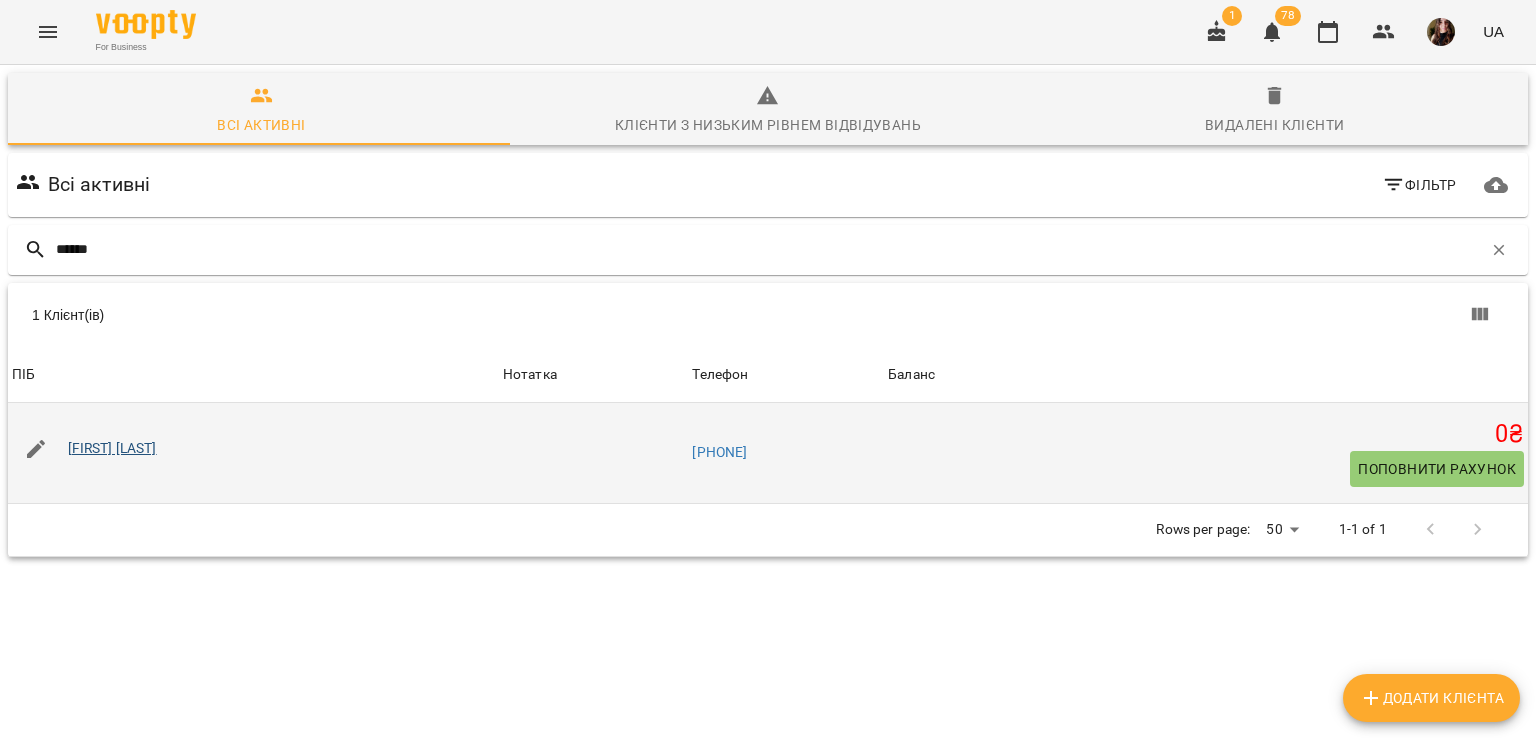 type on "******" 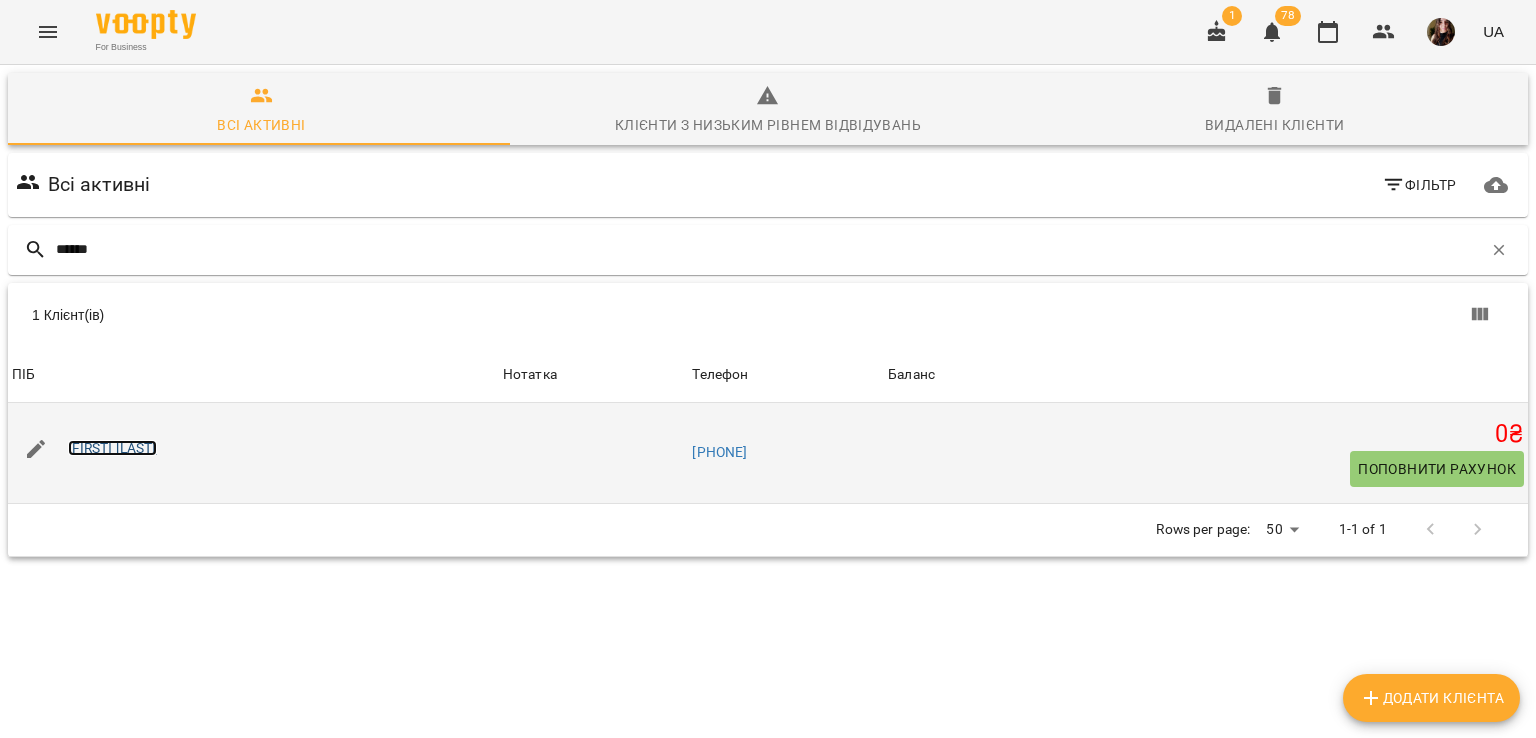 click on "[LAST] [FIRST]" at bounding box center (112, 448) 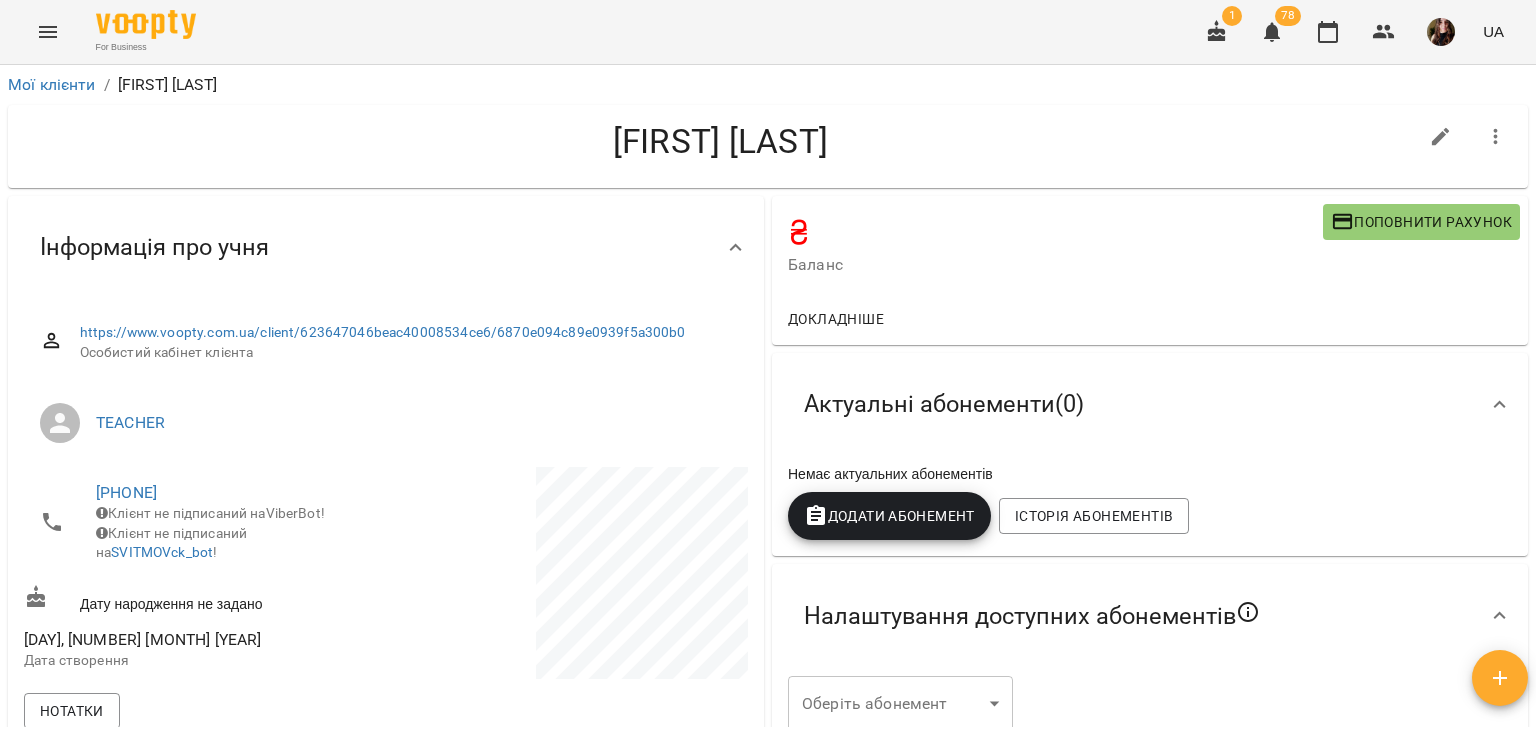 click 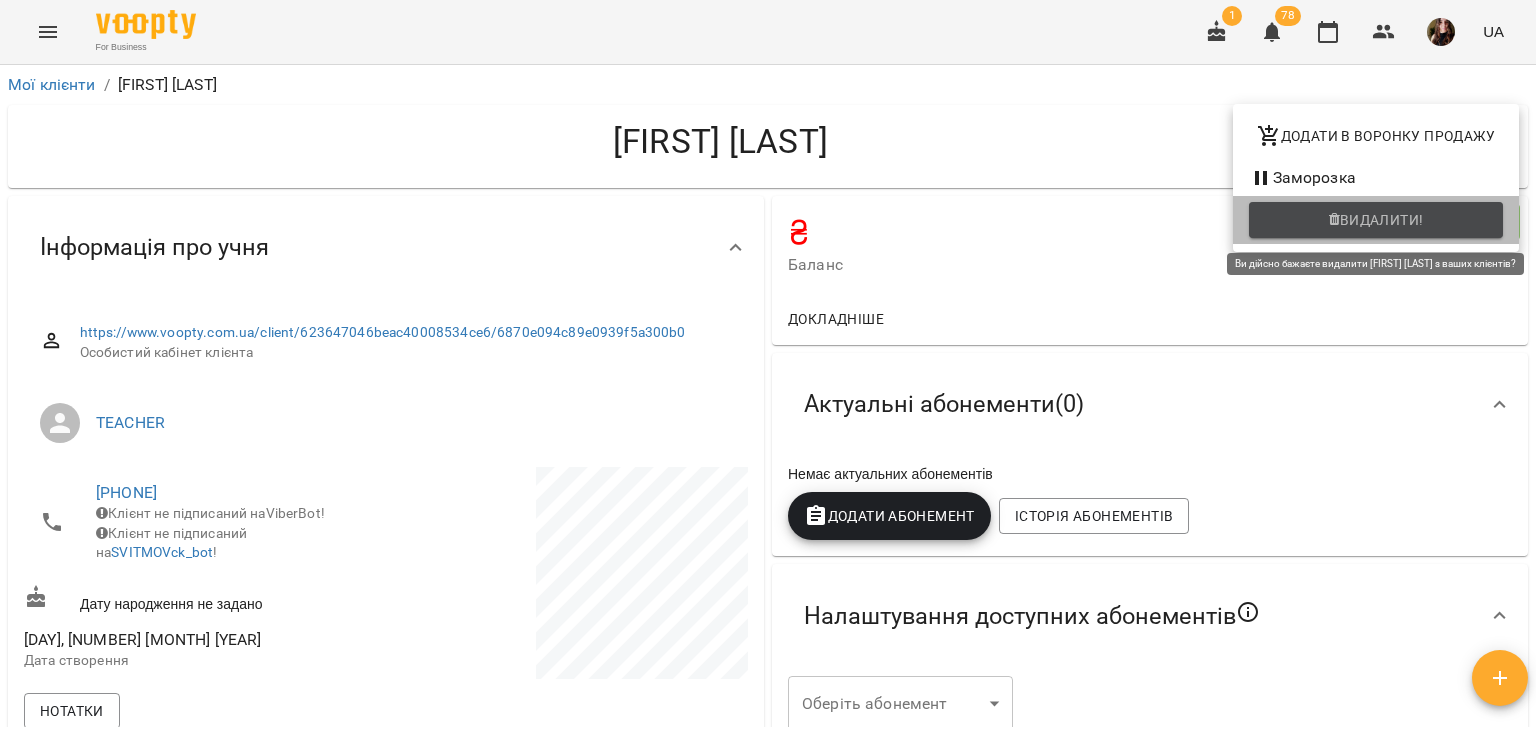 click on "Видалити!" at bounding box center (1382, 220) 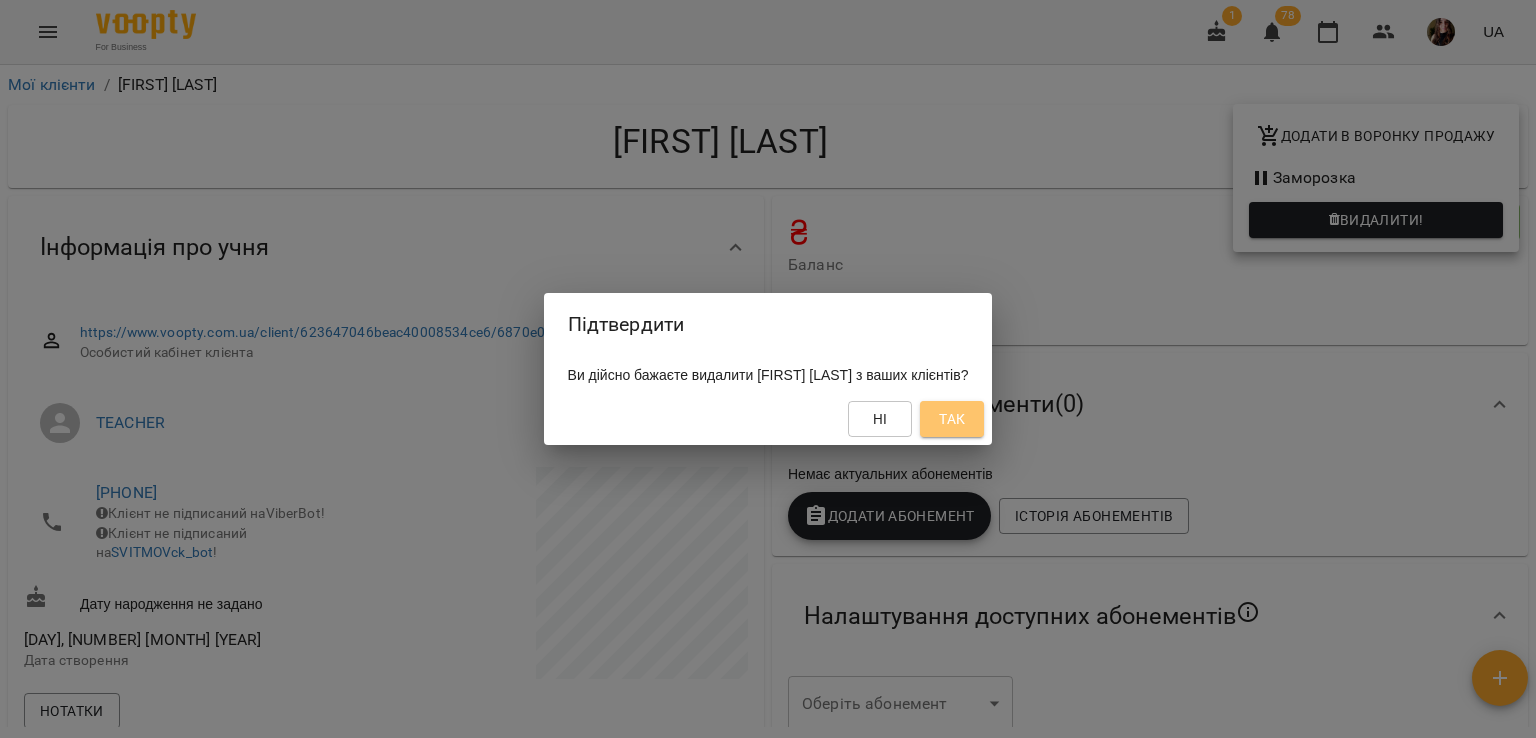 click on "Так" at bounding box center (952, 419) 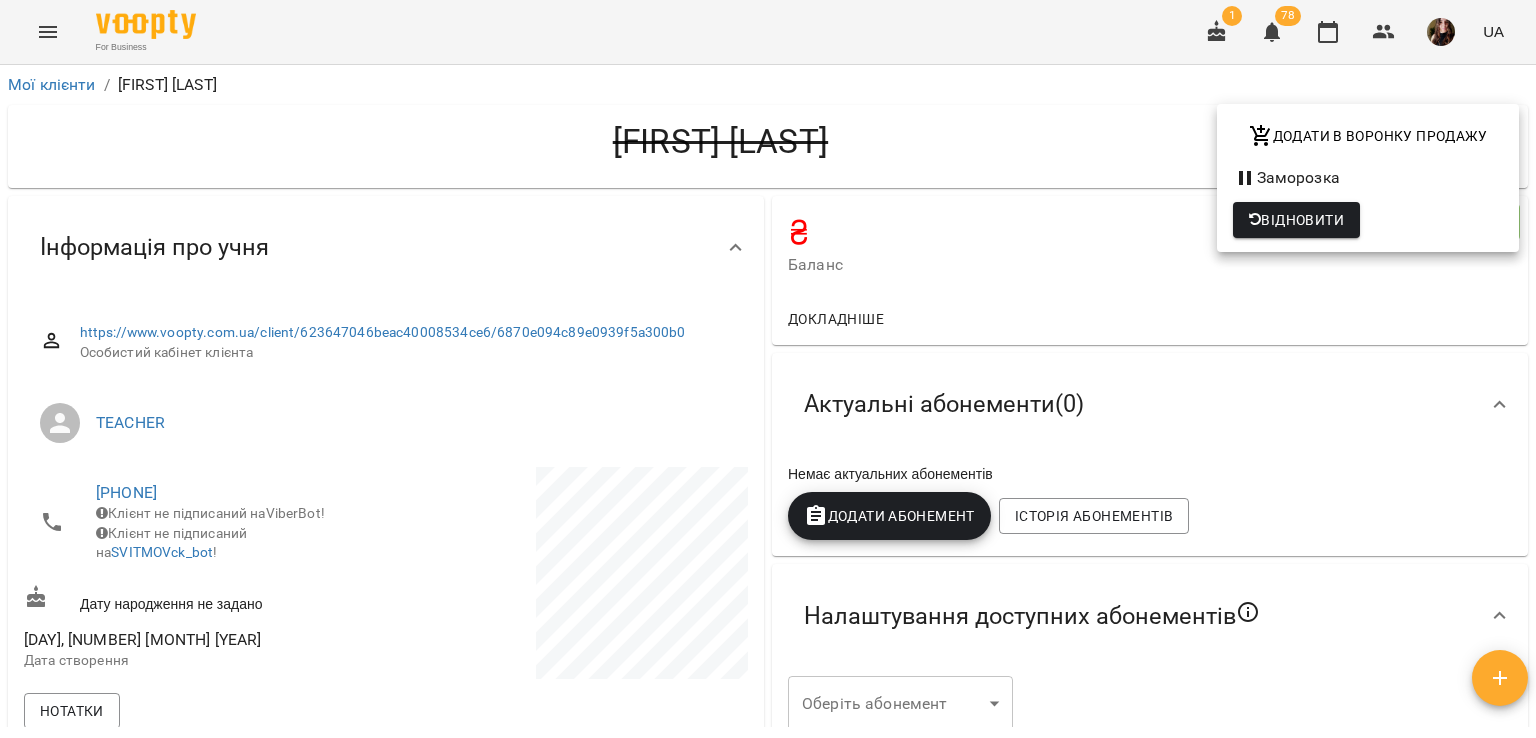 click at bounding box center [768, 369] 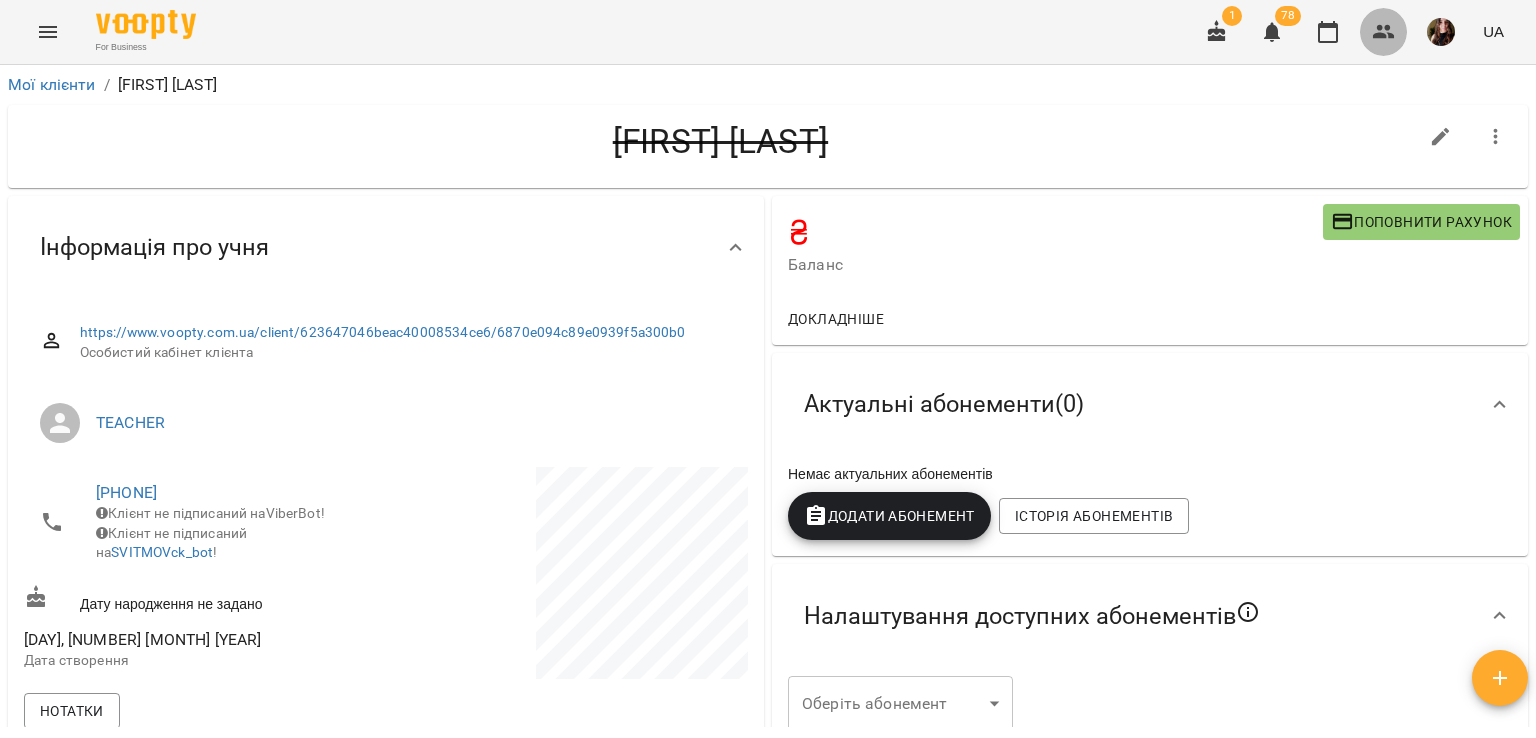 click 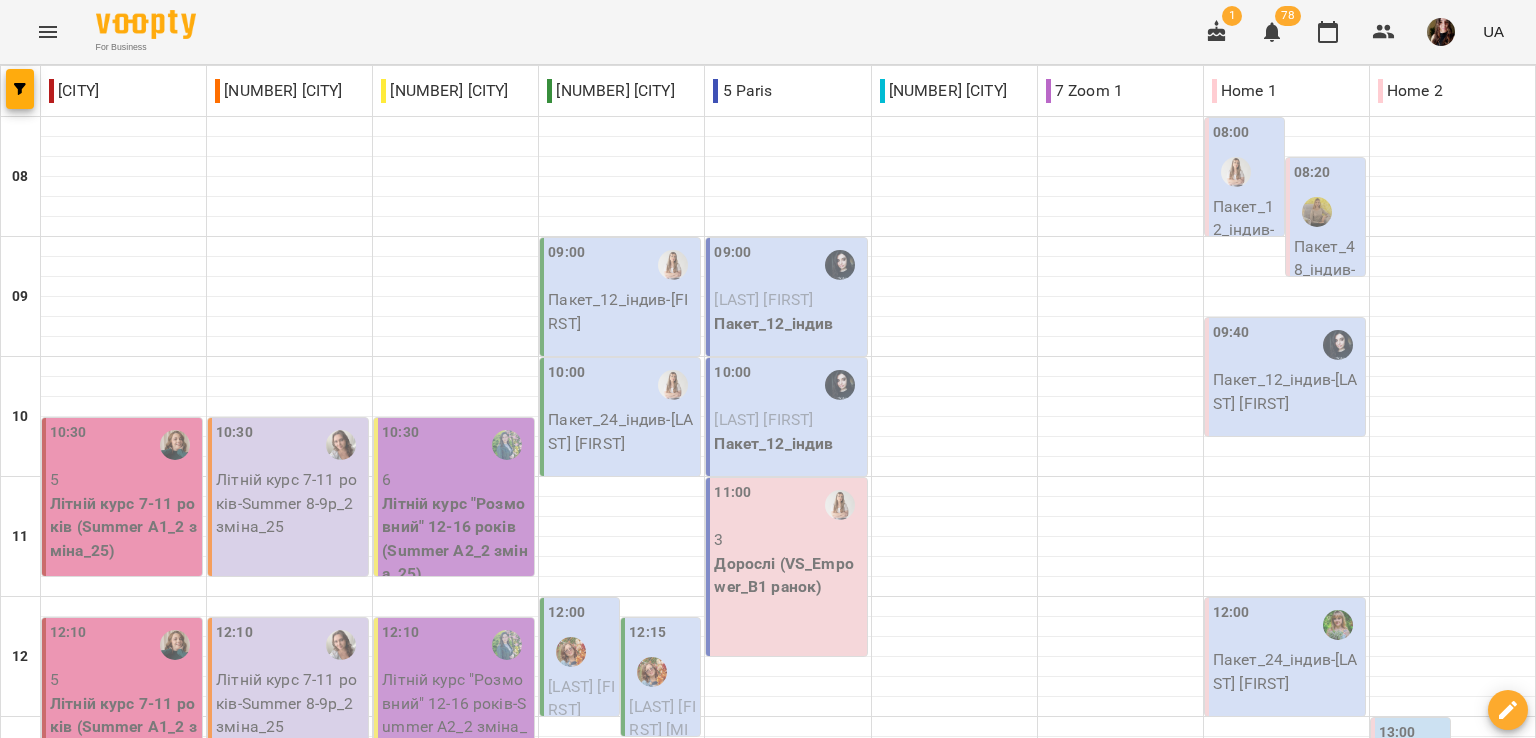 scroll, scrollTop: 0, scrollLeft: 0, axis: both 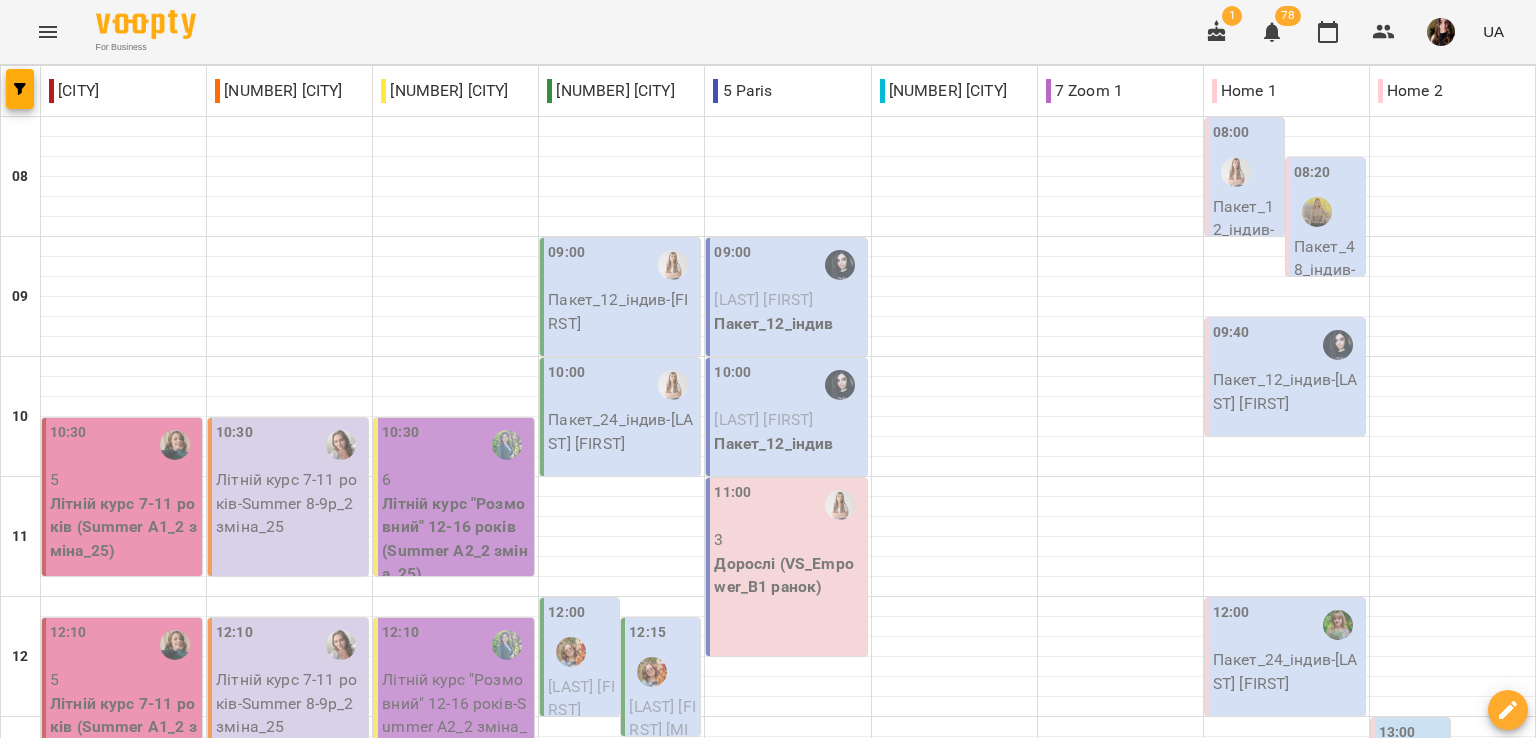 click on "пн" at bounding box center (38, 1703) 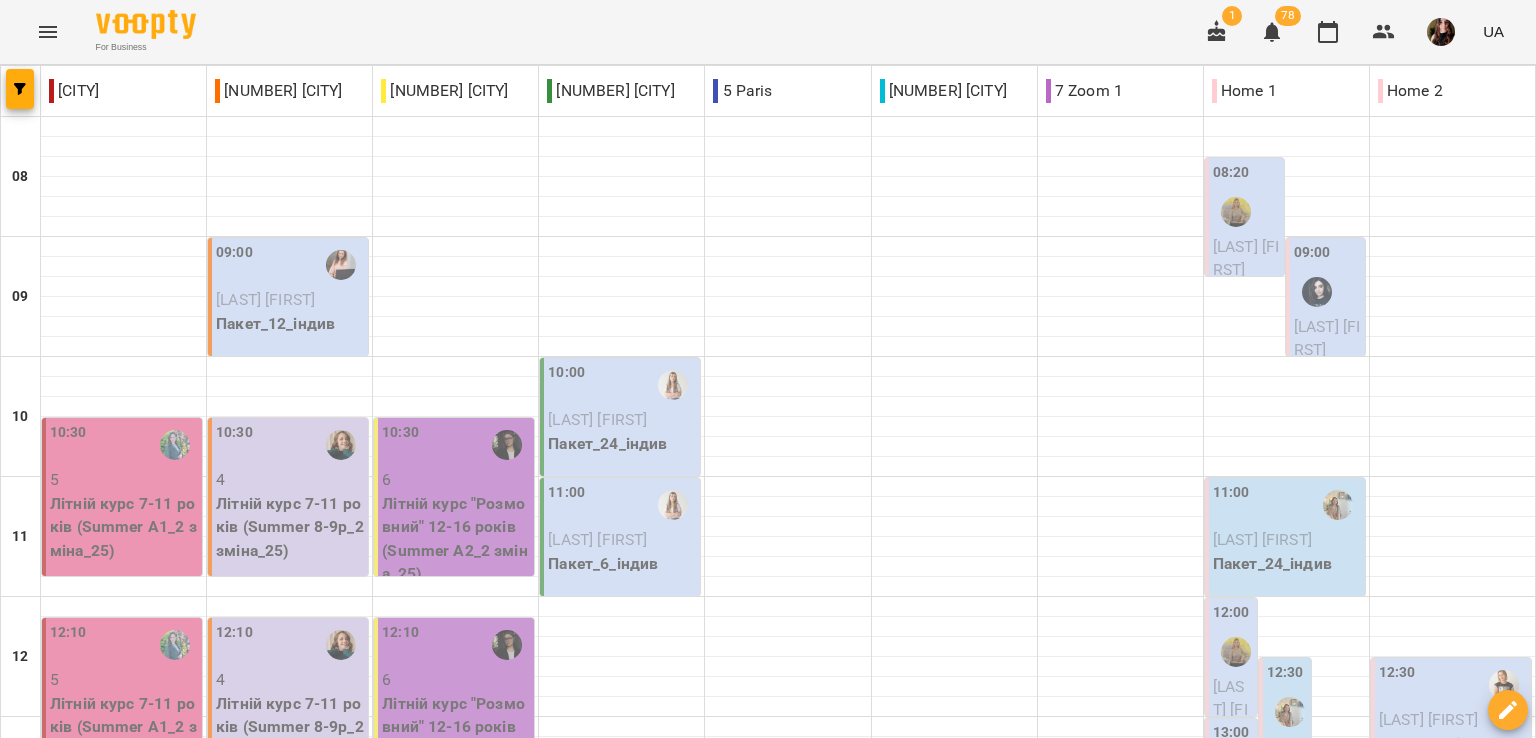 click on "**********" at bounding box center [768, 1768] 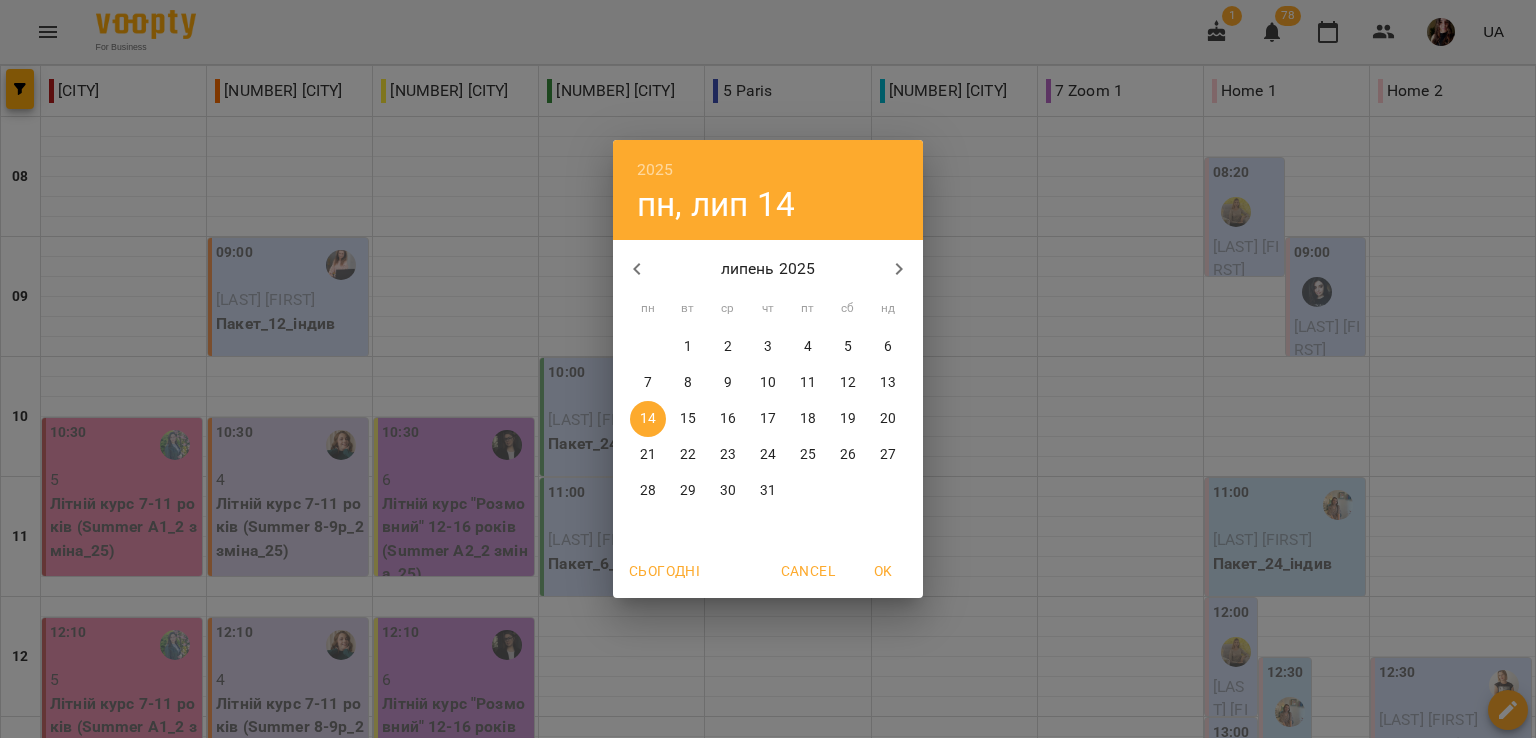 click on "2025 пн, лип 14 липень 2025 пн вт ср чт пт сб нд 30 1 2 3 4 5 6 7 8 9 10 11 12 13 14 15 16 17 18 19 20 21 22 23 24 25 26 27 28 29 30 31 1 2 3 Сьогодні Cancel OK" at bounding box center (768, 369) 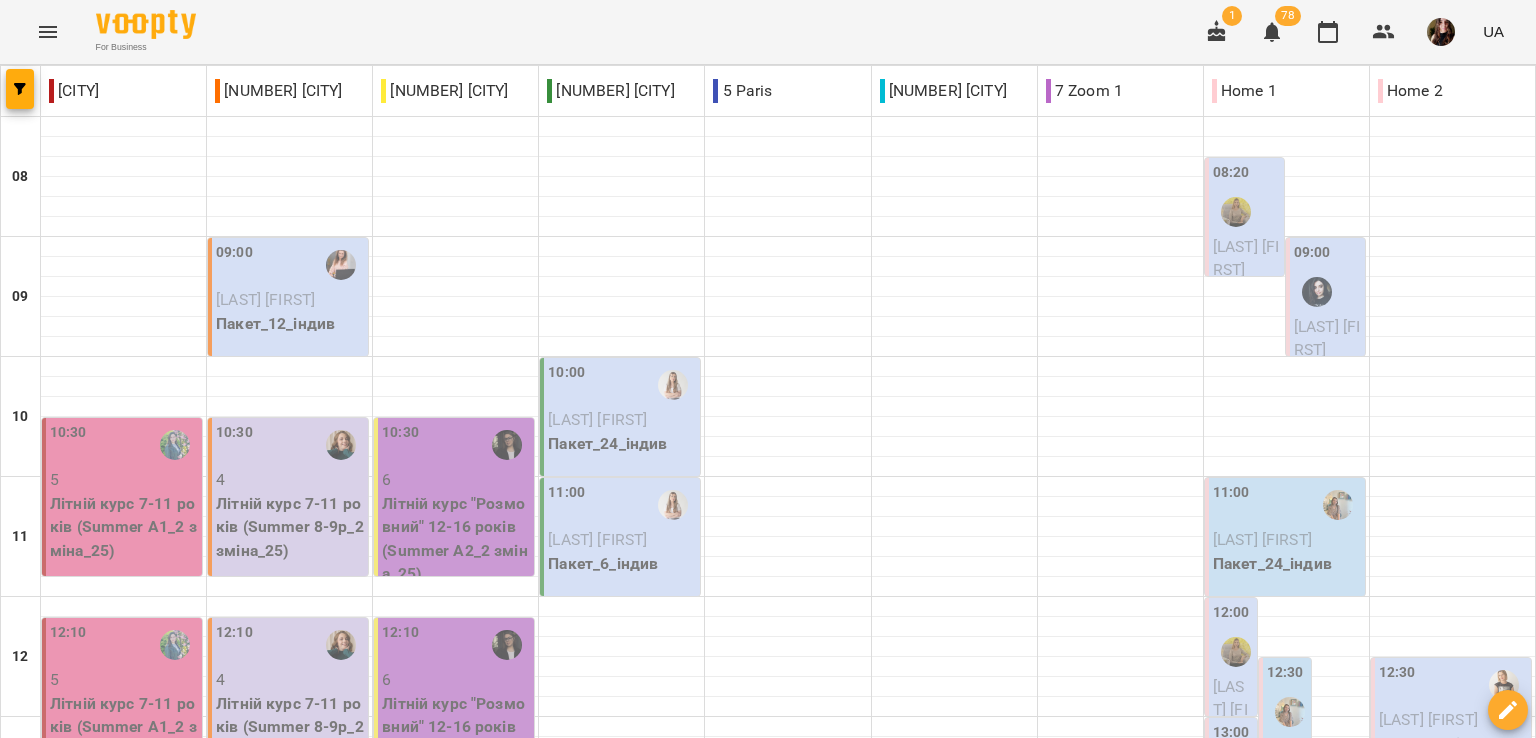 scroll, scrollTop: 0, scrollLeft: 0, axis: both 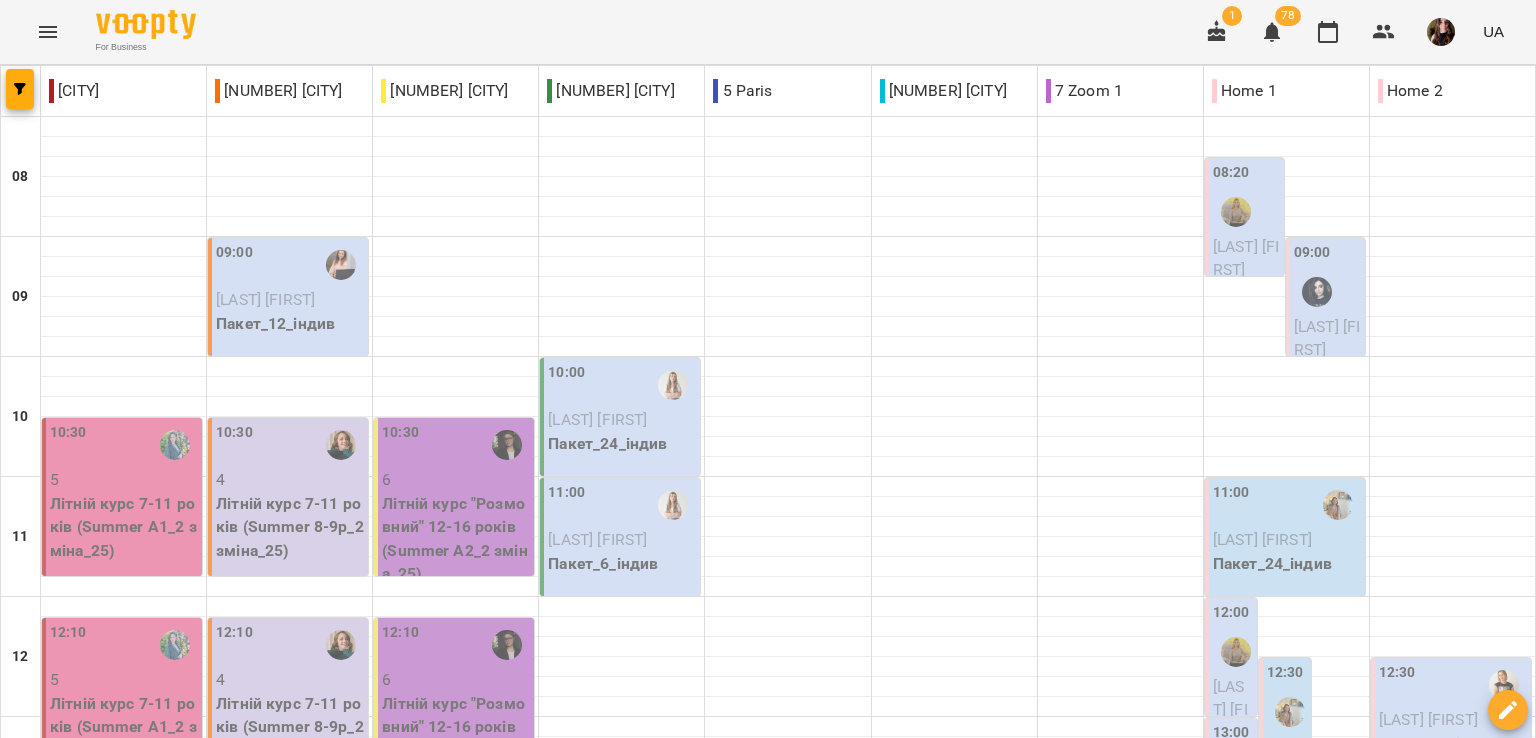 click on "вт" at bounding box center [433, 1703] 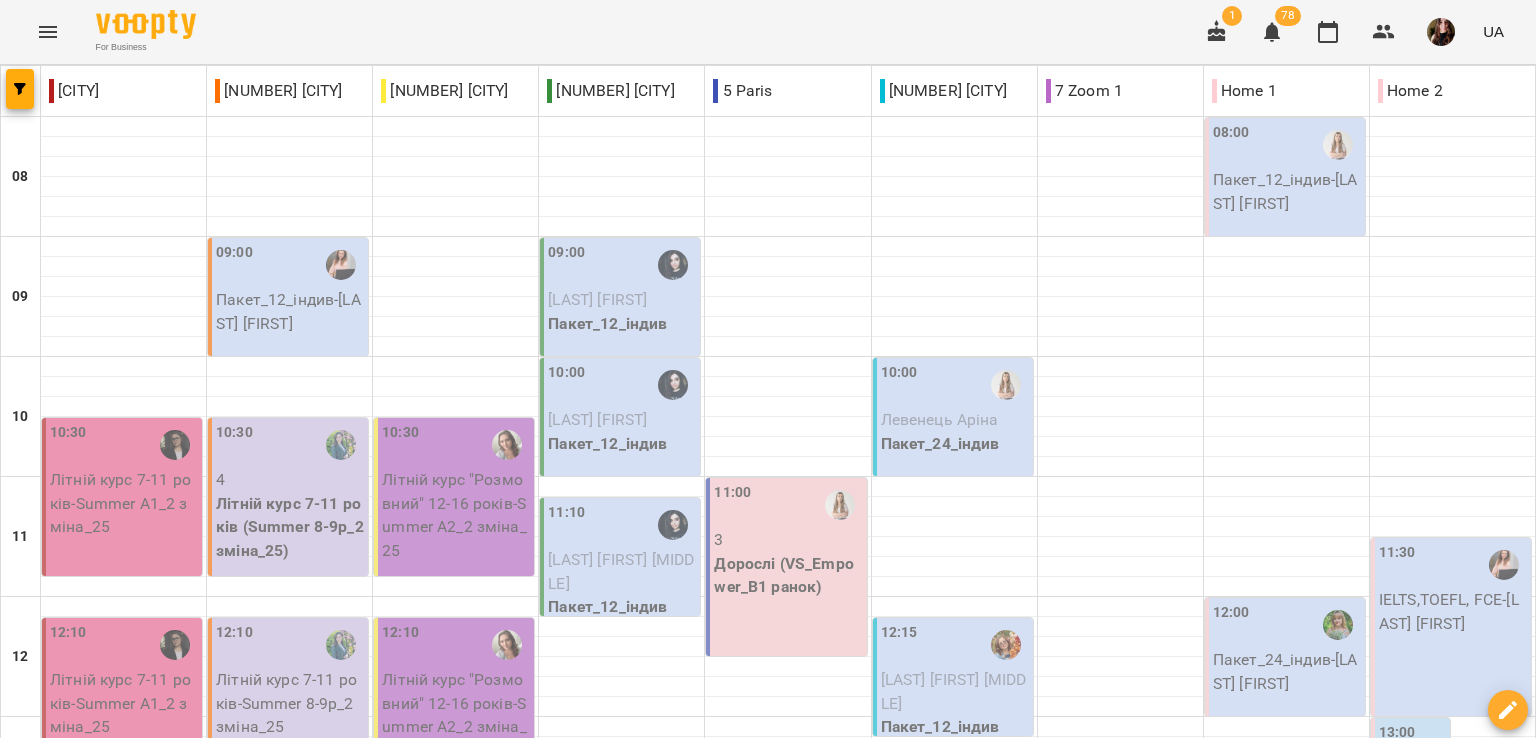 scroll, scrollTop: 0, scrollLeft: 0, axis: both 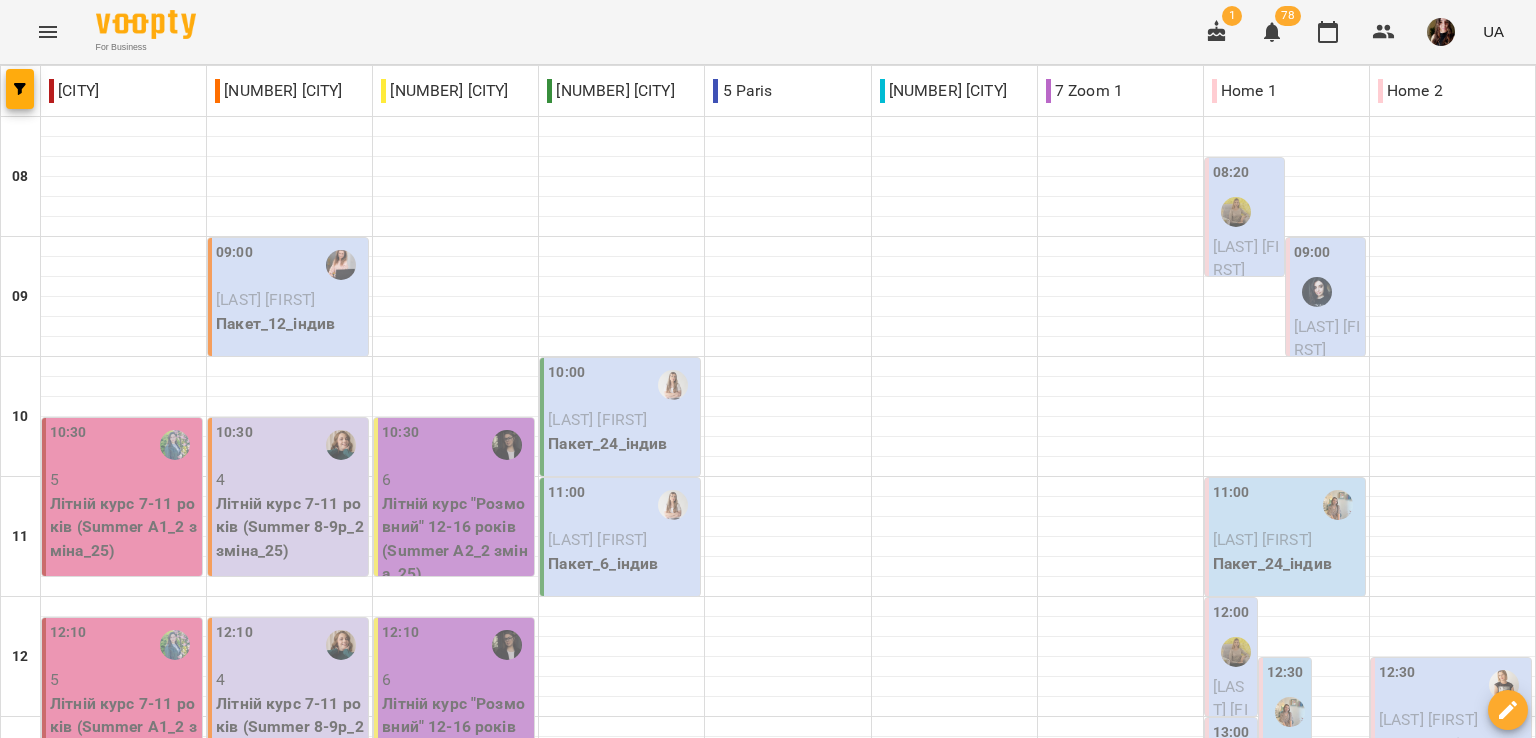 click on "**********" at bounding box center [768, 1768] 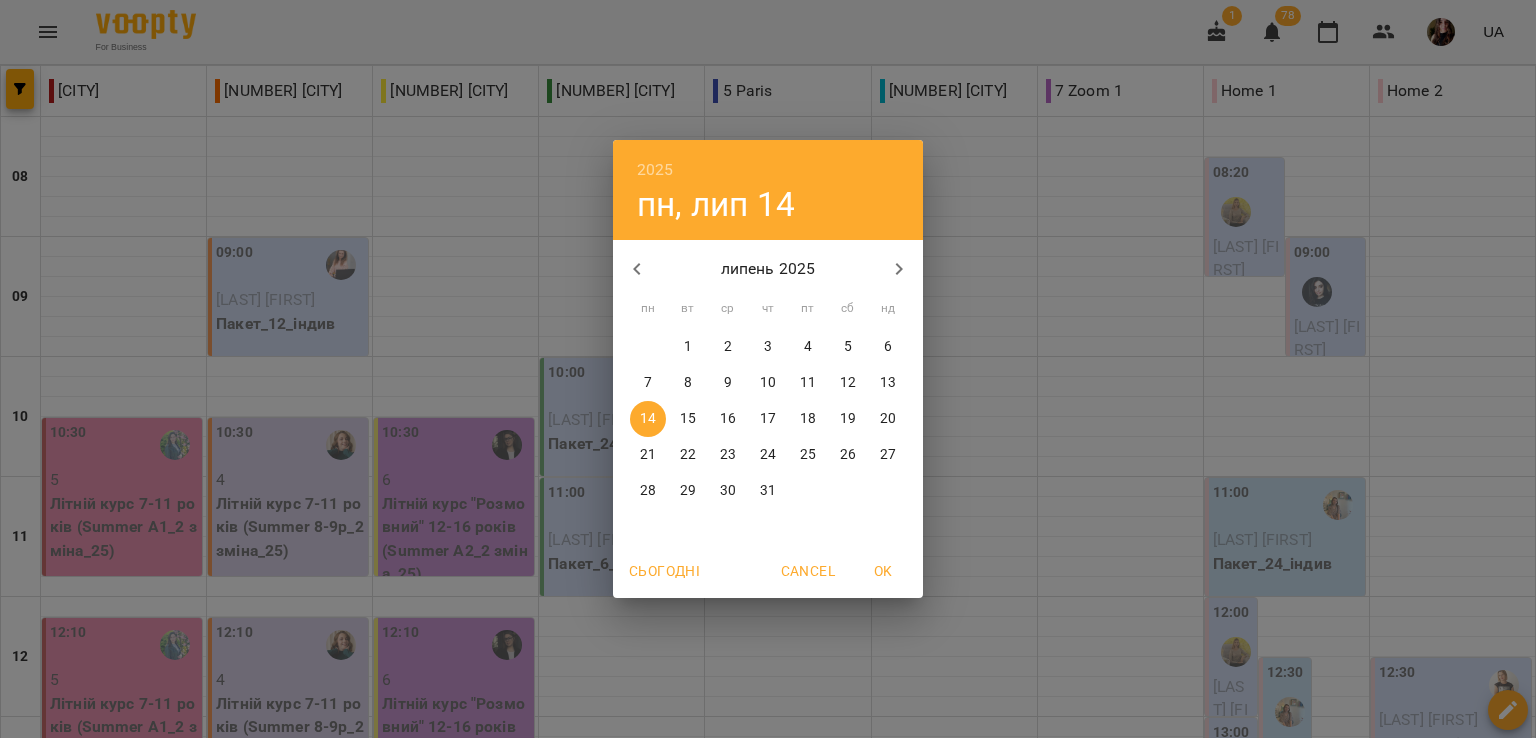 click on "21" at bounding box center (648, 455) 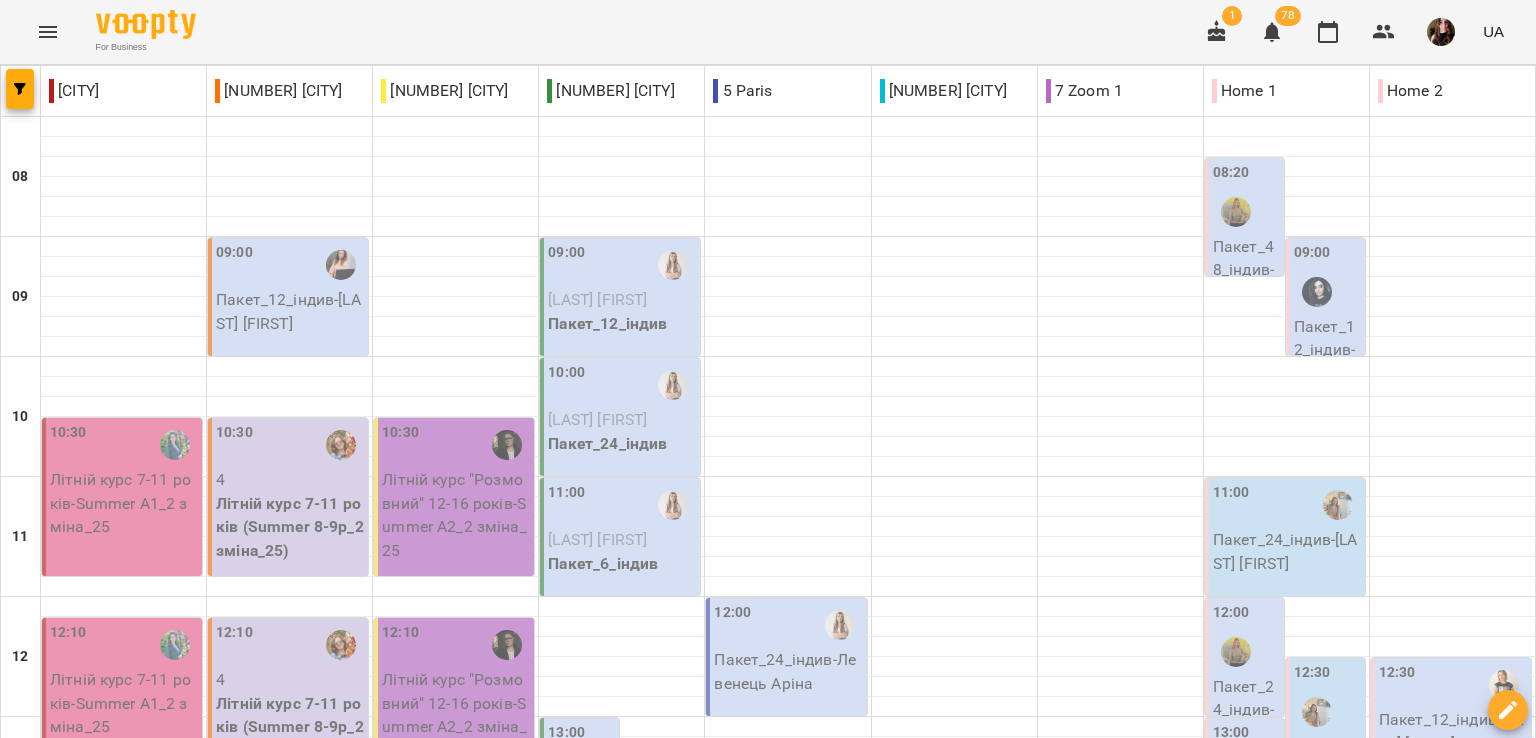 scroll, scrollTop: 0, scrollLeft: 0, axis: both 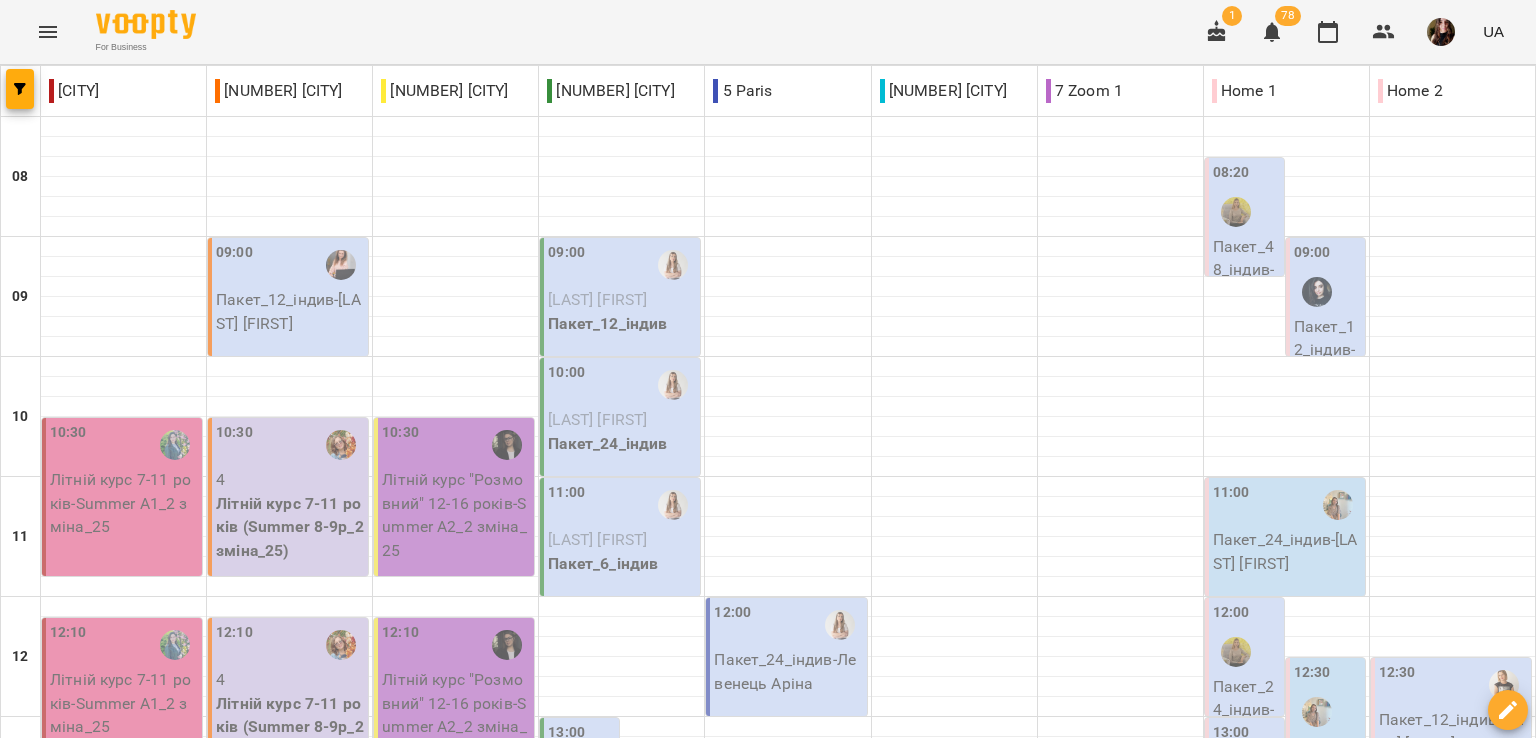 click on "For Business 1 78 UA" at bounding box center [768, 32] 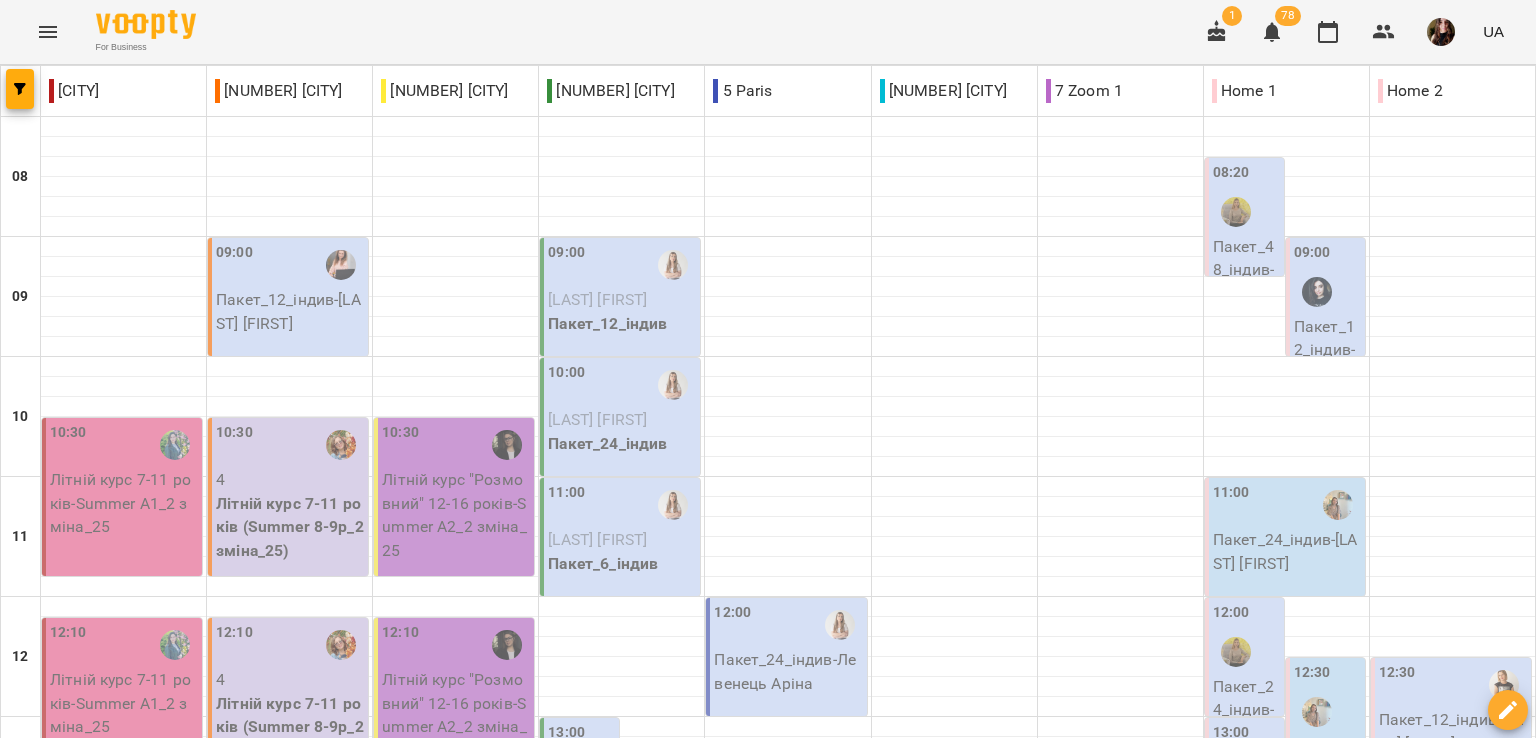 click on "**********" at bounding box center (768, 1768) 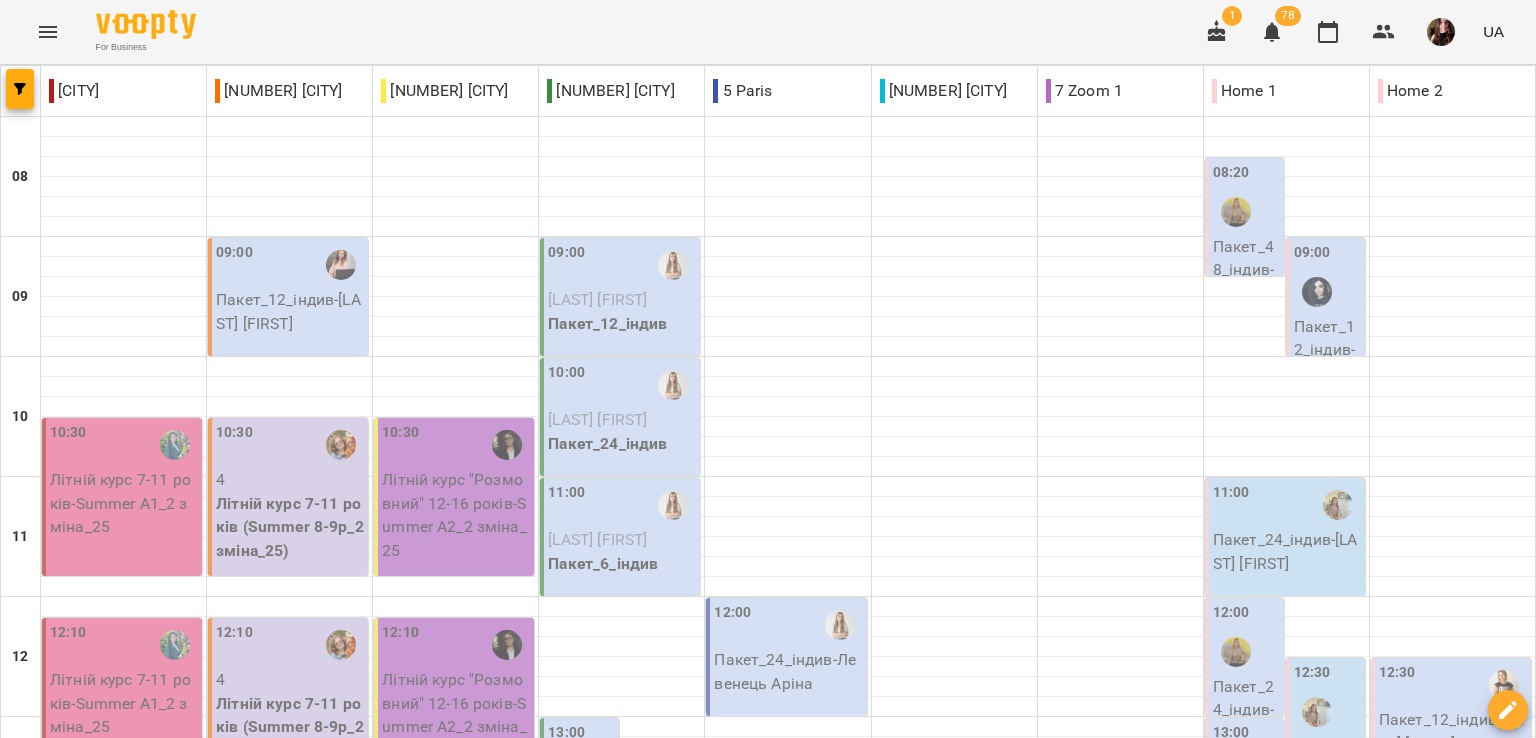click on "Пакет_24_індив - Левенець Аліса" at bounding box center (662, 882) 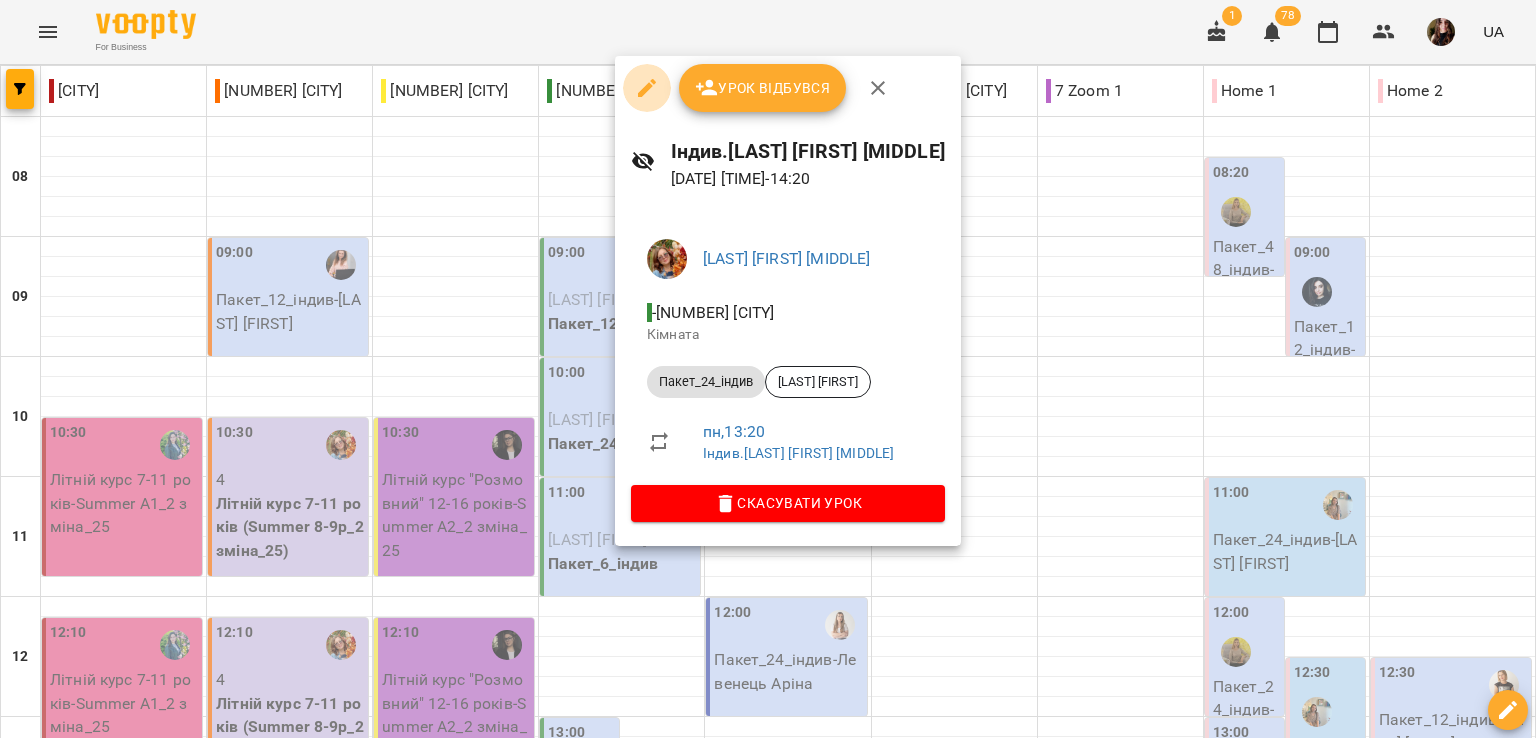 click 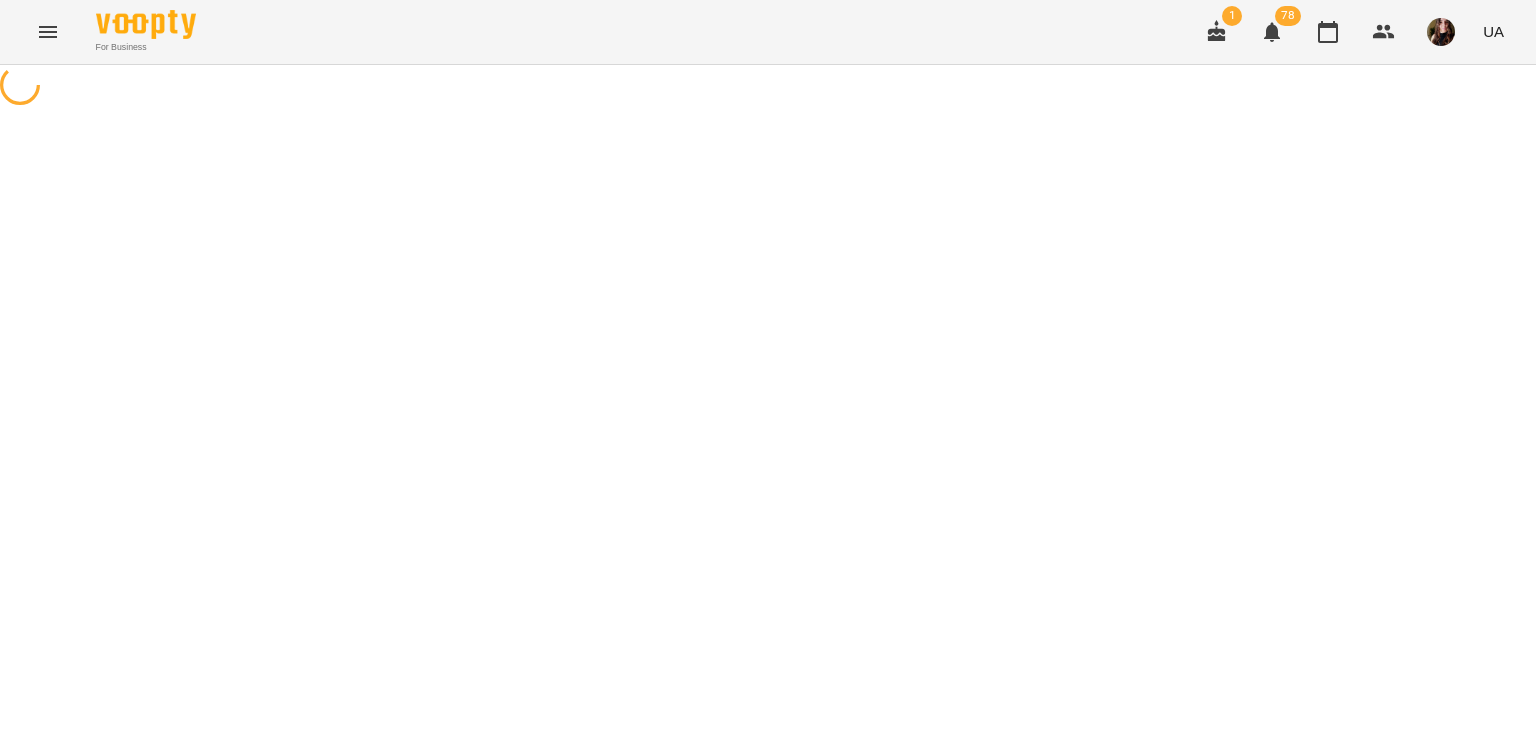 select on "**********" 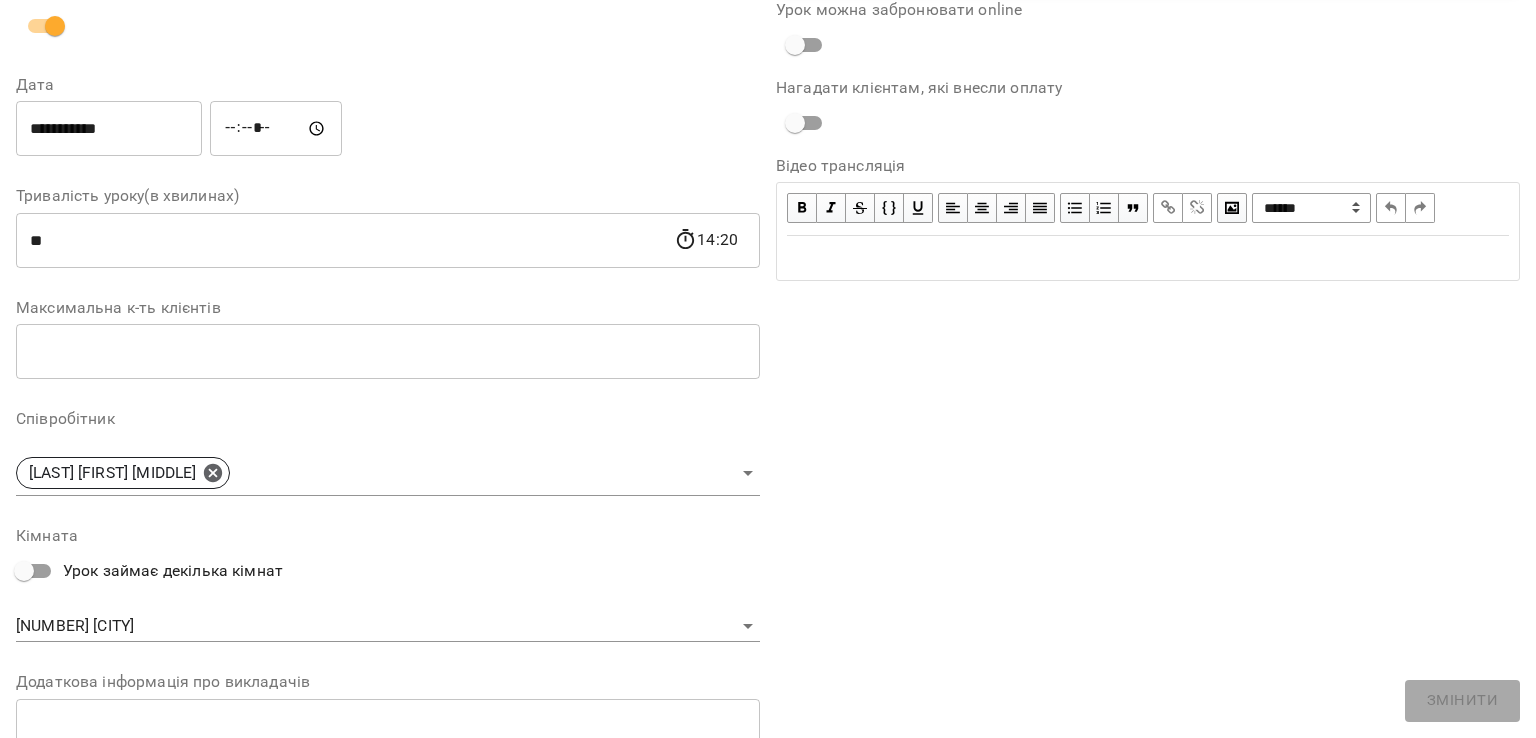 scroll, scrollTop: 465, scrollLeft: 0, axis: vertical 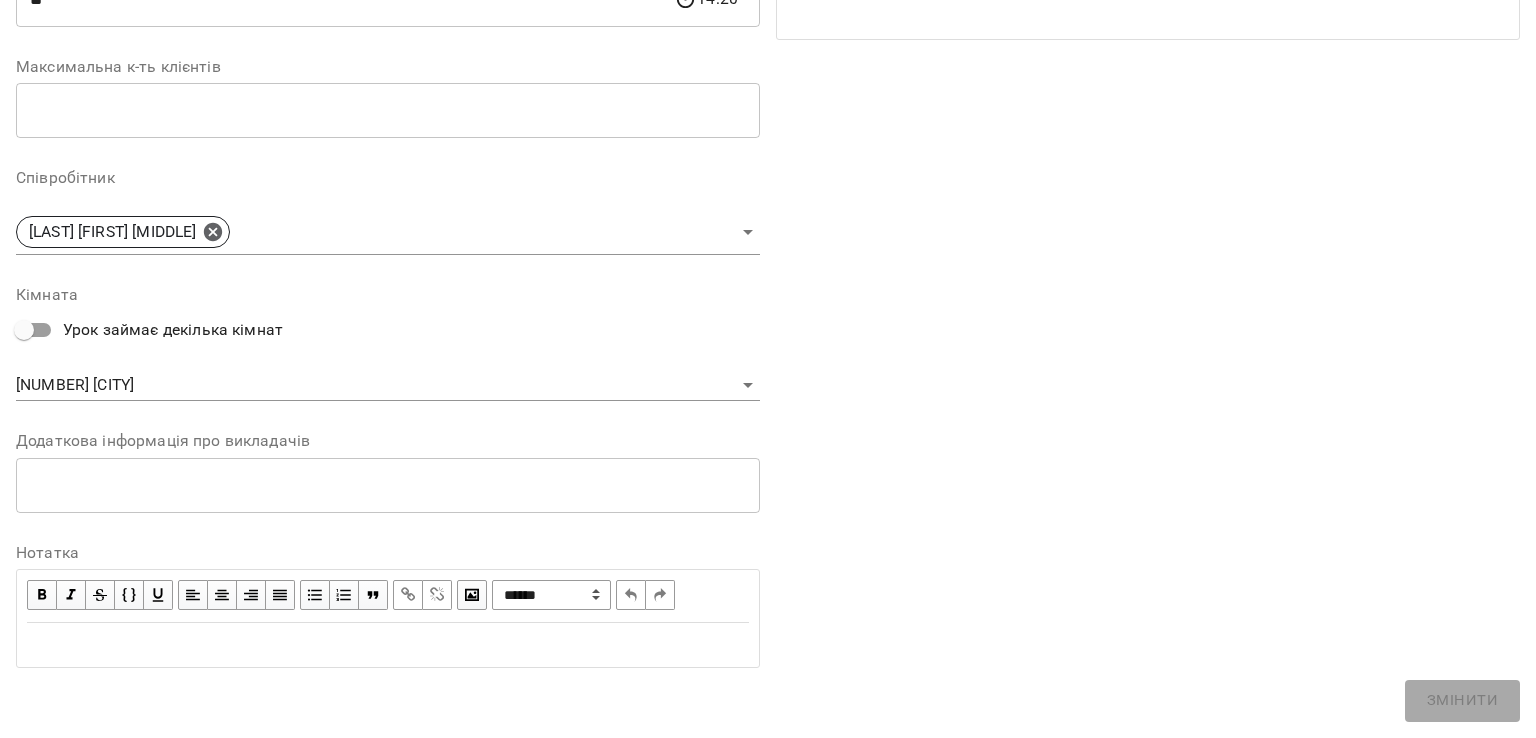 drag, startPoint x: 12, startPoint y: 373, endPoint x: 22, endPoint y: 367, distance: 11.661903 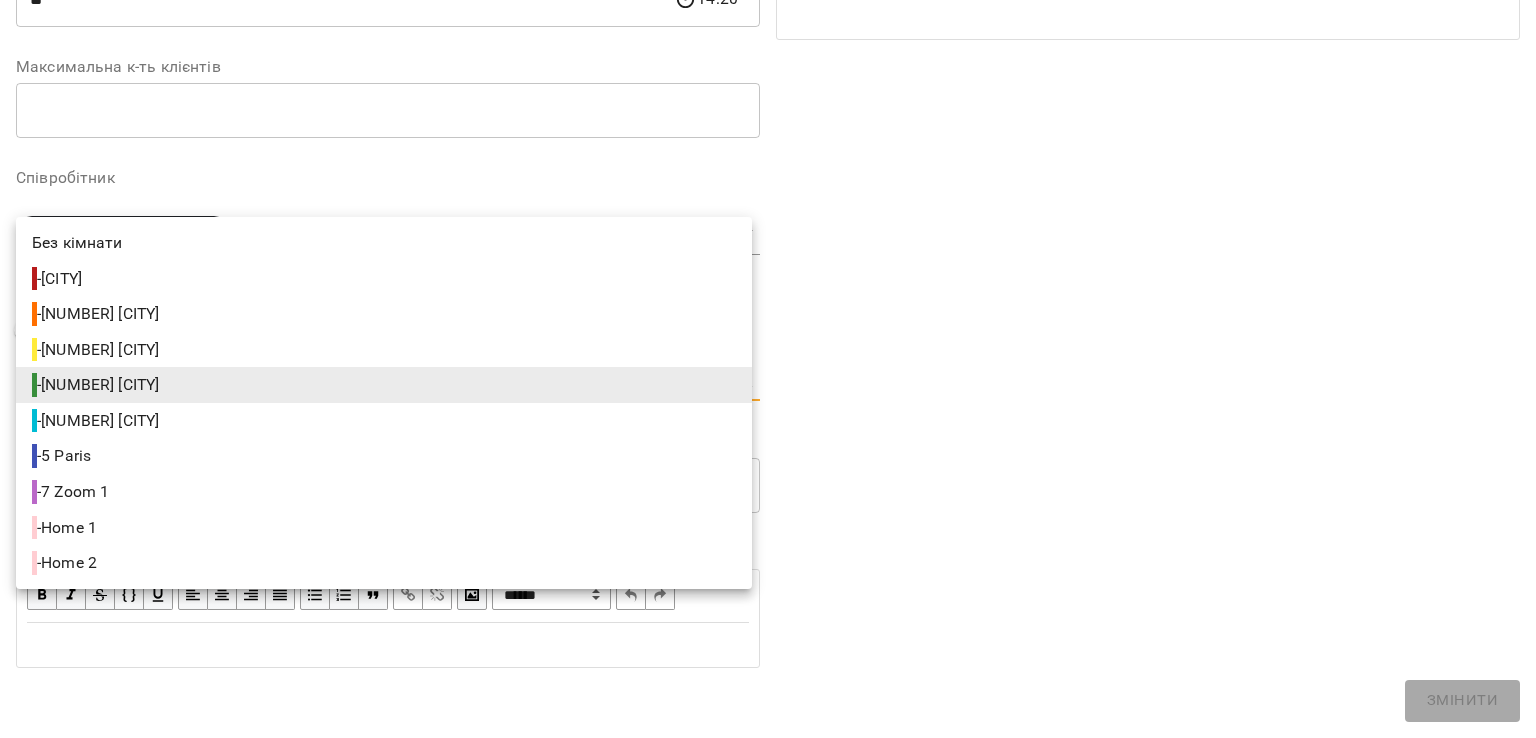 click on "For Business 1 78 UA Журнал відвідувань / Індив.Тетяна Божко  Олексіївна    пн, 21 лип 2025 13:20 / Урок відбувся пн ,  13:20 Індив.Тетяна Божко  Олексіївна  Урок №48 Попередні уроки пн 14 лип 2025 13:20 пн 07 лип 2025 13:20 пт 13 черв 2025 09:30 пн 09 черв 2025 17:30 пт 23 трав 2025 17:30   Індив.Тетяна Божко  Олексіївна  ( 60 хв. ) Пакет_24_індив Змінити урок Скасувати Урок Божко Тетяна  Олексіївна 4 Berlin  Кімната Левенець Аліса 2025-07-14 09:14:07 Створити розсилку   Левенець Аліса 24 Індивідуальні Free 10 лют  -  14 лип Оцінки Прогул Скасувати
Назва ​" at bounding box center (768, 456) 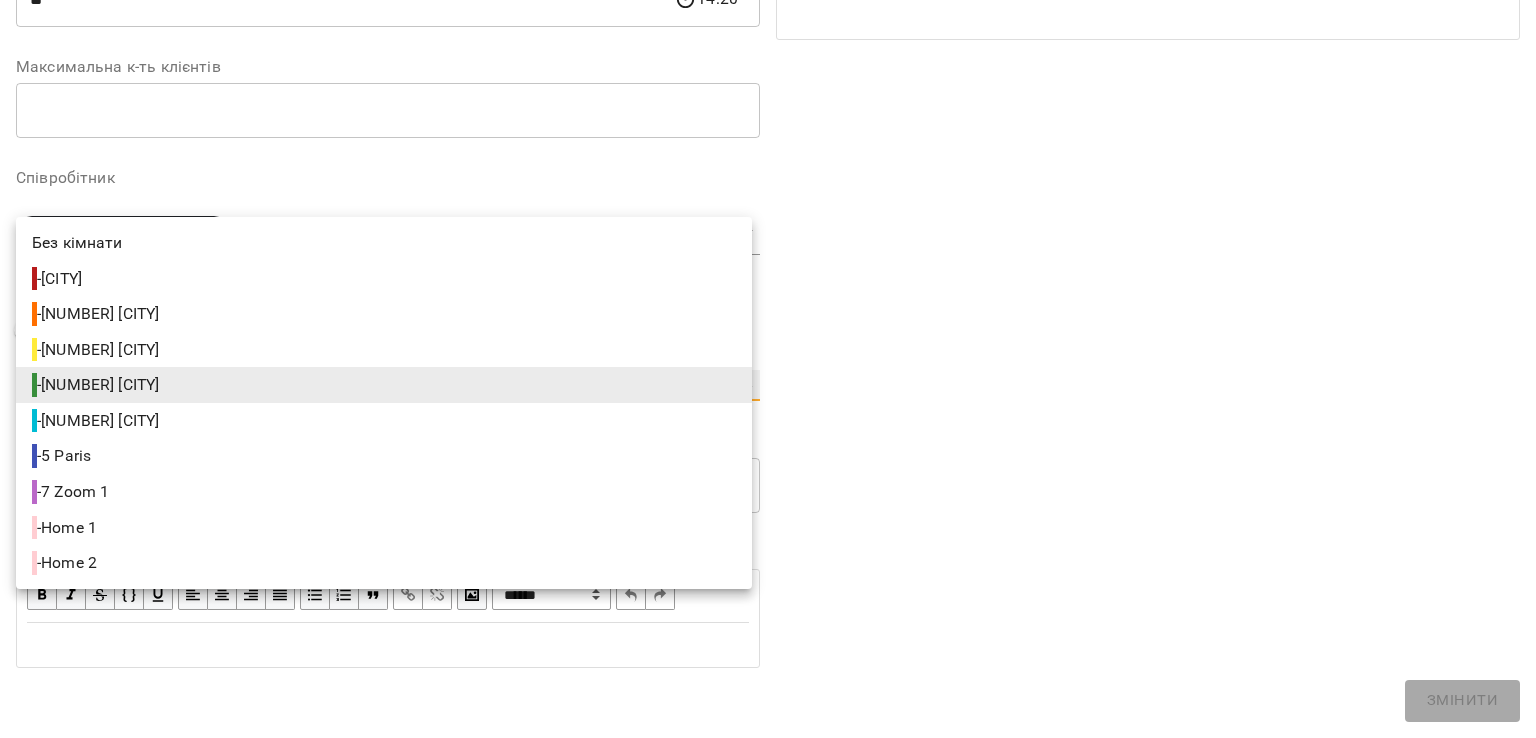 type on "**********" 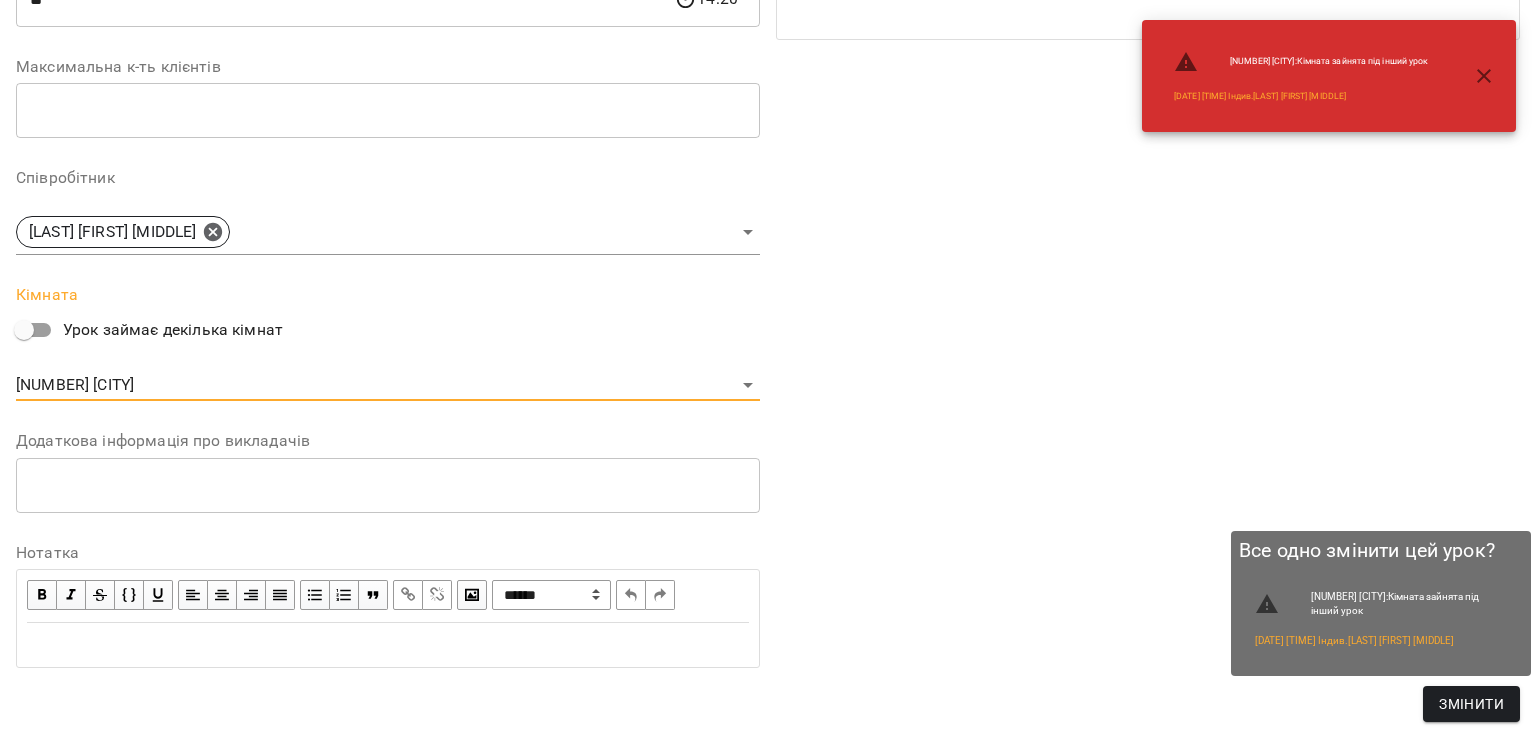 click on "Змінити" at bounding box center (1471, 704) 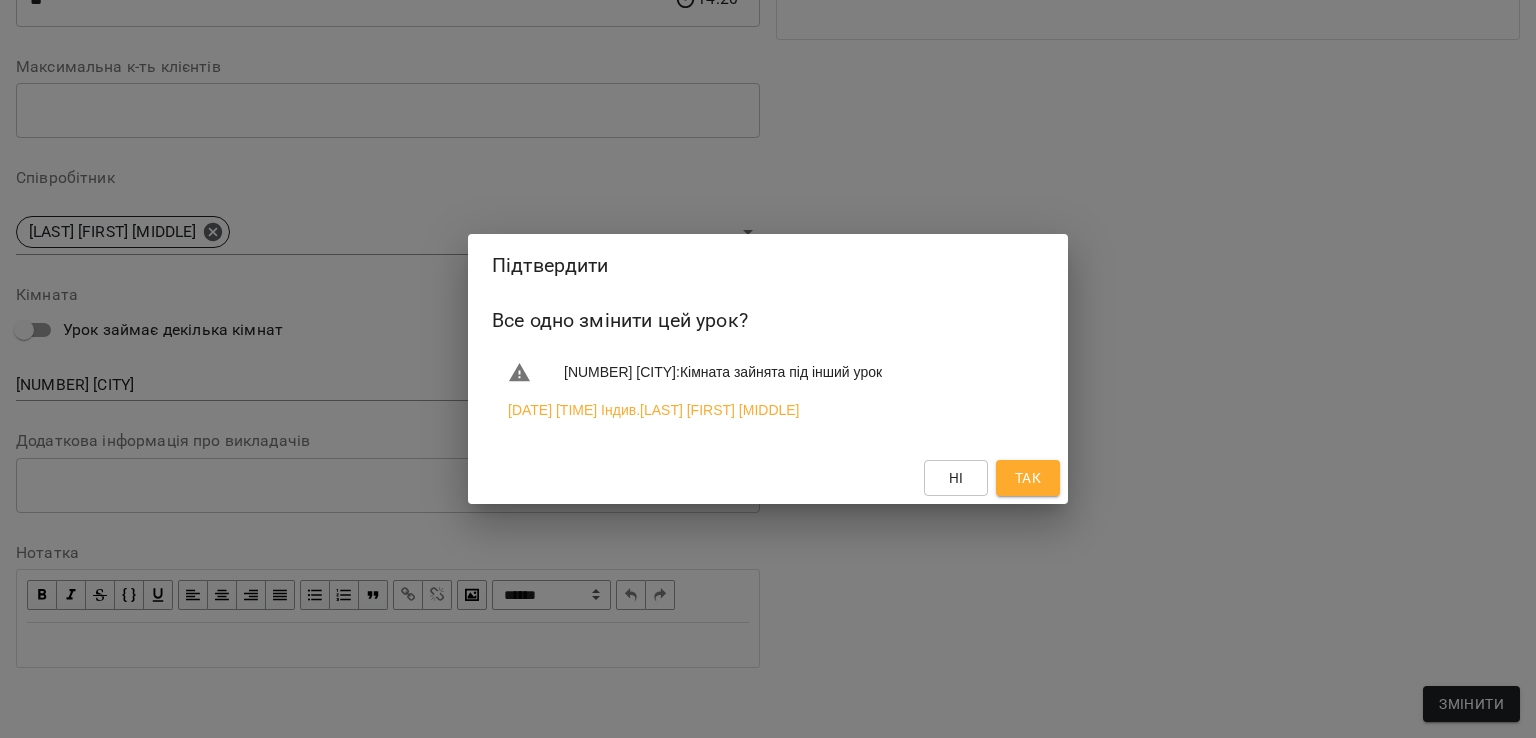 click on "Ні Так" at bounding box center [768, 478] 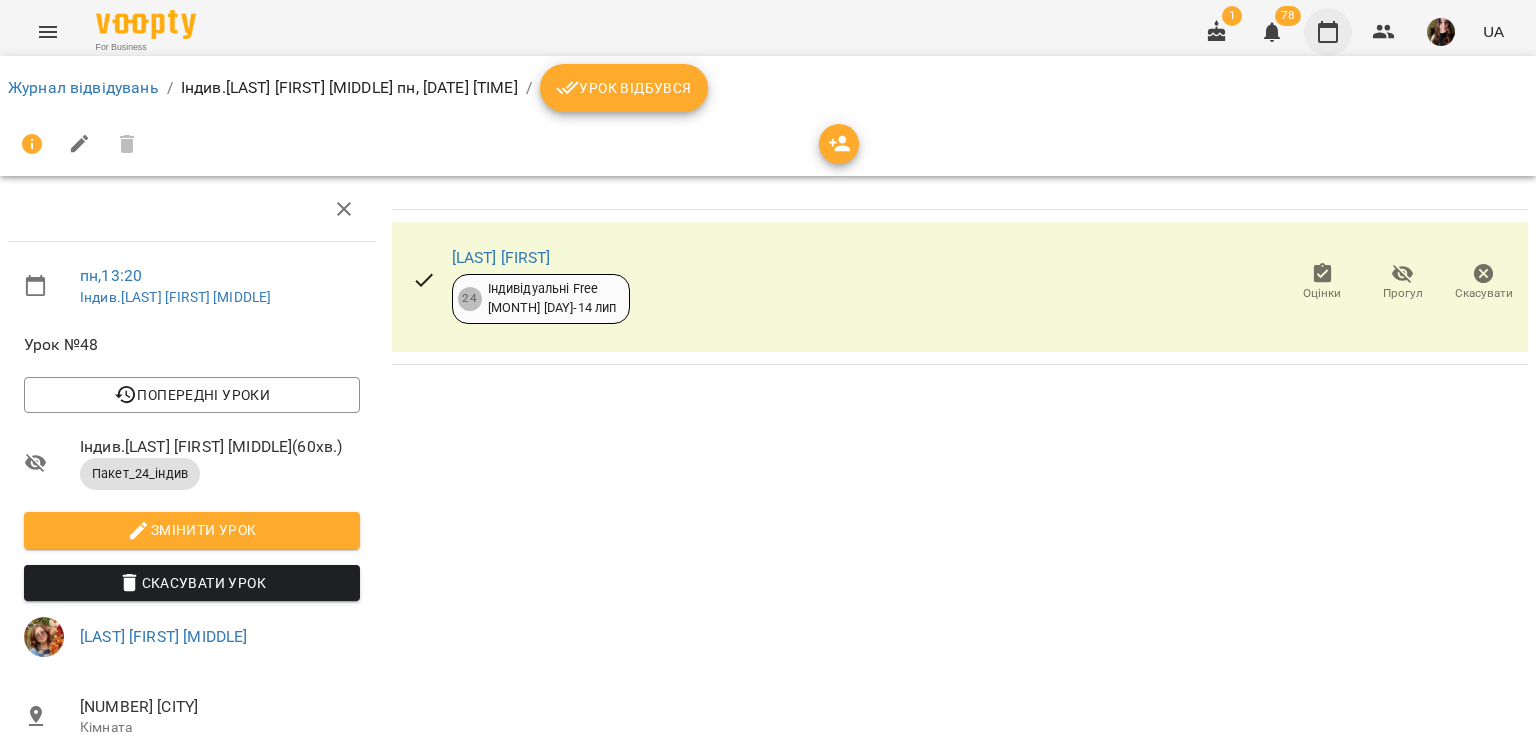click 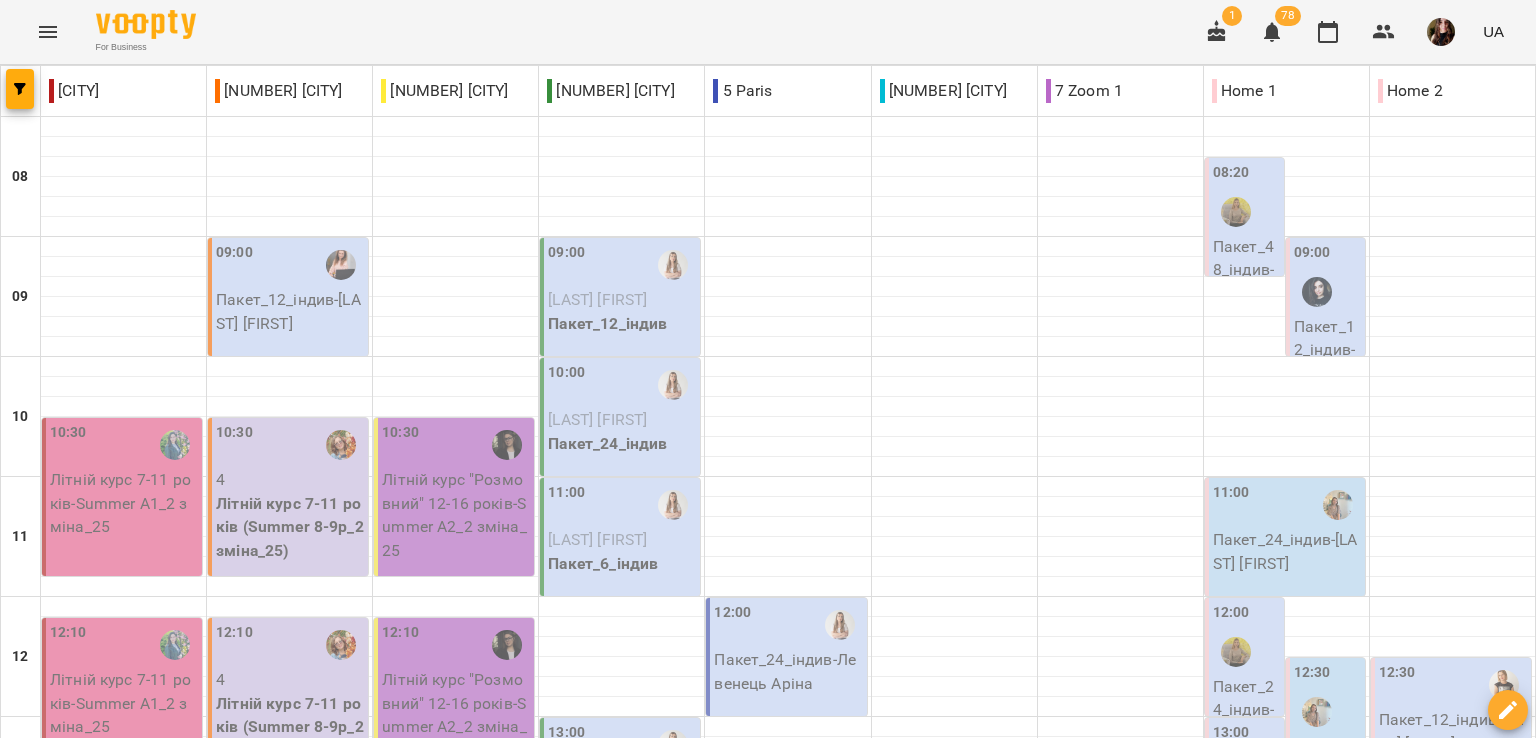 scroll, scrollTop: 200, scrollLeft: 0, axis: vertical 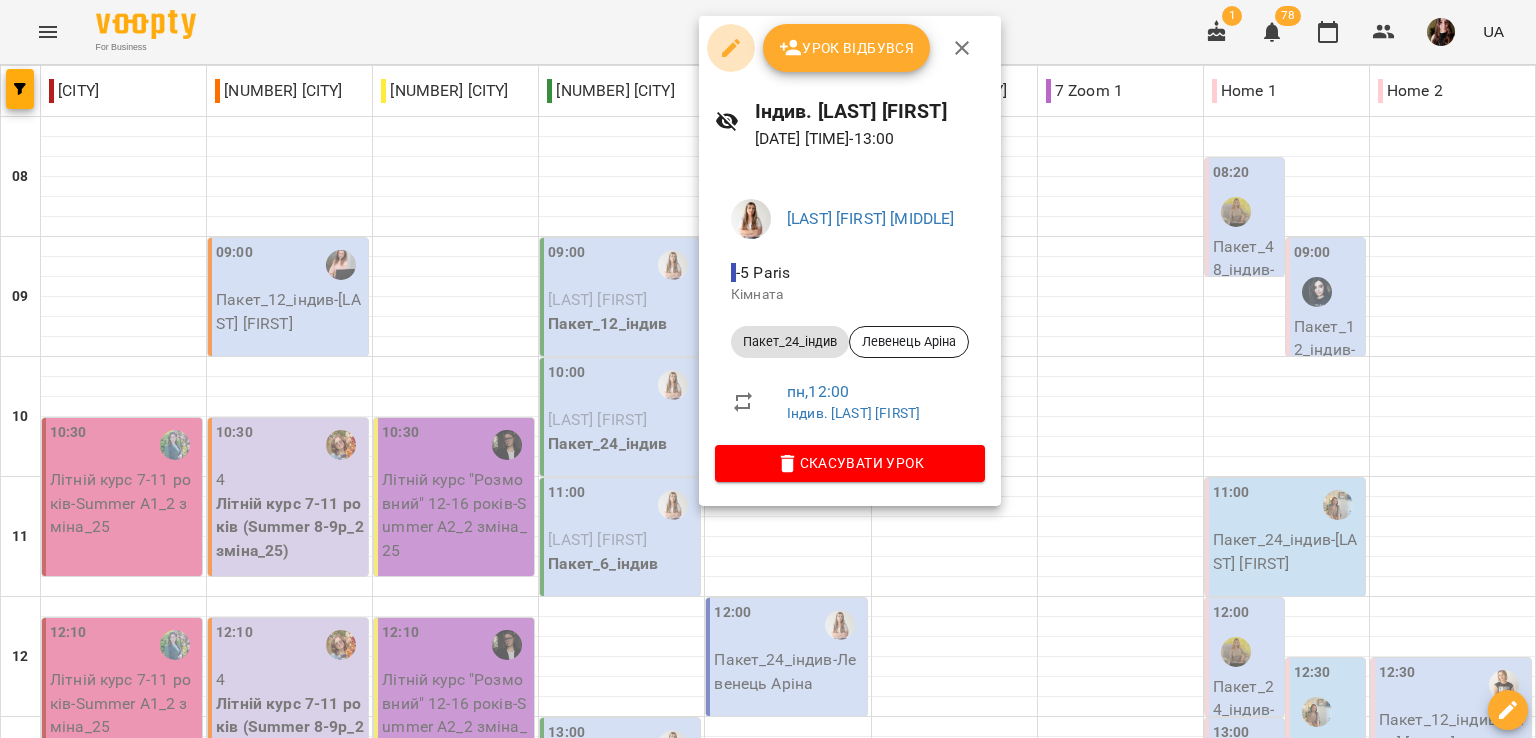 click 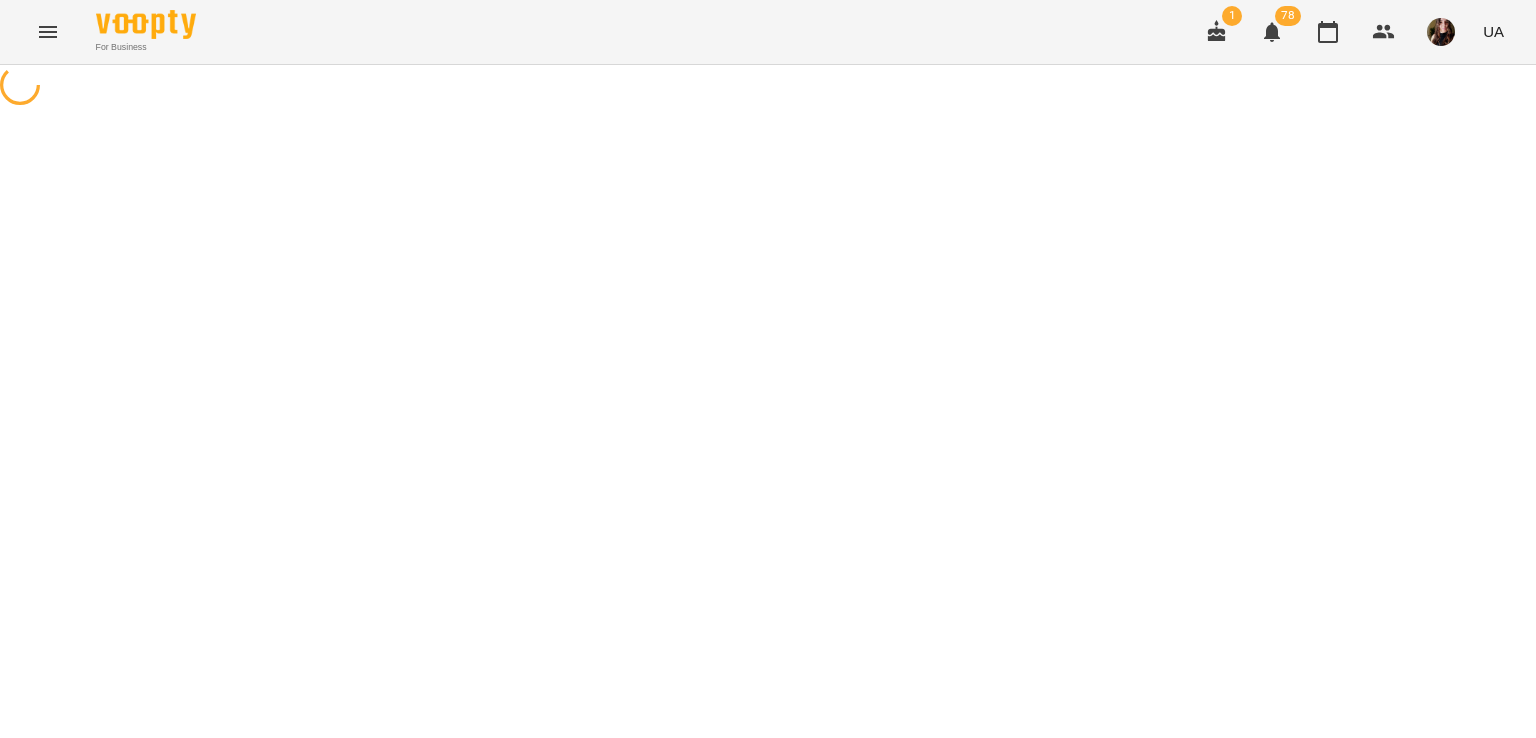 select on "**********" 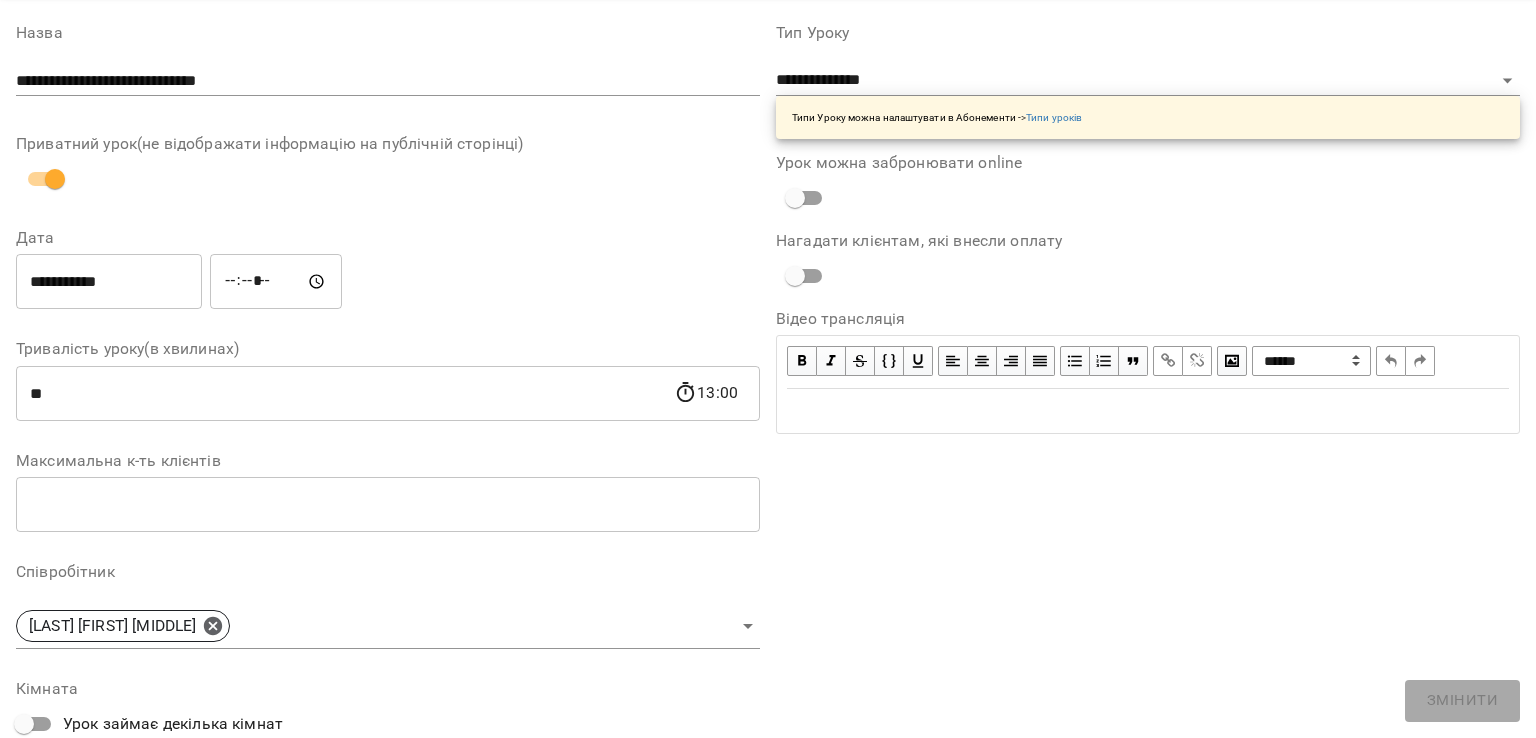 scroll, scrollTop: 300, scrollLeft: 0, axis: vertical 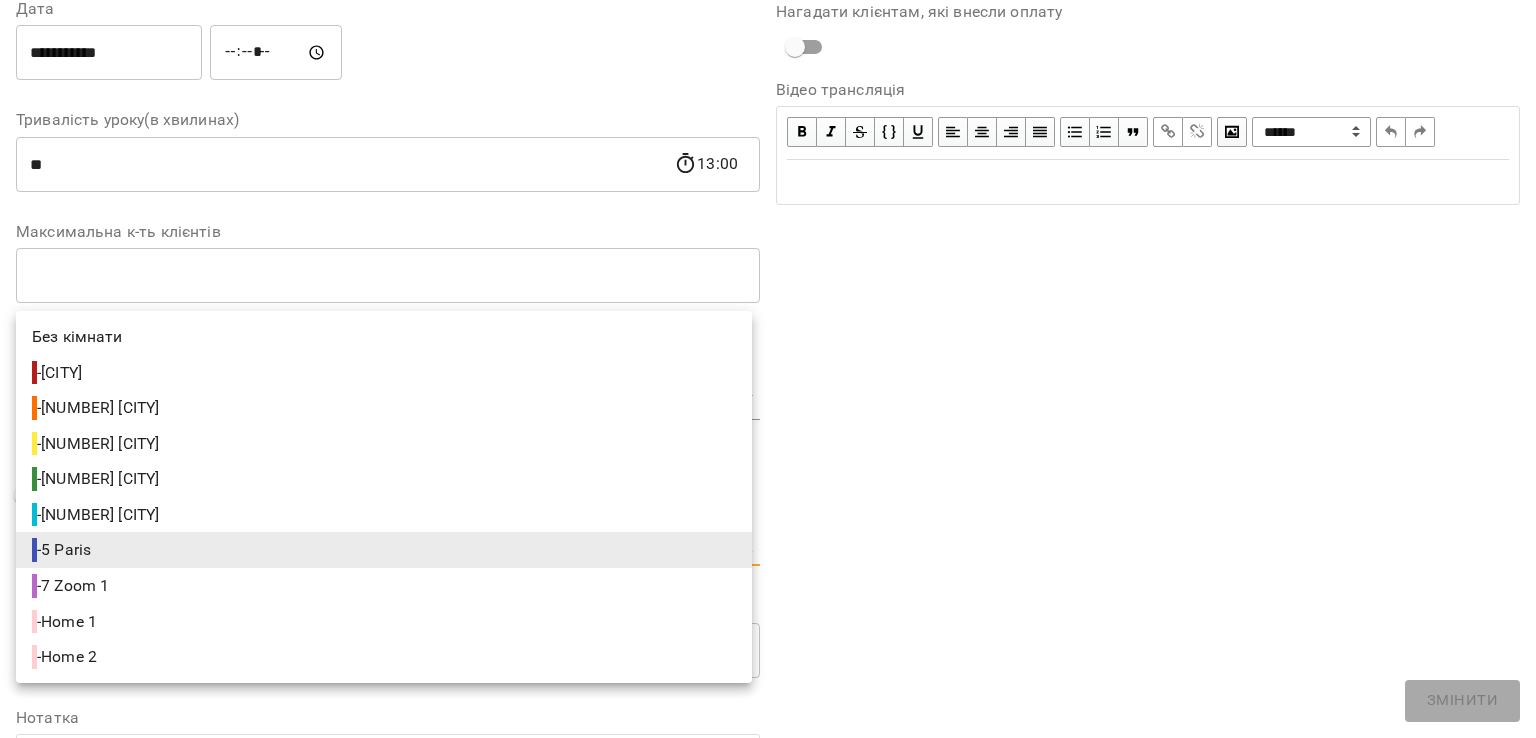 click on "**********" at bounding box center (768, 456) 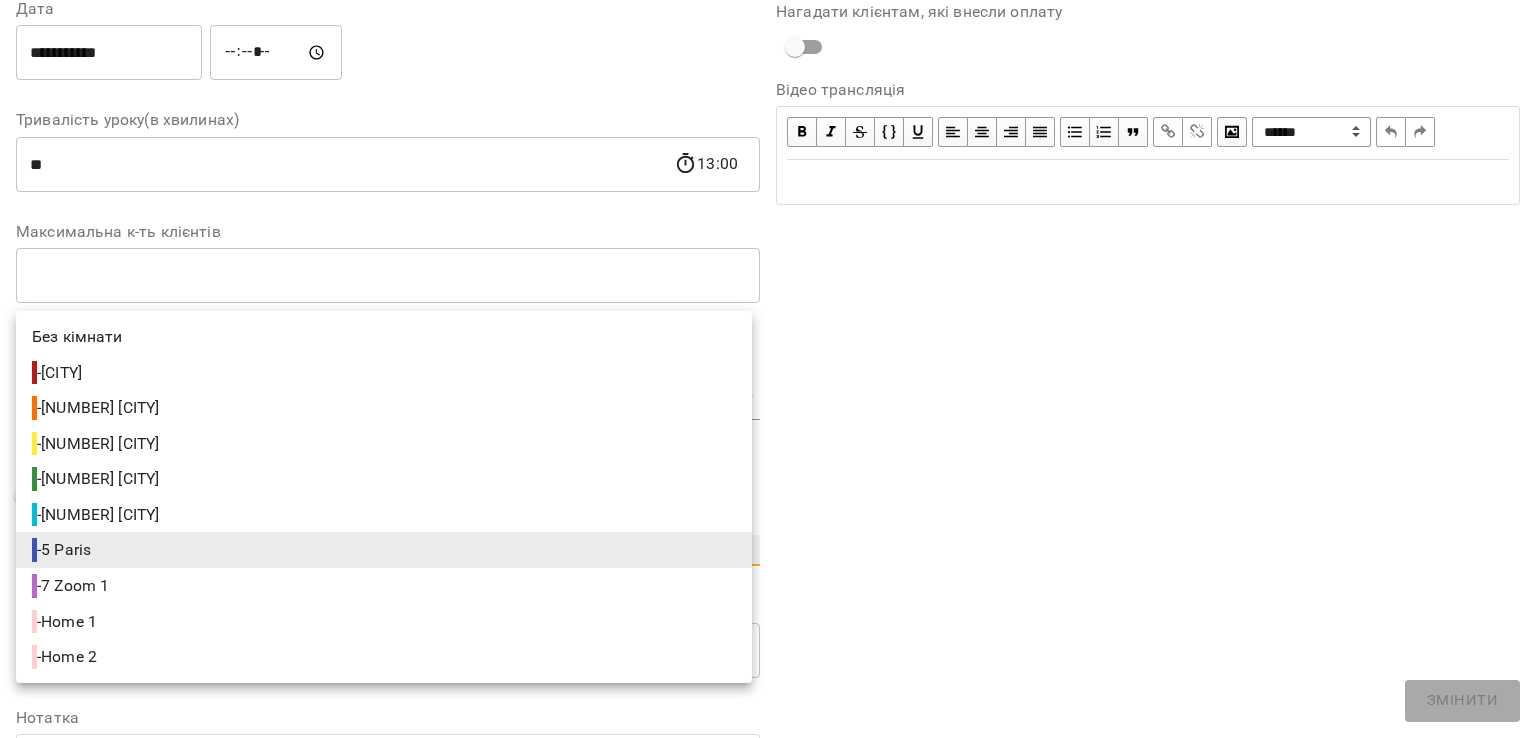 type on "**********" 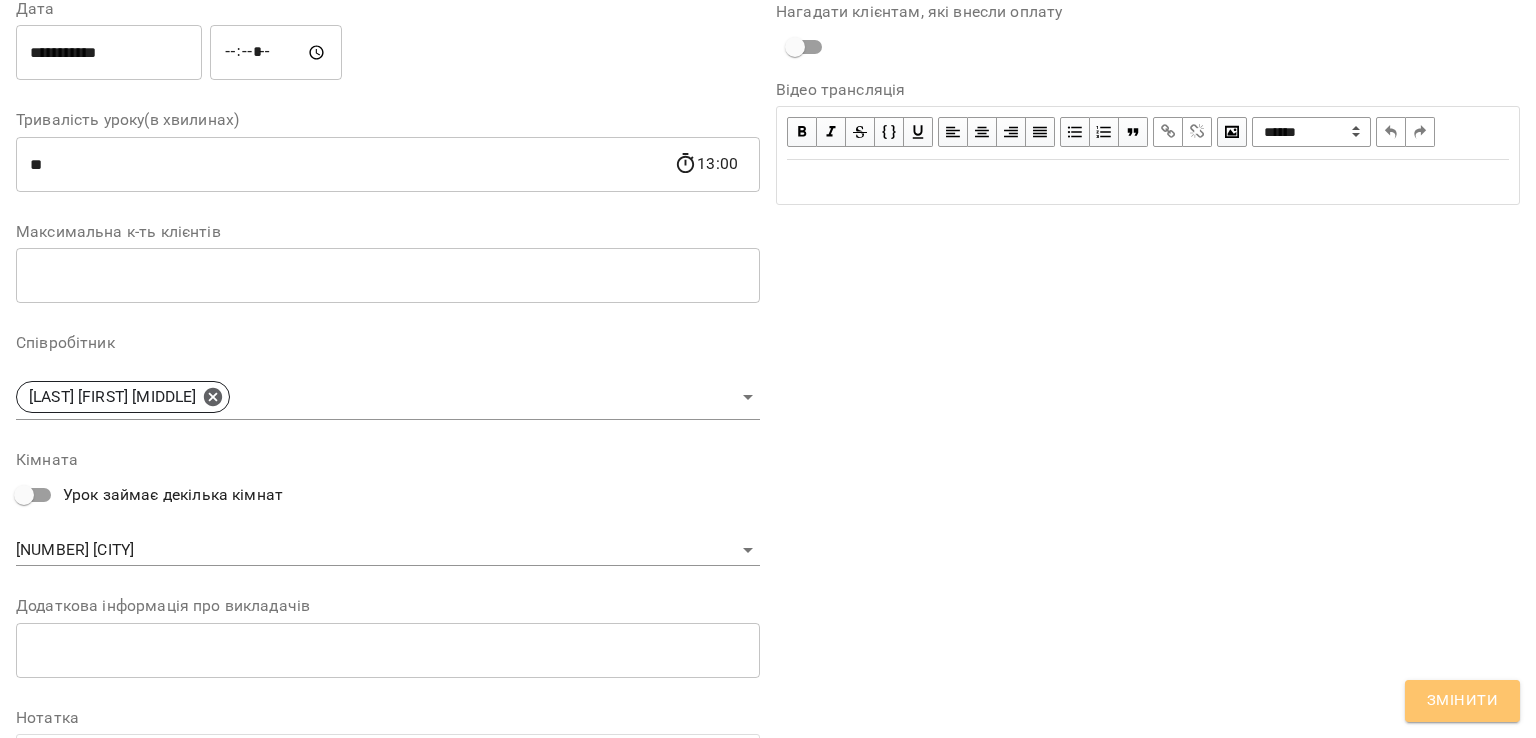 click on "Змінити" at bounding box center (1462, 701) 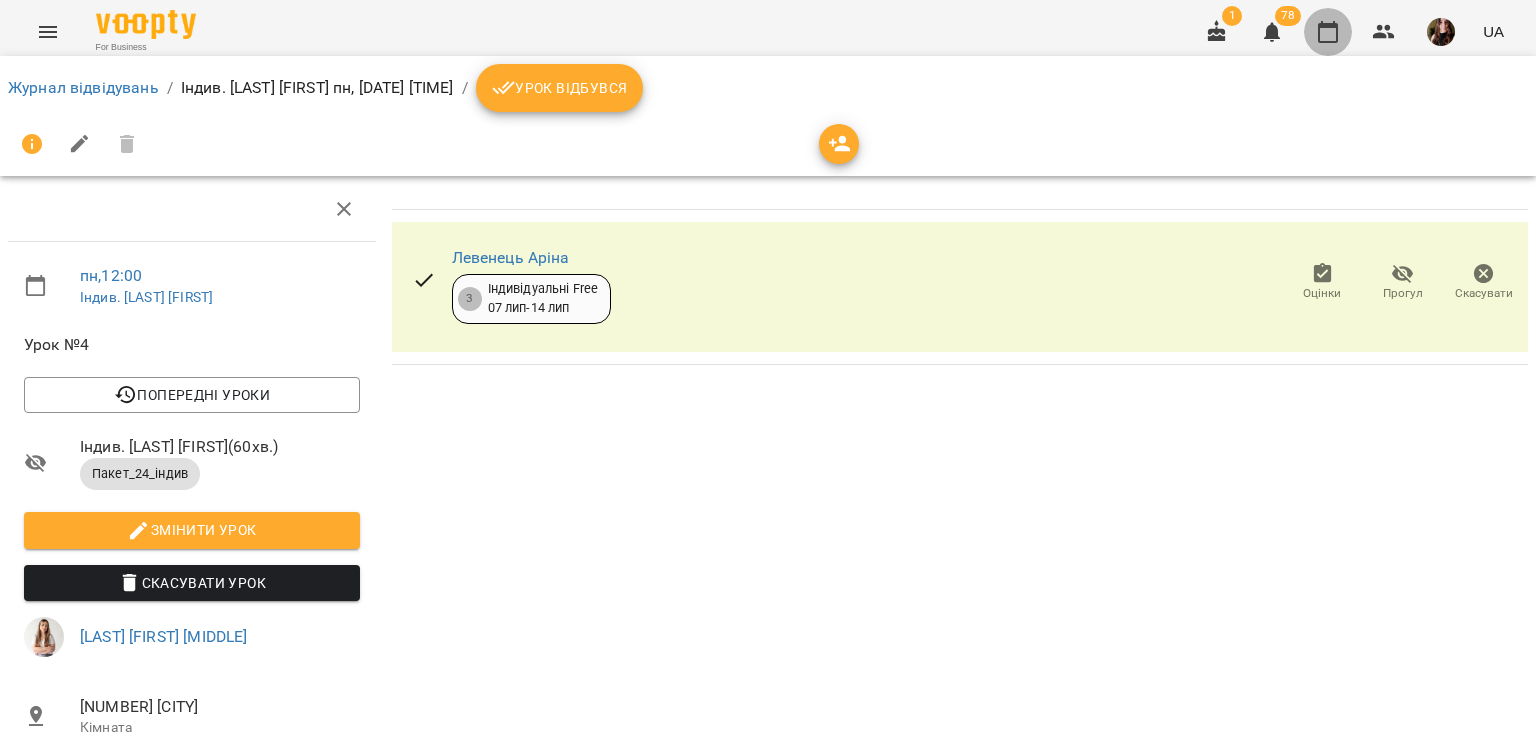 click 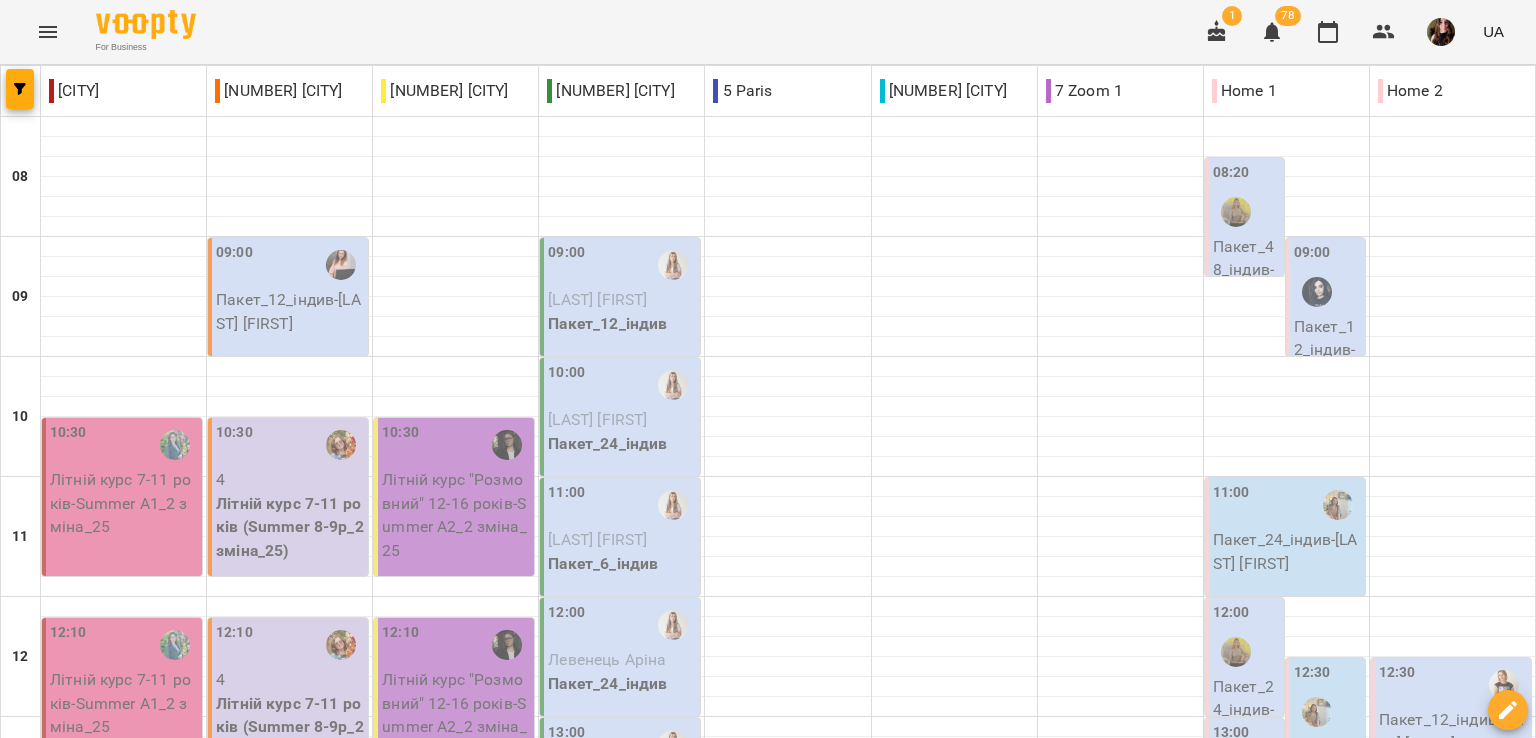 scroll, scrollTop: 72, scrollLeft: 0, axis: vertical 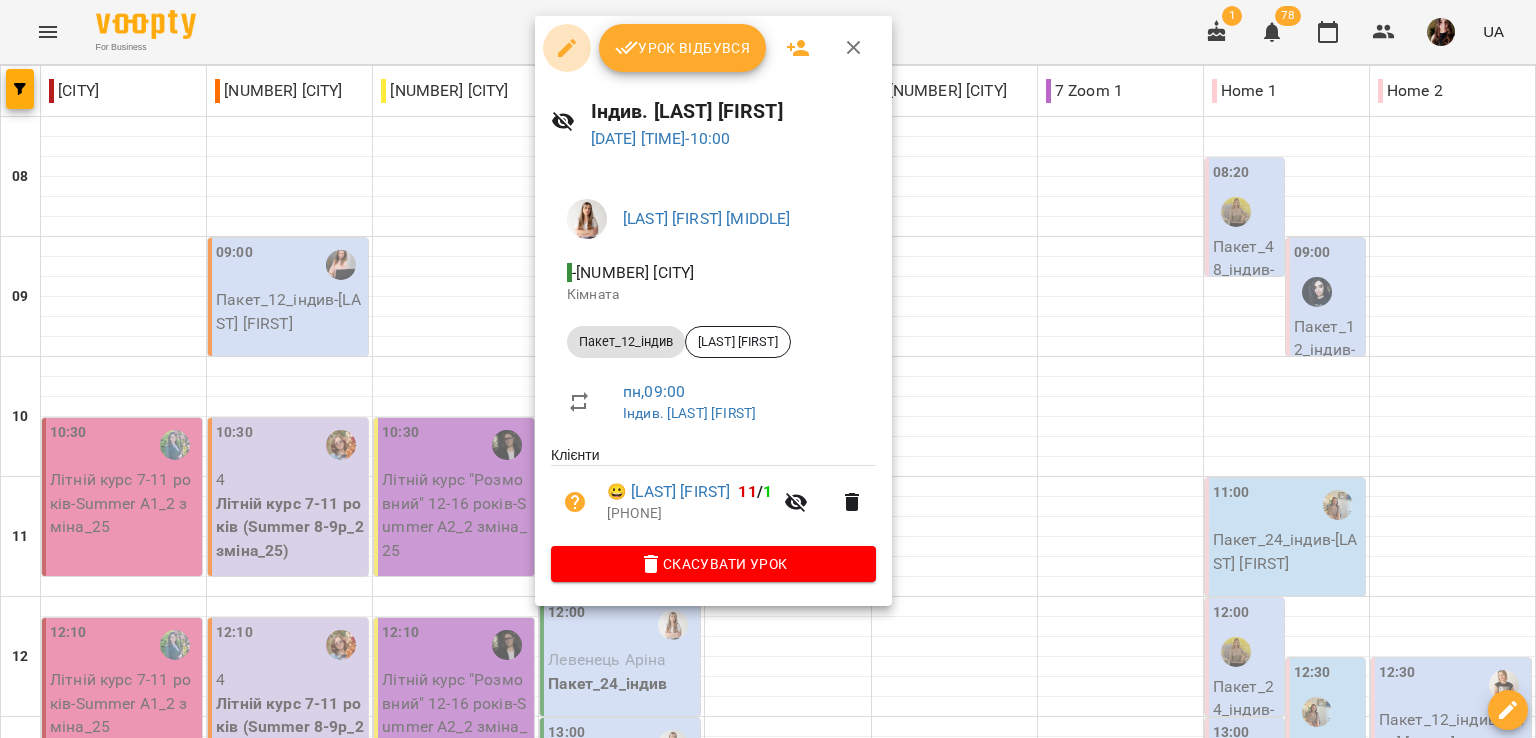 click 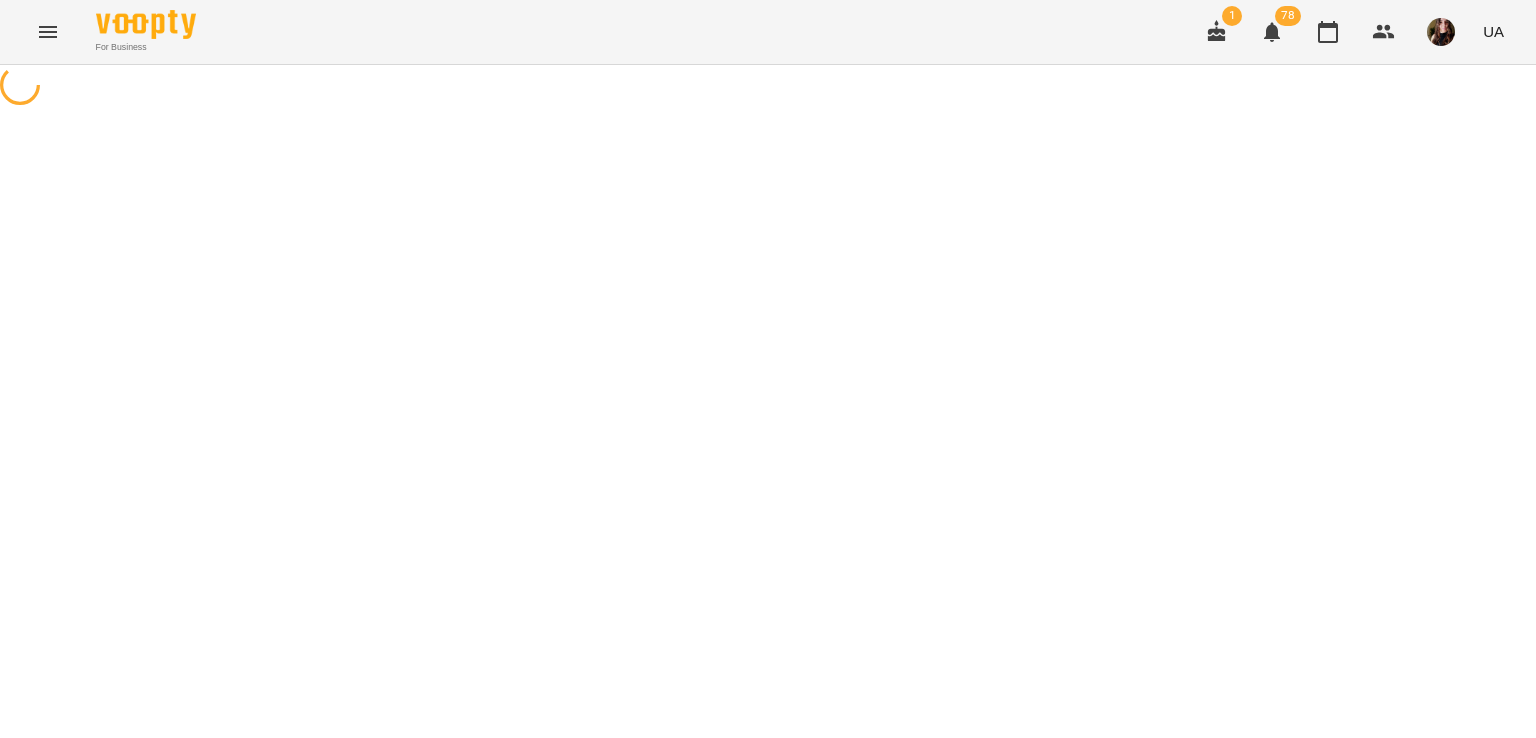 select on "**********" 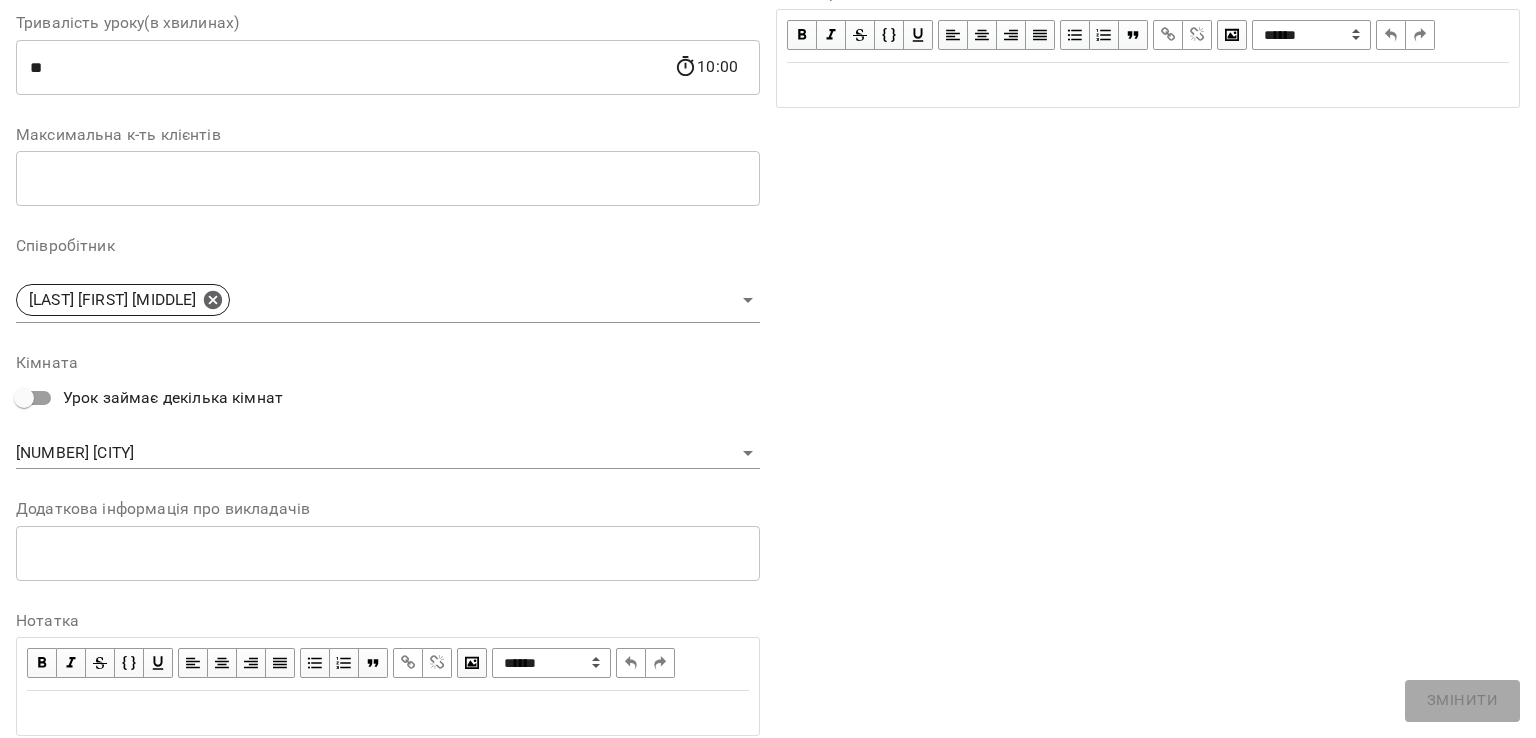 scroll, scrollTop: 400, scrollLeft: 0, axis: vertical 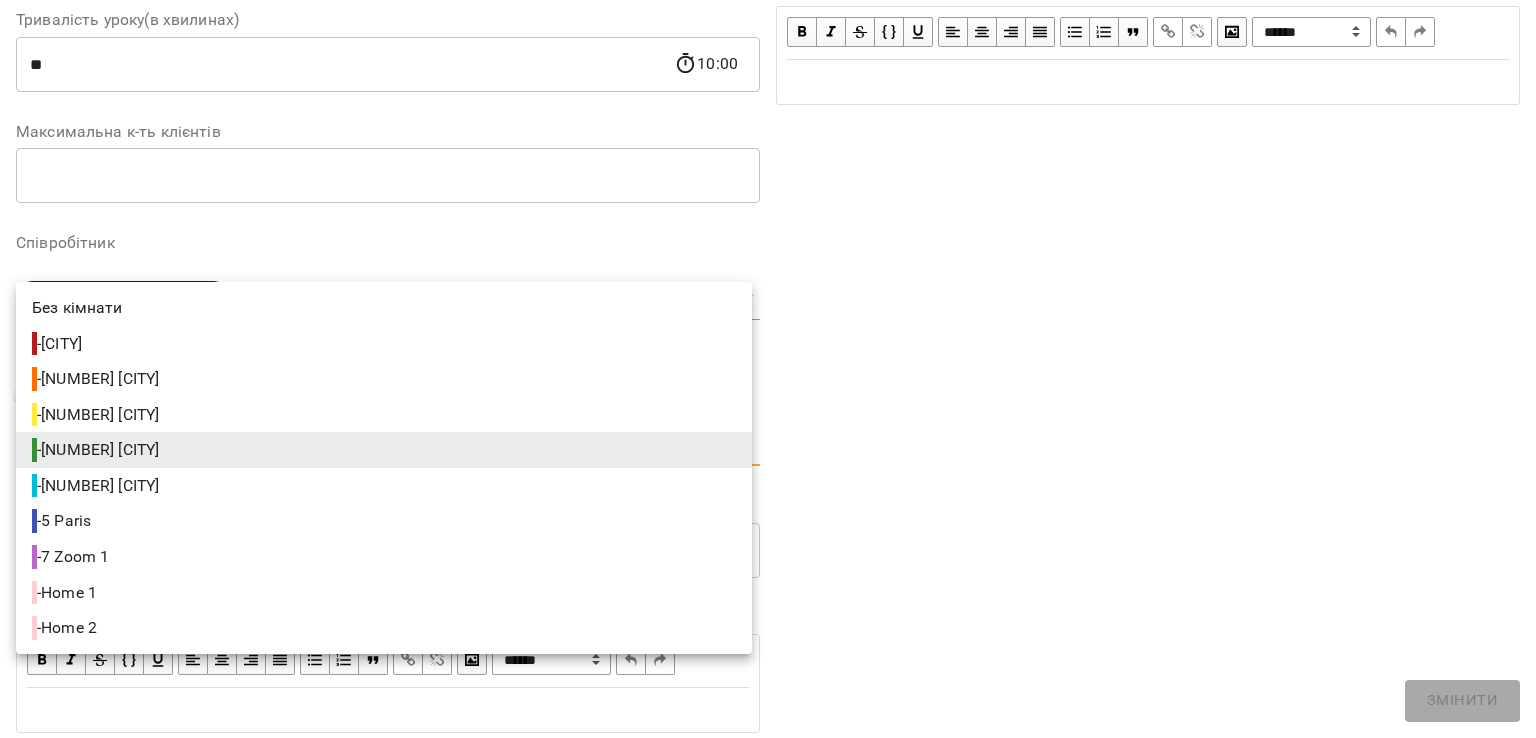 click on "For Business 1 78 UA Журнал відвідувань / Індив. Сіра Віта Олександрівна   пн, 21 лип 2025 09:00 / Урок відбувся пн ,  09:00 Індив. Сіра Віта Олександрівна Урок №36 Попередні уроки пн 07 лип 2025 09:00 пн 16 черв 2025 09:00 ср 11 черв 2025 18:50 пн 02 черв 2025 09:00 пн 19 трав 2025 09:00   Індив. Сіра Віта Олександрівна ( 60 хв. ) Пакет_12_індив Змінити урок Скасувати Урок Михно Віта Олександрівна 4 Berlin  Кімната Житник Дмитро 2025-07-07 13:57:20 Створити розсилку   Житник Дмитро 12 Індивідуальні Free 02 квіт  -  14 лип Оцінки Прогул Скасувати
Назва ​ *" at bounding box center (768, 456) 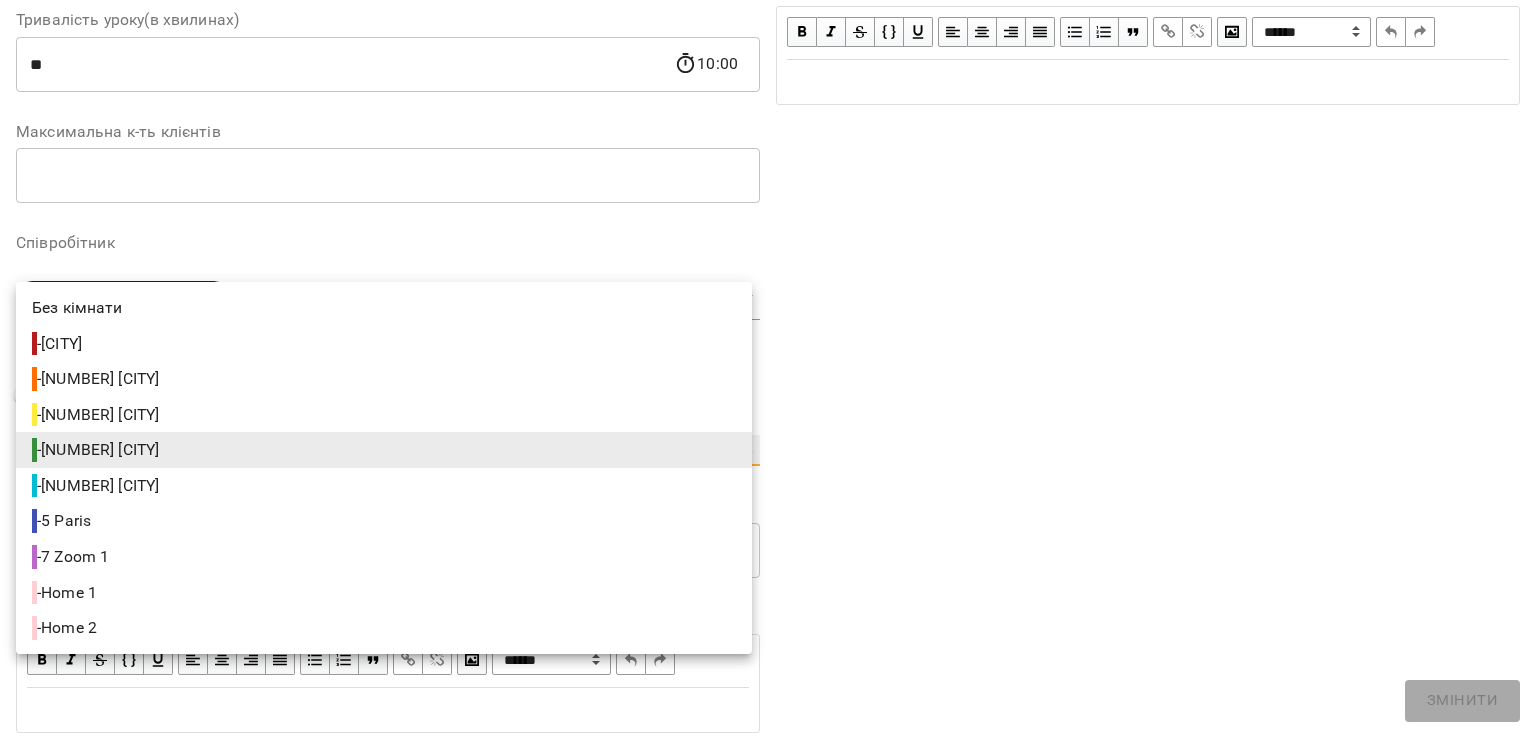 type on "**********" 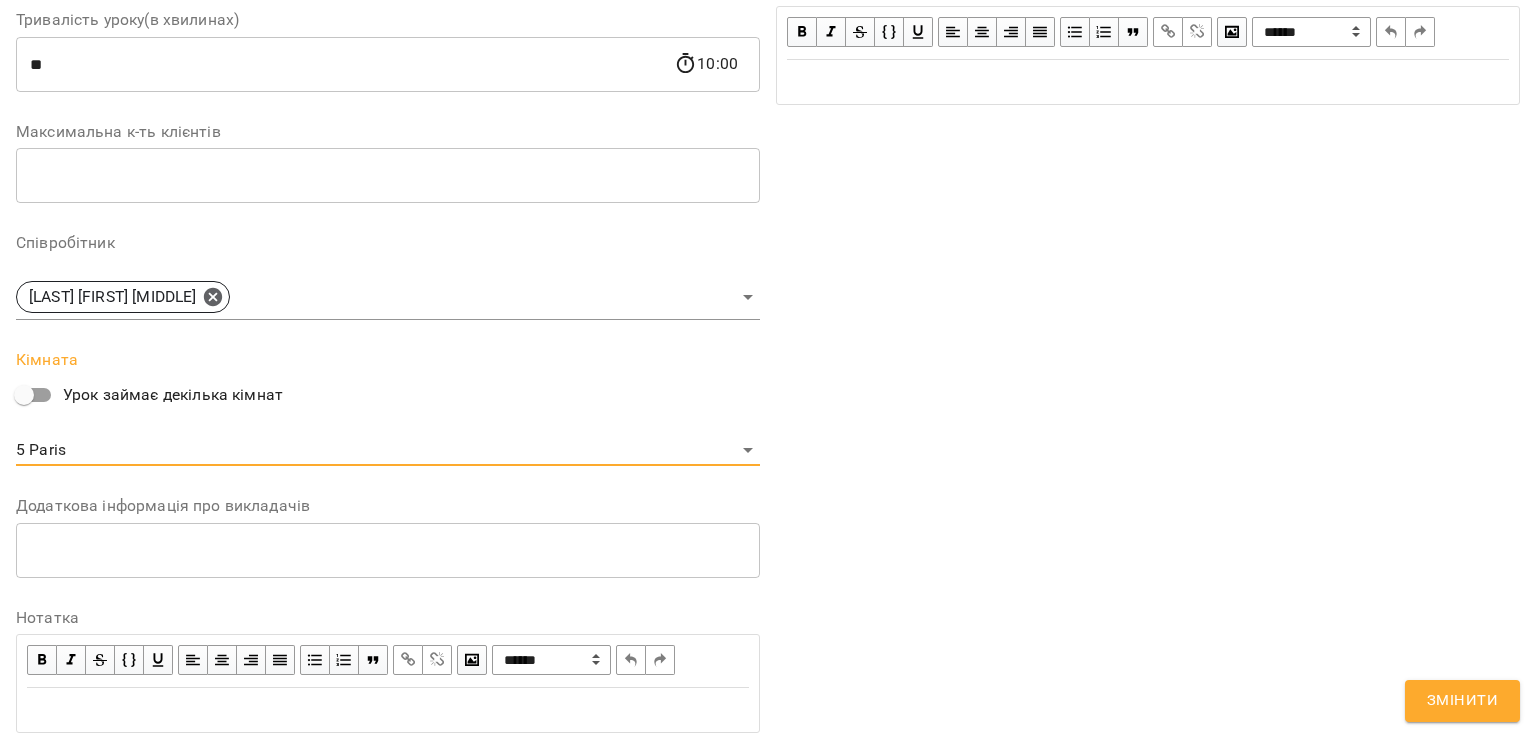 click on "Змінити" at bounding box center [1462, 701] 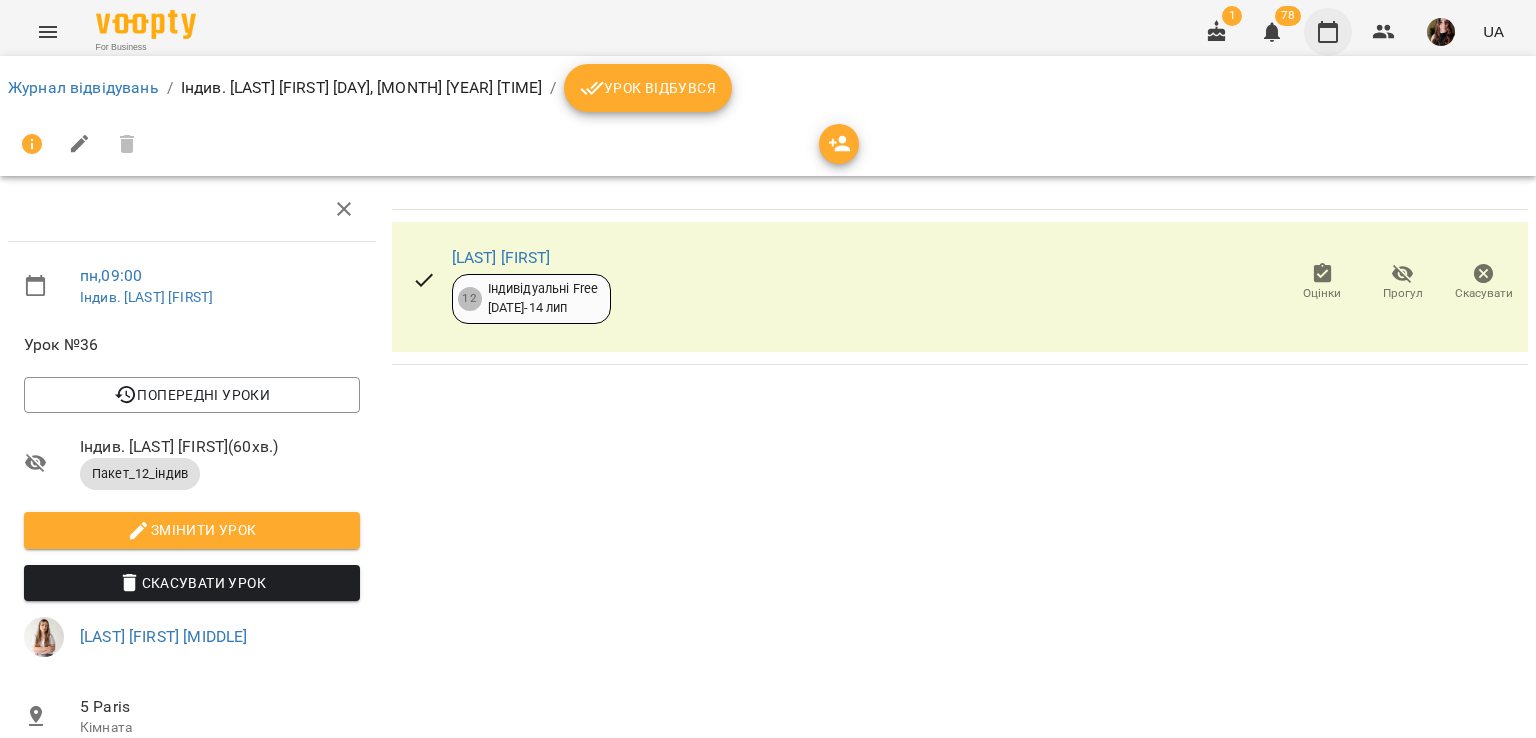 click at bounding box center (1328, 32) 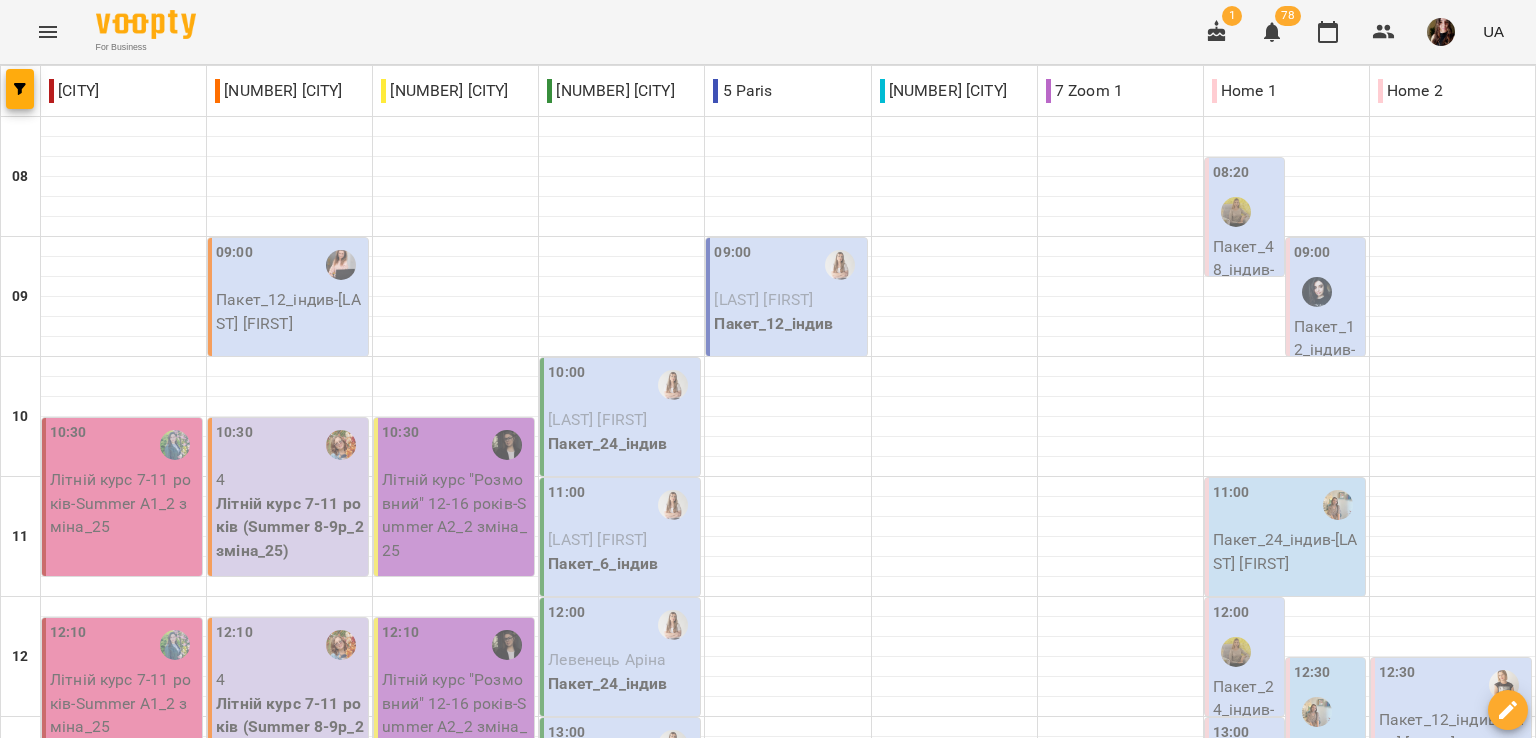 click on "[LAST] [FIRST]" at bounding box center [597, 419] 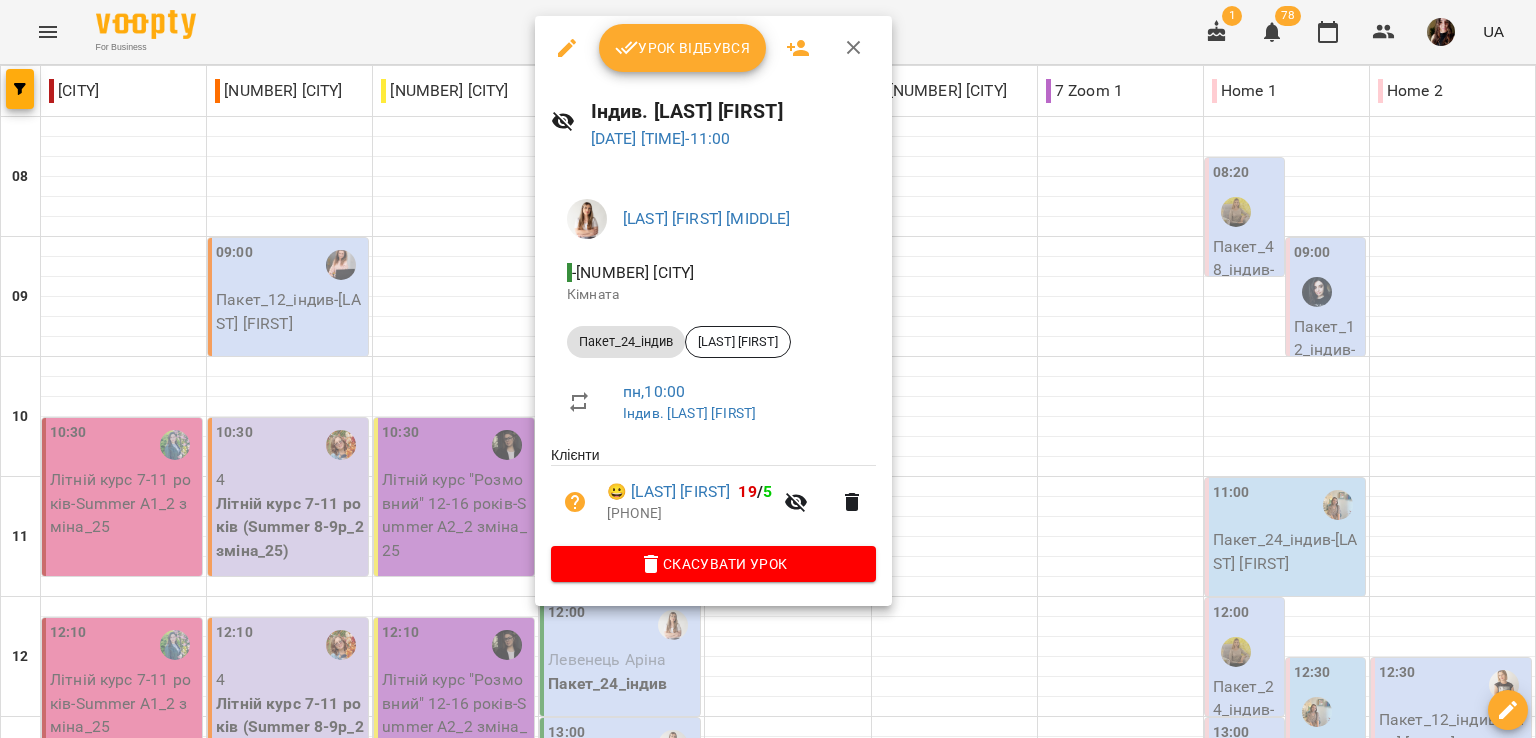 click at bounding box center (567, 48) 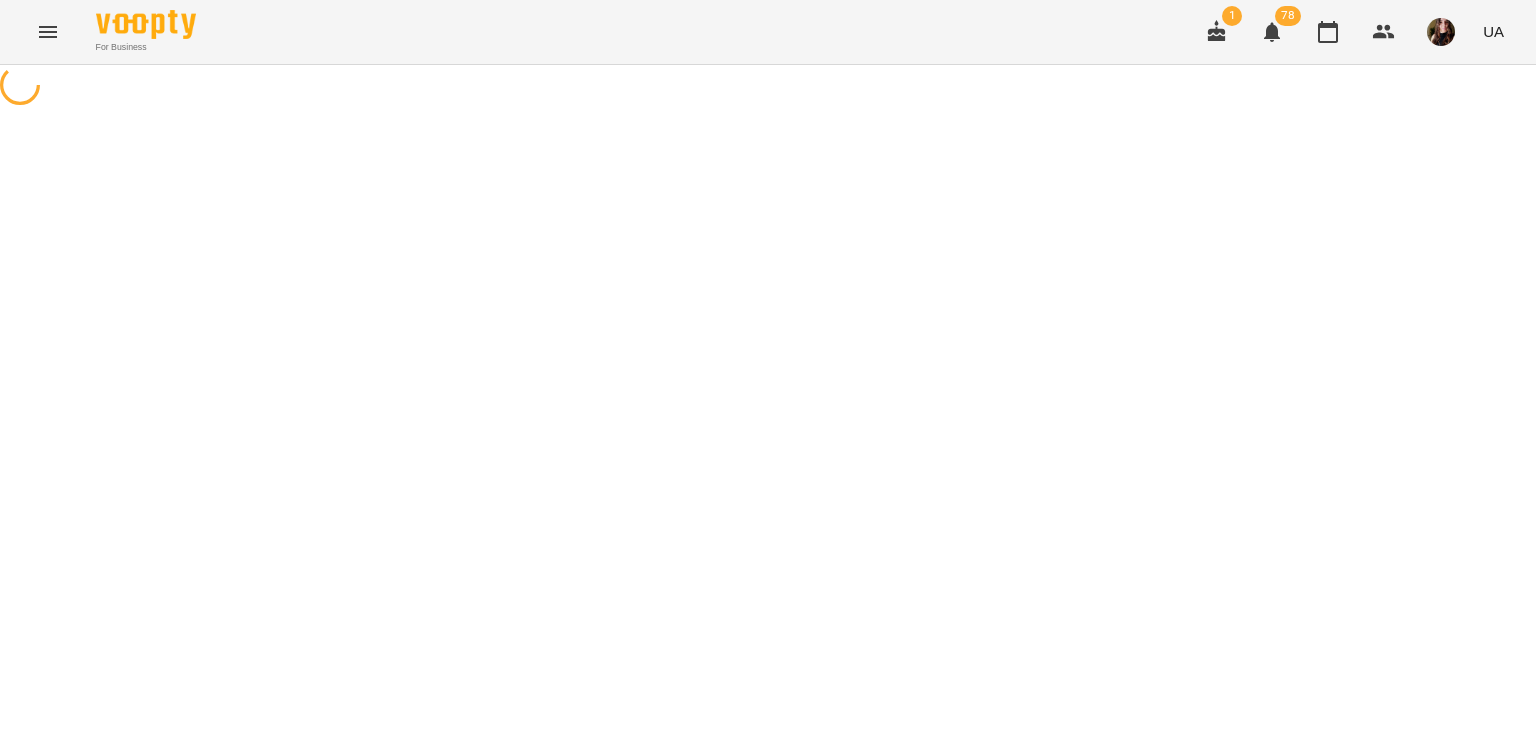 select on "**********" 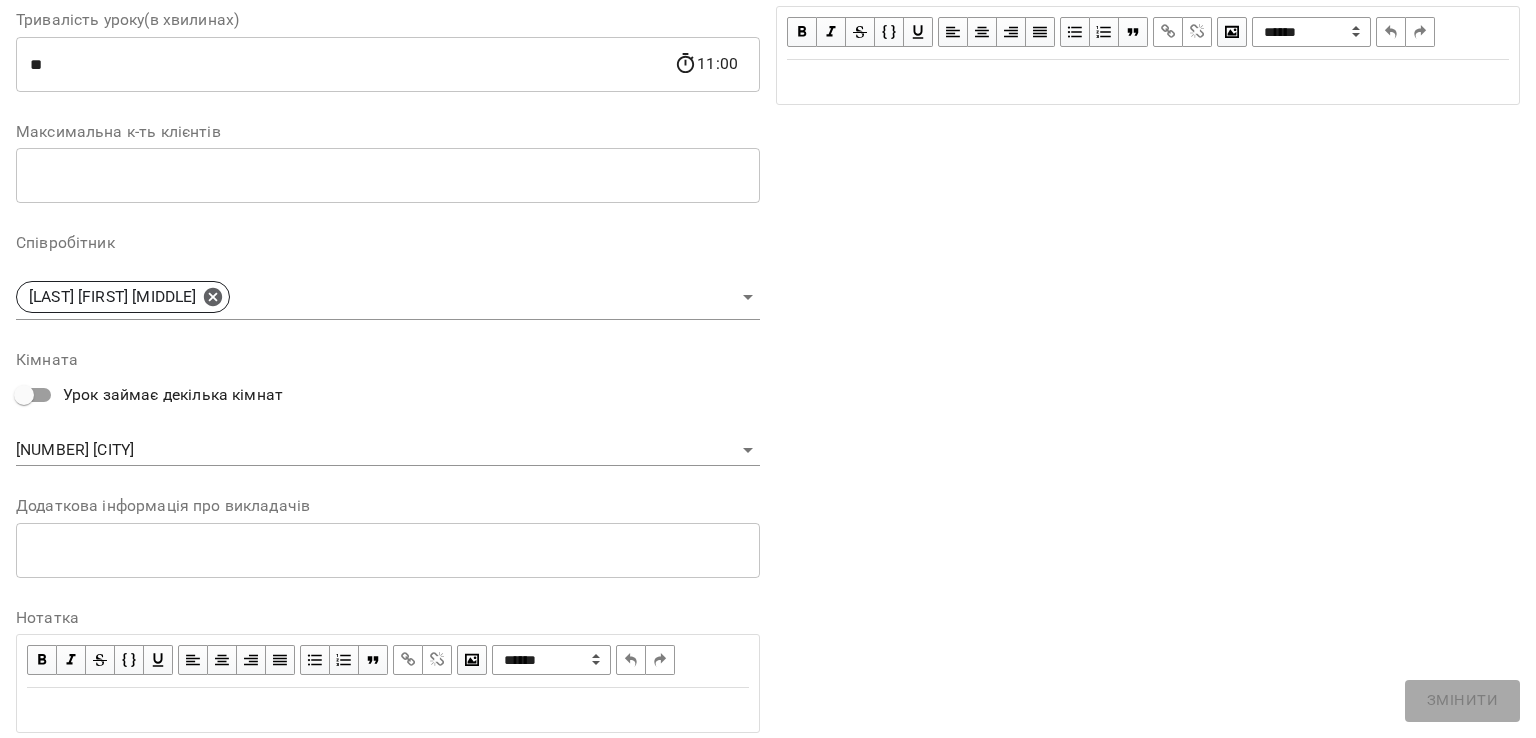 scroll, scrollTop: 365, scrollLeft: 0, axis: vertical 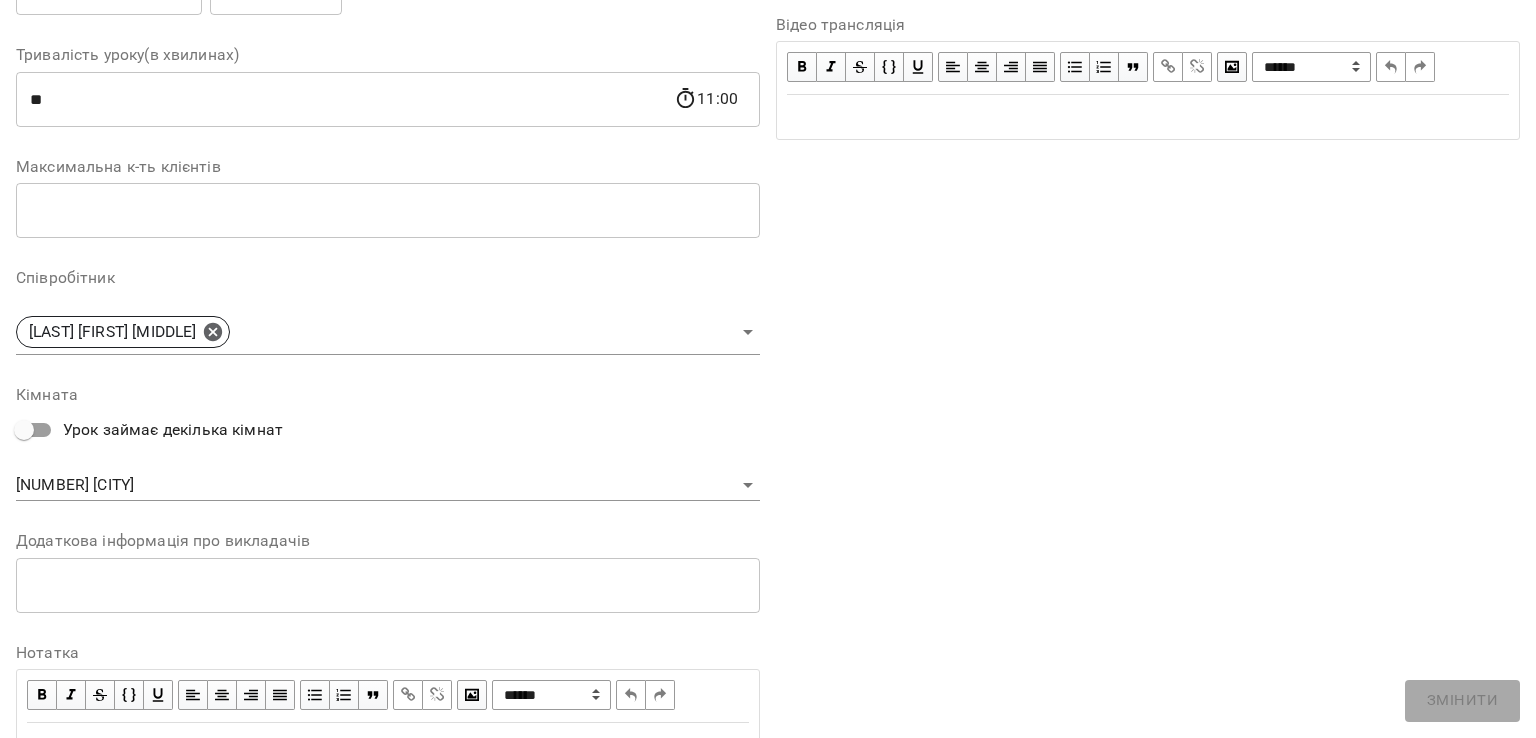 click on "For Business 1 78 UA Журнал відвідувань / Індив. Сіра Віта Олександрівна   пн, 21 лип 2025 10:00 / Урок відбувся пн ,  10:00 Індив. Сіра Віта Олександрівна Урок №45 Попередні уроки пн 14 лип 2025 10:00 чт 10 лип 2025 10:00 вт 08 лип 2025 10:00 чт 19 черв 2025 10:00 пн 16 черв 2025 10:00   Індив. Сіра Віта Олександрівна ( 60 хв. ) Пакет_24_індив Змінити урок Скасувати Урок Михно Віта Олександрівна 4 Berlin  Кімната Житник Олександр 2025-07-07 13:55:55 Створити розсилку   Житник Олександр 18 Індивідуальні Free 24 квіт  -  14 лип Оцінки Прогул Скасувати
Дата" at bounding box center (768, 456) 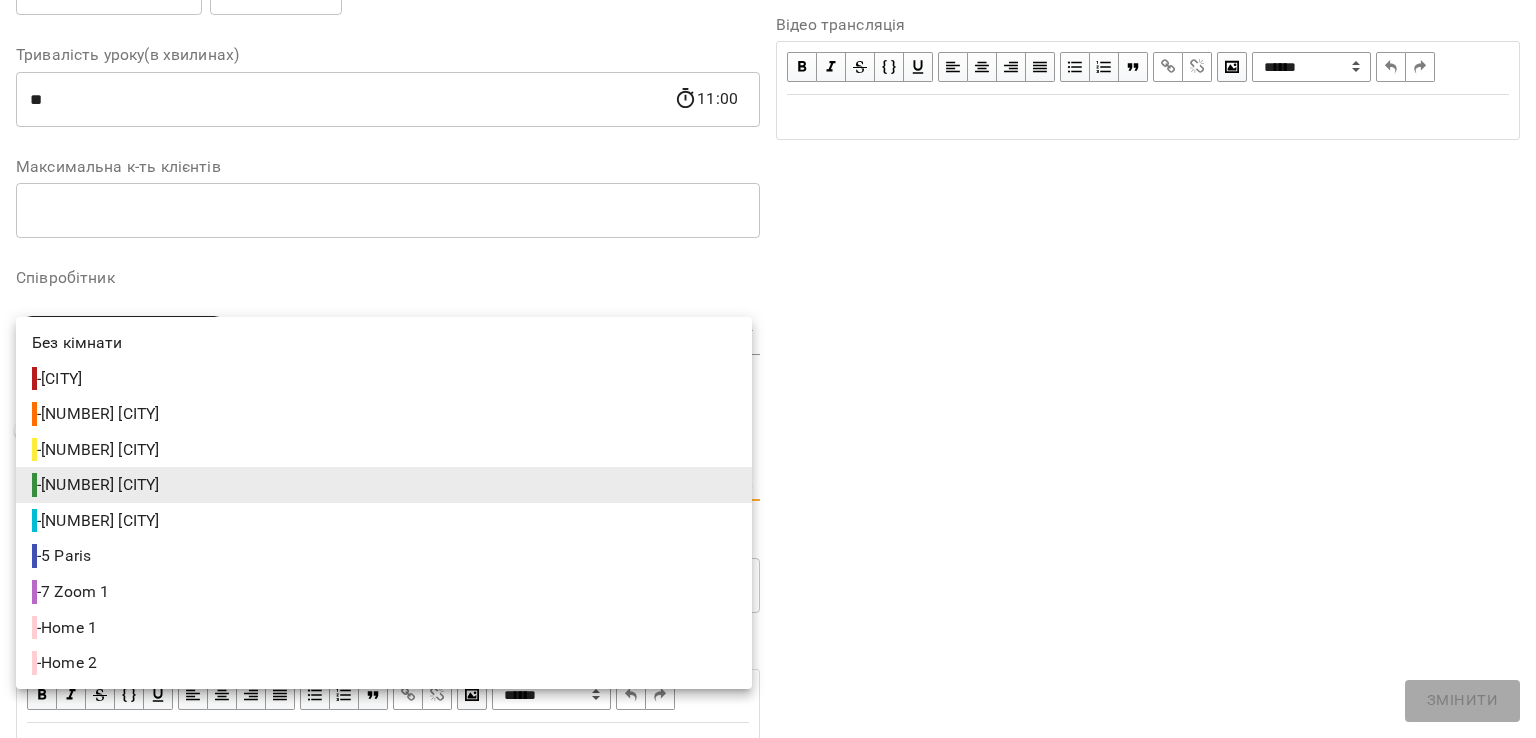 click on "-  5 Paris" at bounding box center (63, 556) 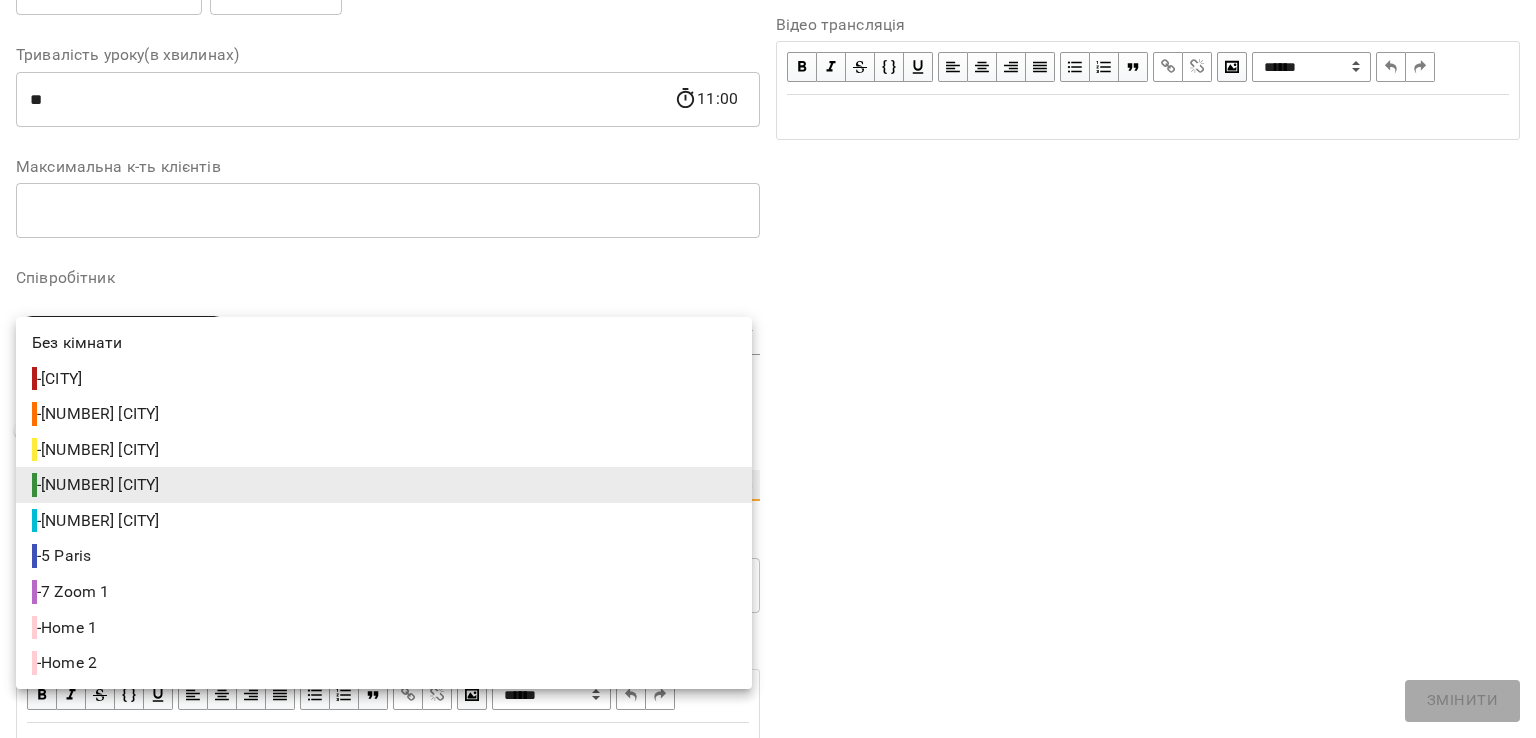 type on "**********" 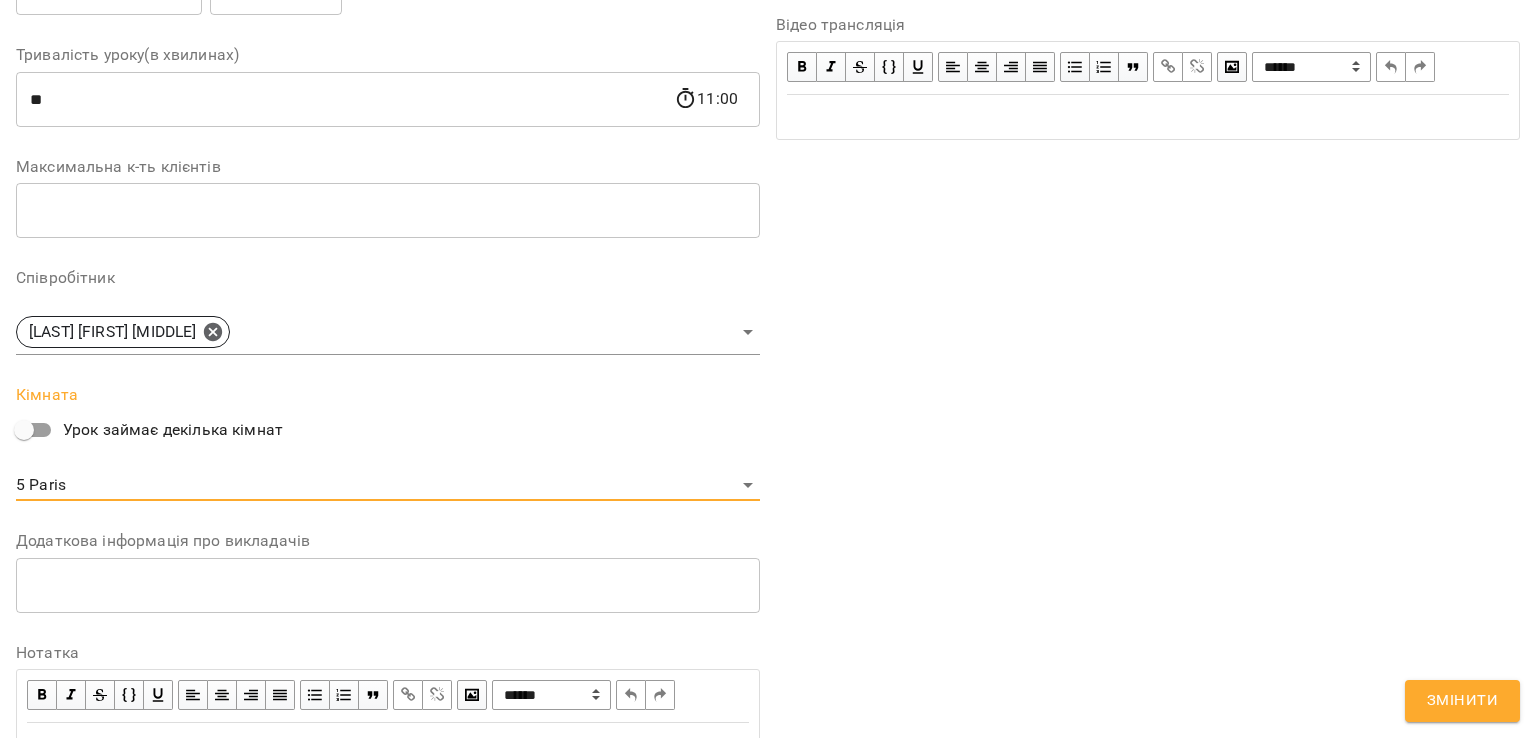 click on "Змінити" at bounding box center [1462, 701] 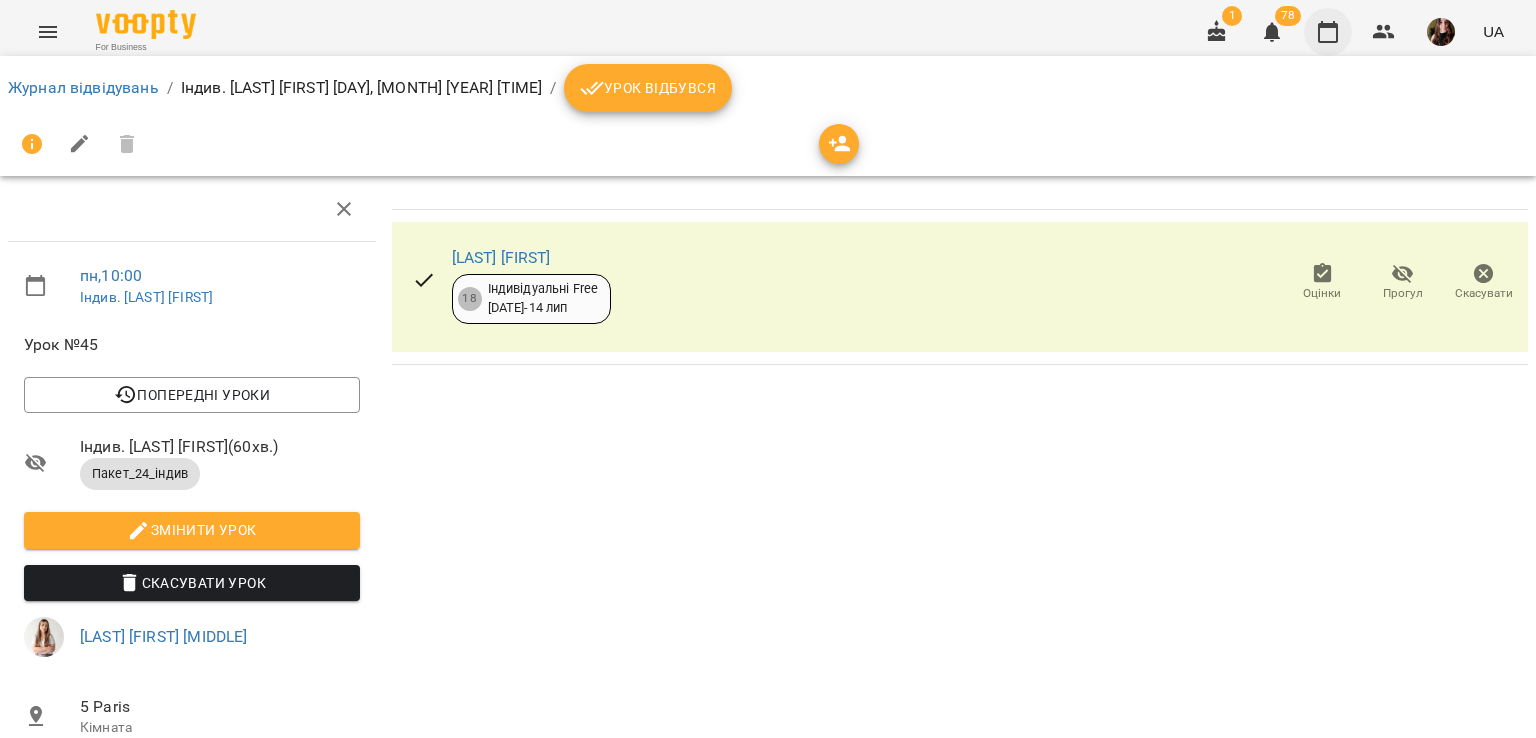click at bounding box center (1328, 32) 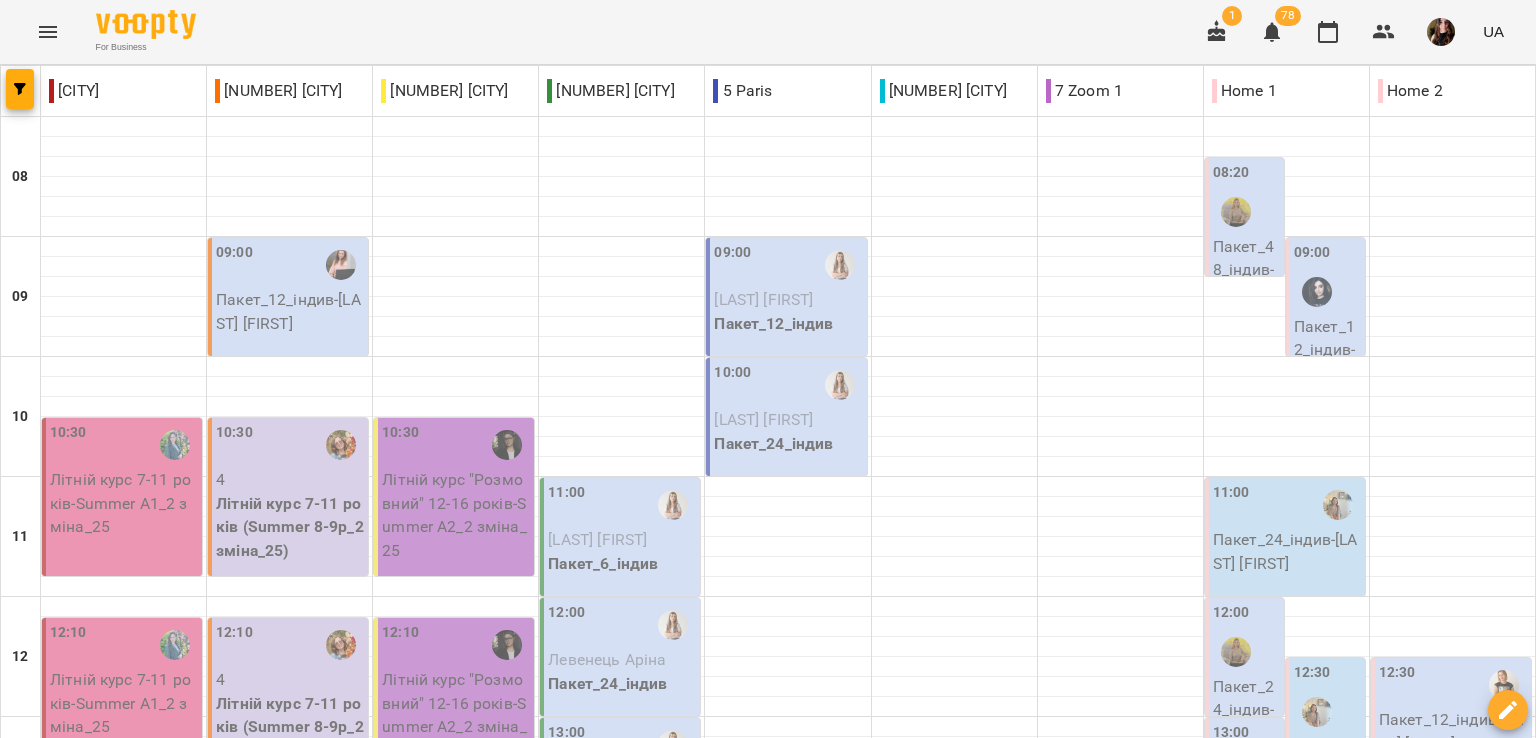 scroll, scrollTop: 200, scrollLeft: 0, axis: vertical 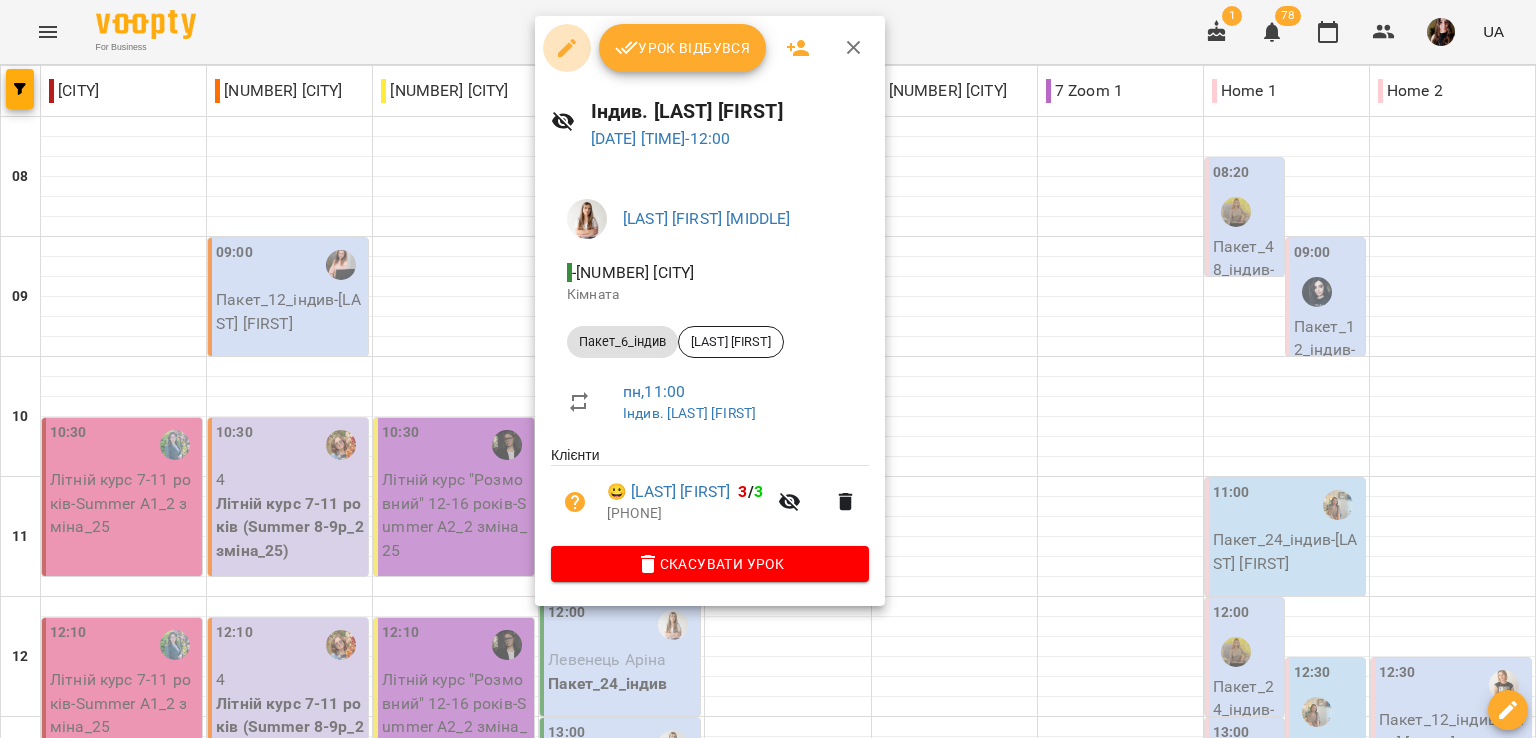 click at bounding box center (567, 48) 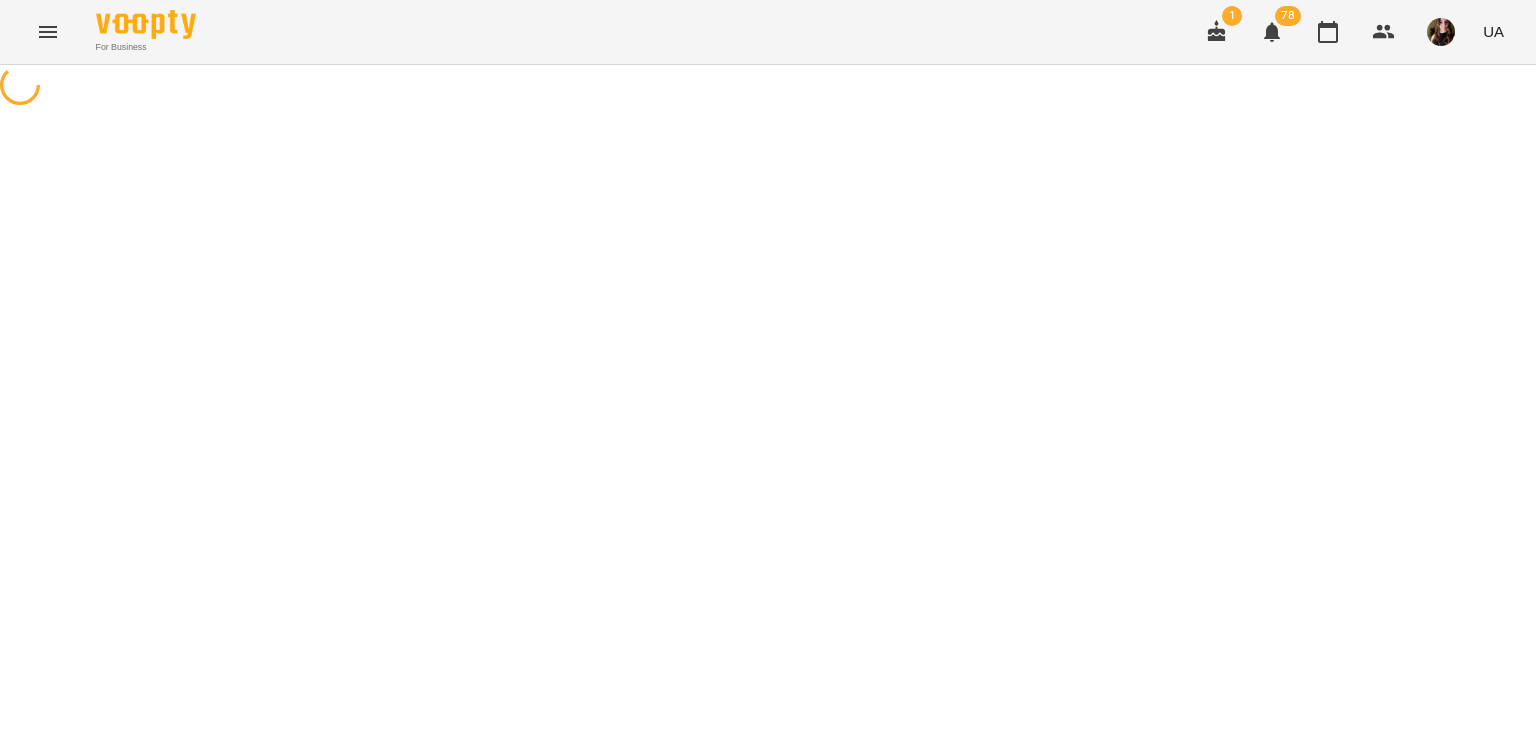 select on "**********" 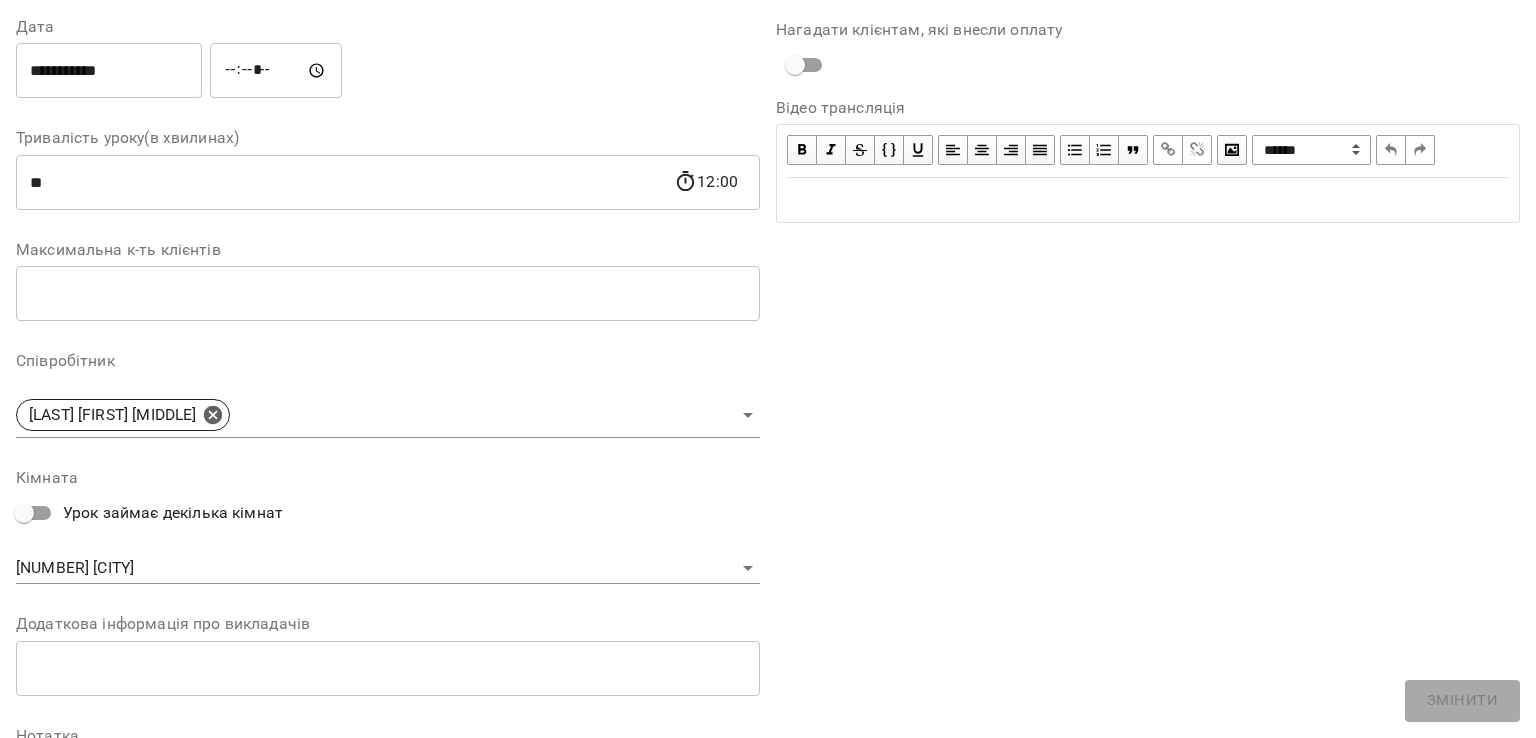 scroll, scrollTop: 465, scrollLeft: 0, axis: vertical 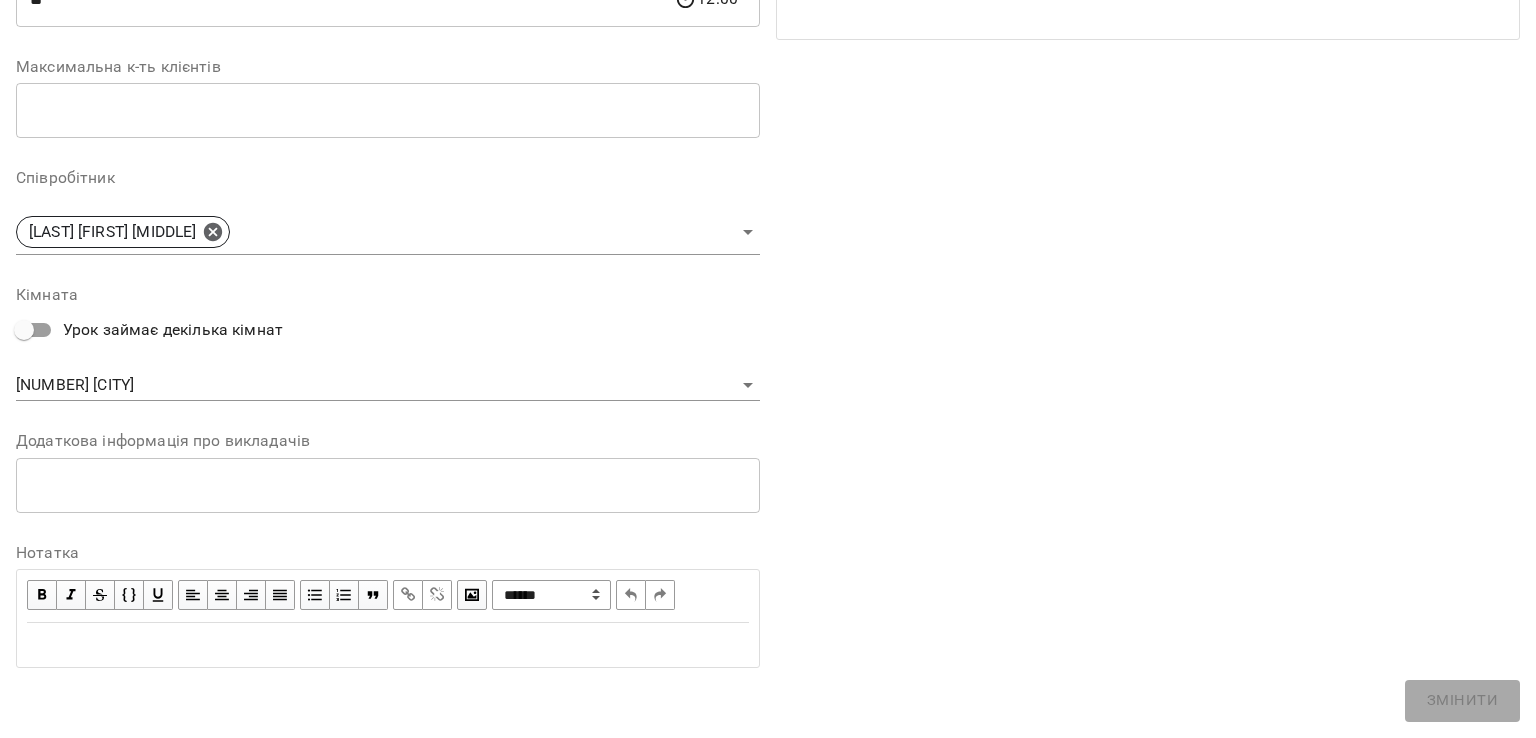click on "For Business 1 78 UA Журнал відвідувань / Індив. Сіра Віта Олександрівна   пн, 21 лип 2025 11:00 / Урок відбувся пн ,  11:00 Індив. Сіра Віта Олександрівна Урок №22 Попередні уроки пн 14 лип 2025 11:00 пн 07 лип 2025 11:00 вт 17 черв 2025 10:00 пн 09 черв 2025 11:00 пн 02 черв 2025 11:00   Індив. Сіра Віта Олександрівна ( 60 хв. ) Пакет_6_індив Змінити урок Скасувати Урок Михно Віта Олександрівна 4 Berlin  Кімната Бурхая Яна 2025-07-07 13:57:34 Створити розсилку   Бурхай Яна 3 Індивідуальні Free 09 черв  -  14 лип Оцінки Прогул Скасувати
Змінити урок Дата" at bounding box center (768, 456) 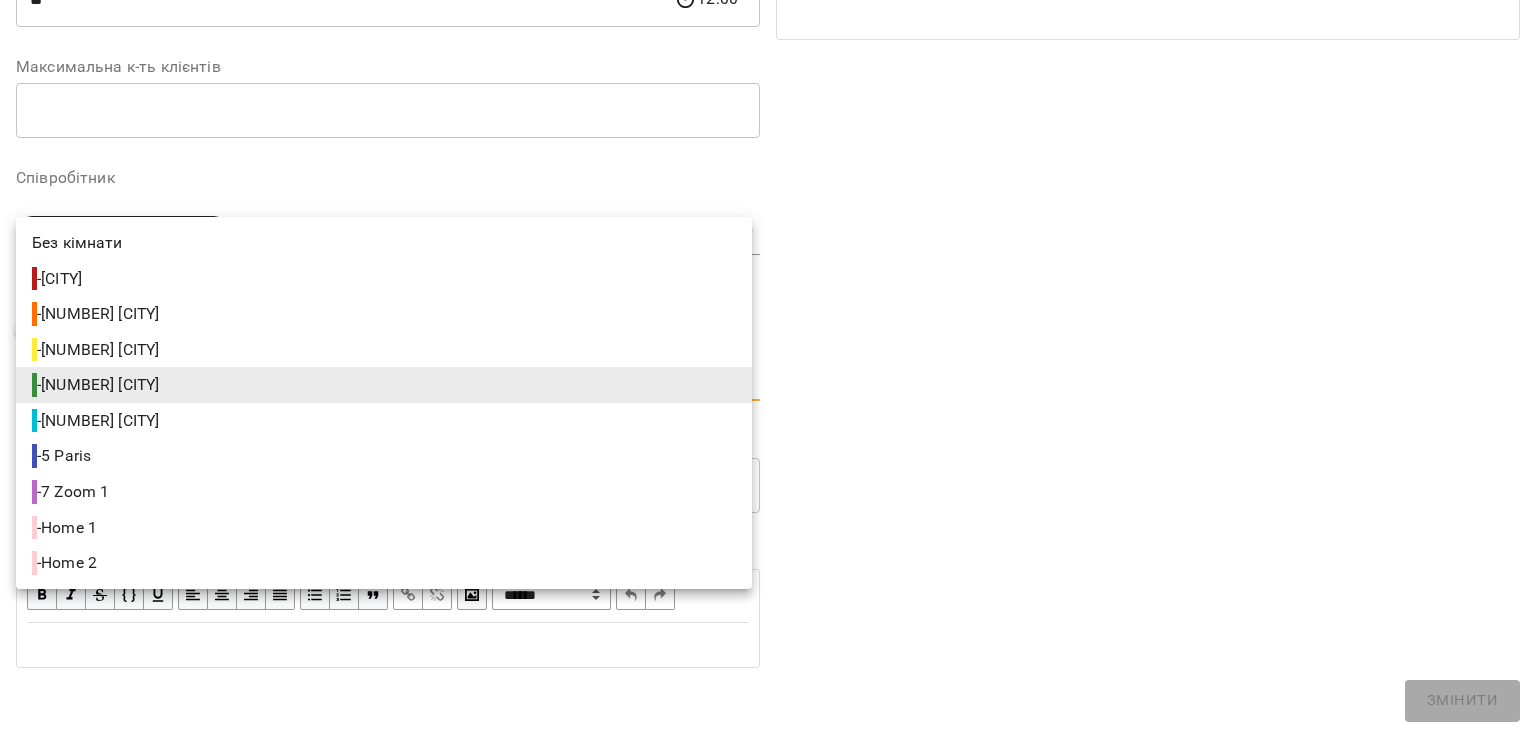 click on "-  5 Paris" at bounding box center (63, 456) 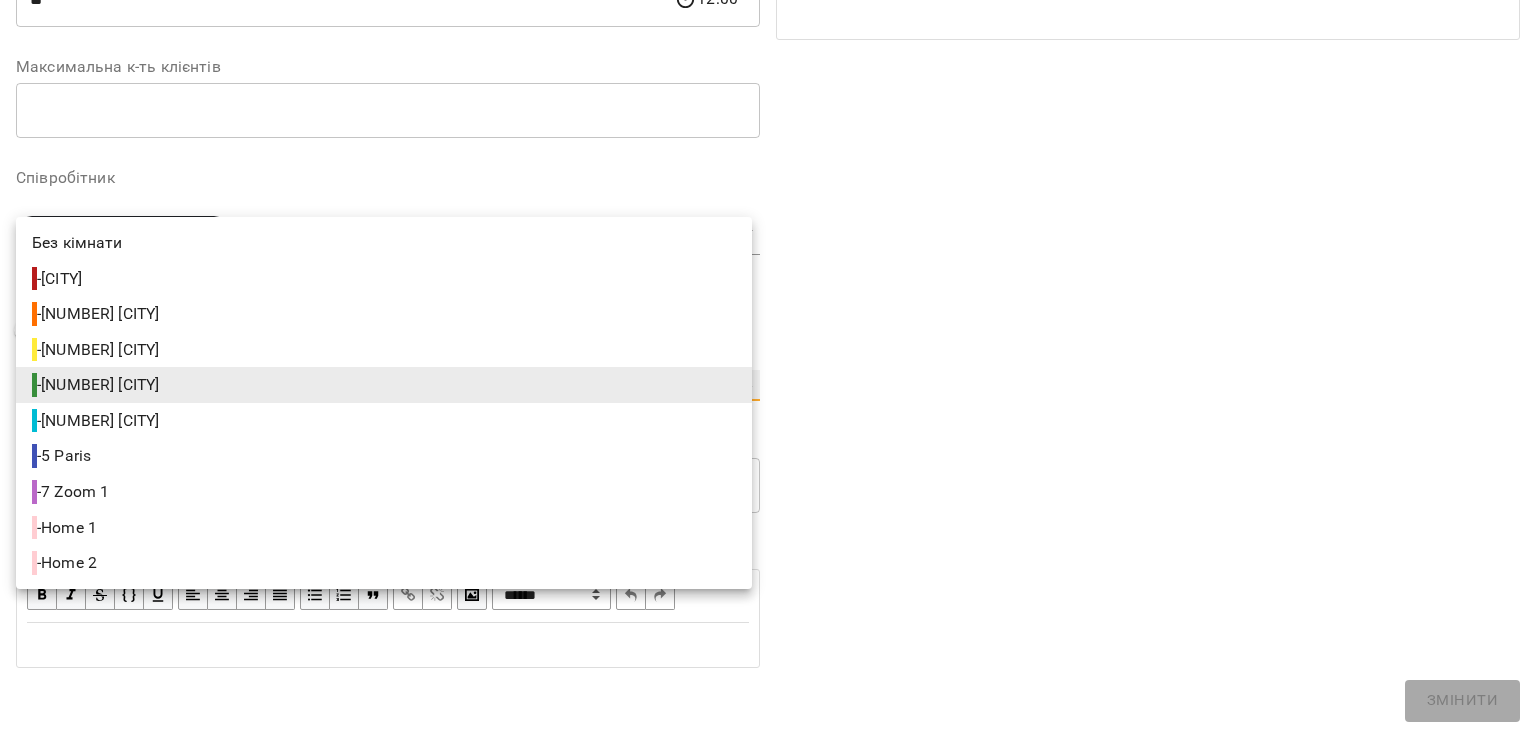 type on "**********" 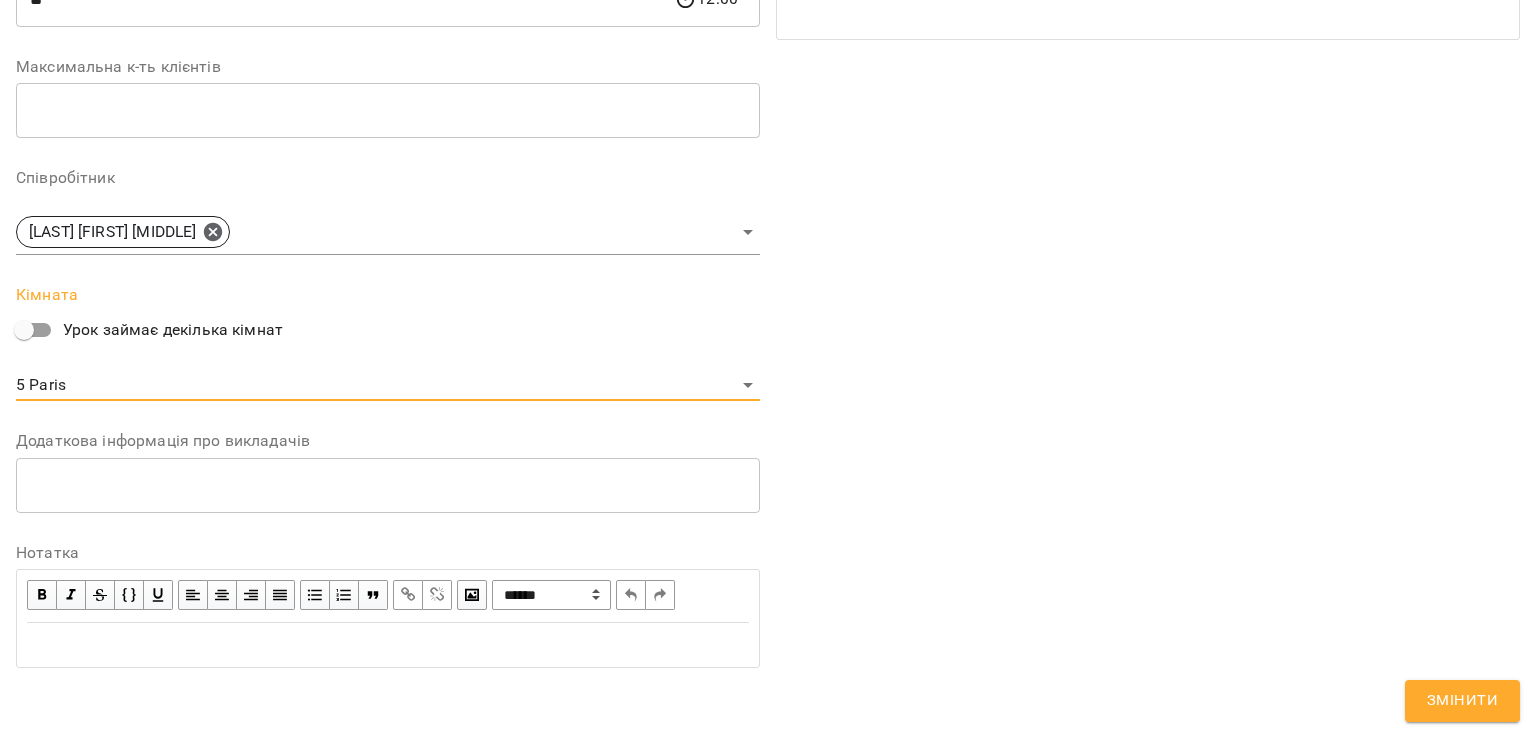click on "Змінити" at bounding box center (1462, 701) 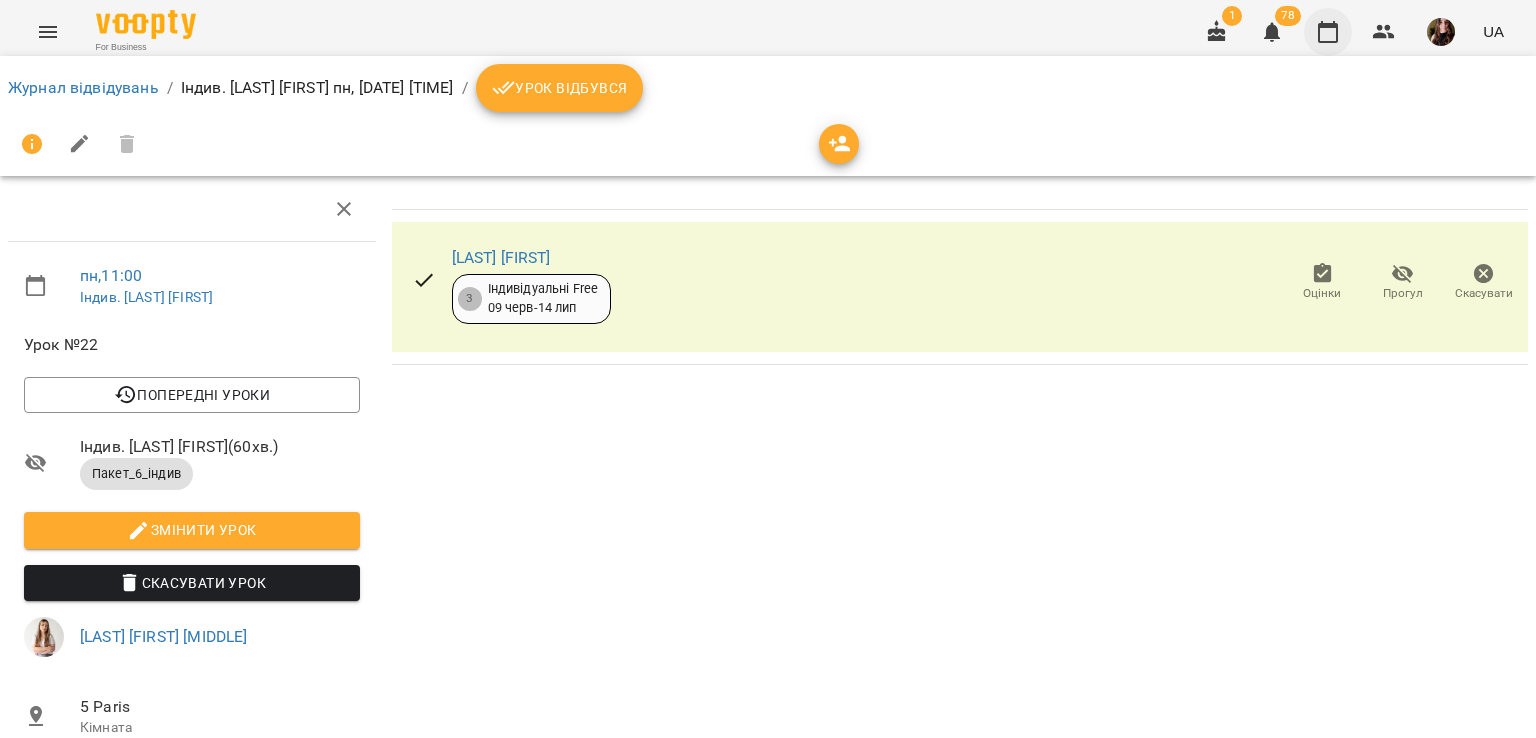 click 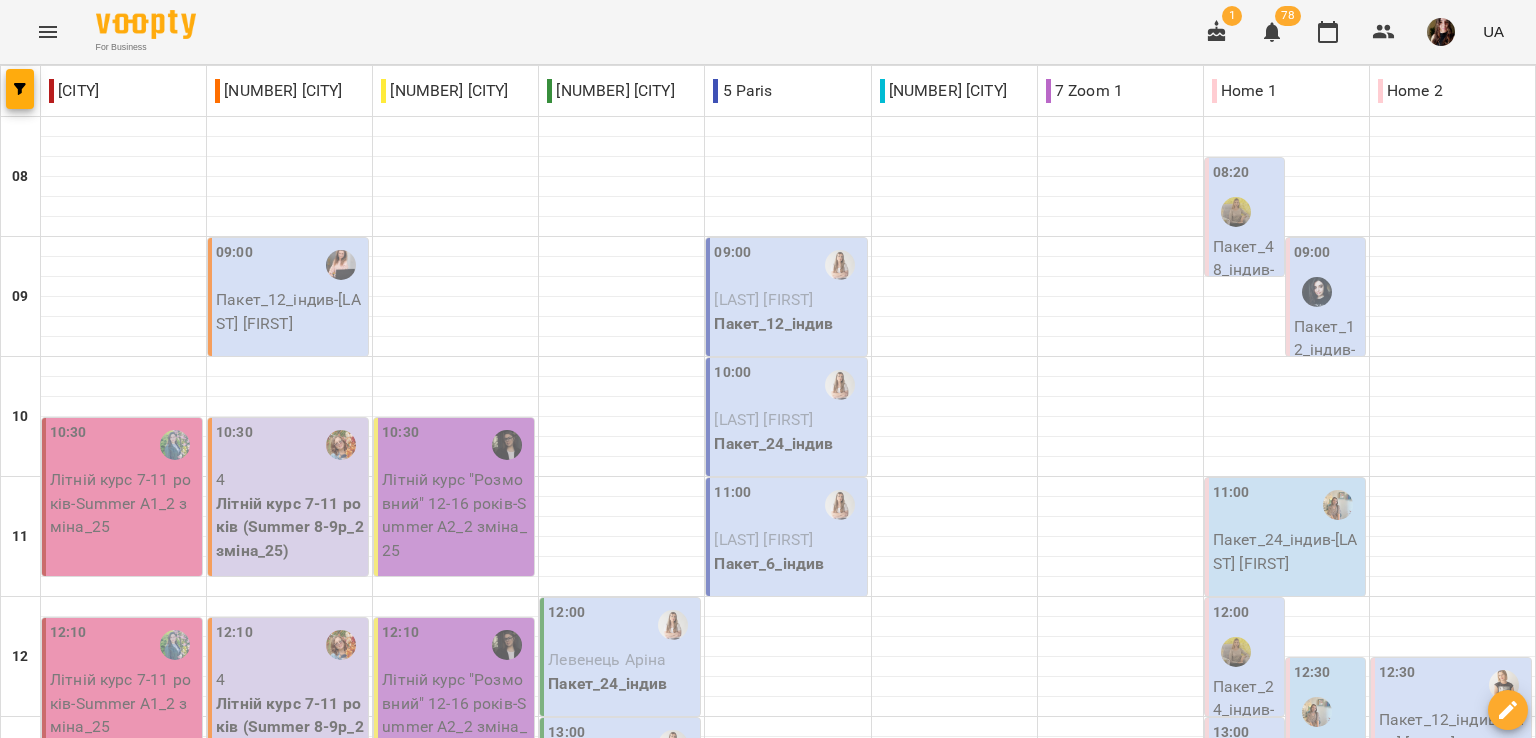 scroll, scrollTop: 200, scrollLeft: 0, axis: vertical 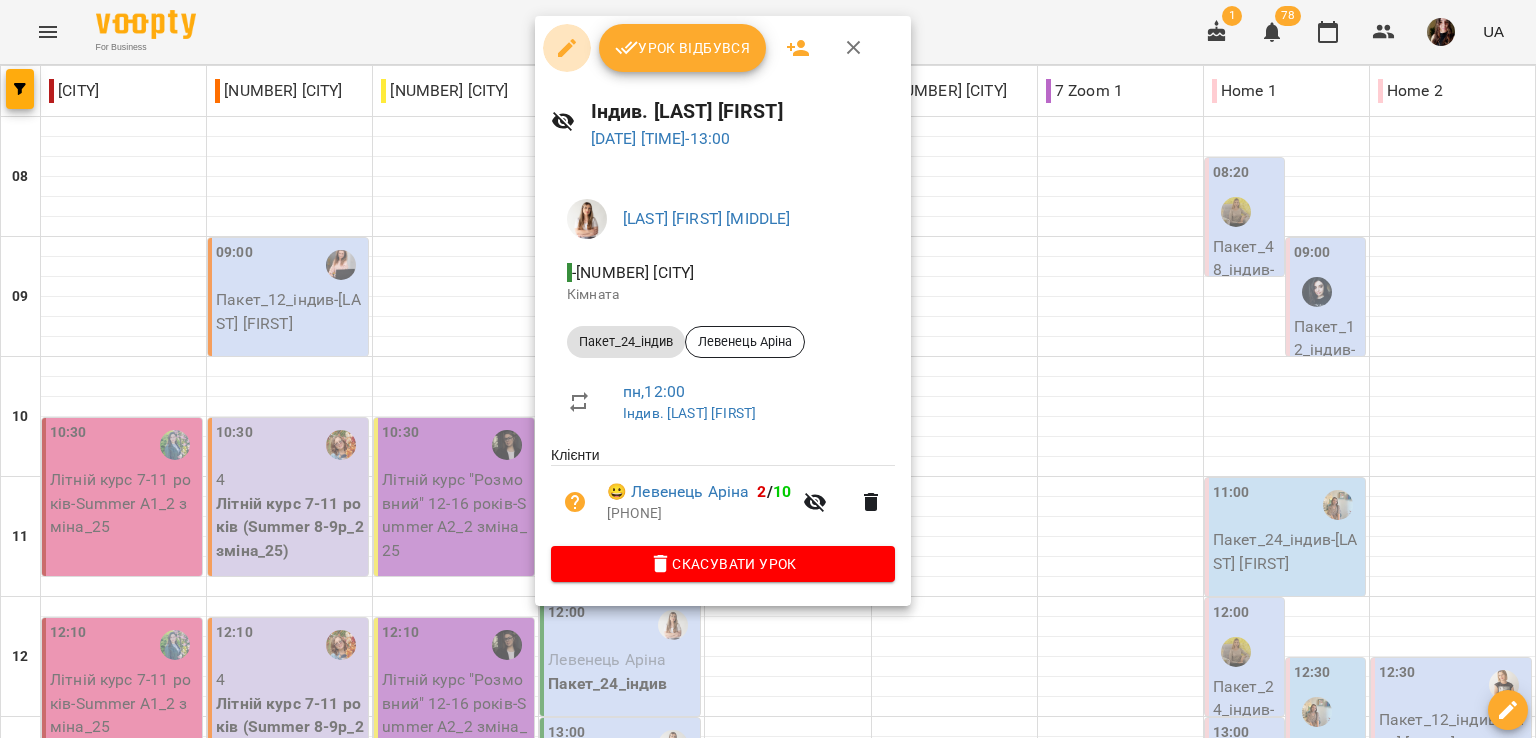 click at bounding box center (567, 48) 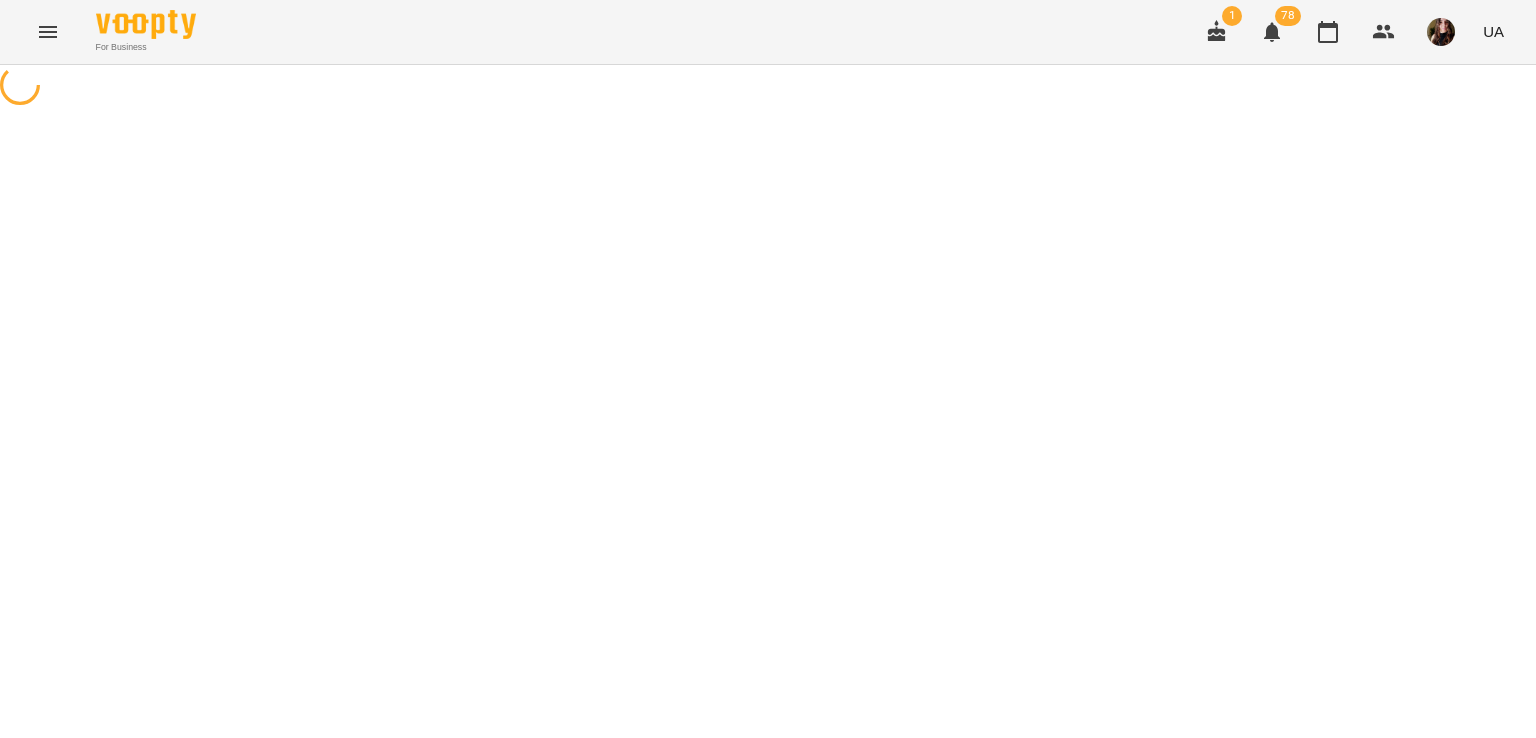 select on "**********" 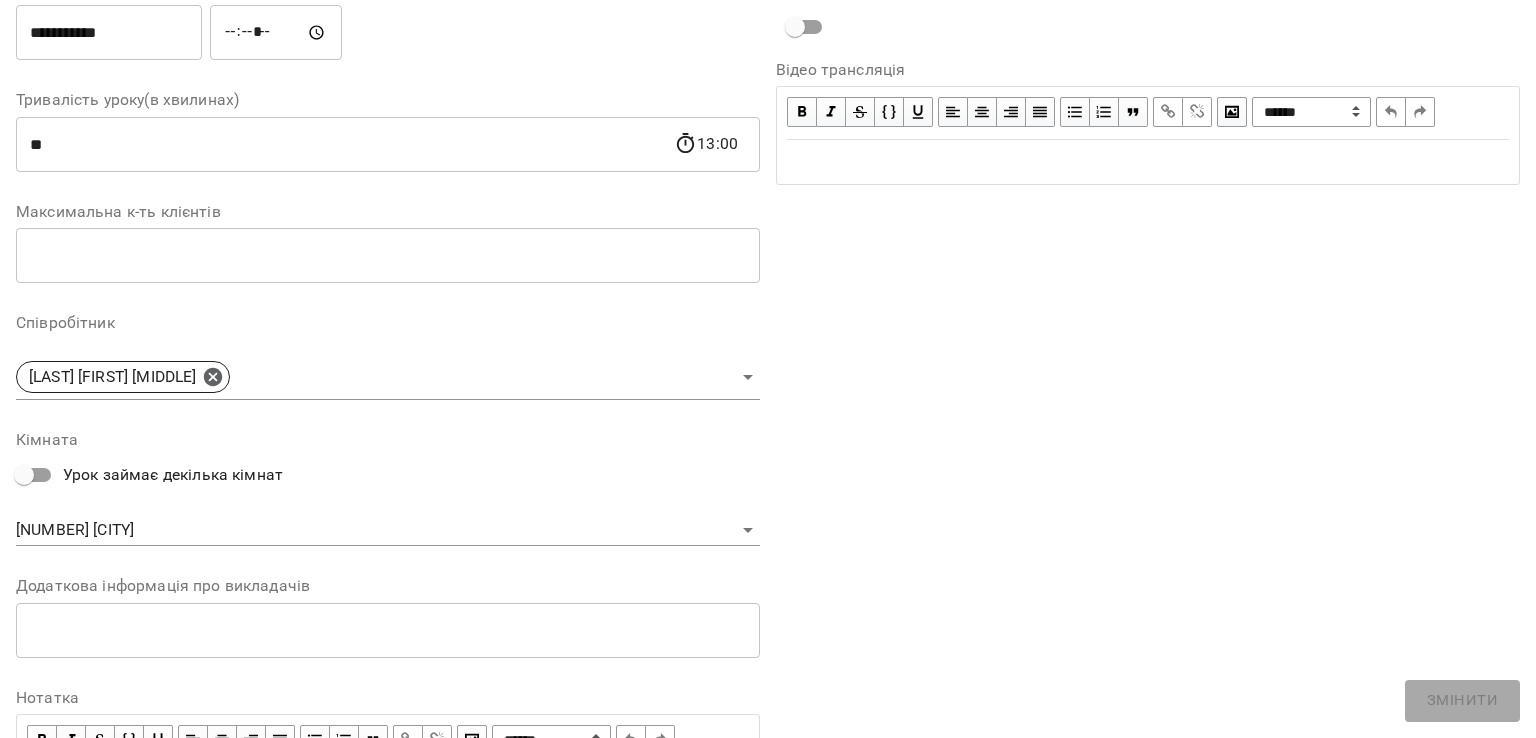 scroll, scrollTop: 400, scrollLeft: 0, axis: vertical 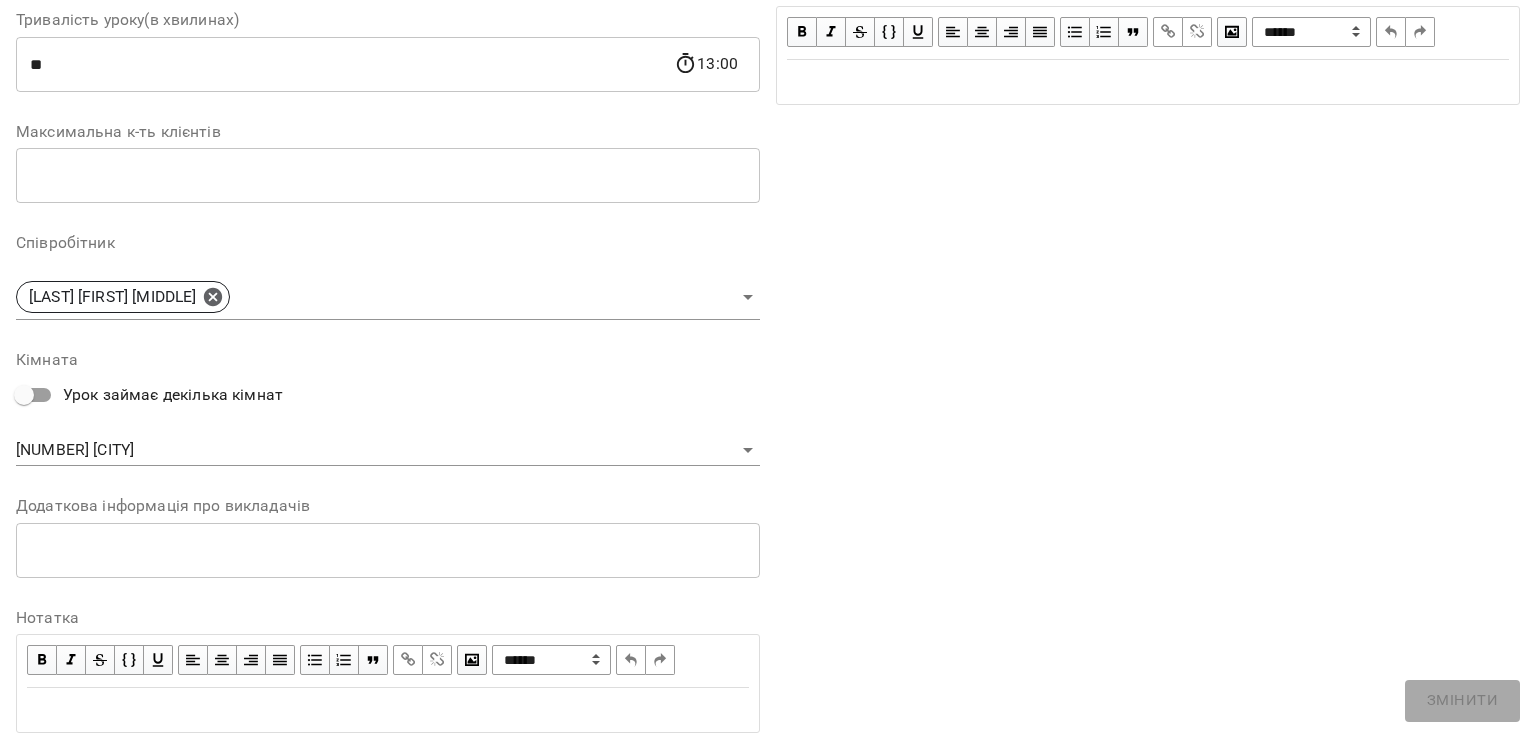 click on "**********" at bounding box center (768, 456) 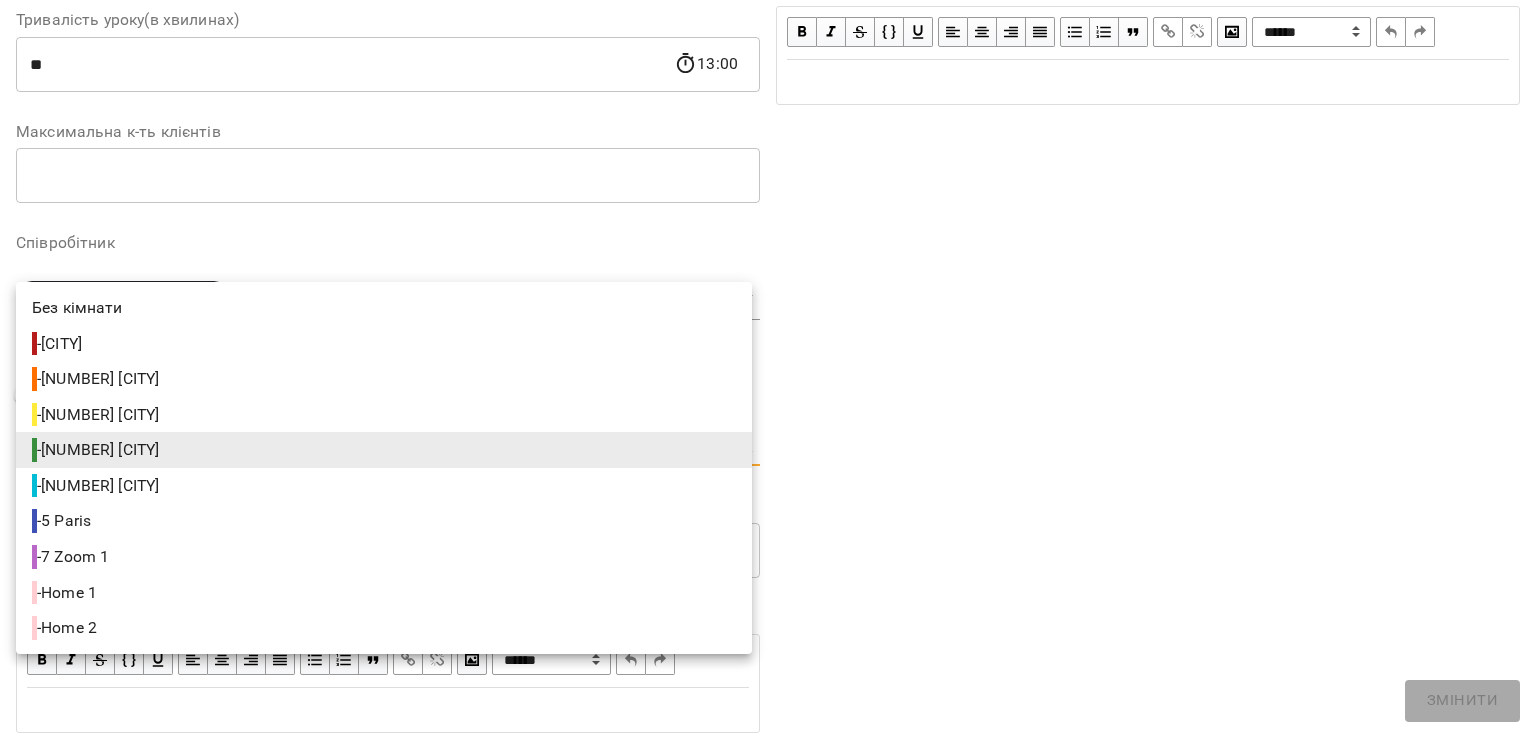 click on "-  5 Paris" at bounding box center (63, 521) 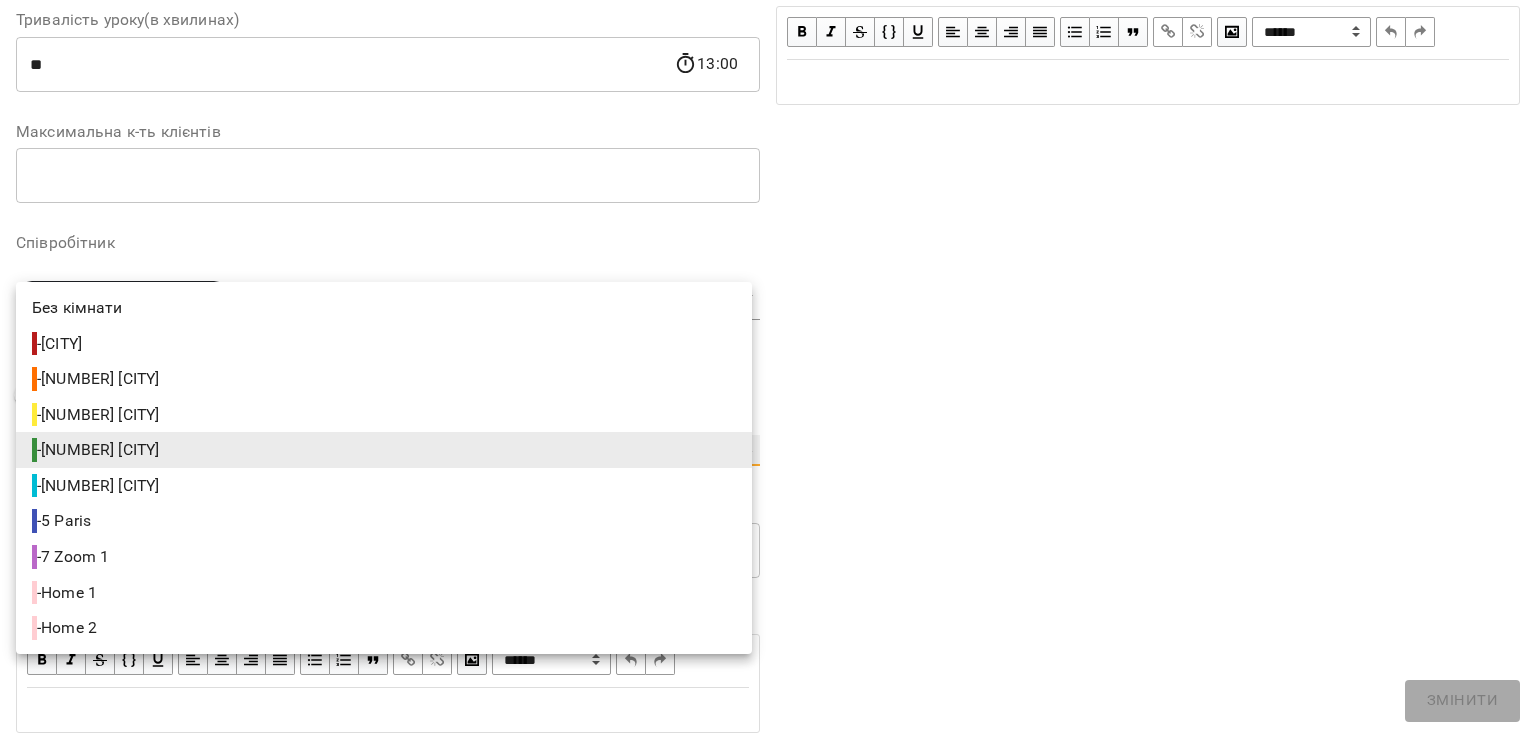 type on "**********" 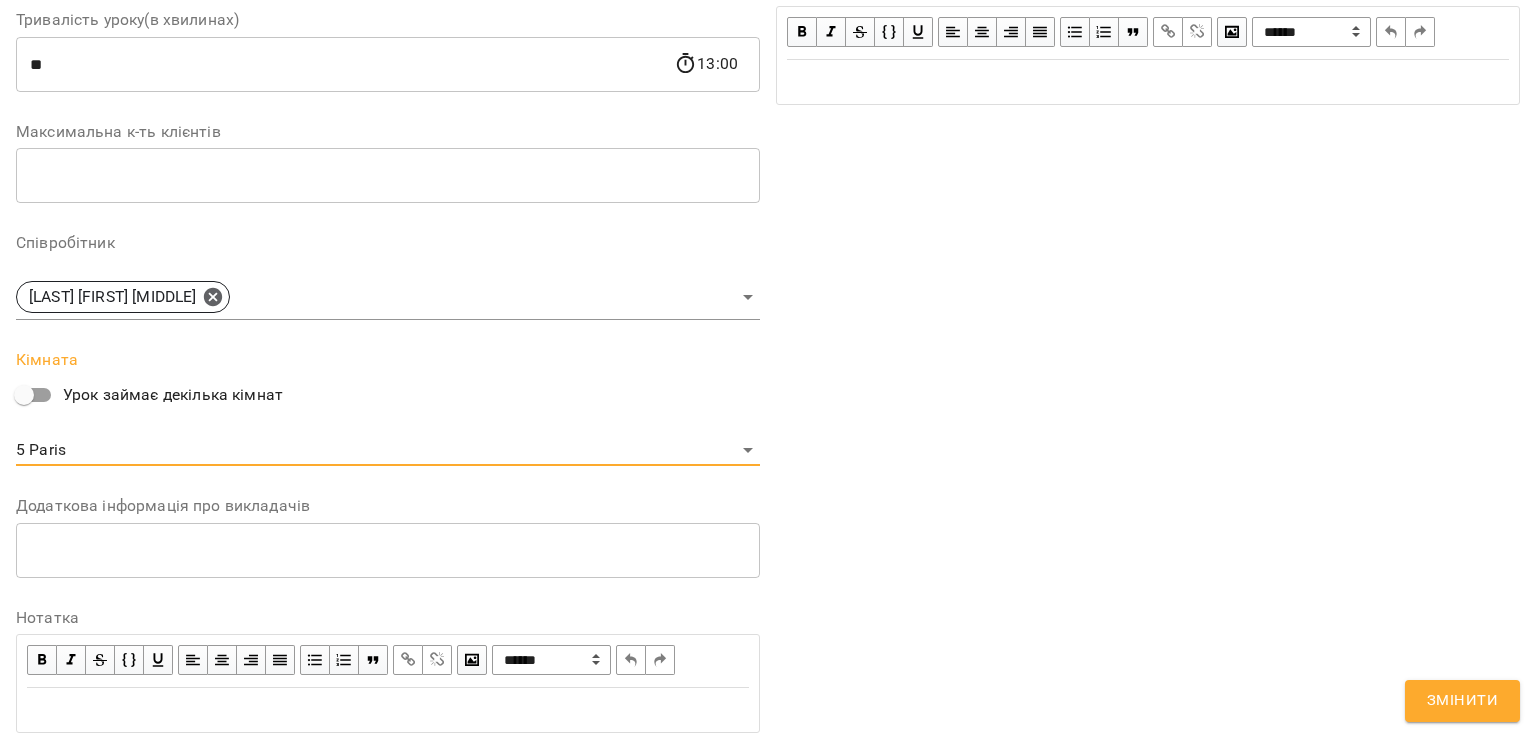 click on "Змінити" at bounding box center [1462, 701] 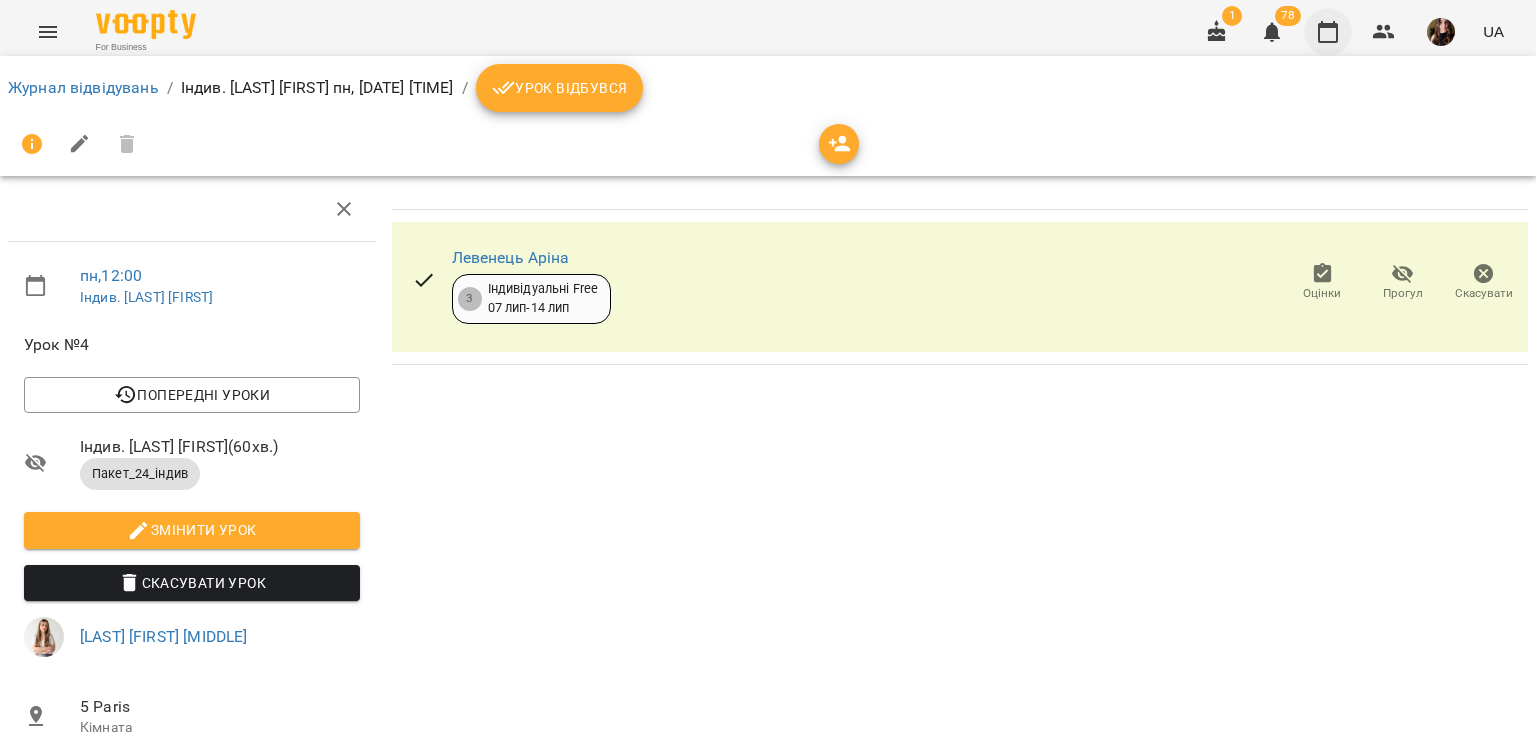 click 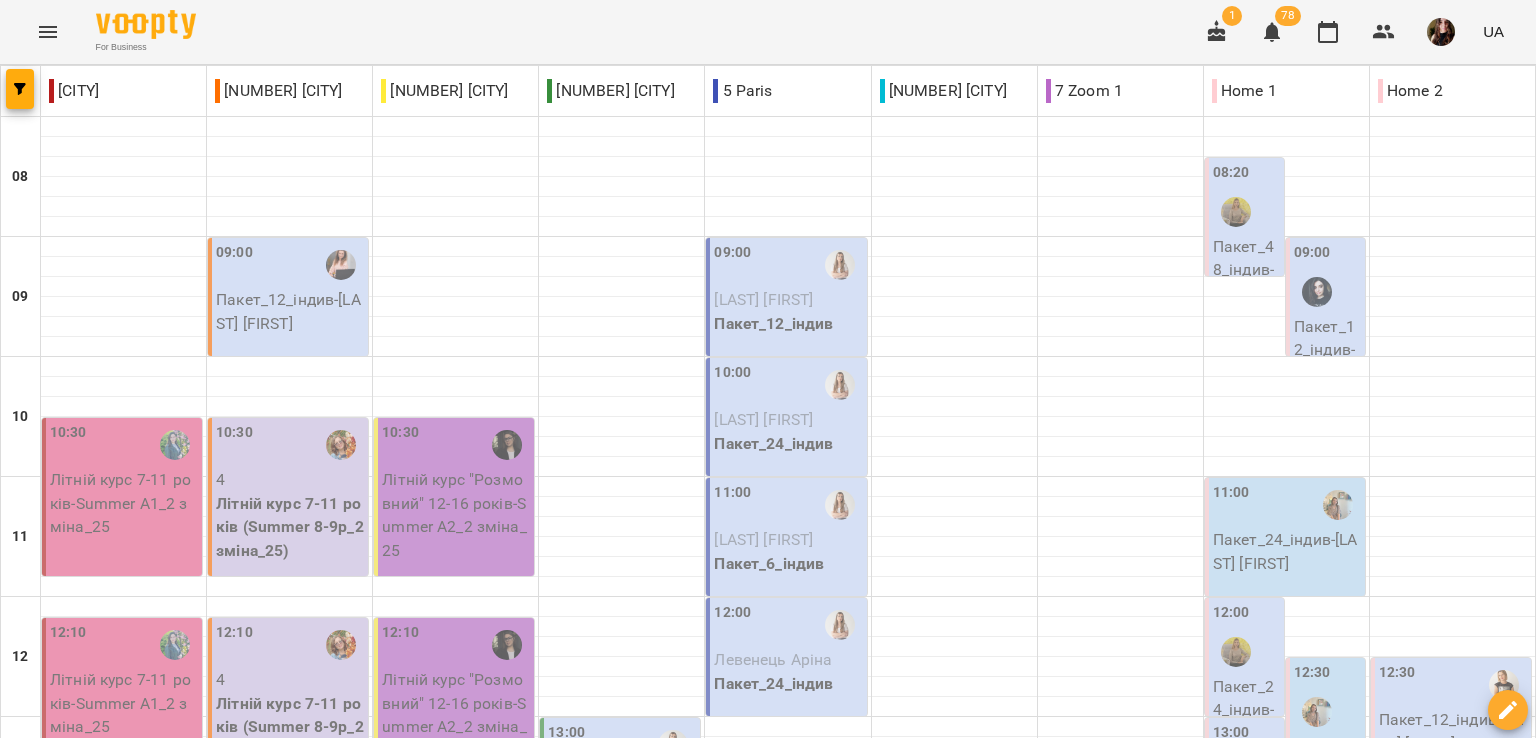 scroll, scrollTop: 500, scrollLeft: 0, axis: vertical 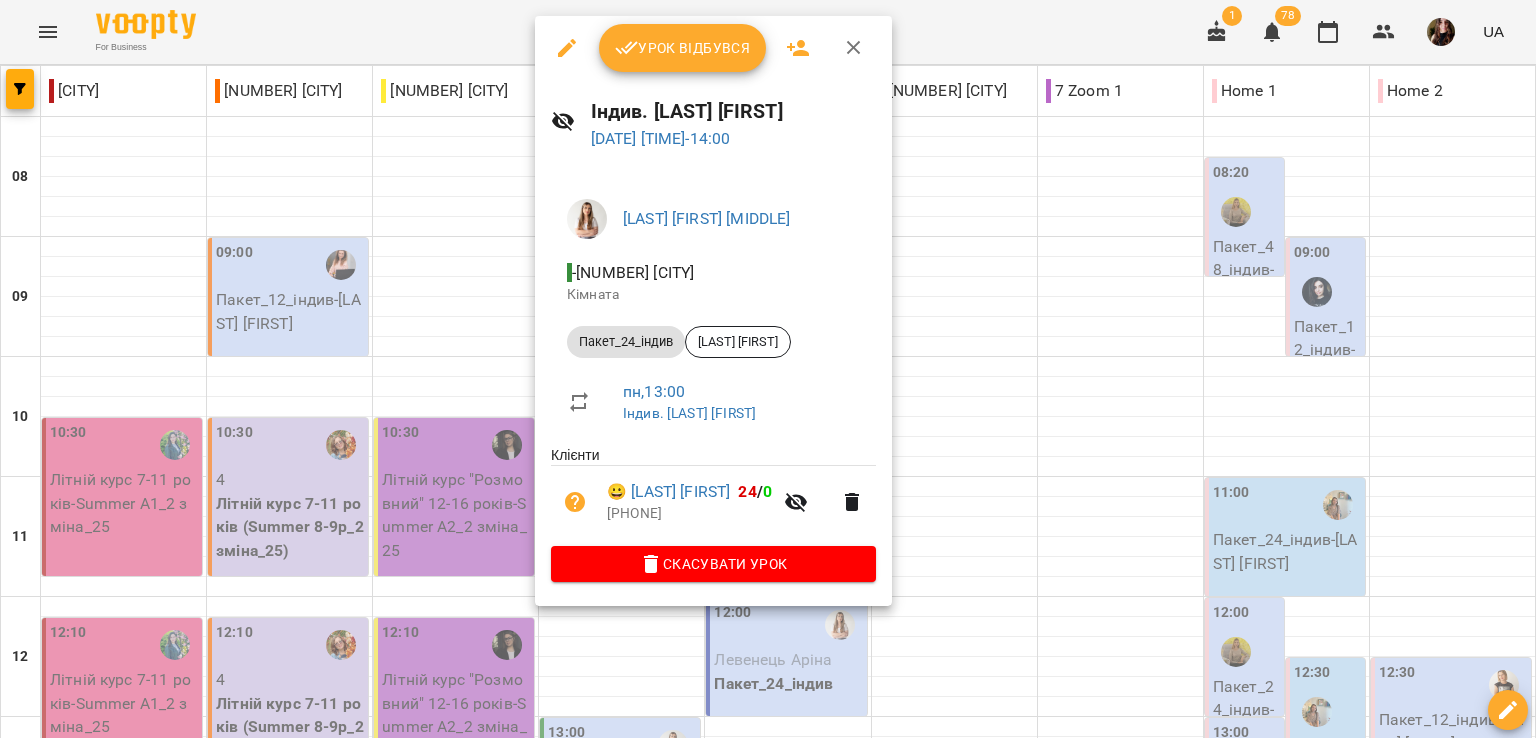 click 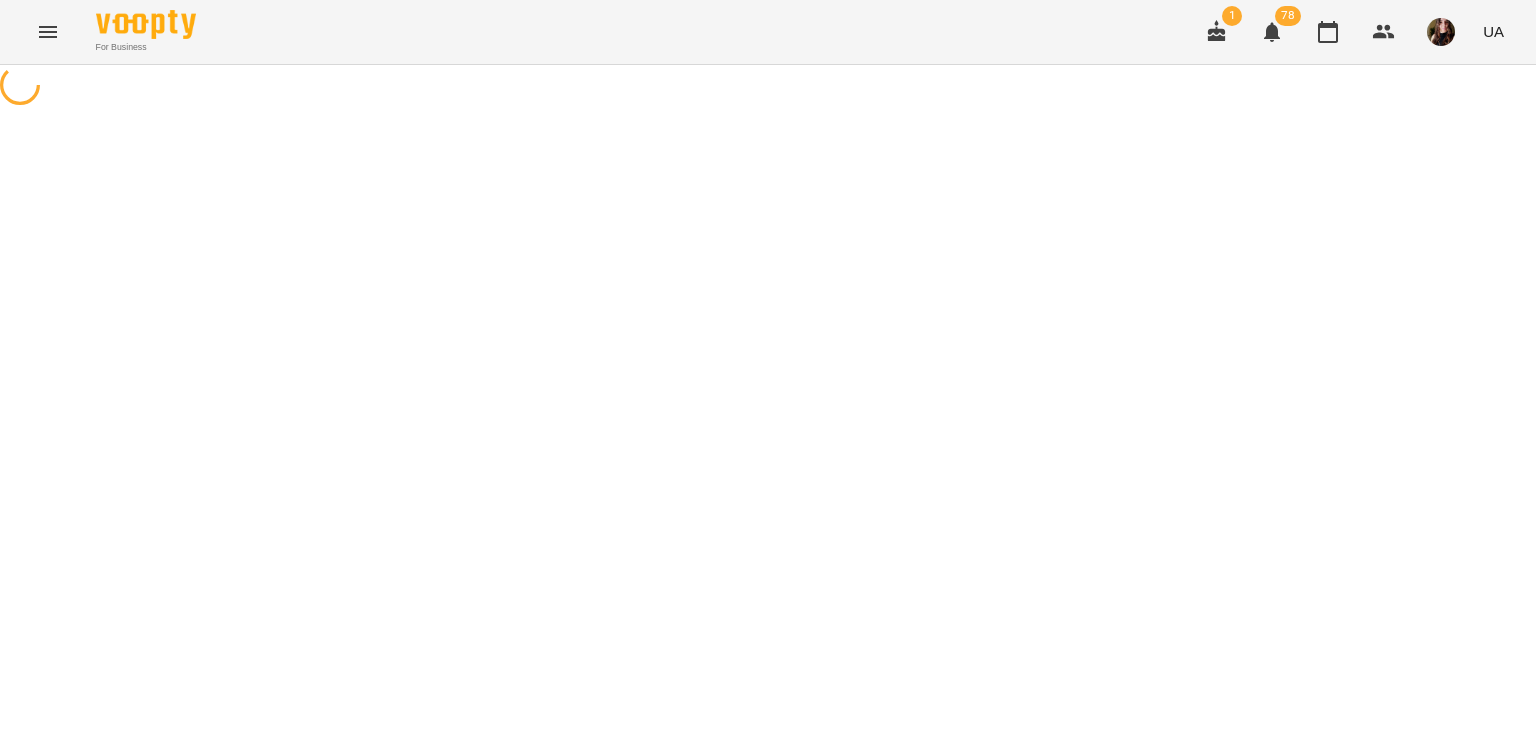 select on "**********" 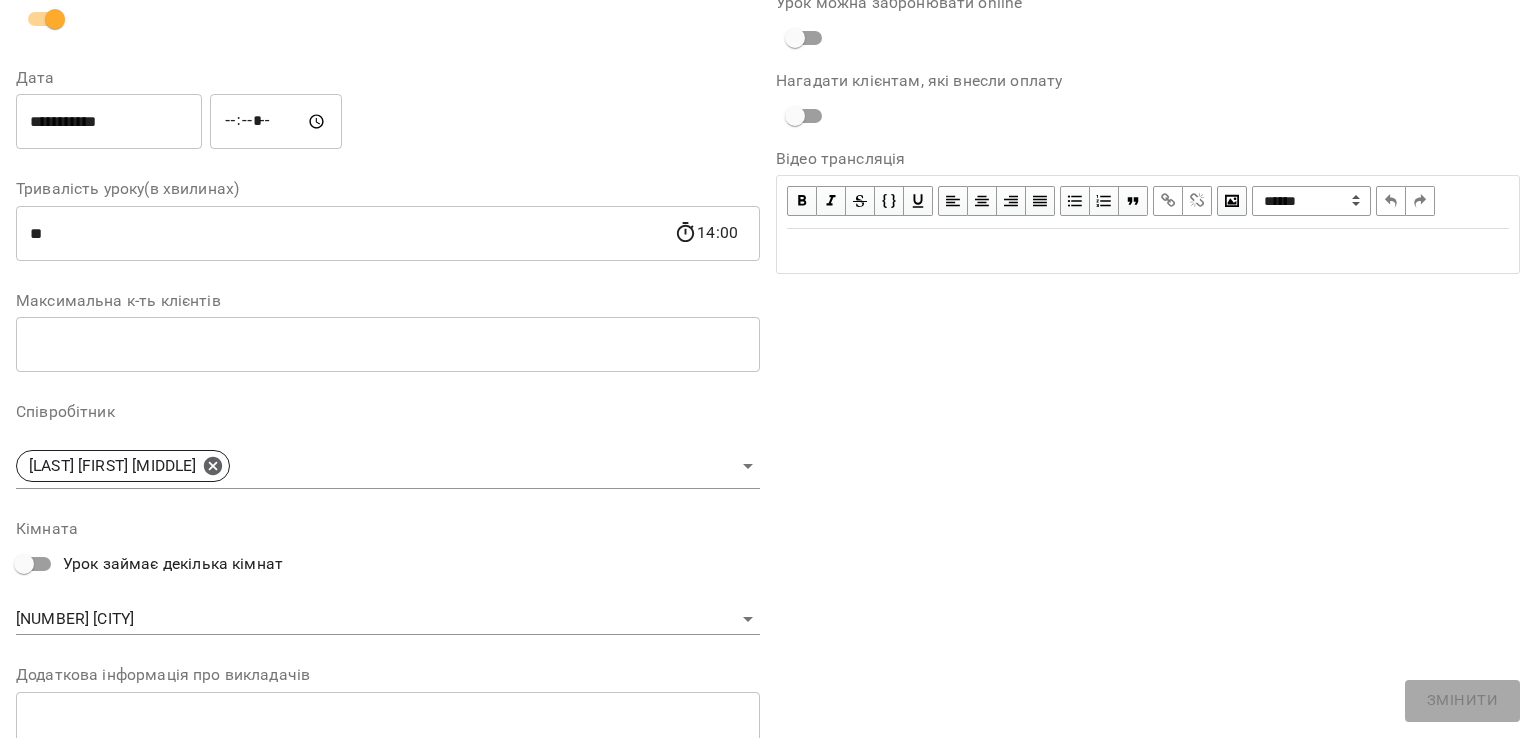 scroll, scrollTop: 400, scrollLeft: 0, axis: vertical 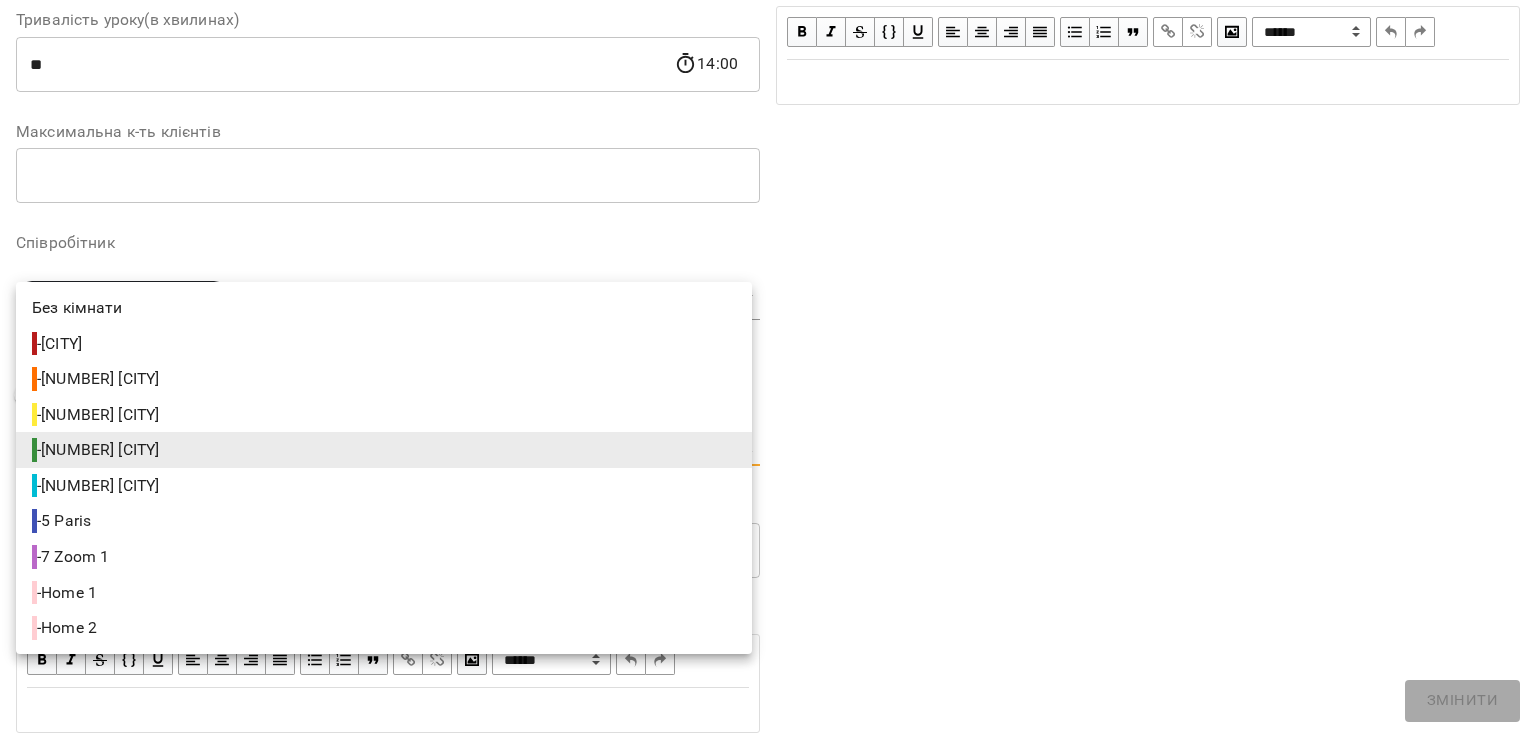 click on "For Business 1 78 UA Журнал відвідувань / Індив. Сіра Віта Олександрівна   пн, 21 лип 2025 13:00 / Урок відбувся пн ,  13:00 Індив. Сіра Віта Олександрівна Урок №24 Попередні уроки пн 07 лип 2025 13:00 ср 18 черв 2025 13:00 ср 11 черв 2025 13:00 ср 04 черв 2025 13:00 пн 02 черв 2025 13:00   Індив. Сіра Віта Олександрівна ( 60 хв. ) Пакет_24_індив Змінити урок Скасувати Урок Михно Віта Олександрівна 4 Berlin  Кімната Борона Оксана 2025-07-07 13:58:47 Створити розсилку   Борона Оксана 24 Індивідуальні Free 24 бер  -  14 лип Оцінки Прогул Скасувати
Назва ​ ​" at bounding box center [768, 456] 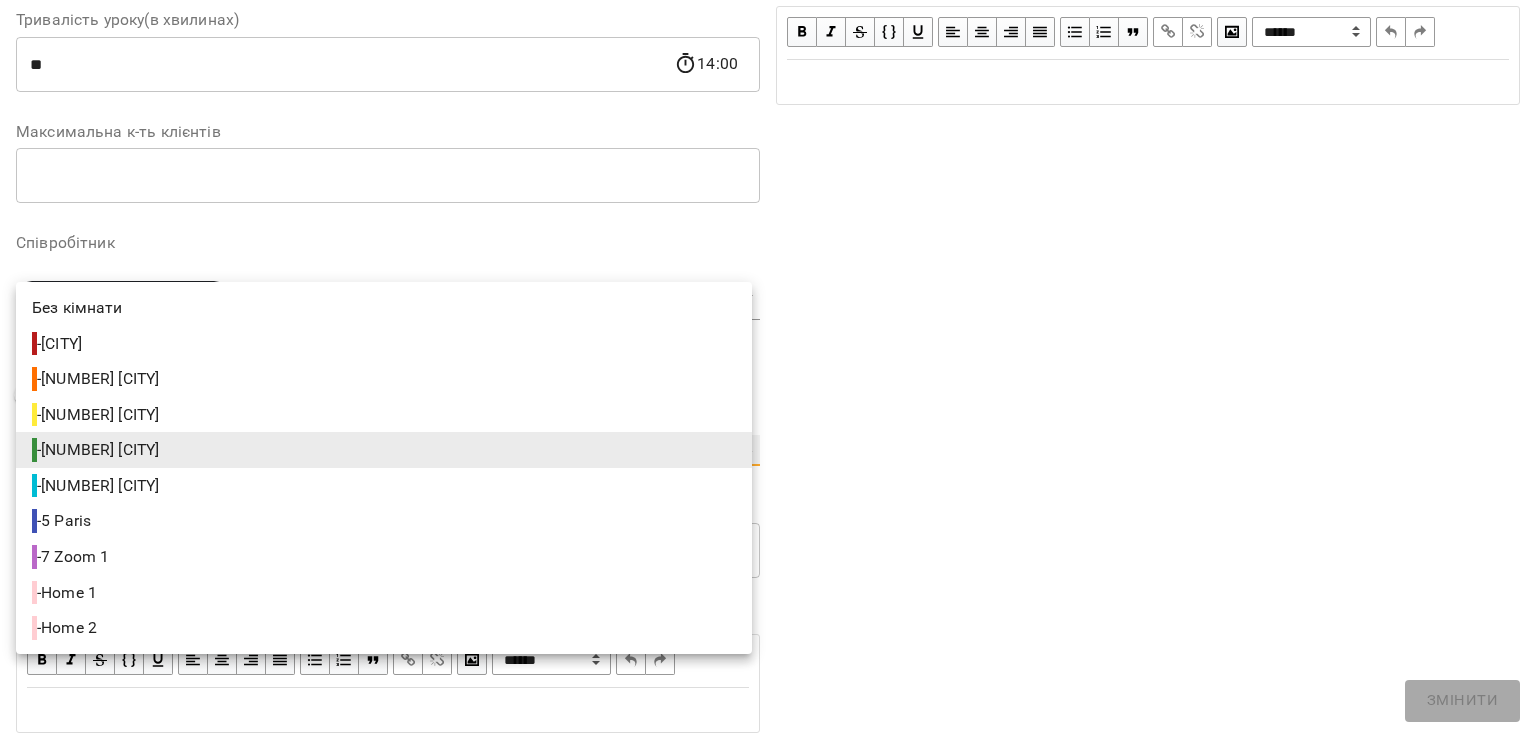 type on "**********" 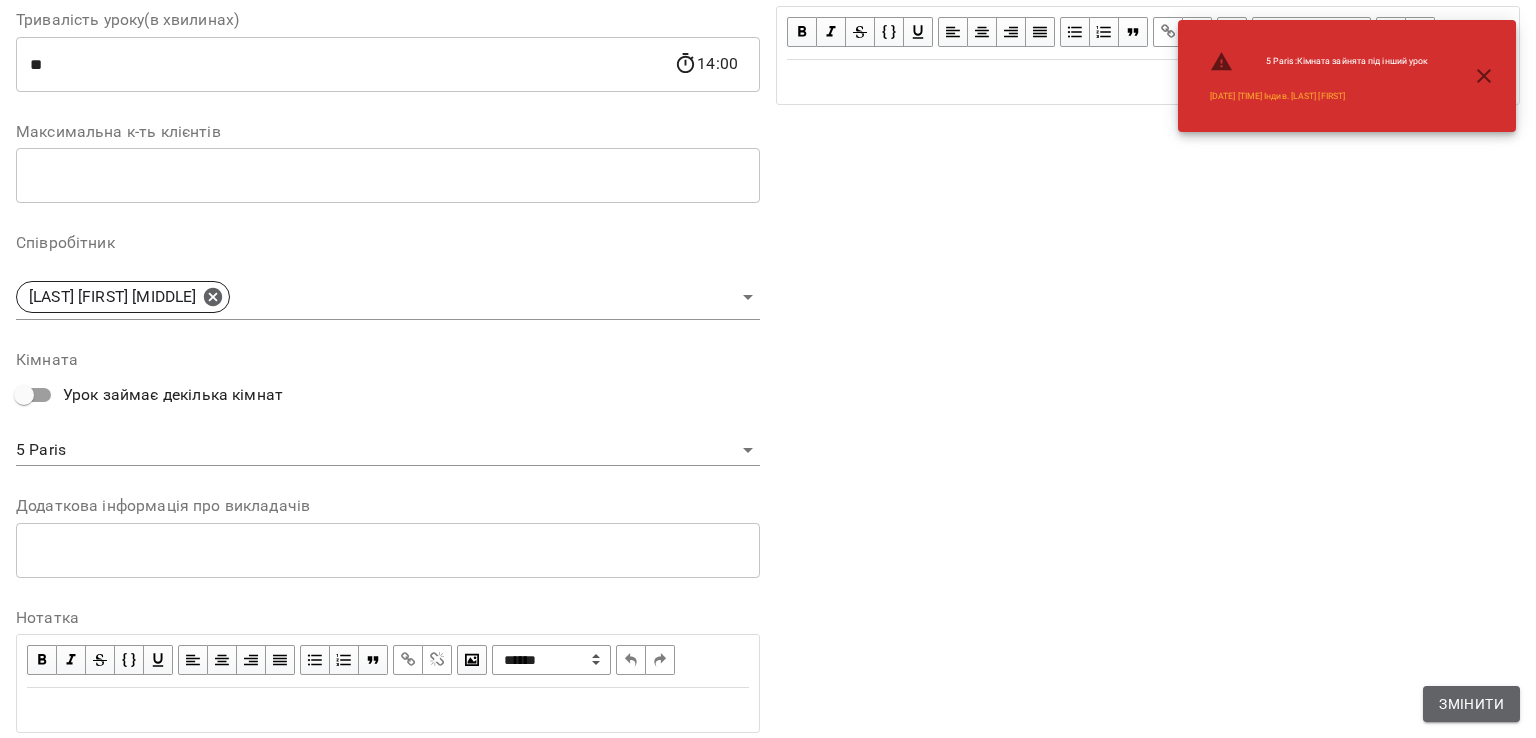 click on "Змінити" at bounding box center (1471, 704) 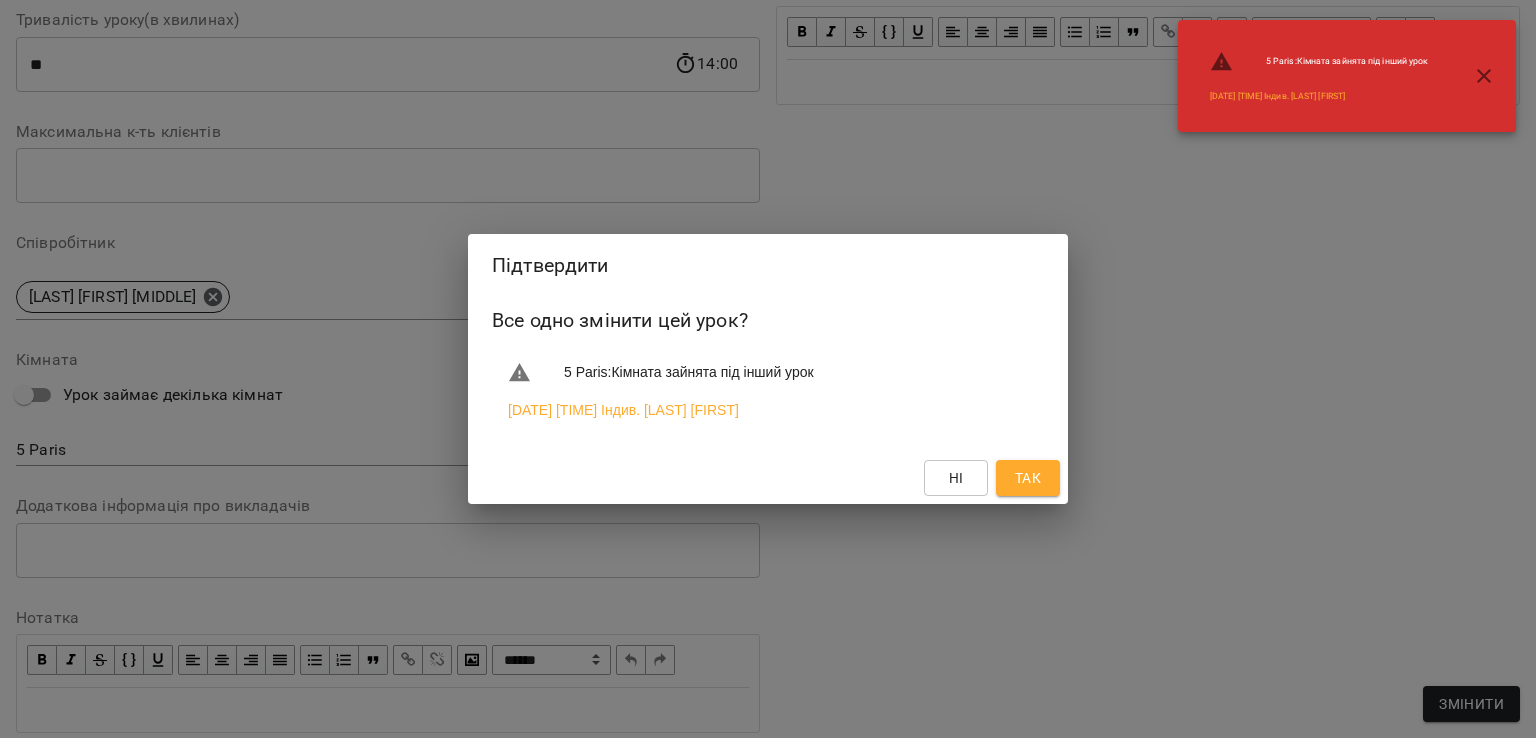 click on "Так" at bounding box center (1028, 478) 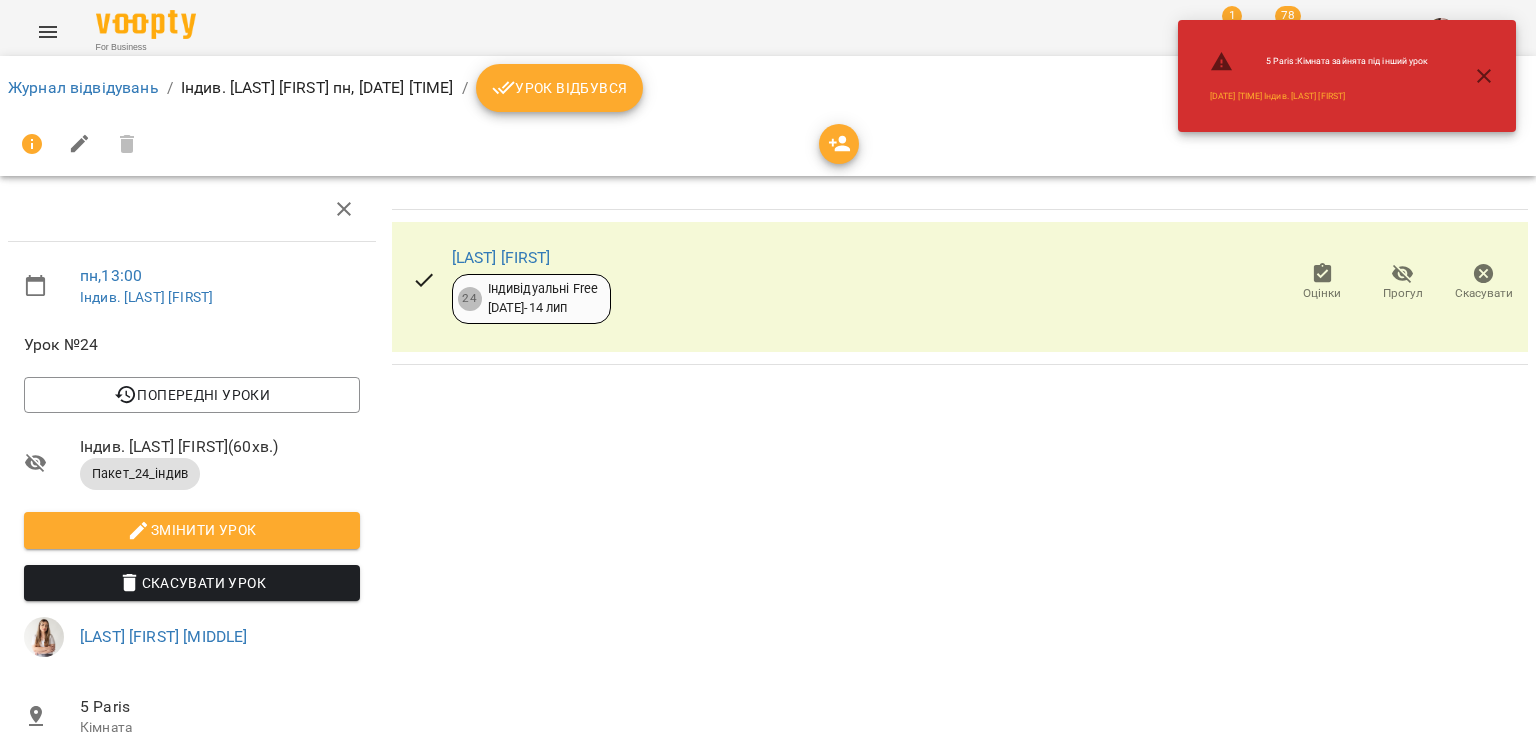 click 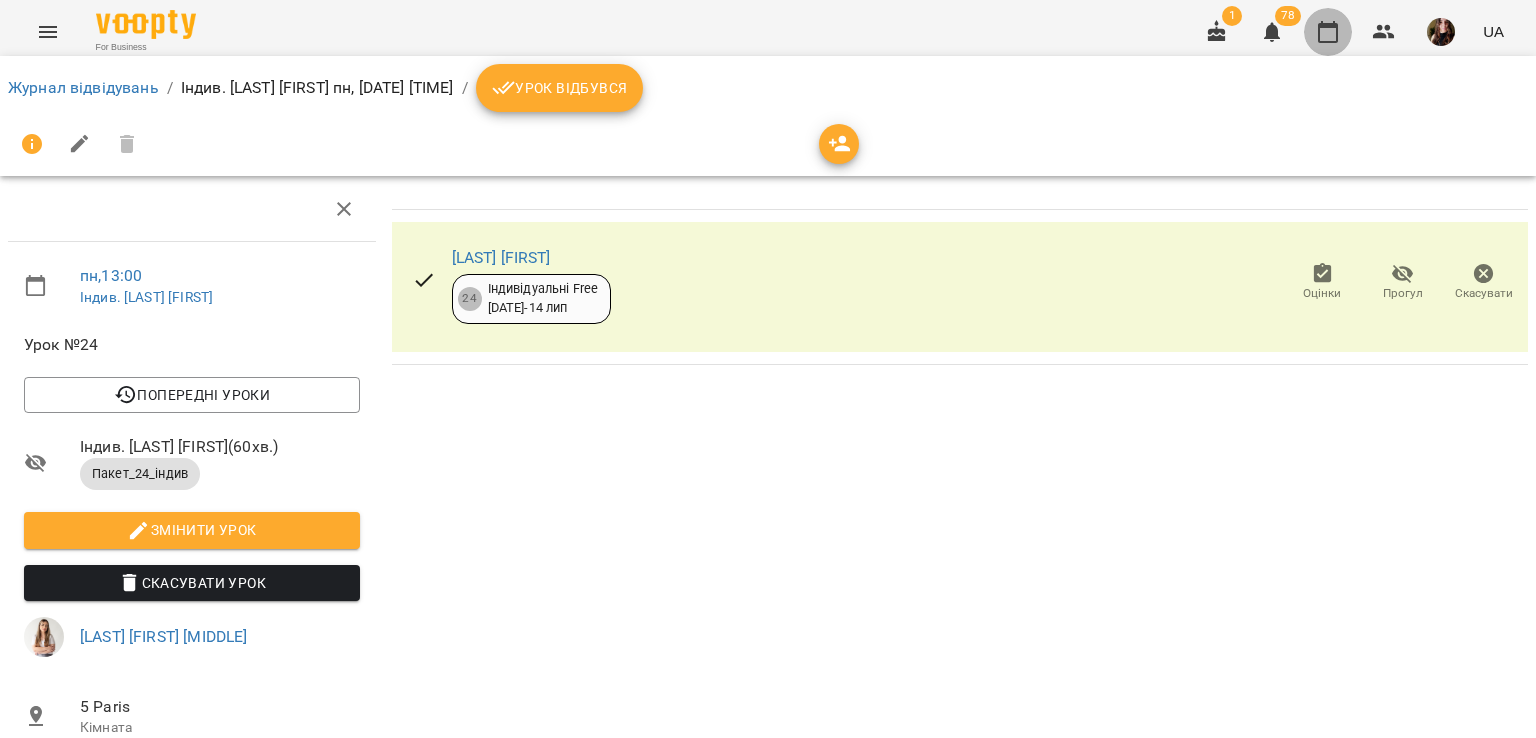 click 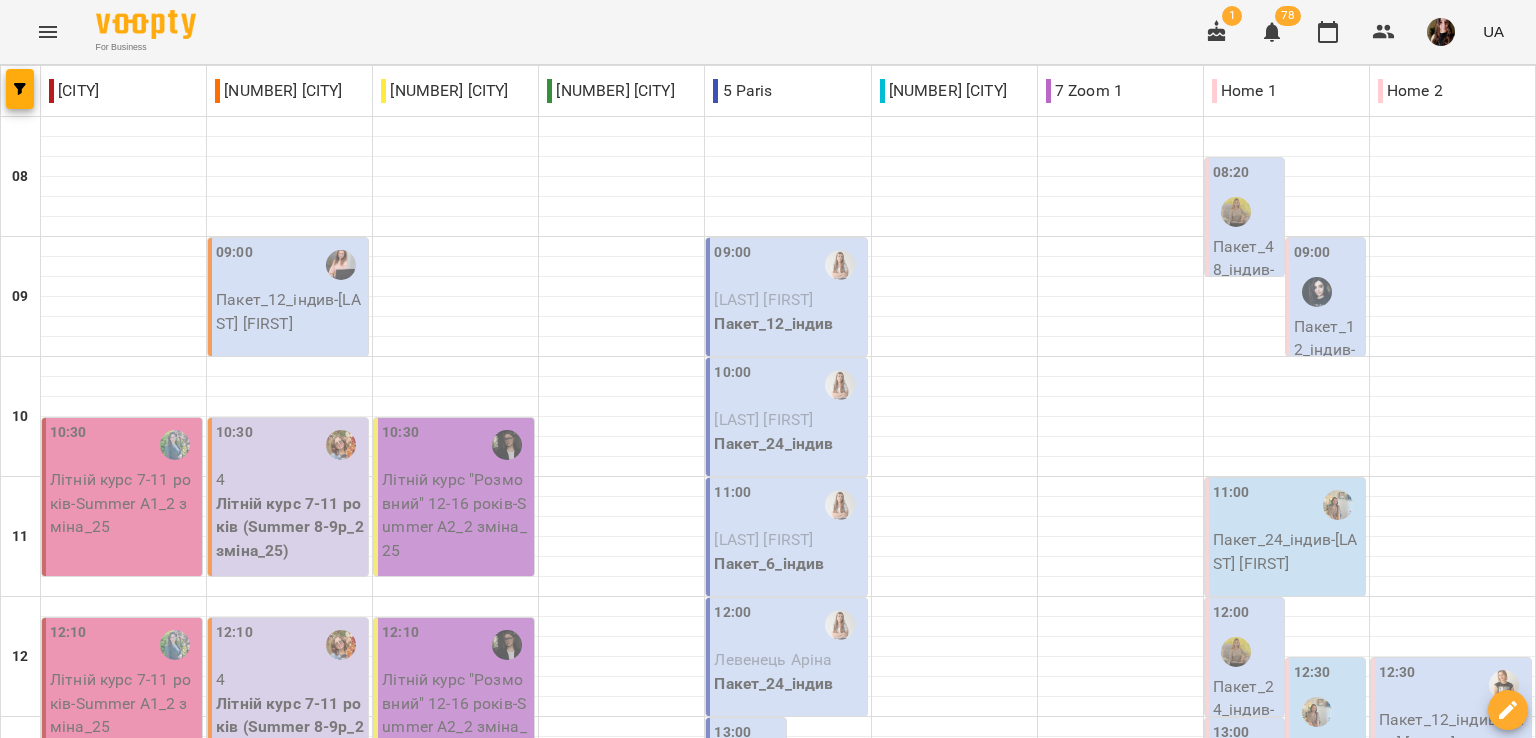 scroll, scrollTop: 400, scrollLeft: 0, axis: vertical 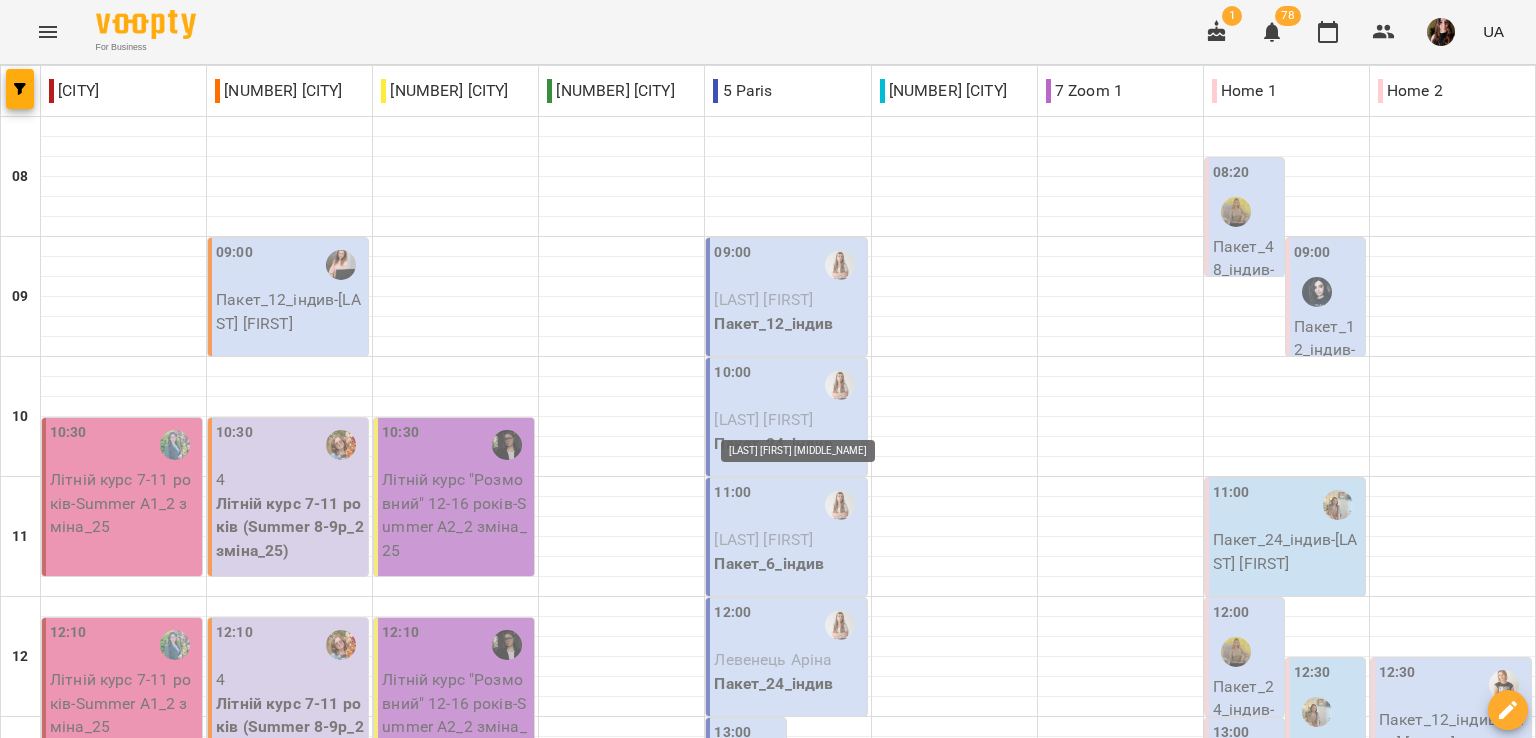 click at bounding box center [819, 812] 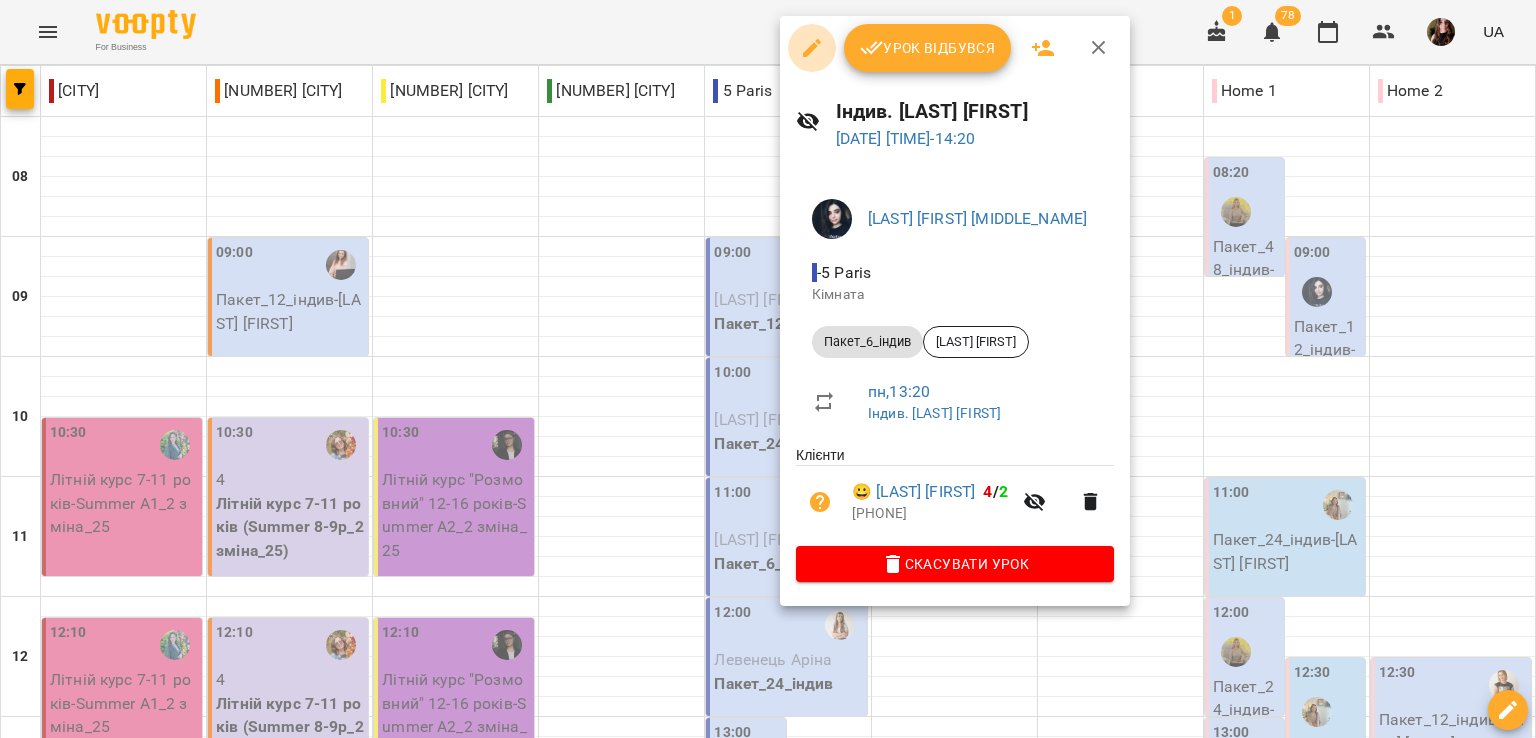 click 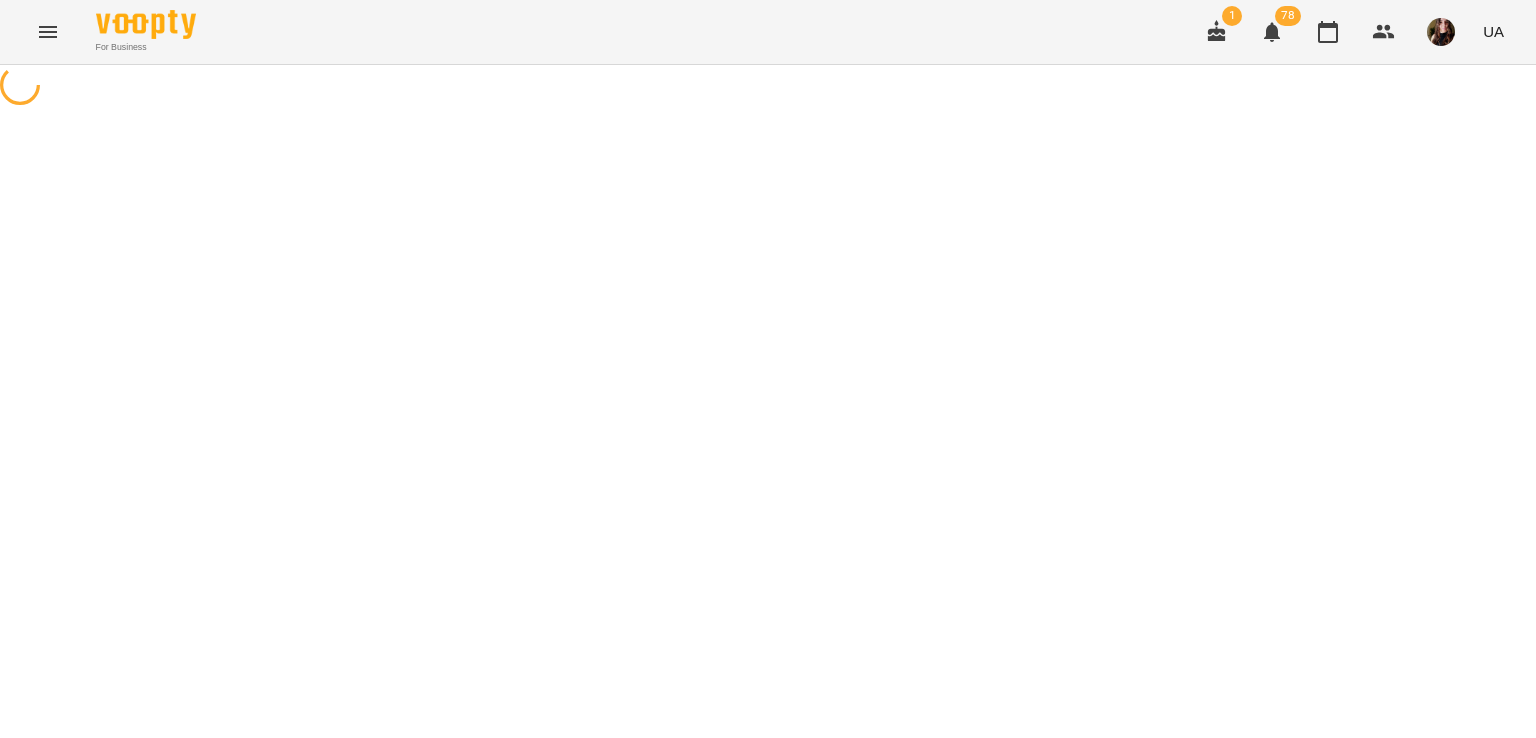 select on "**********" 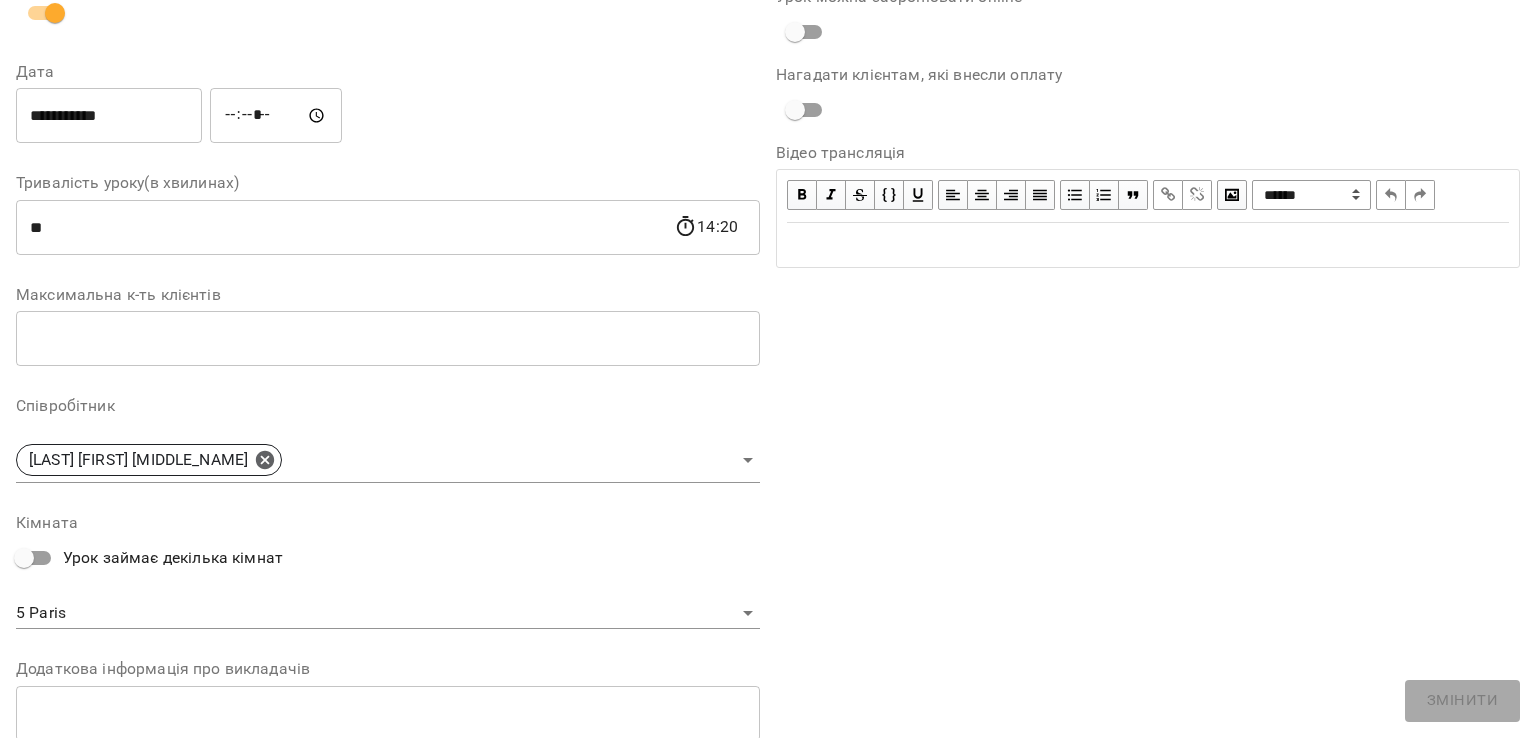scroll, scrollTop: 400, scrollLeft: 0, axis: vertical 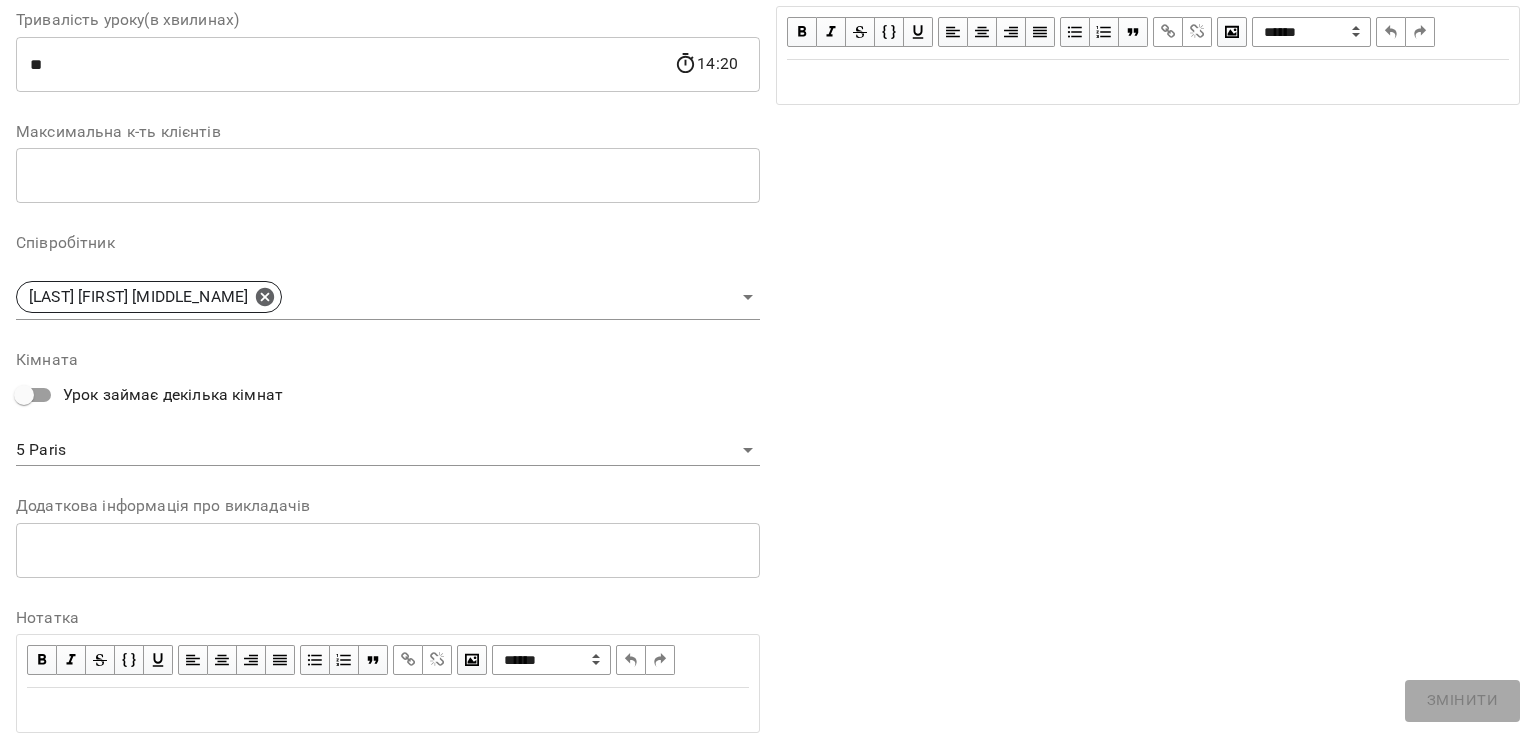 click on "For Business 1 78 UA Журнал відвідувань / Індив. Мерквіладзе Саломе Таймуразівна   пн, 21 лип 2025 13:20 / Урок відбувся пн ,  13:20 Індив. Мерквіладзе Саломе Таймуразівна Урок №6 Попередні уроки пн 14 лип 2025 13:20 пн 07 лип 2025 13:20 пн 30 черв 2025 13:20 пн 16 черв 2025 13:30 пн 09 черв 2025 13:20   Індив. Мерквіладзе Саломе Таймуразівна ( 60 хв. ) Пакет_6_індив Змінити урок Скасувати Урок  Мерквіладзе Саломе Теймуразівна 5 Paris Кімната Линюк Тетяна 2025-07-07 13:59:09 Створити розсилку   Линюк Тетяна 4 Індивідуальні Free 09 черв  -  14 лип Оцінки Прогул Скасувати
​" at bounding box center (768, 456) 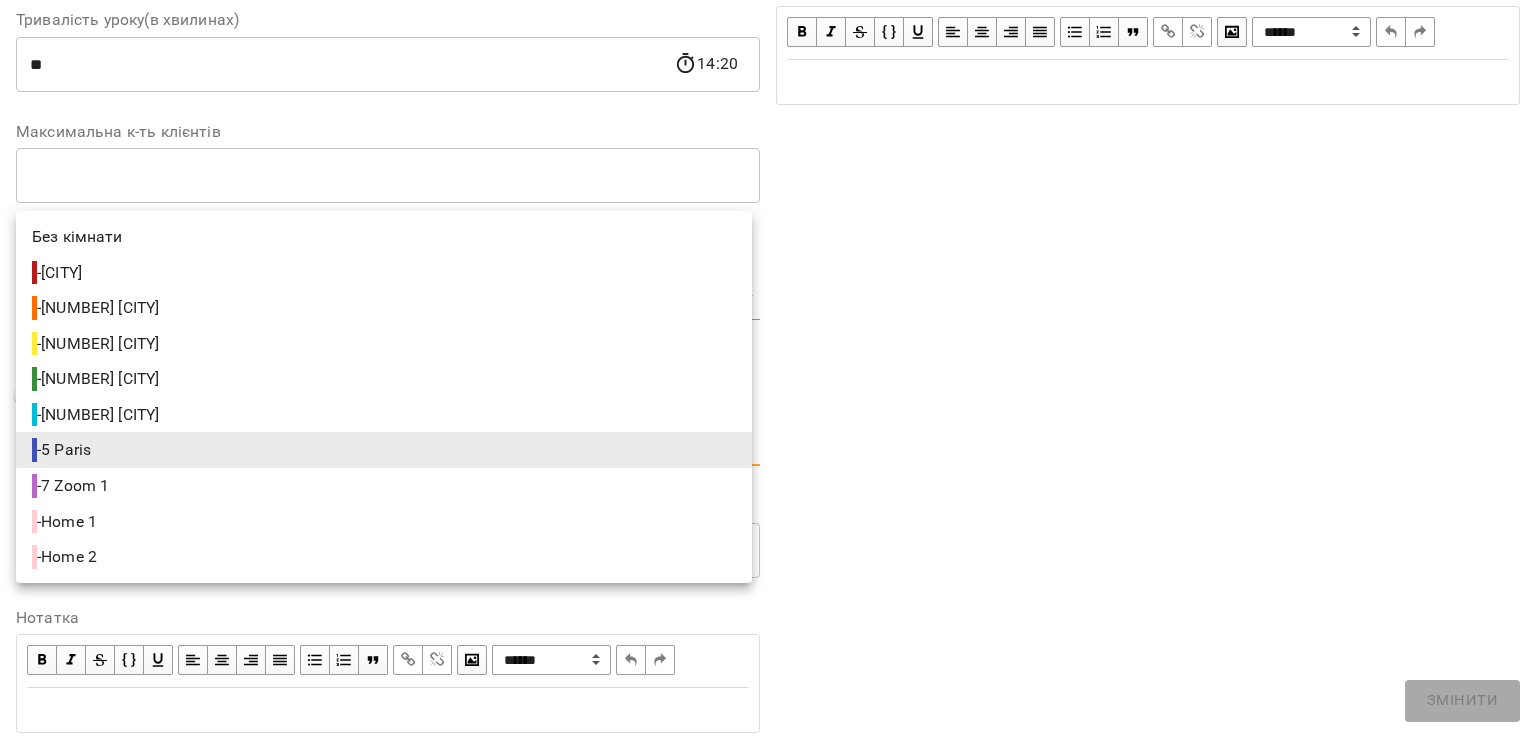click on "-  4 Berlin" at bounding box center (384, 379) 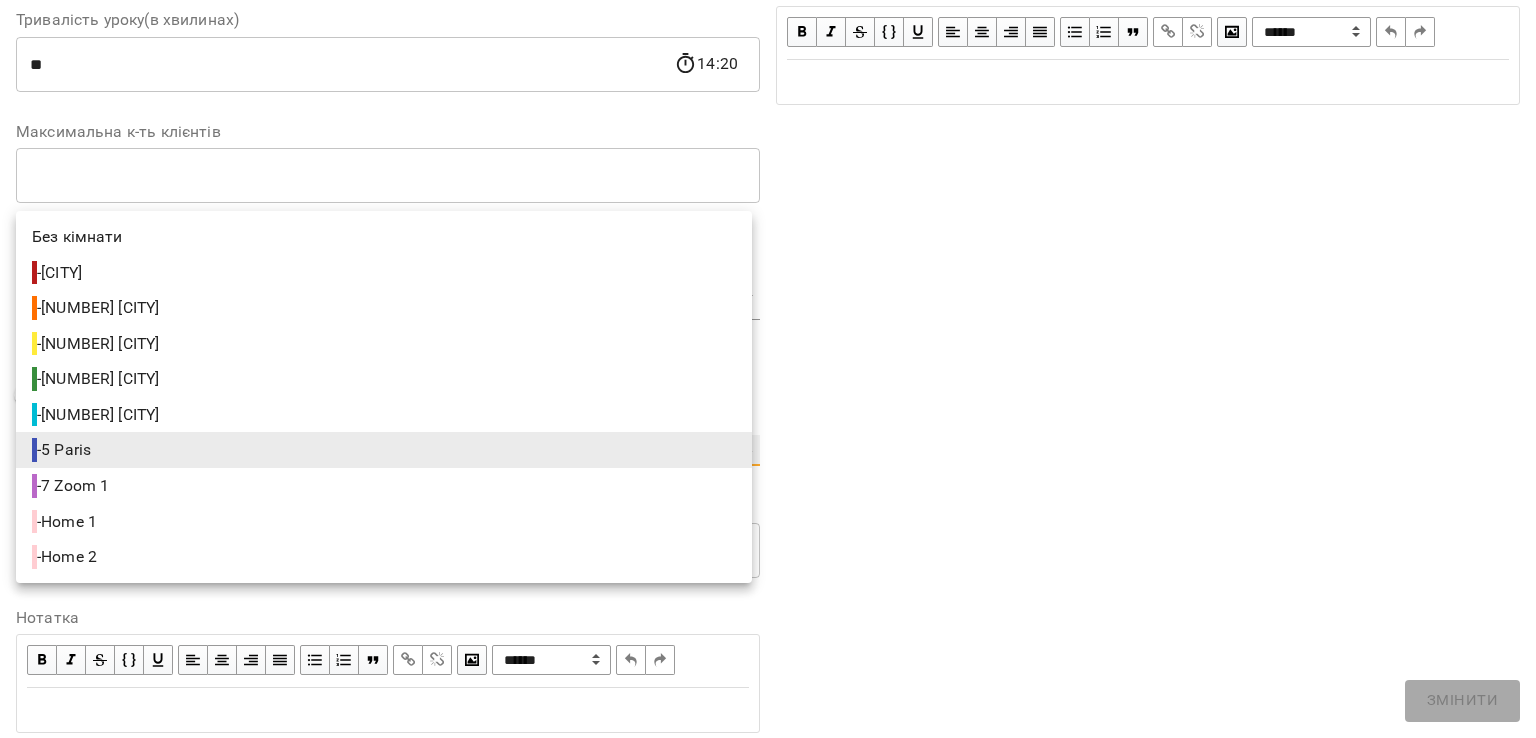 type on "**********" 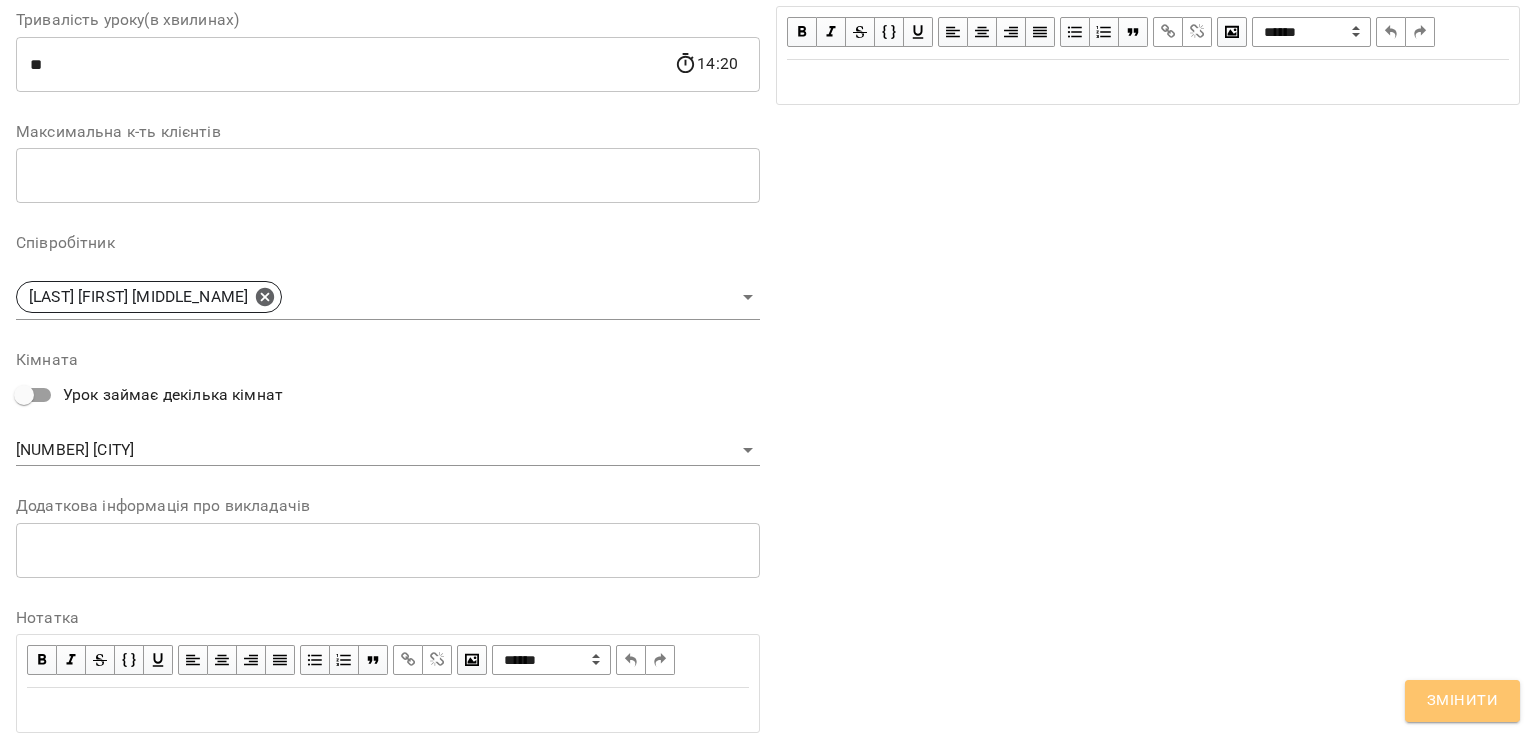click on "Змінити" at bounding box center (1462, 701) 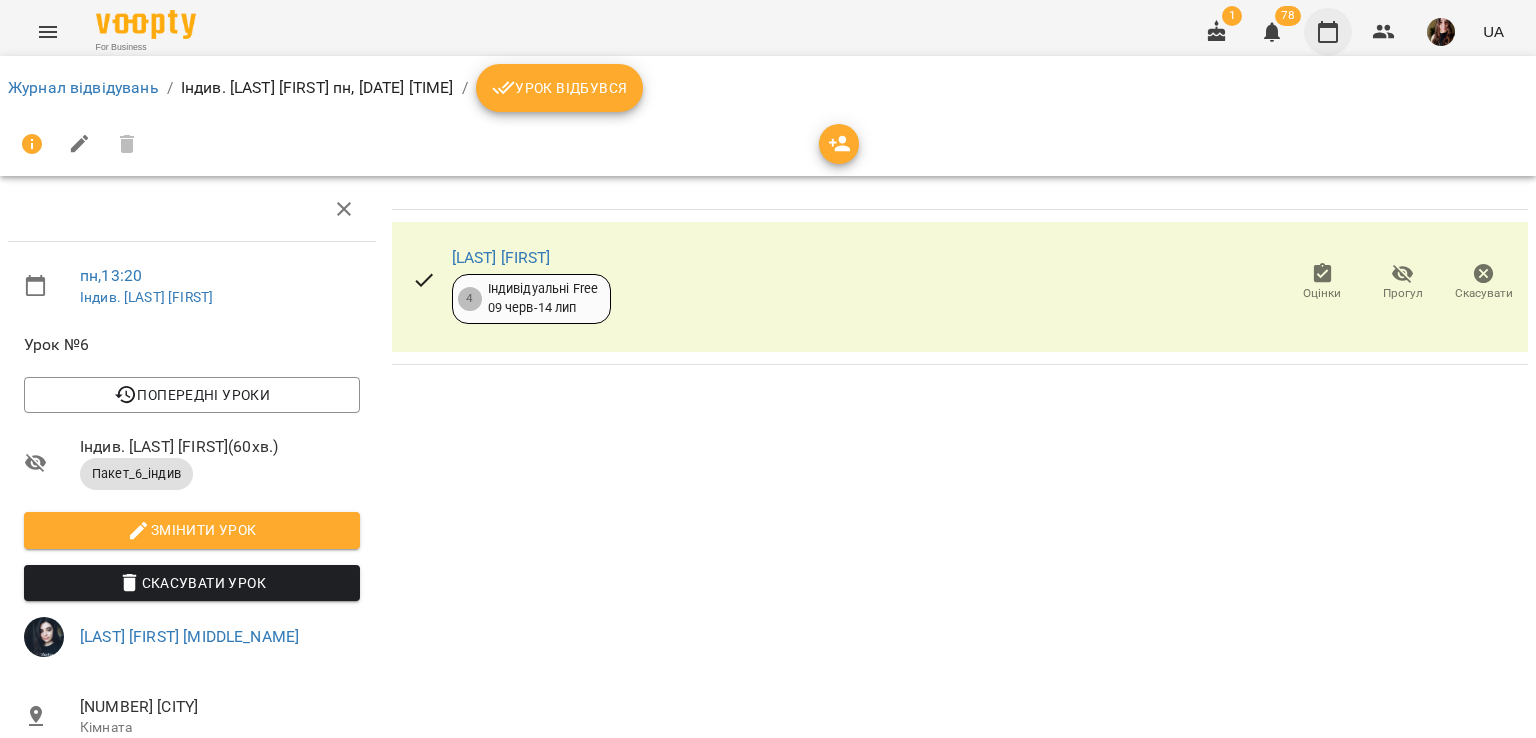 click 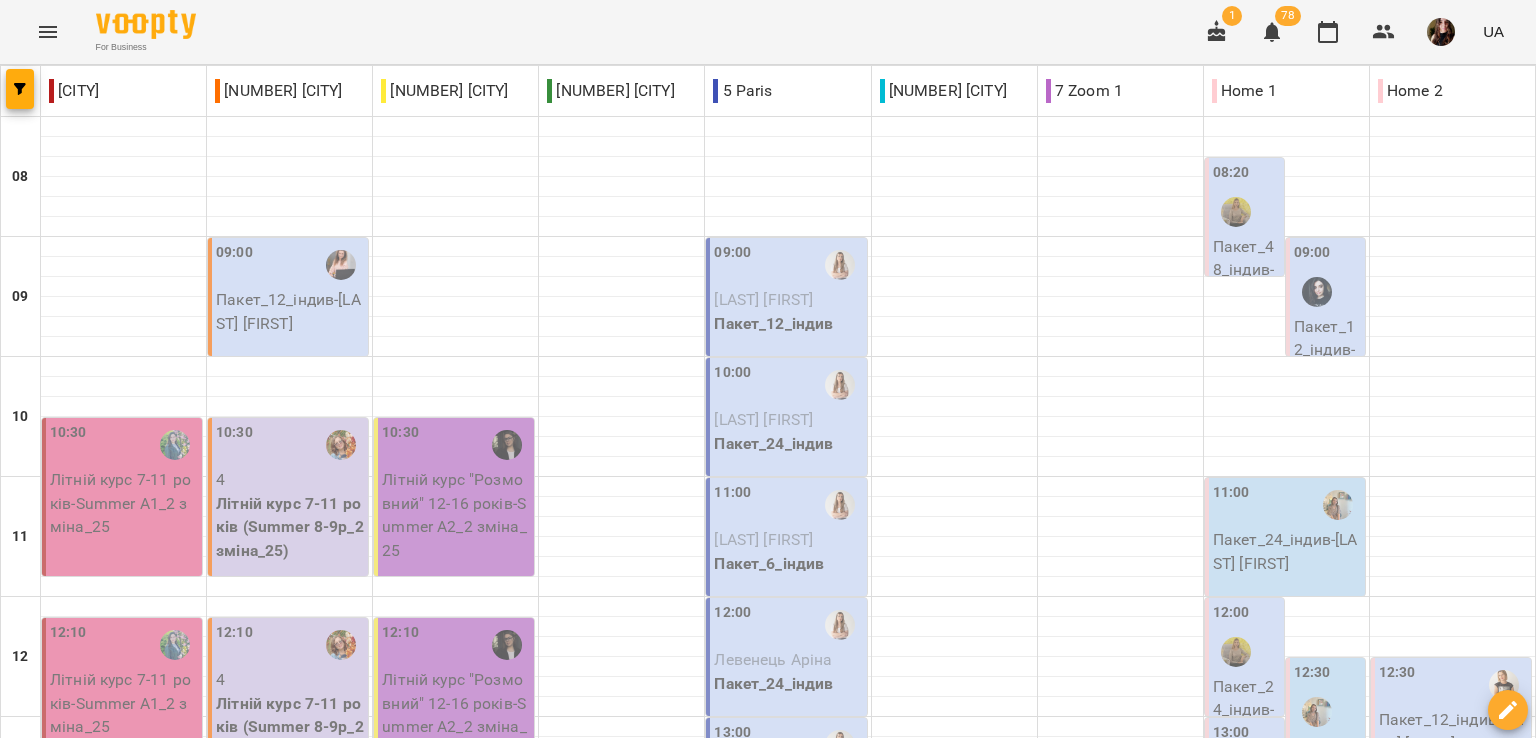 scroll, scrollTop: 772, scrollLeft: 0, axis: vertical 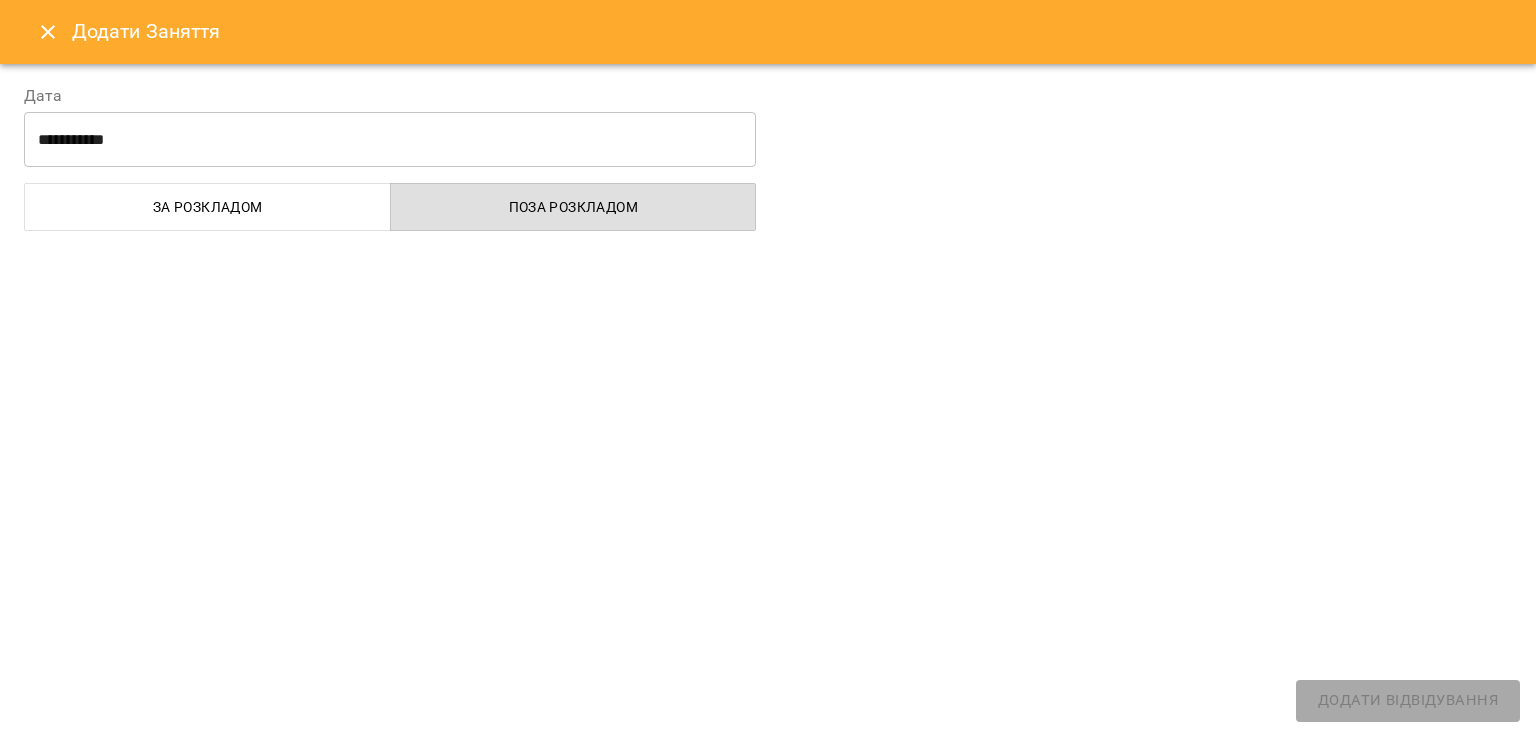 select 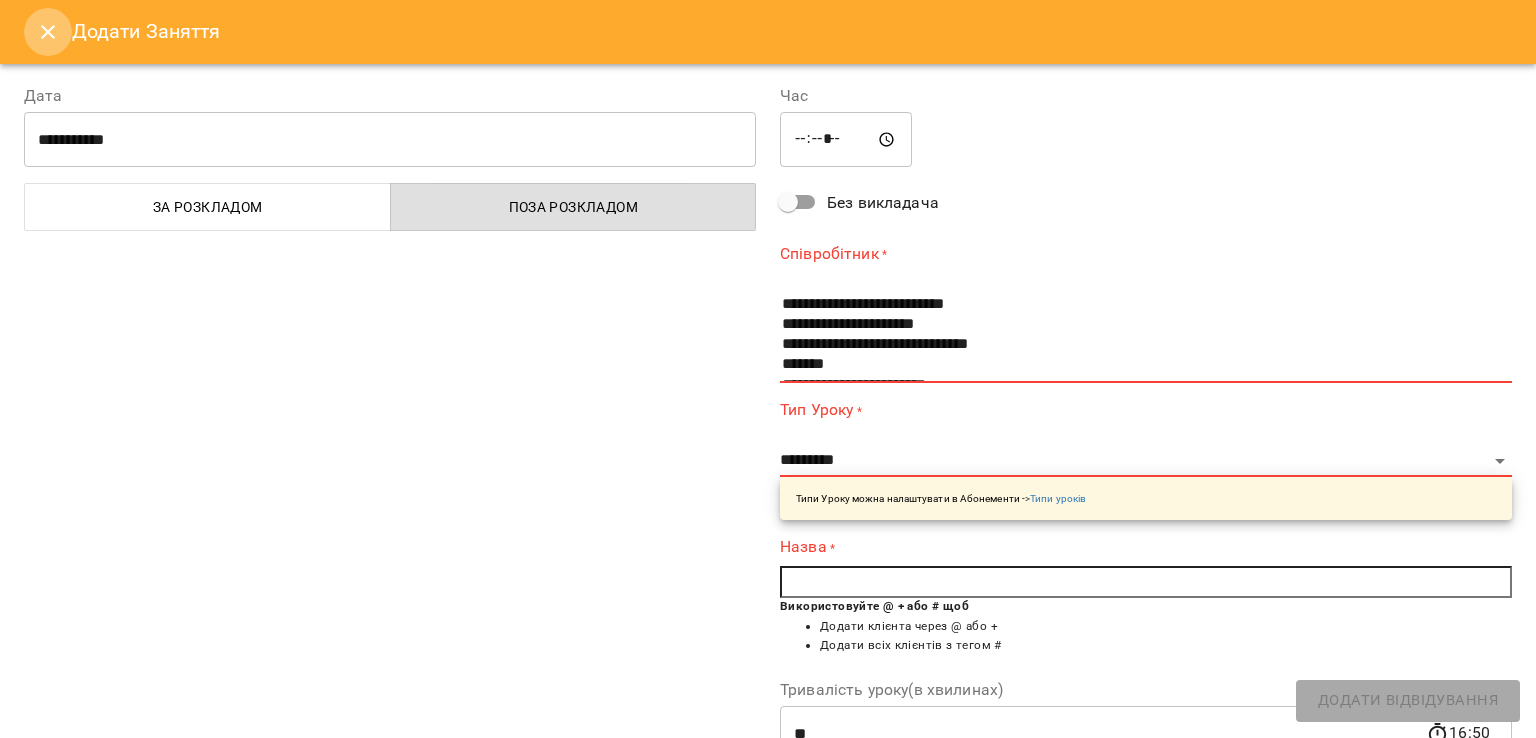click at bounding box center (48, 32) 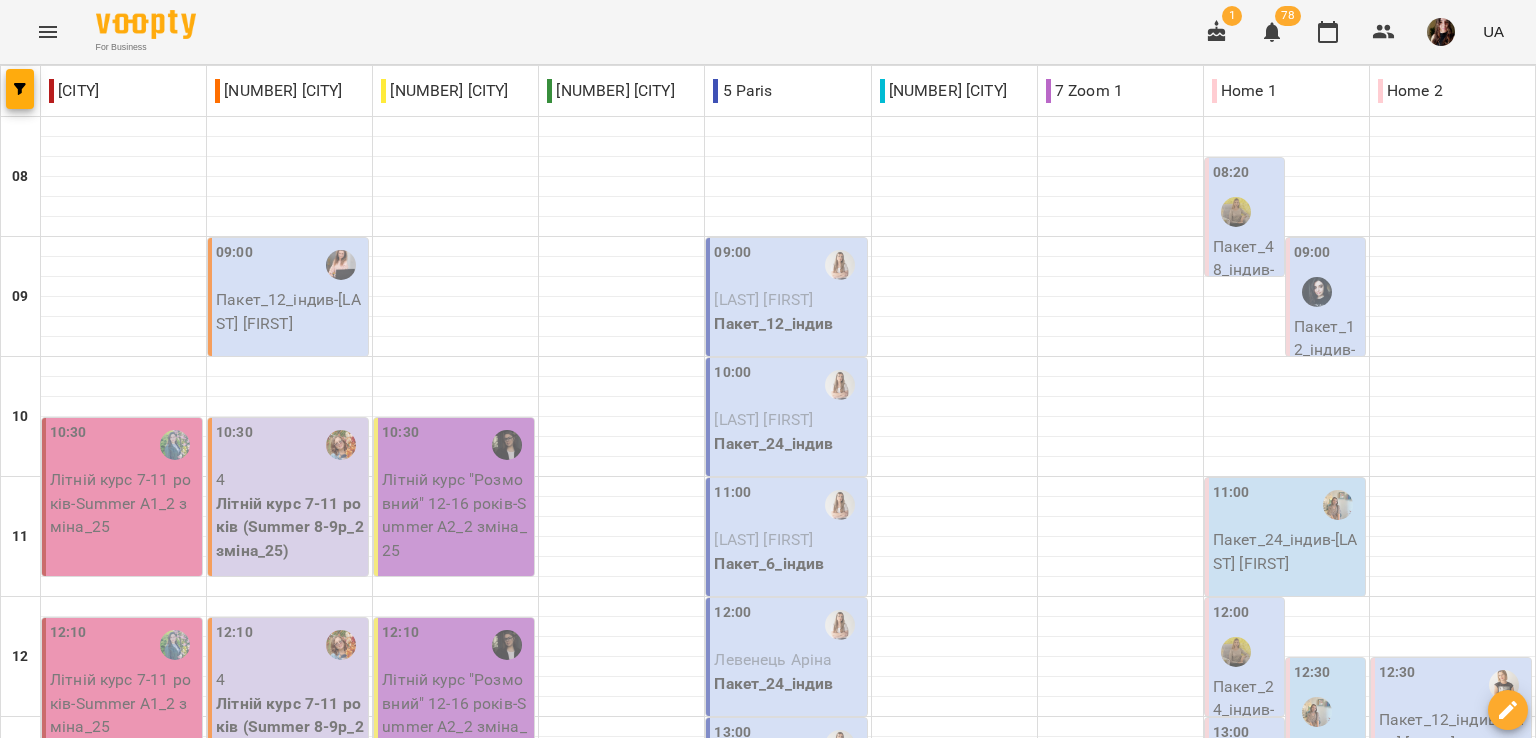 scroll, scrollTop: 1072, scrollLeft: 0, axis: vertical 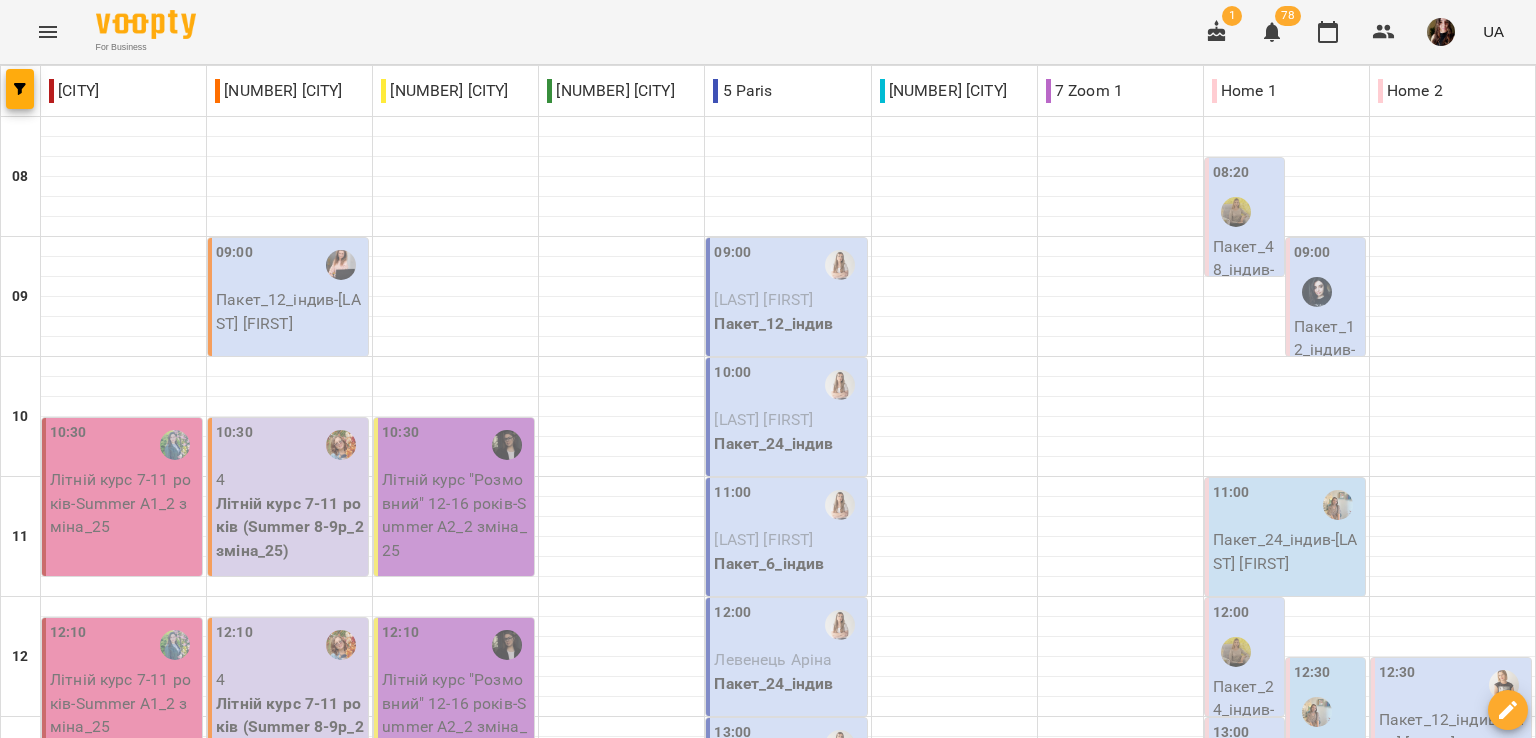 click on "**********" at bounding box center (768, 1768) 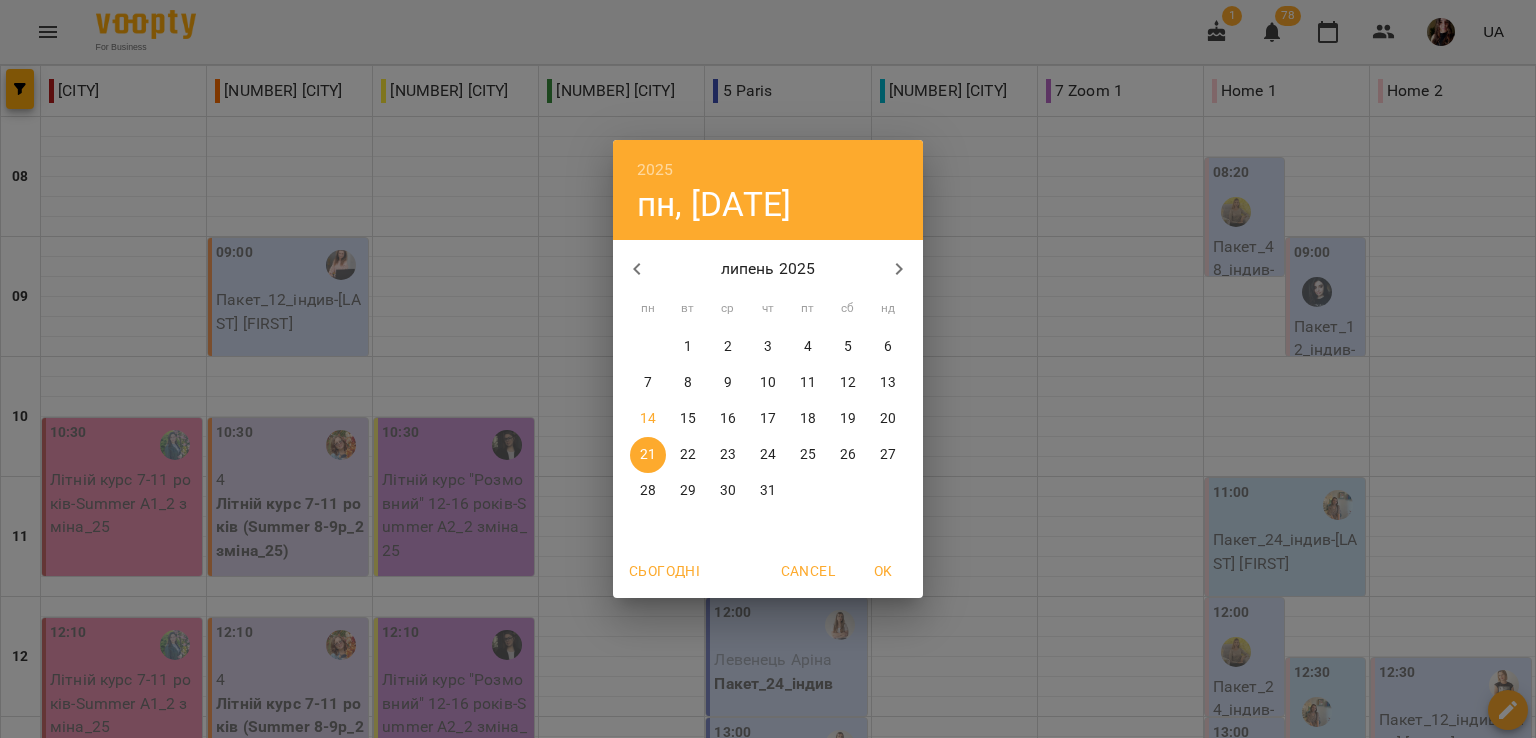 click on "2025 пн, лип 21 липень 2025 пн вт ср чт пт сб нд 30 1 2 3 4 5 6 7 8 9 10 11 12 13 14 15 16 17 18 19 20 21 22 23 24 25 26 27 28 29 30 31 1 2 3 Сьогодні Cancel OK" at bounding box center [768, 369] 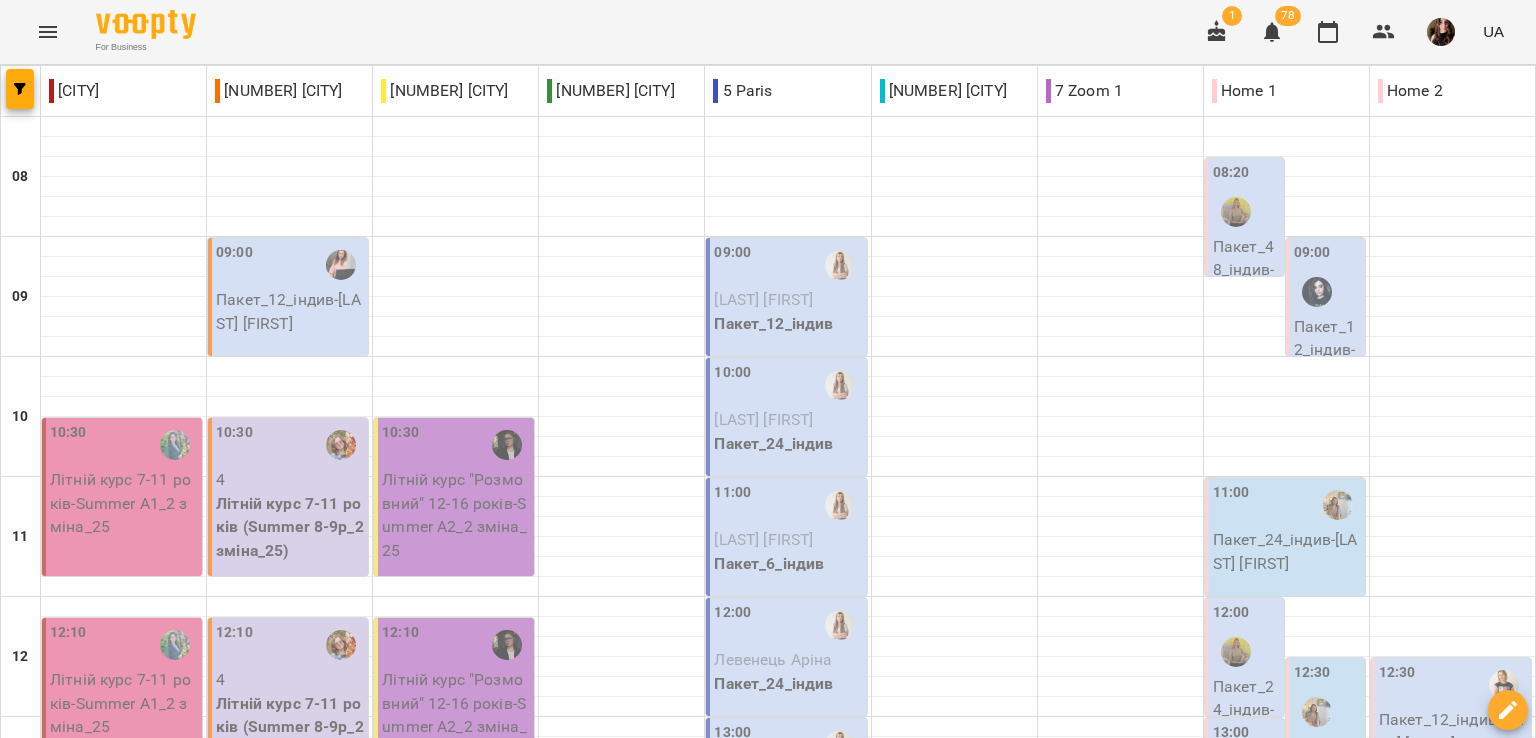 scroll, scrollTop: 700, scrollLeft: 0, axis: vertical 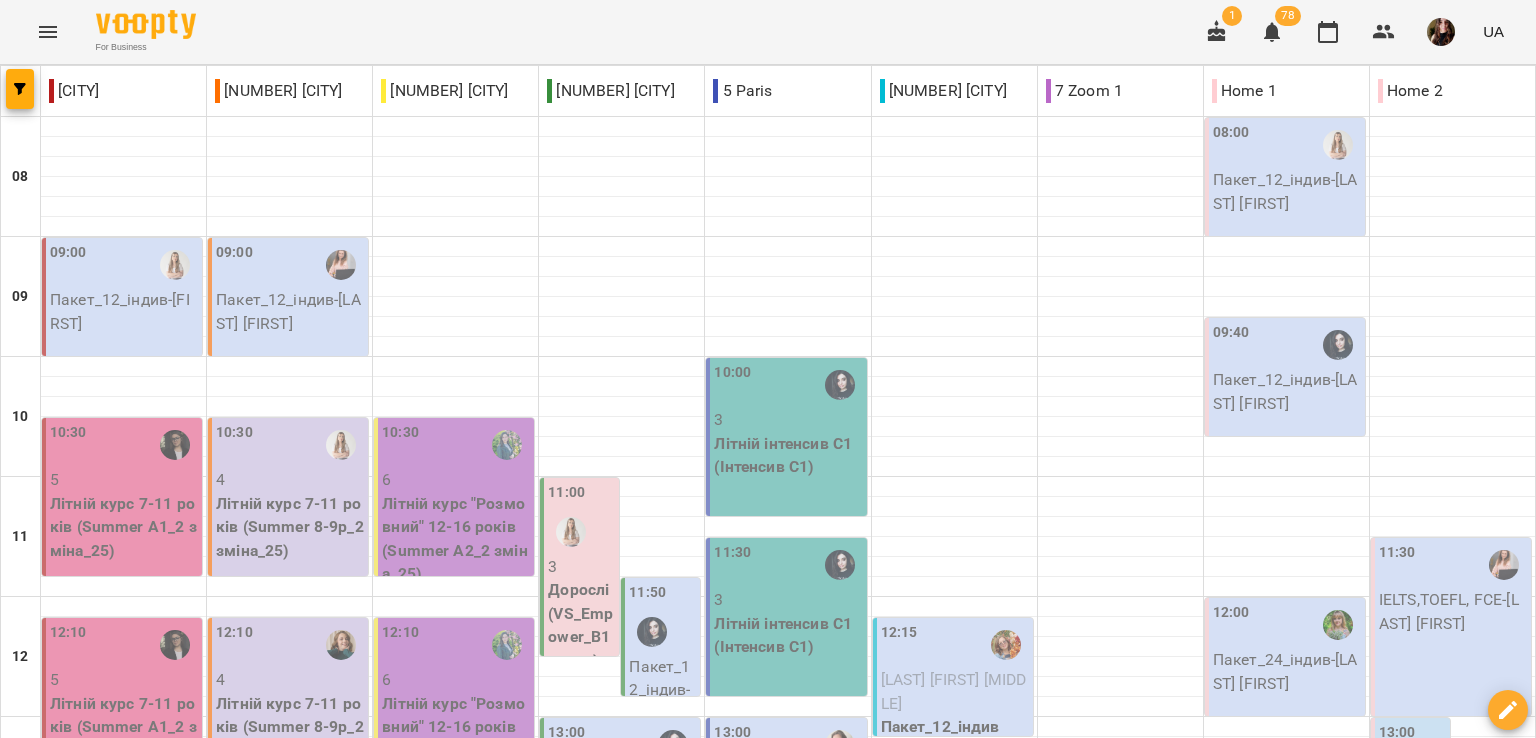 click on "Пакет_12_індив - Тихончик Ірина" at bounding box center [662, 702] 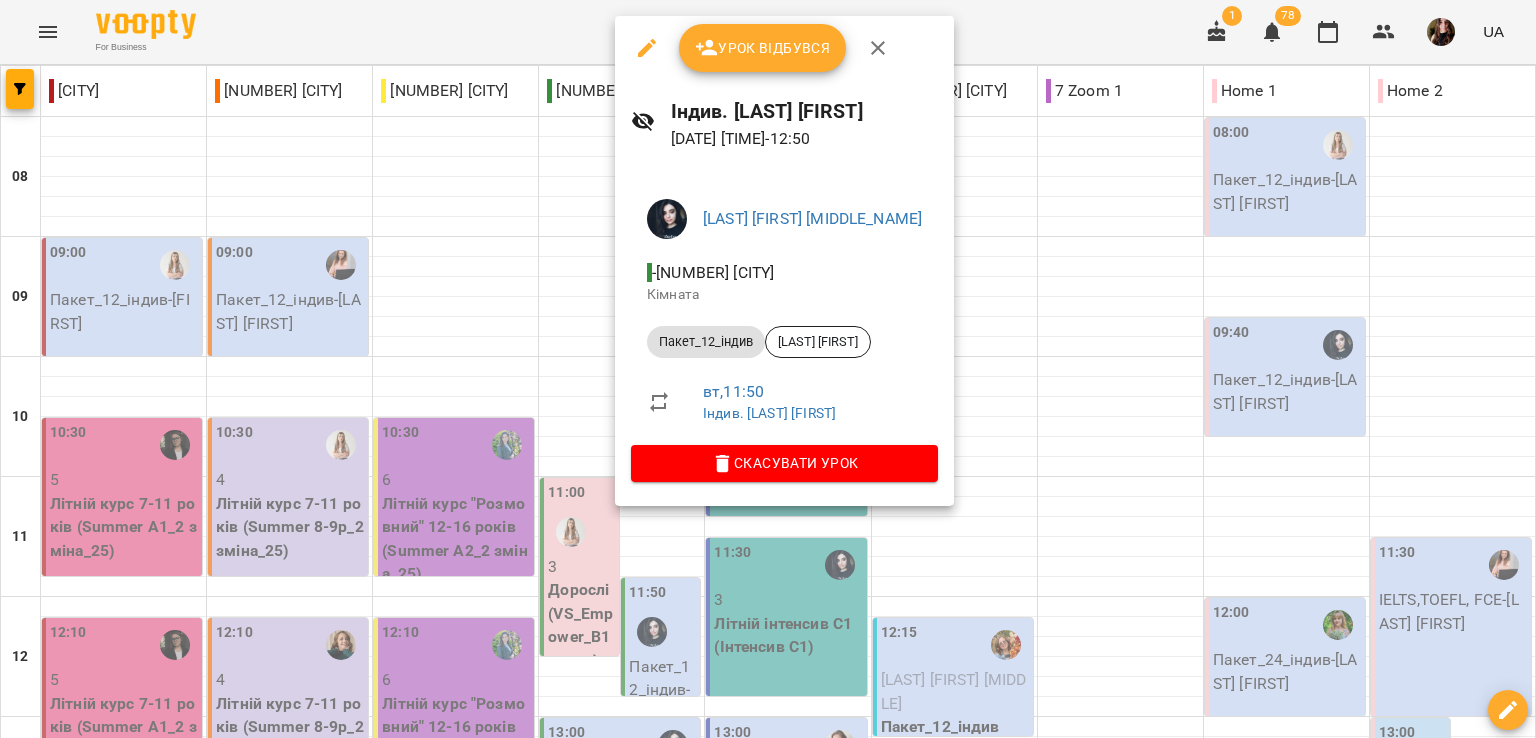 click at bounding box center [768, 369] 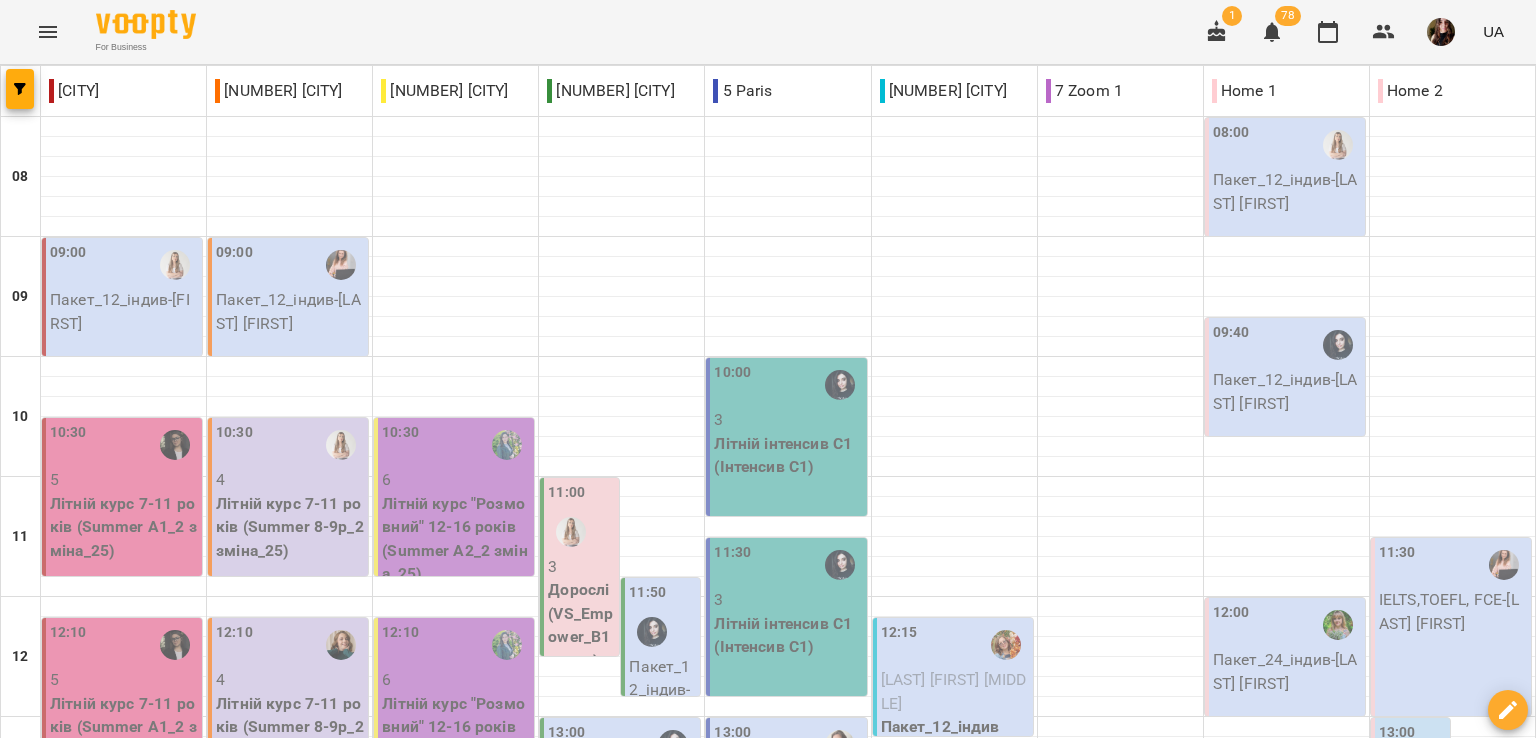 scroll, scrollTop: 300, scrollLeft: 0, axis: vertical 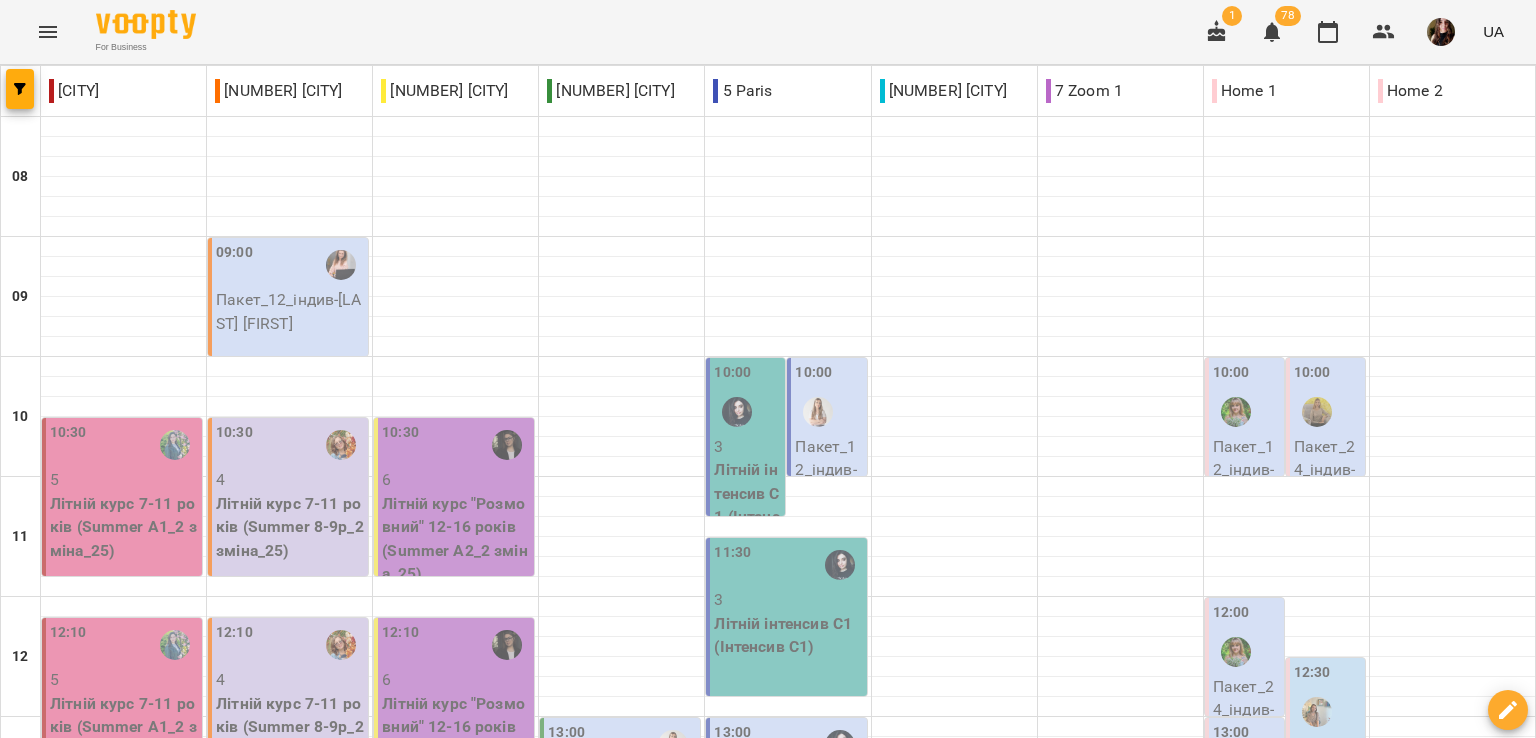 click on "Пакет_12_індив - Тімошенко Тетяна Вікторівна" at bounding box center (828, 494) 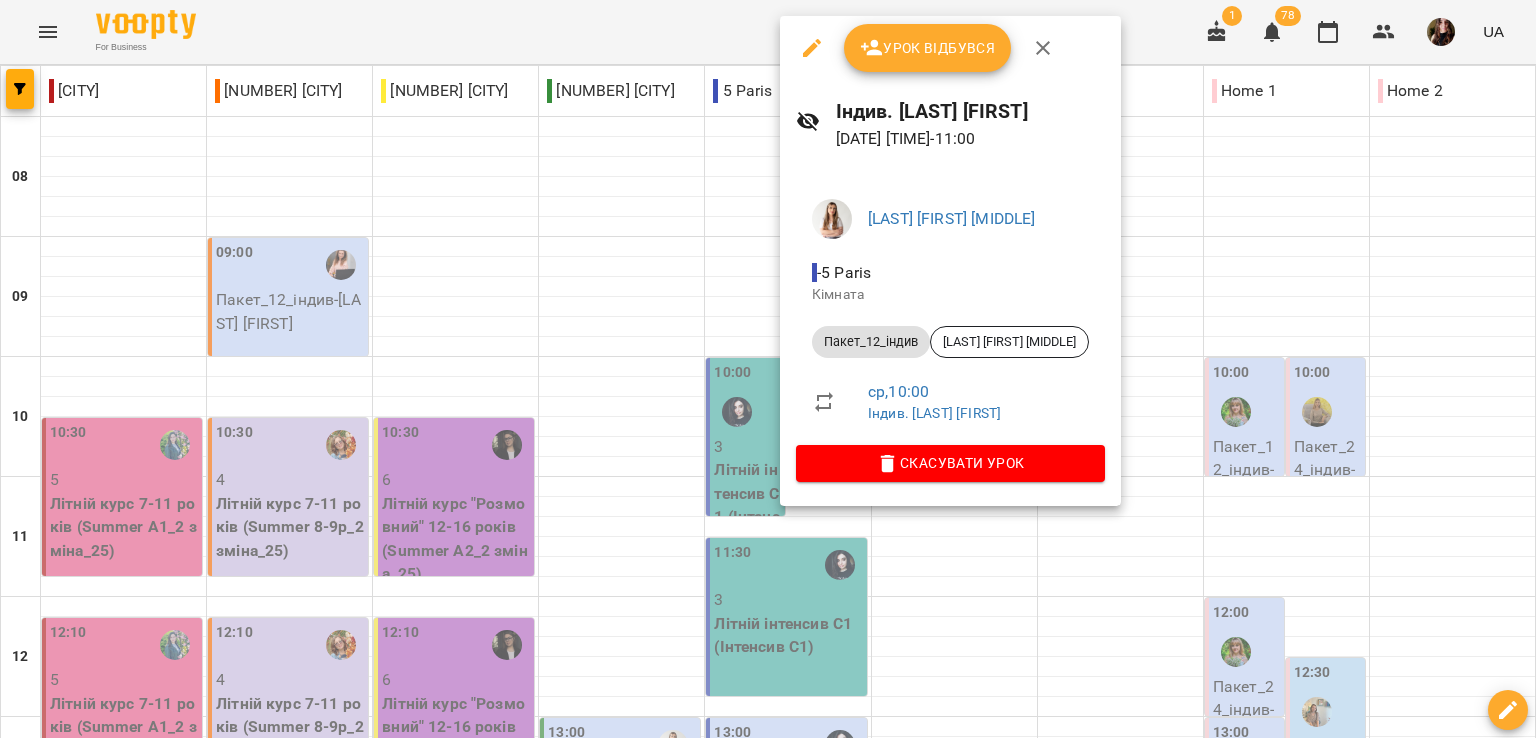 click at bounding box center (812, 48) 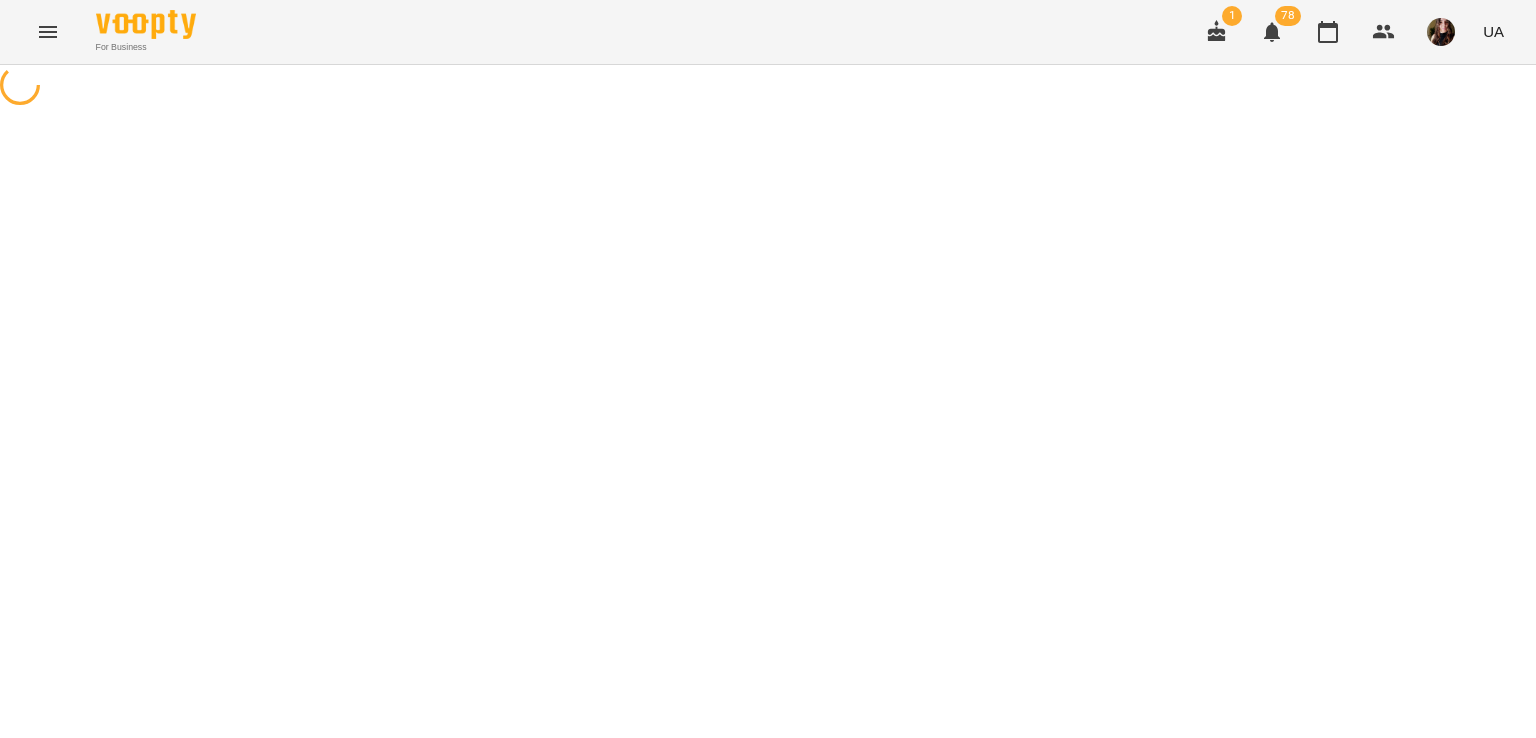 select on "**********" 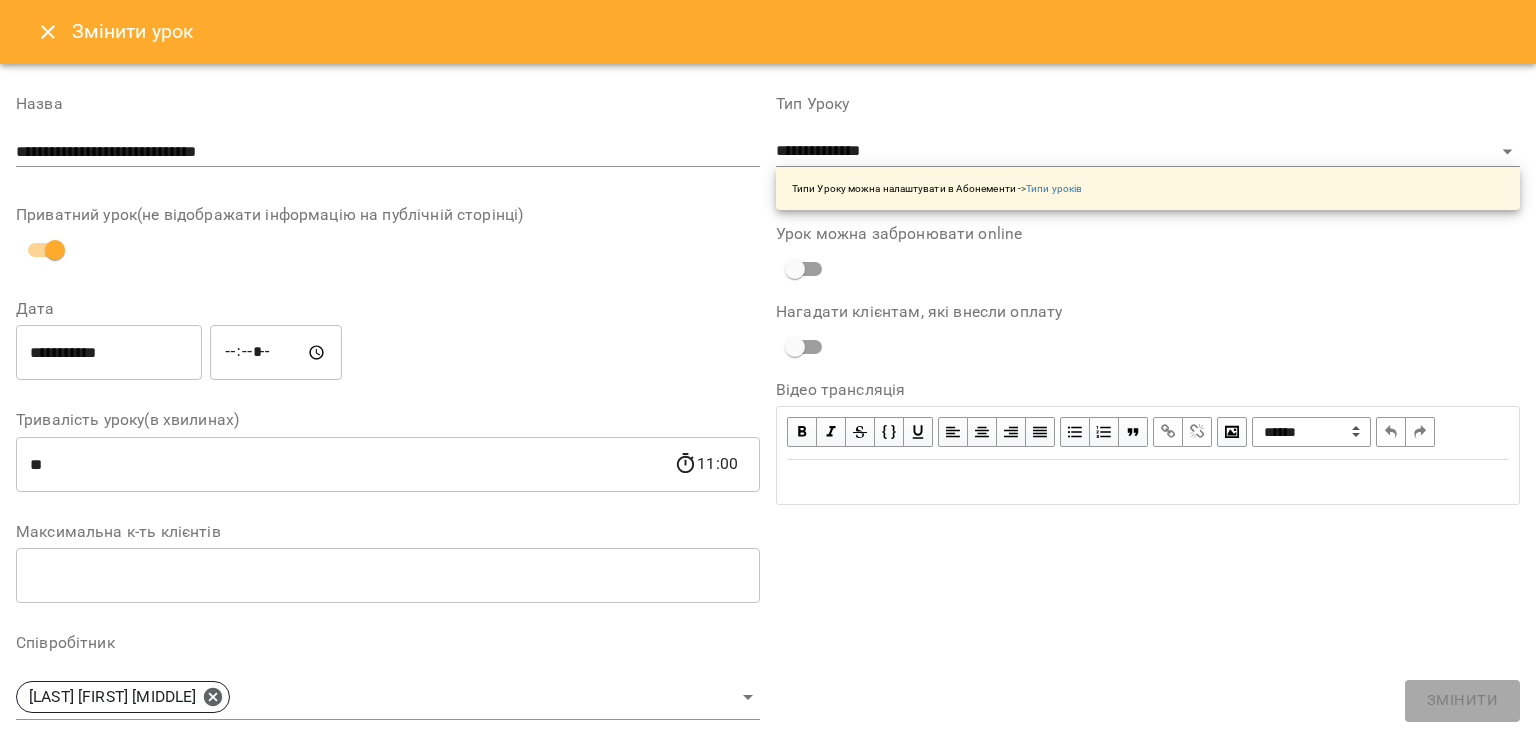 scroll, scrollTop: 465, scrollLeft: 0, axis: vertical 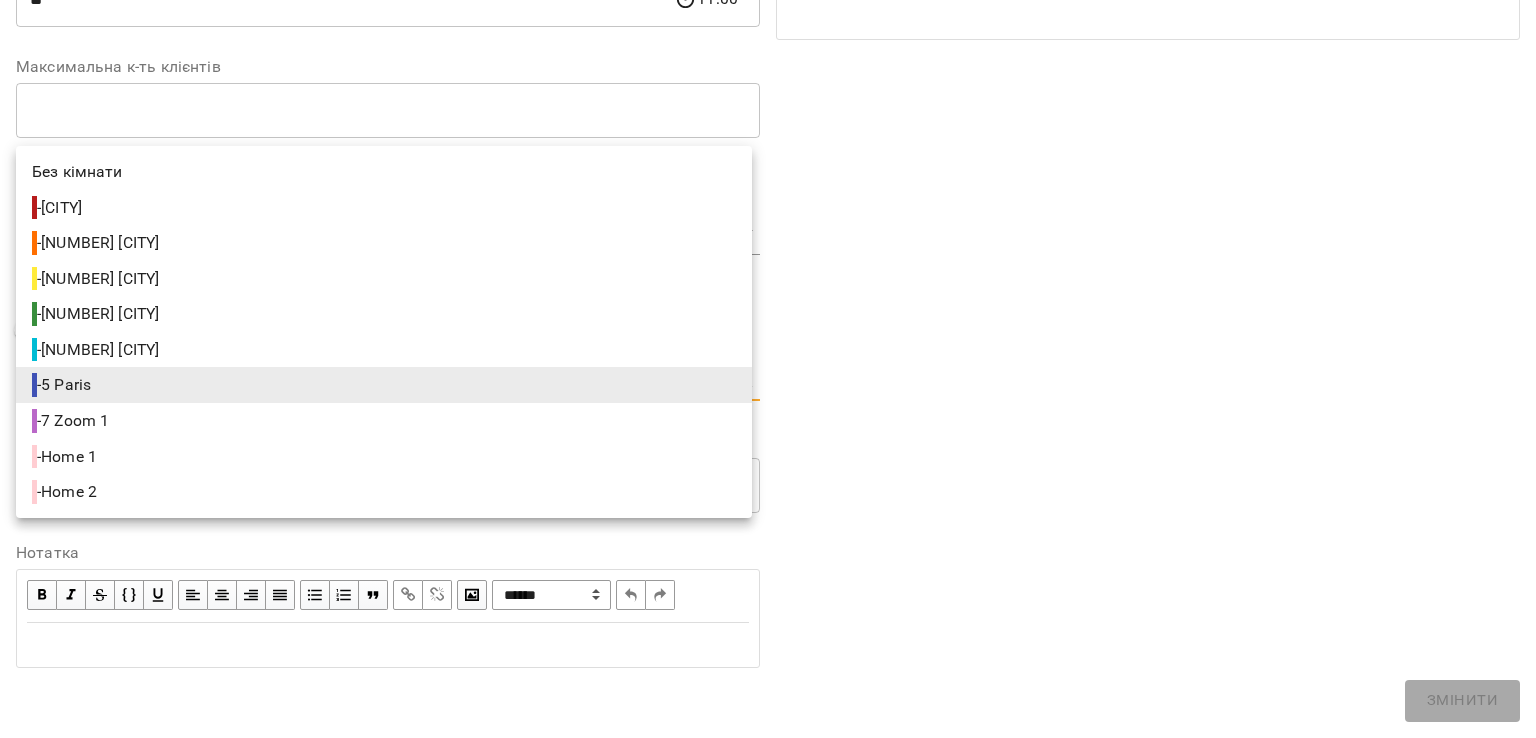 click on "**********" at bounding box center (768, 456) 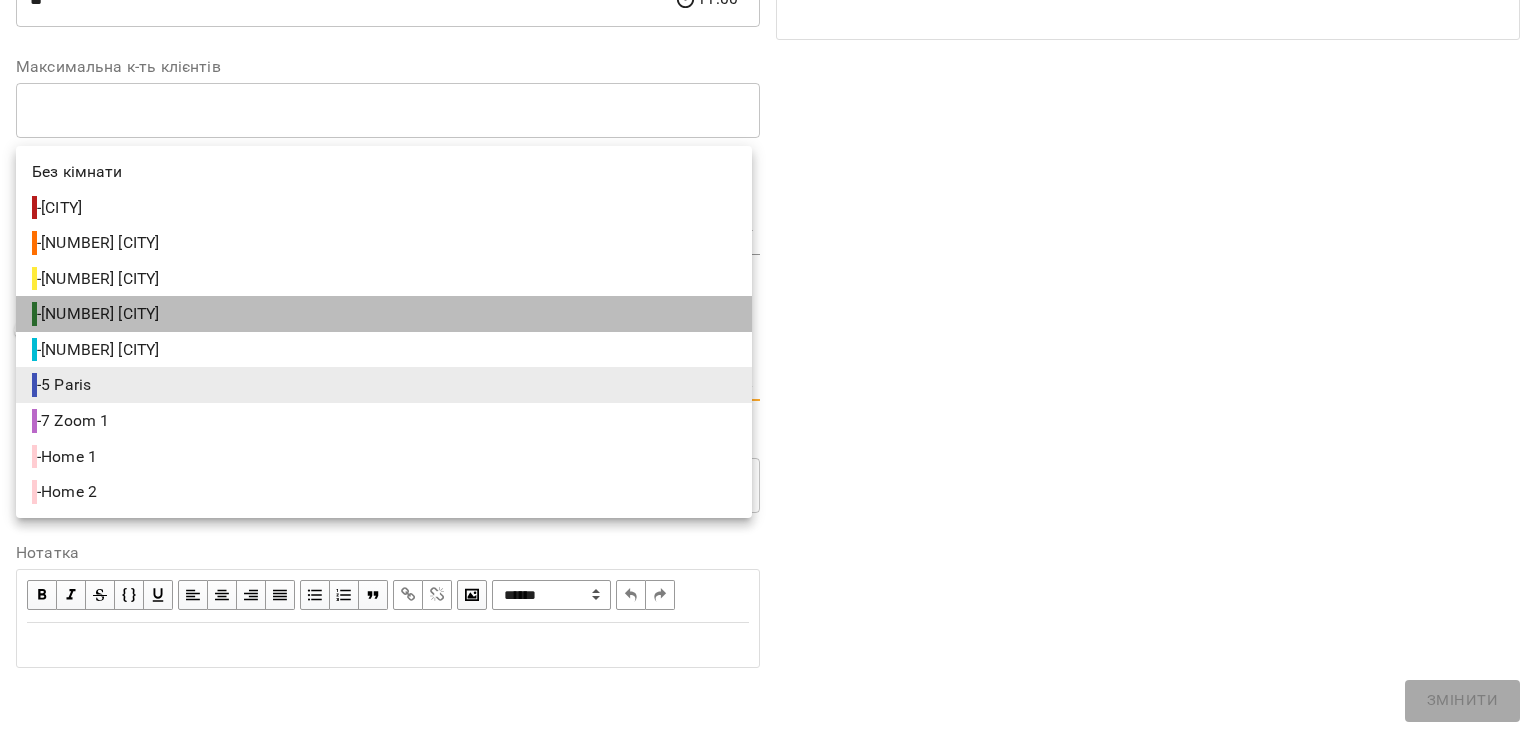 click on "-  4 Berlin" at bounding box center (98, 314) 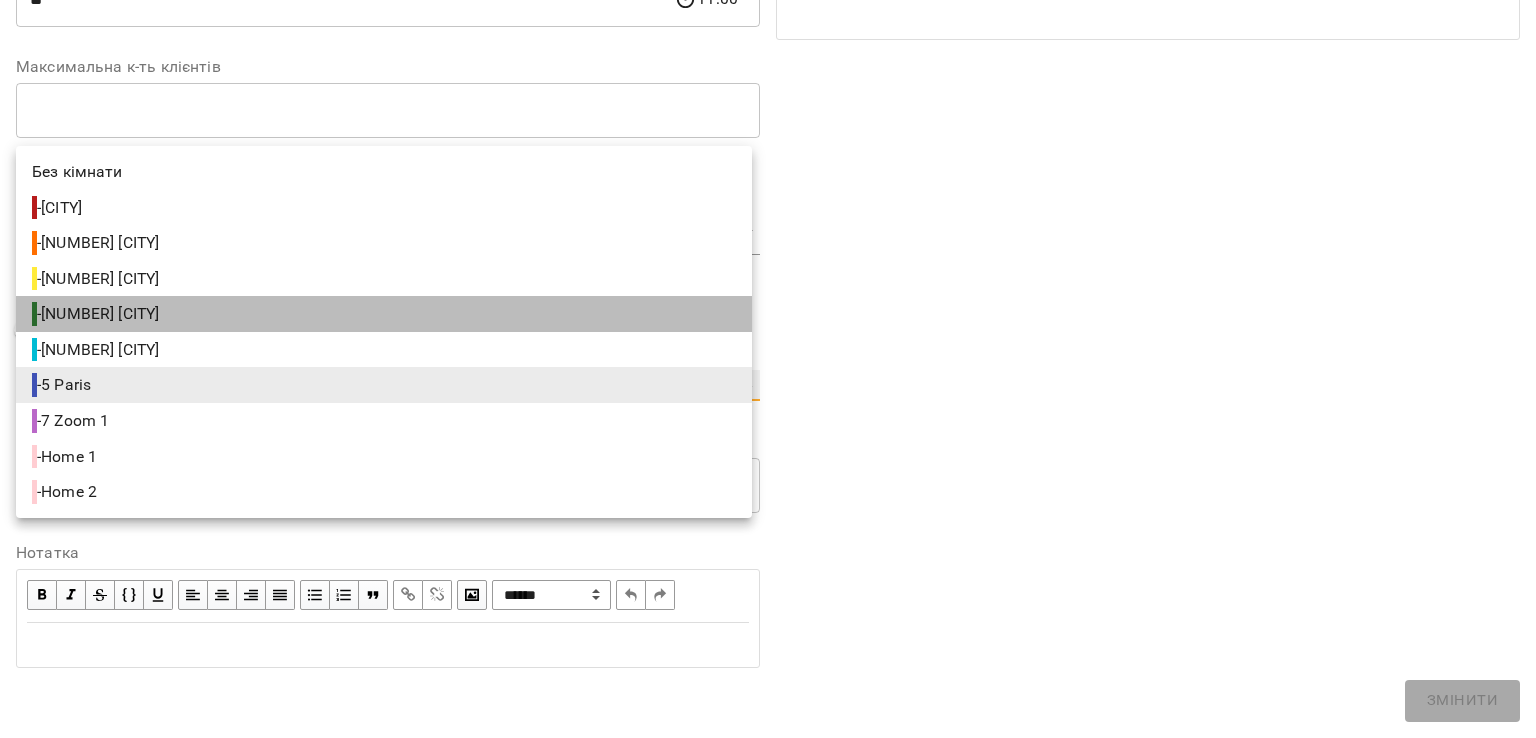 type on "**********" 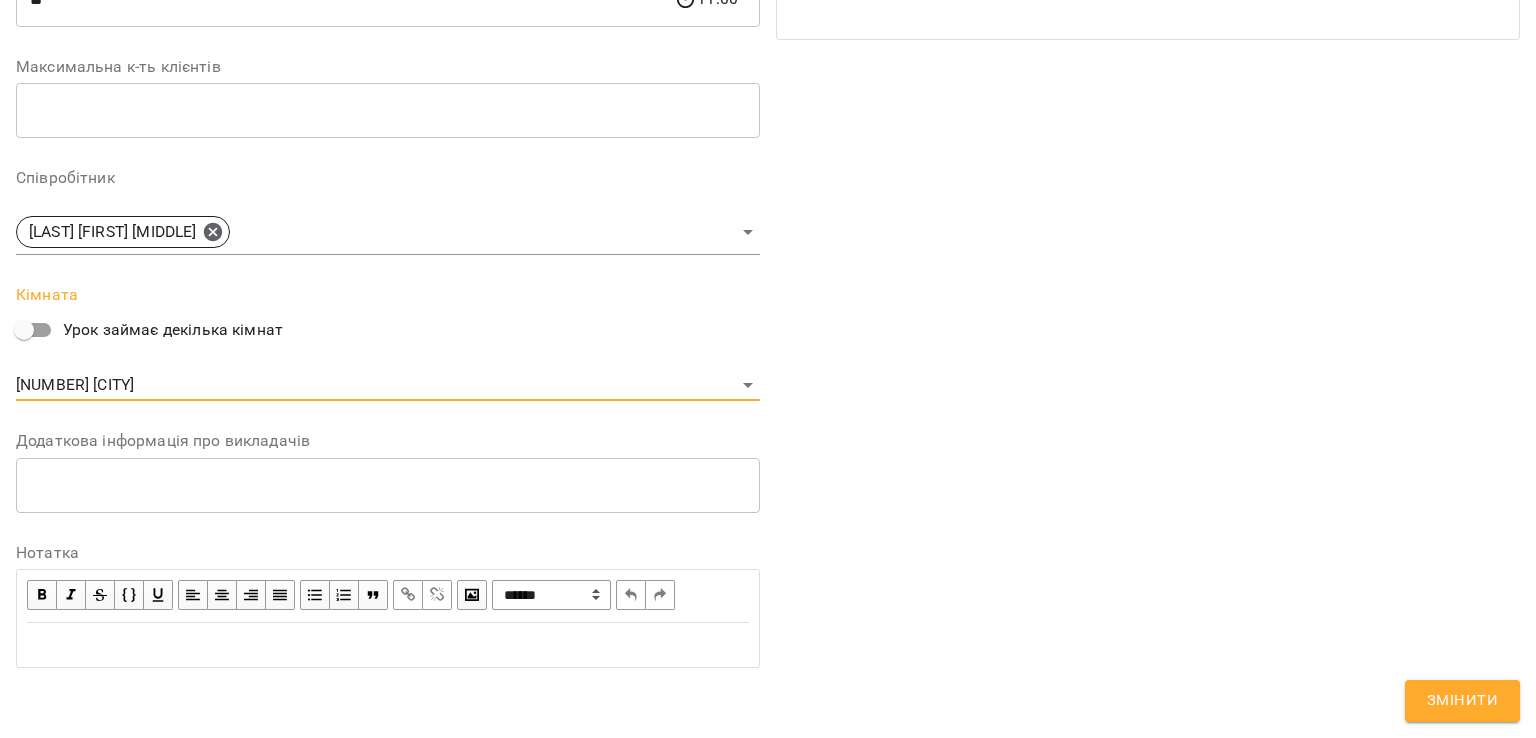 click on "Змінити" at bounding box center [1462, 701] 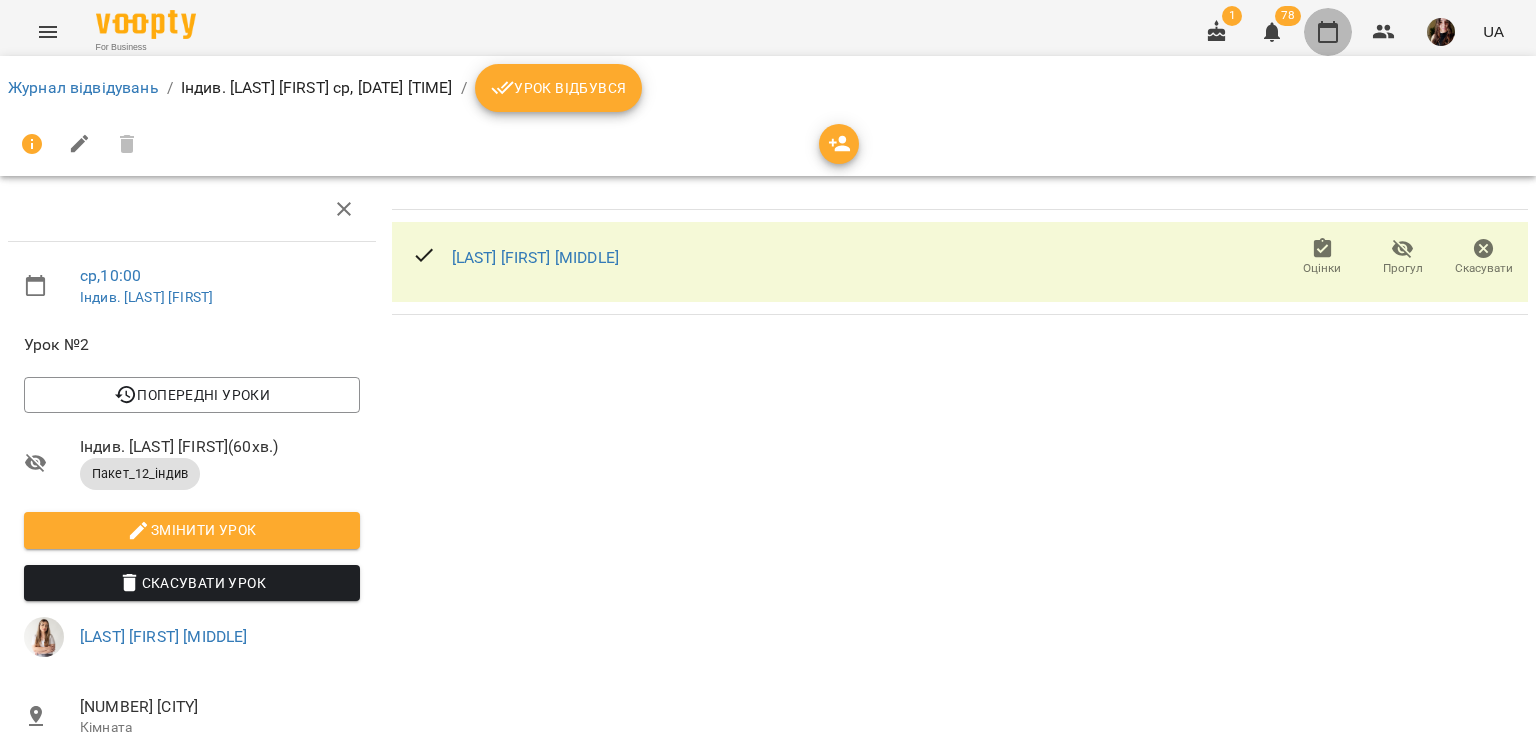 click 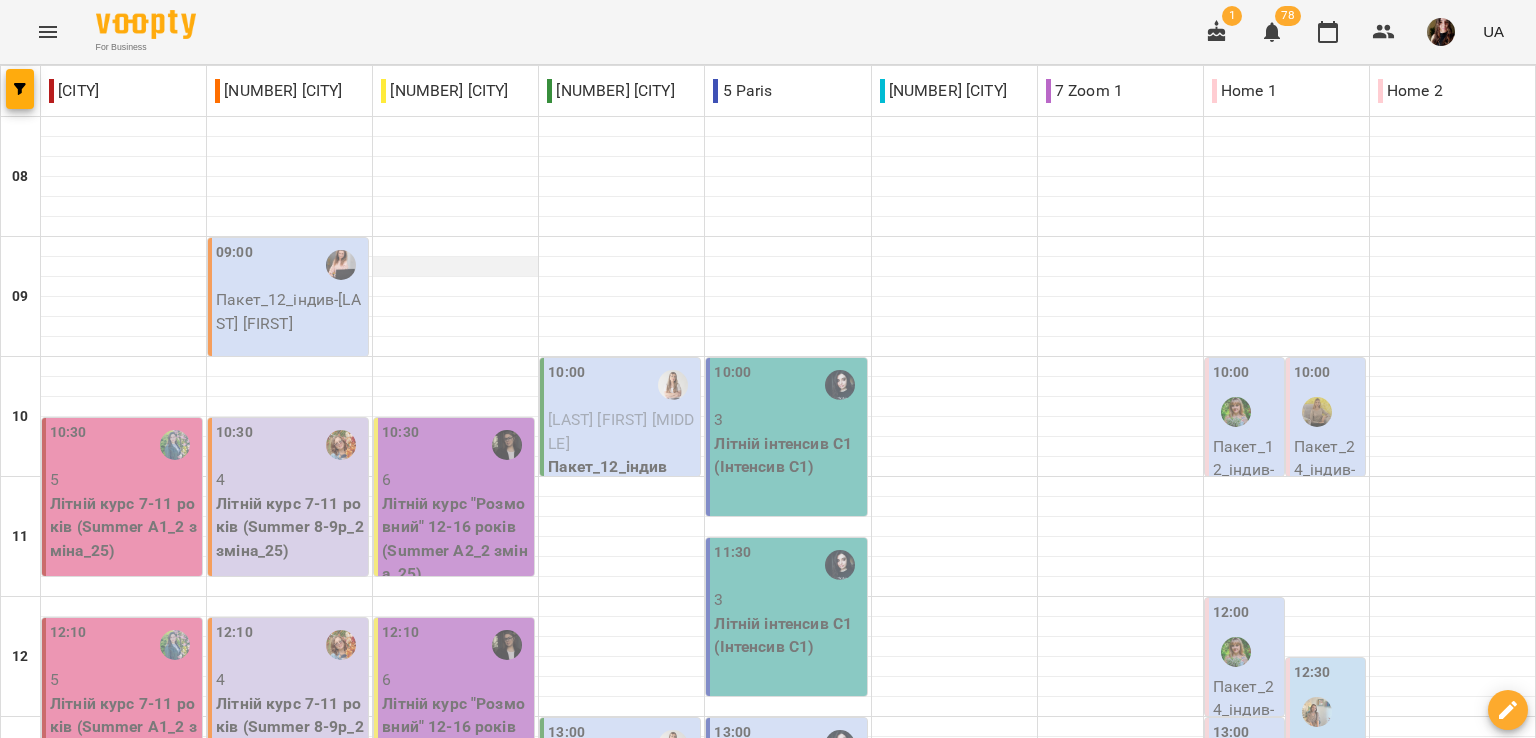 scroll, scrollTop: 572, scrollLeft: 0, axis: vertical 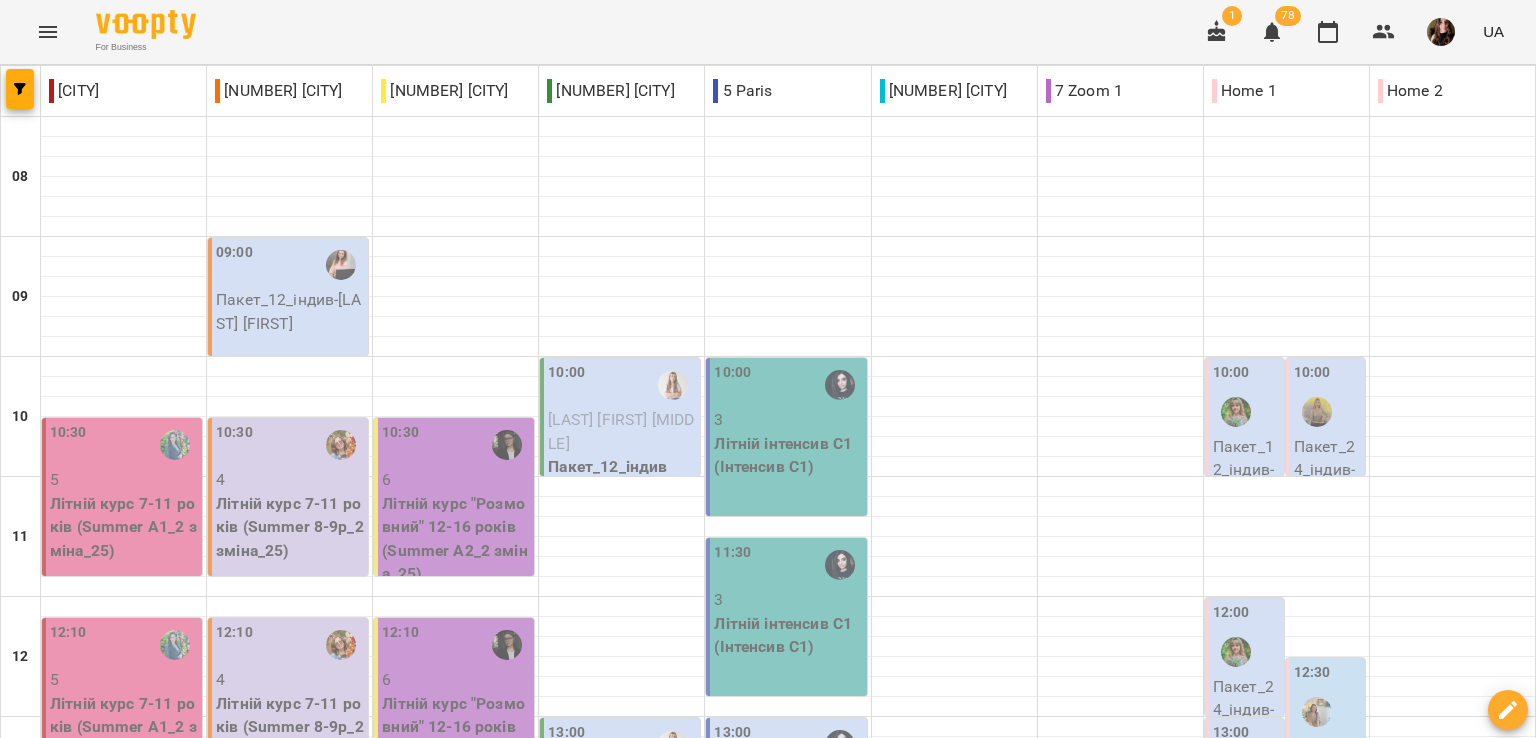 click on "чт" at bounding box center (858, 1703) 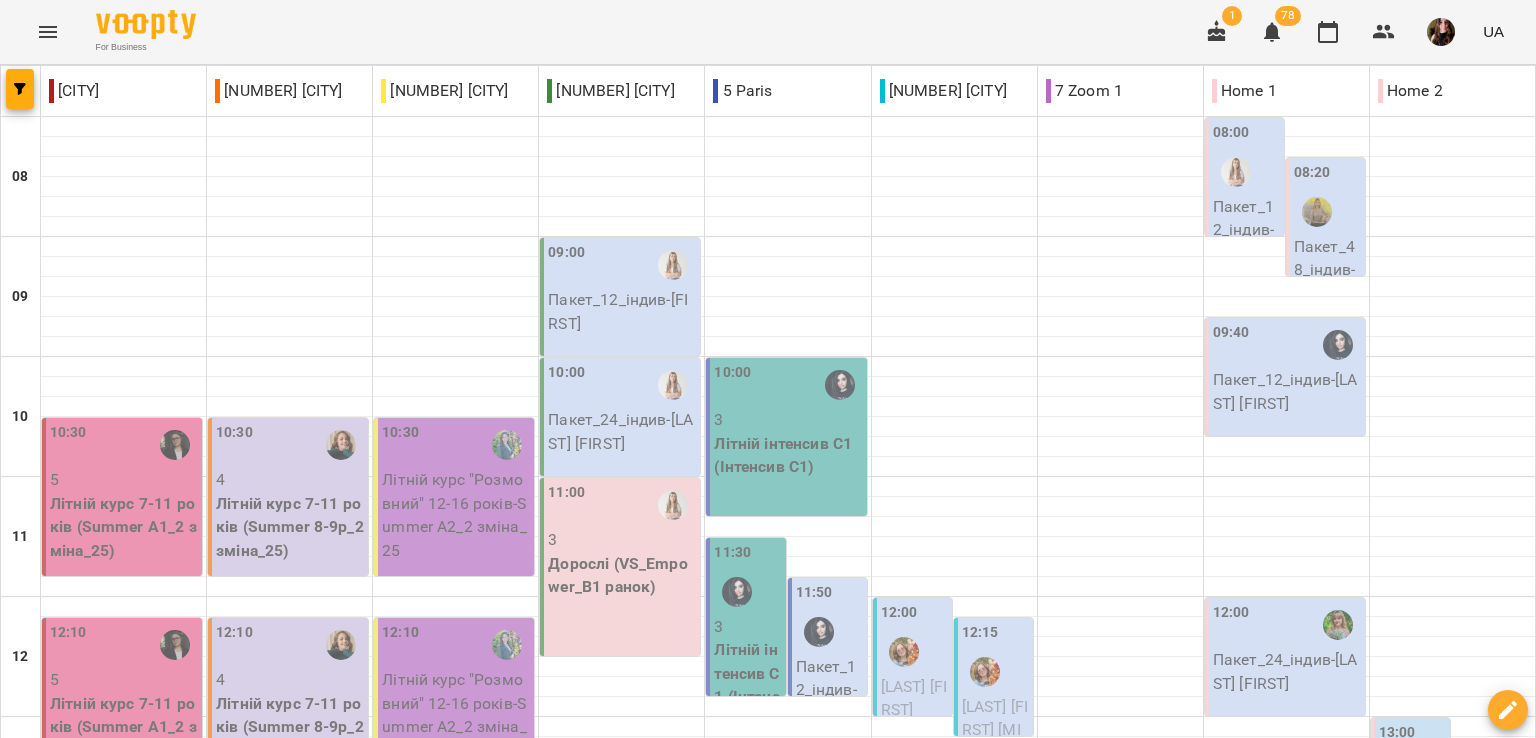 scroll, scrollTop: 172, scrollLeft: 0, axis: vertical 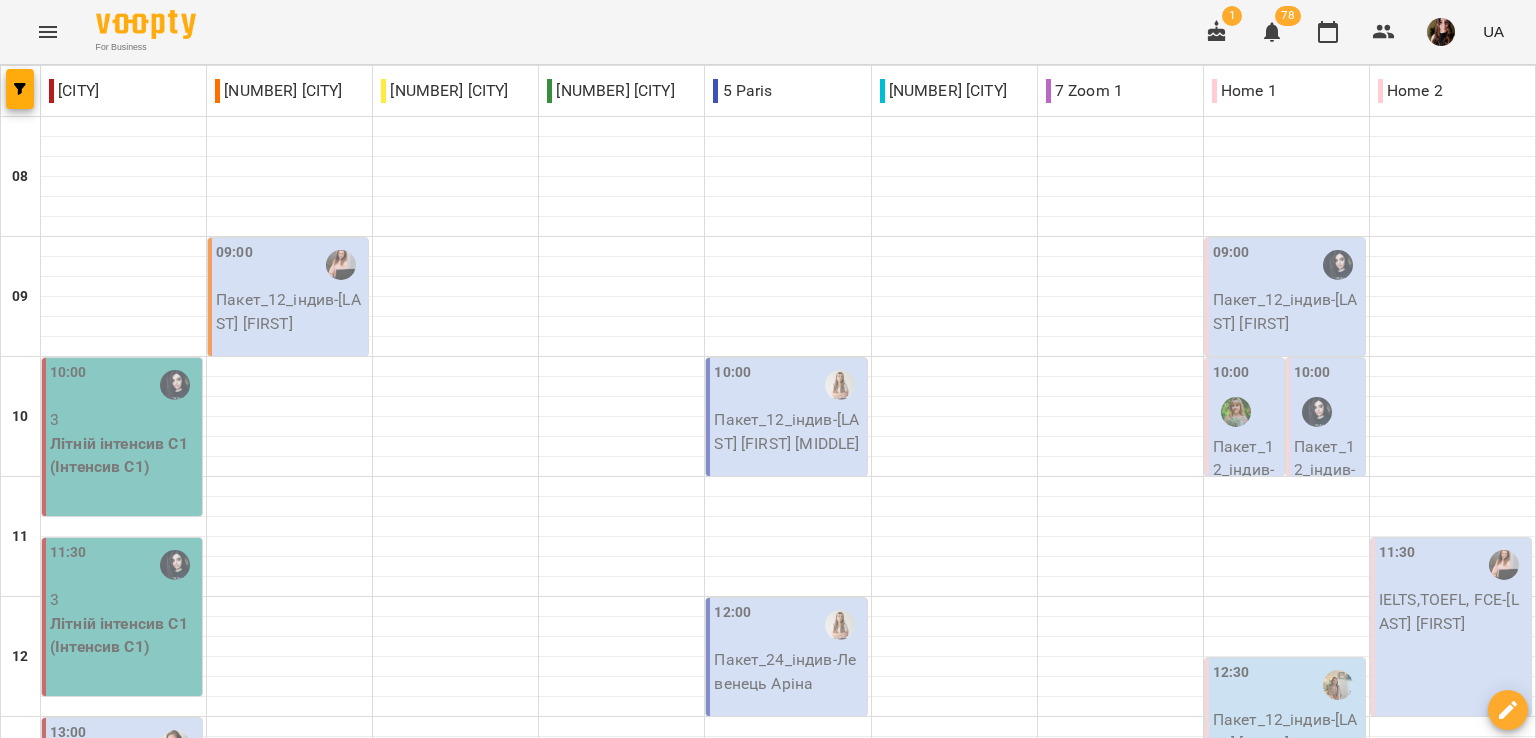 click on "Пакет_12_індив - Кобко Мілана" at bounding box center [124, 1091] 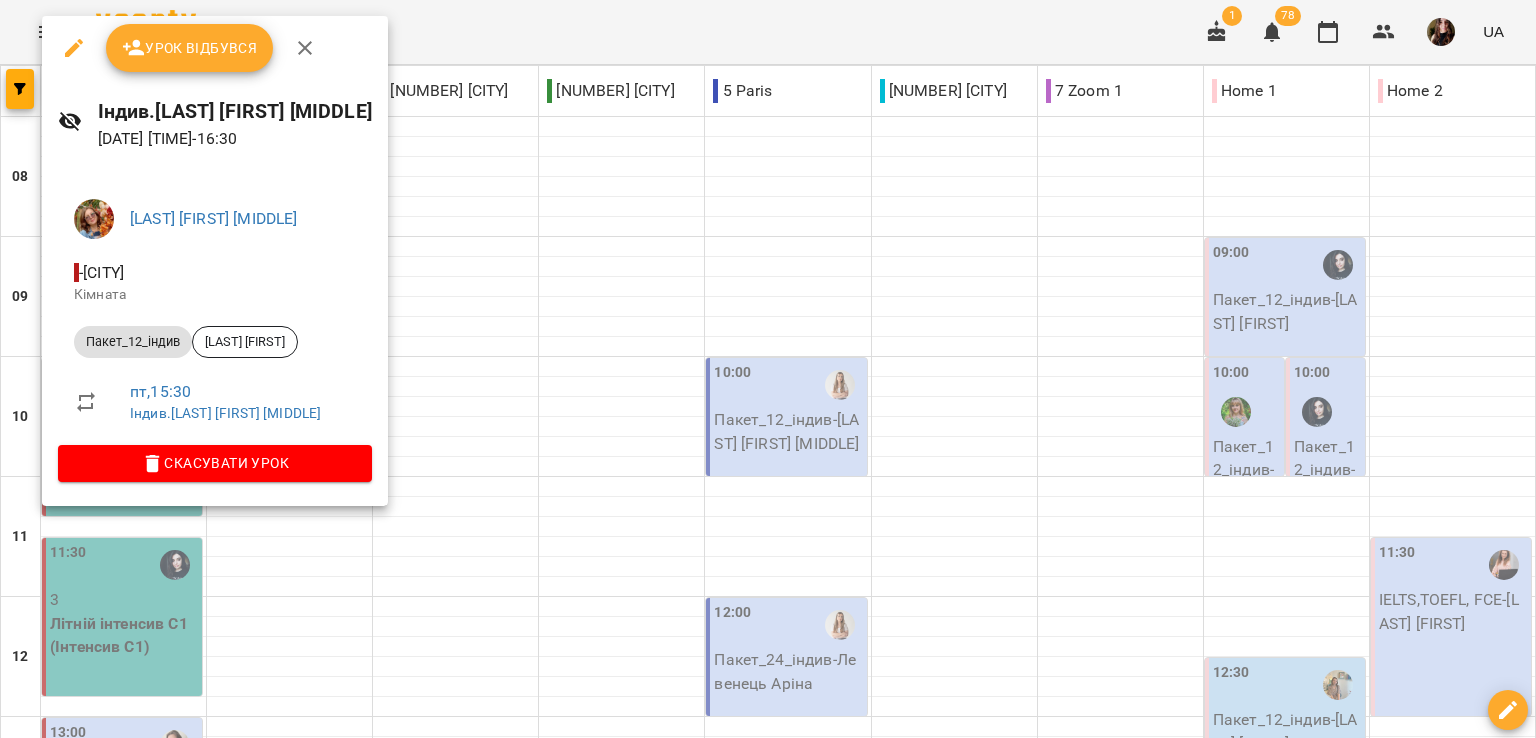 click at bounding box center (768, 369) 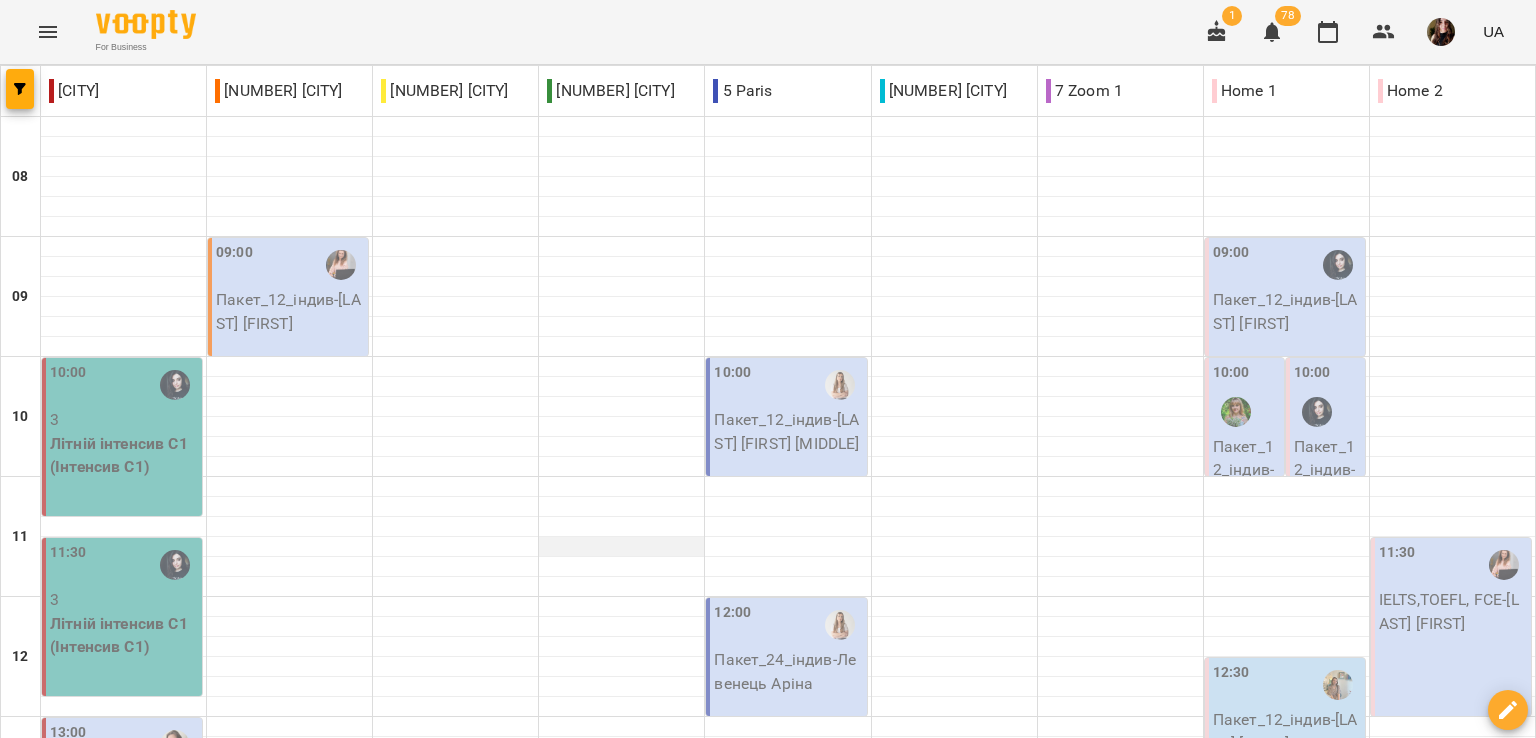scroll, scrollTop: 0, scrollLeft: 0, axis: both 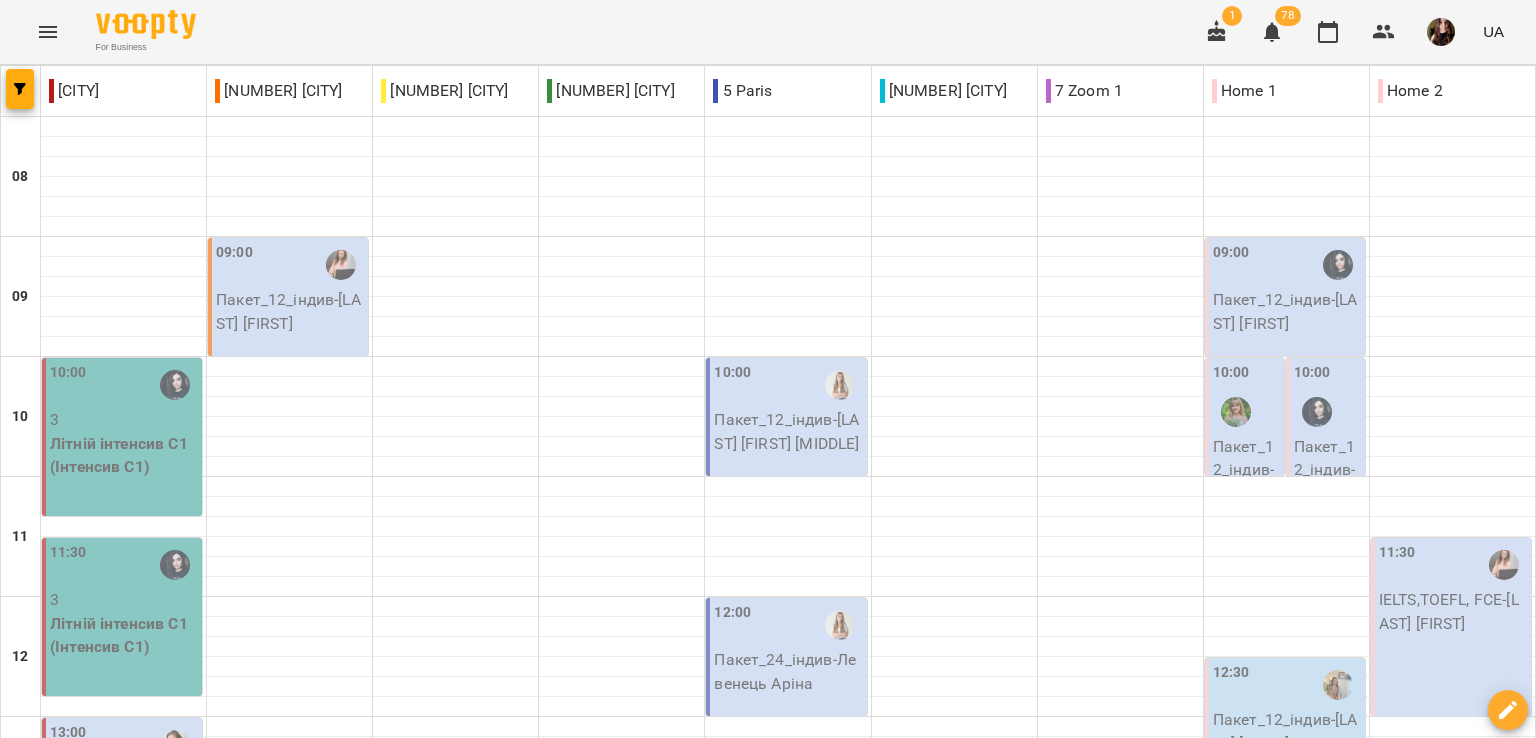 click on "чт" at bounding box center [675, 1703] 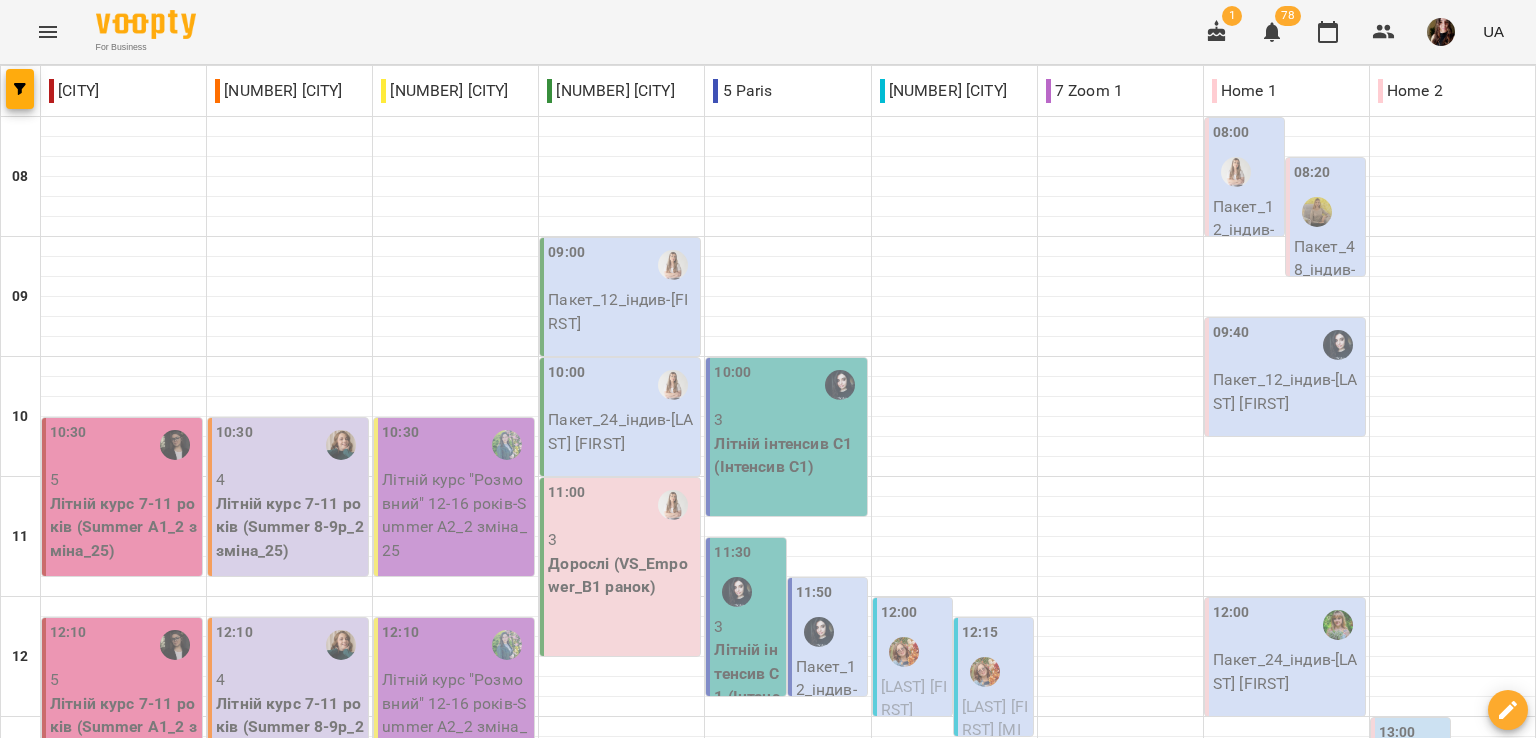 click on "**********" at bounding box center [768, 1768] 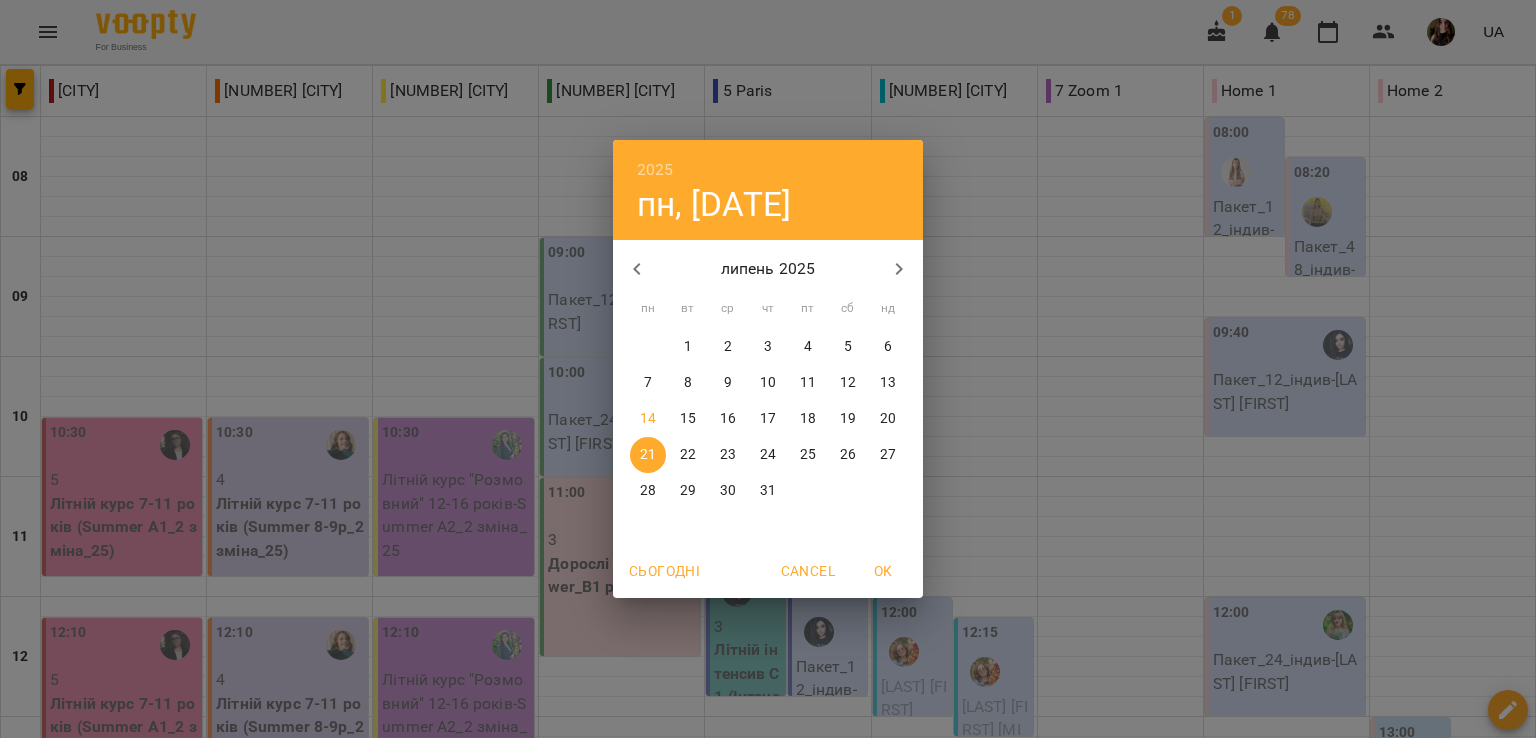 click on "28" at bounding box center [648, 491] 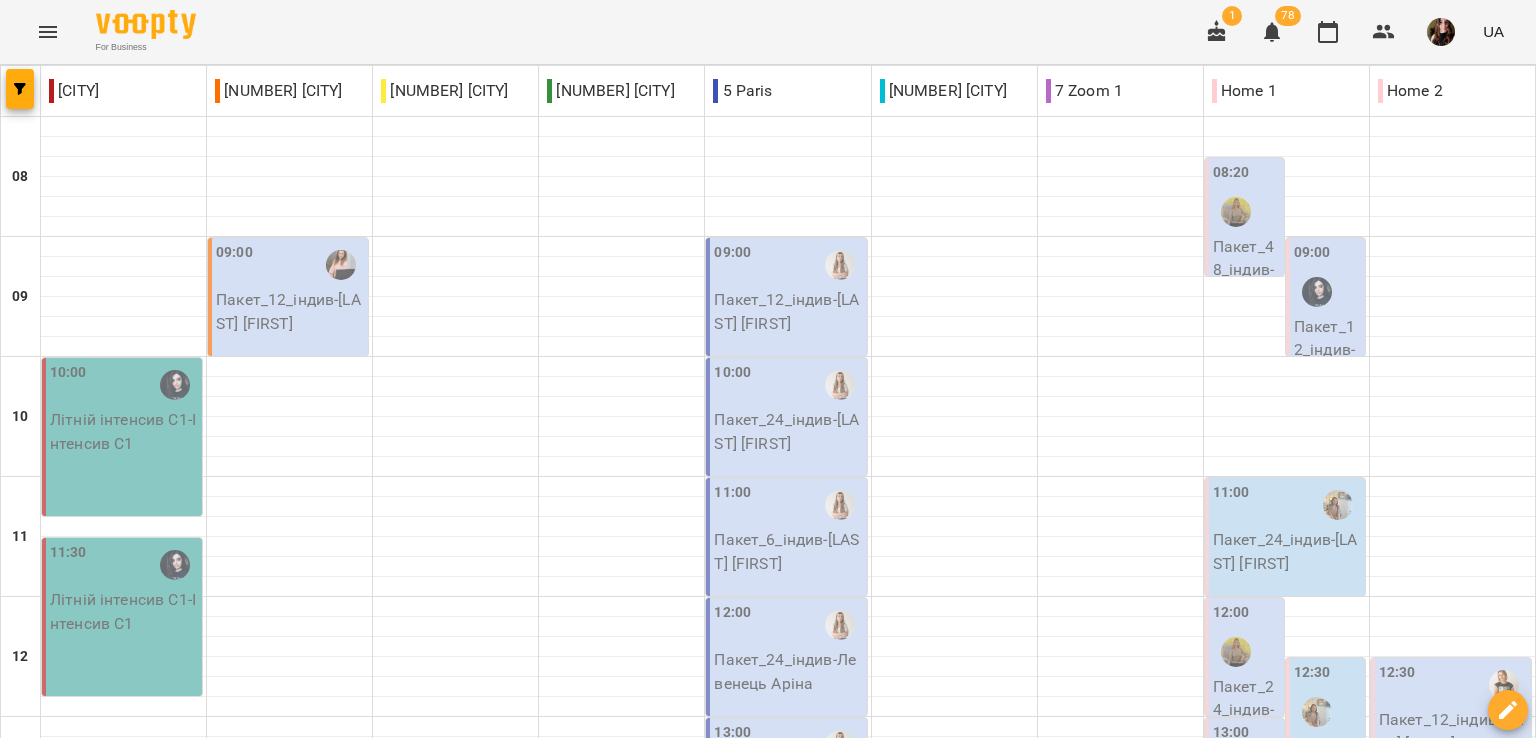 scroll, scrollTop: 572, scrollLeft: 0, axis: vertical 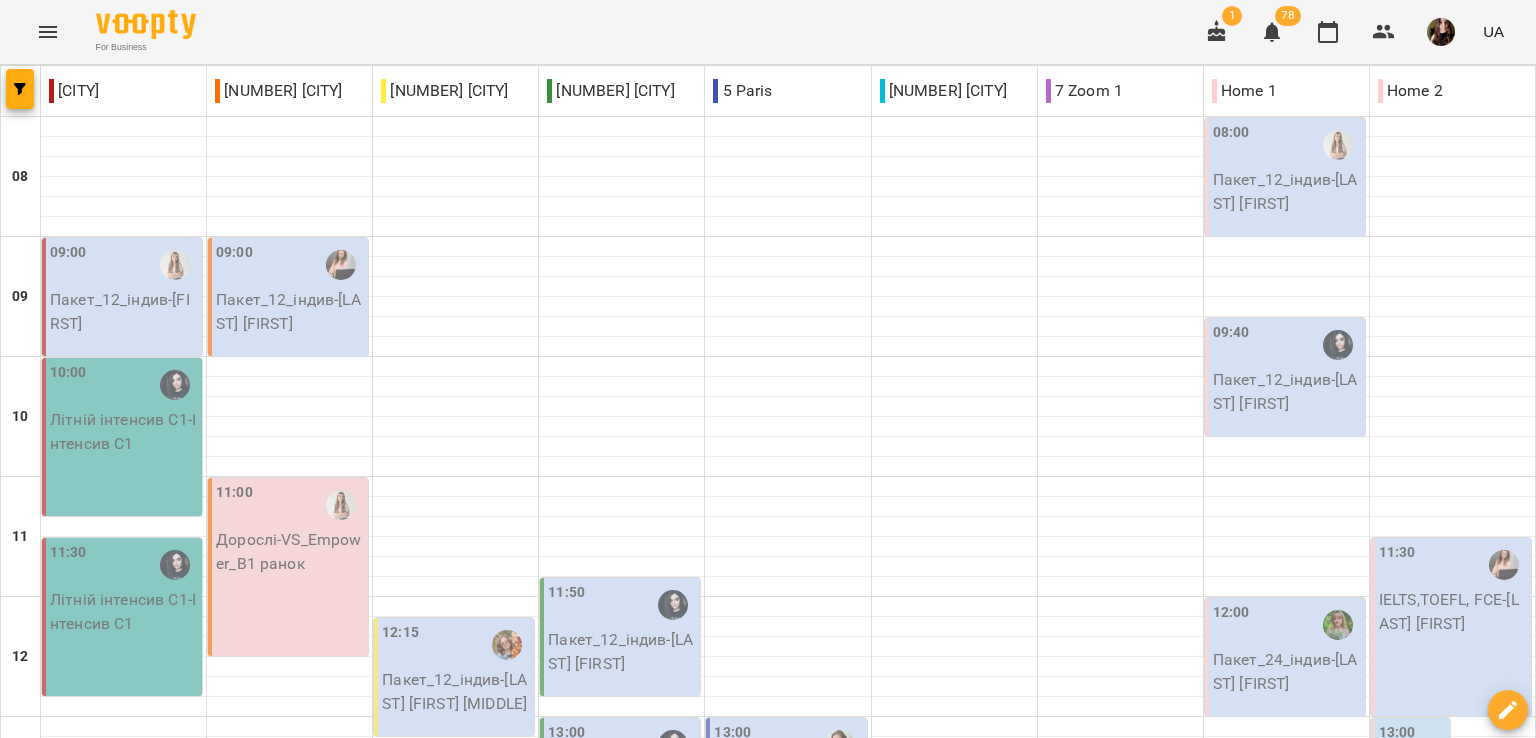 click on "**********" at bounding box center [768, 1768] 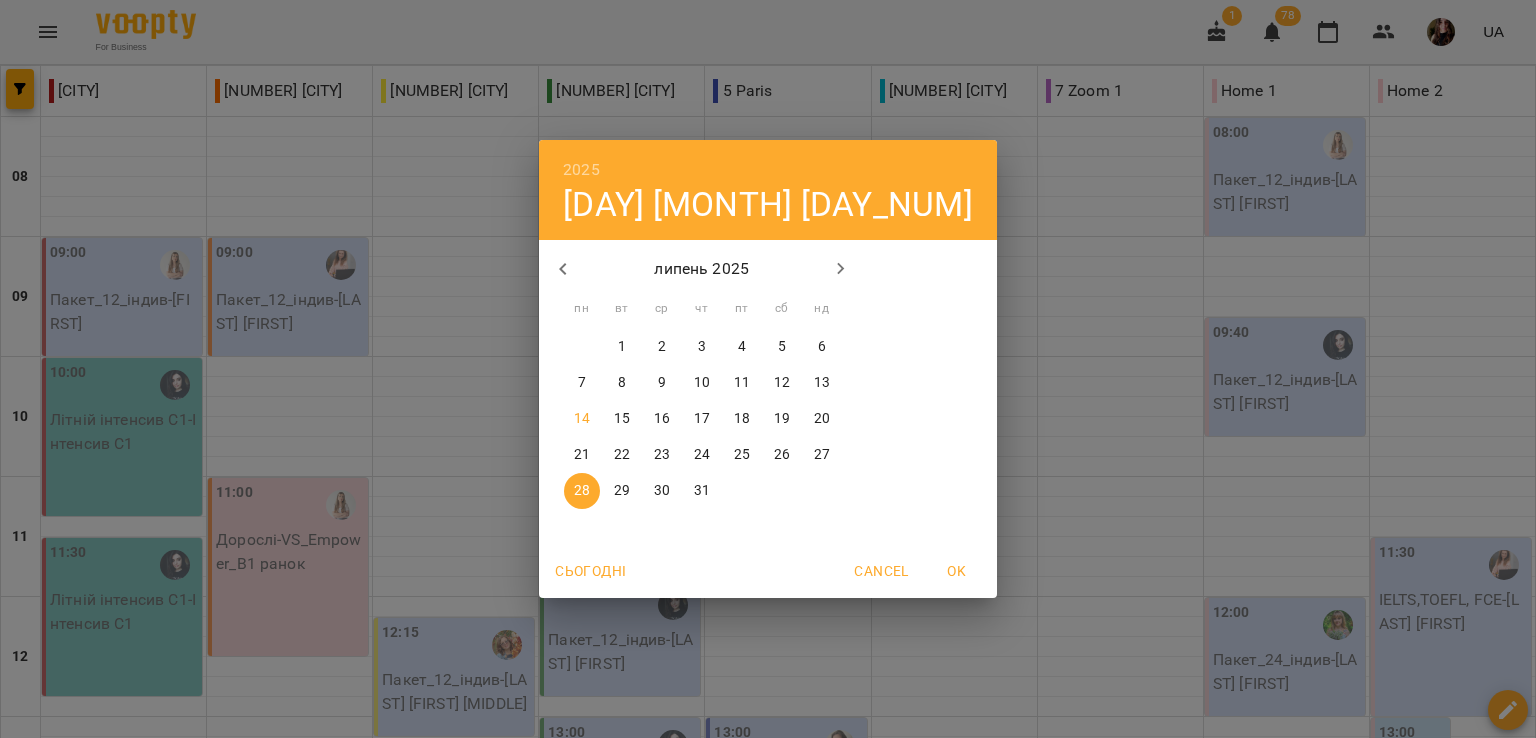 click 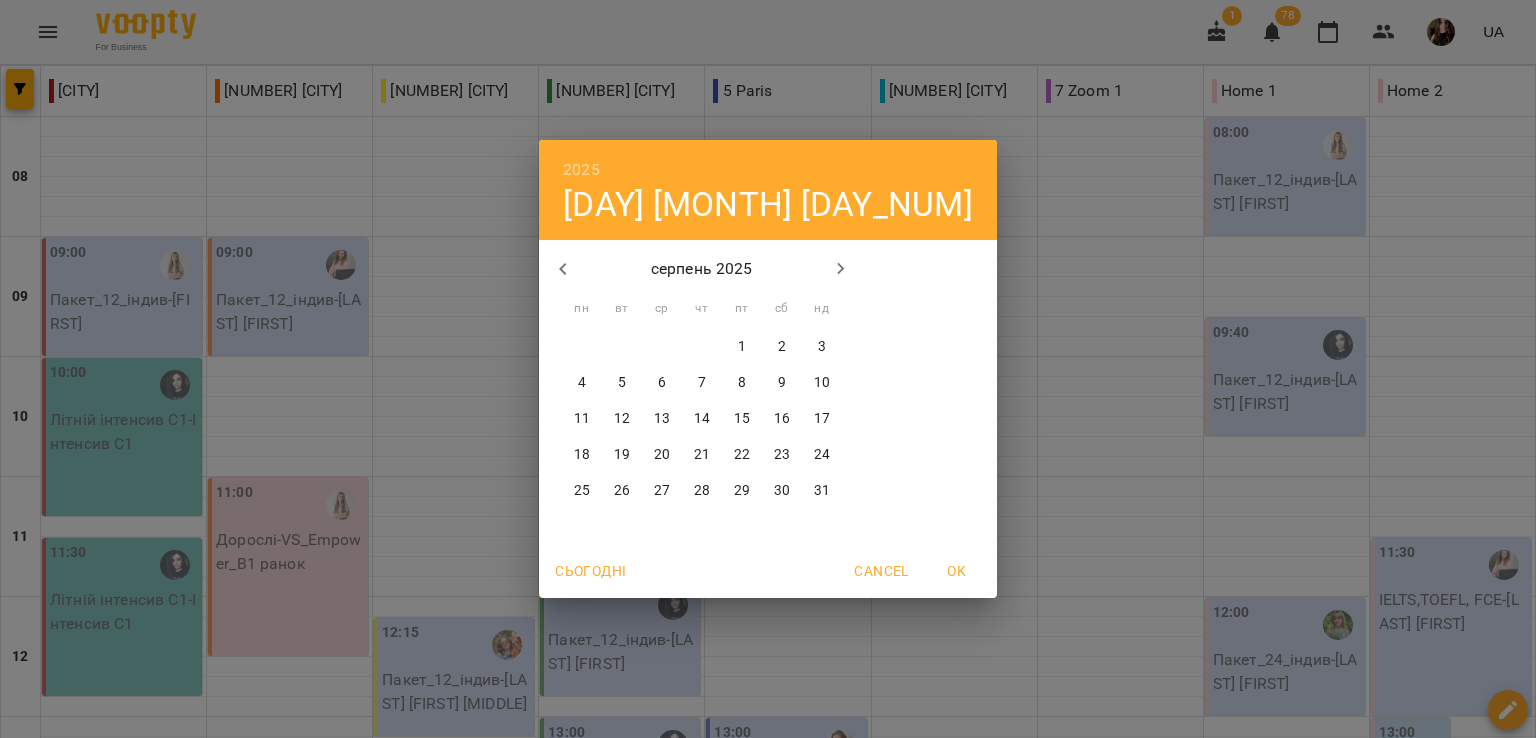 click on "4" at bounding box center [582, 383] 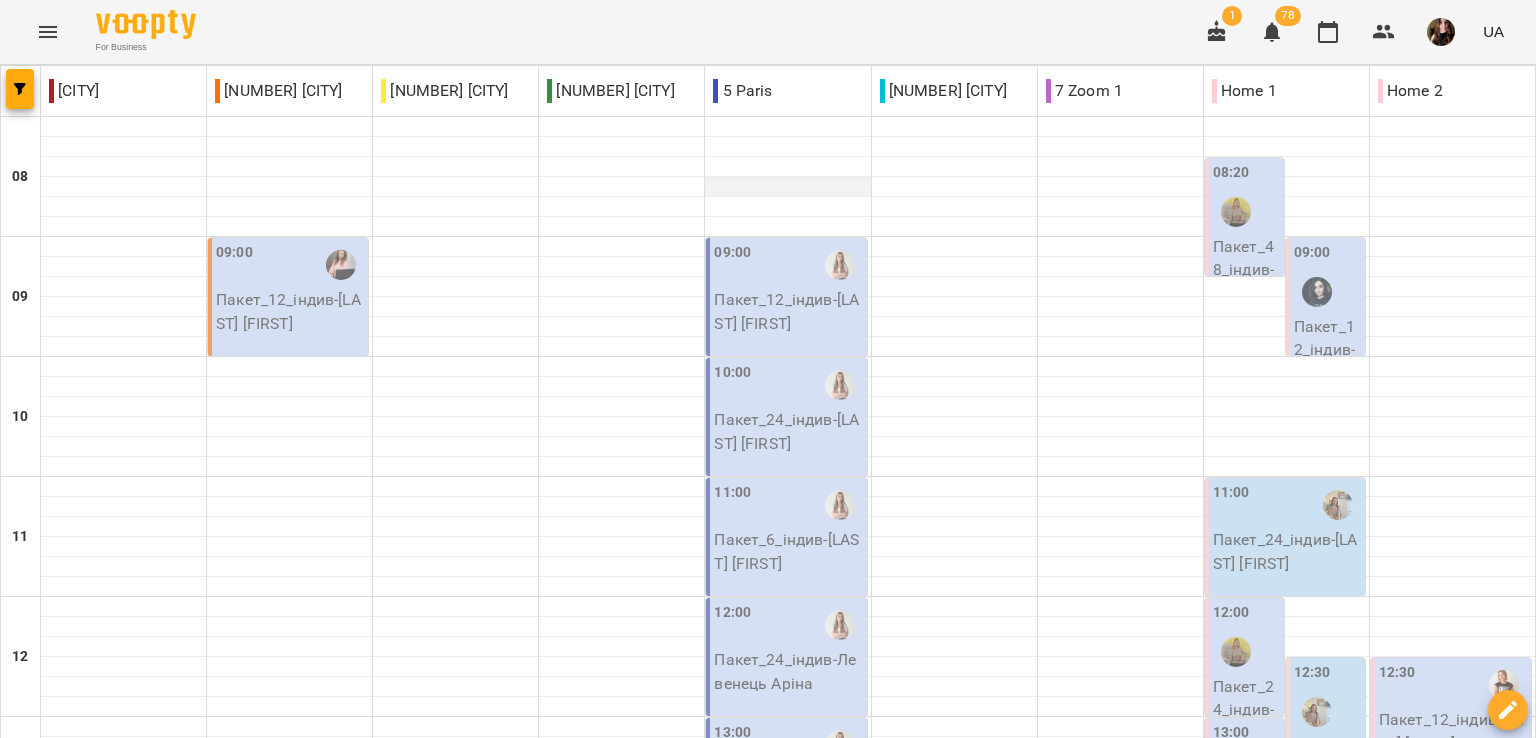 scroll, scrollTop: 0, scrollLeft: 0, axis: both 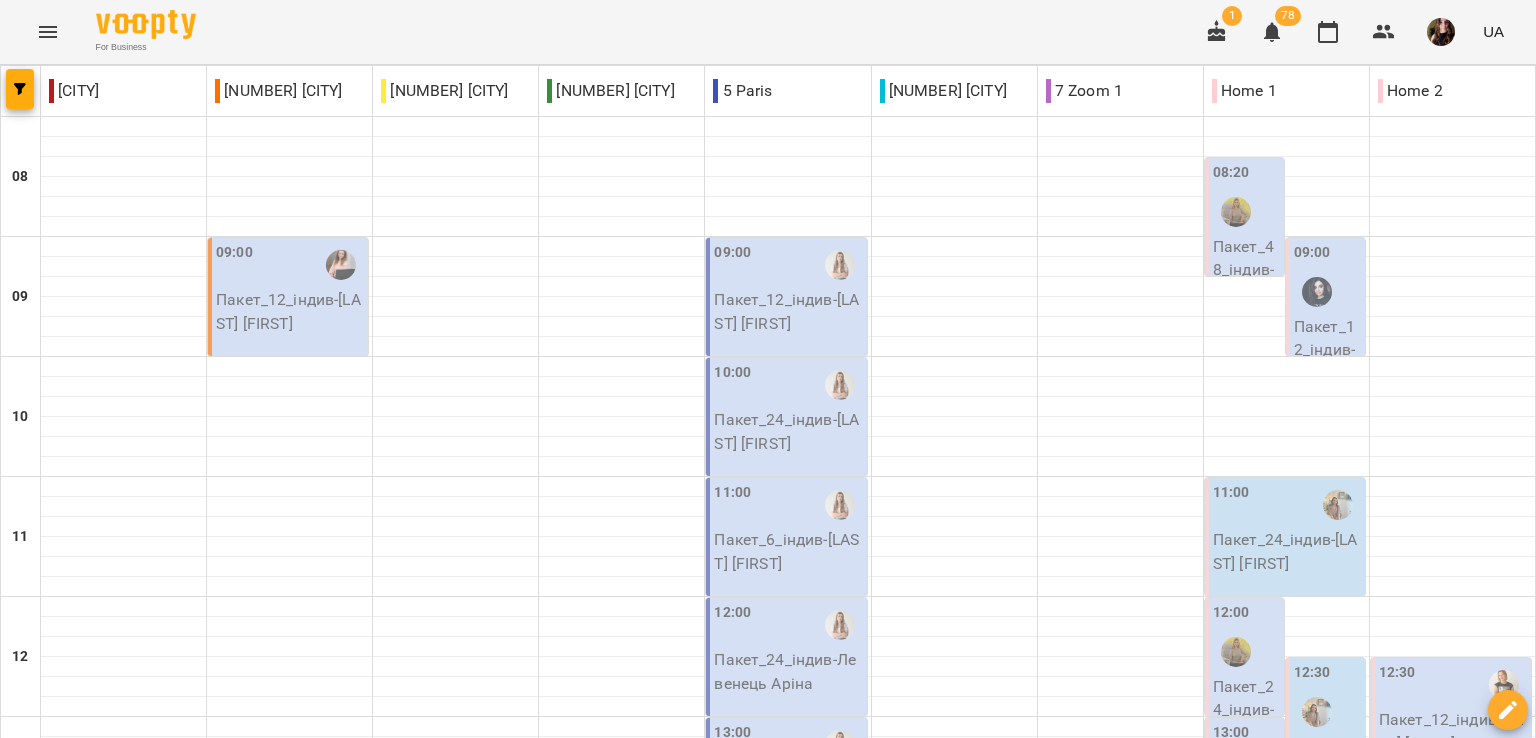 click on "For Business 1 78 UA" at bounding box center [768, 32] 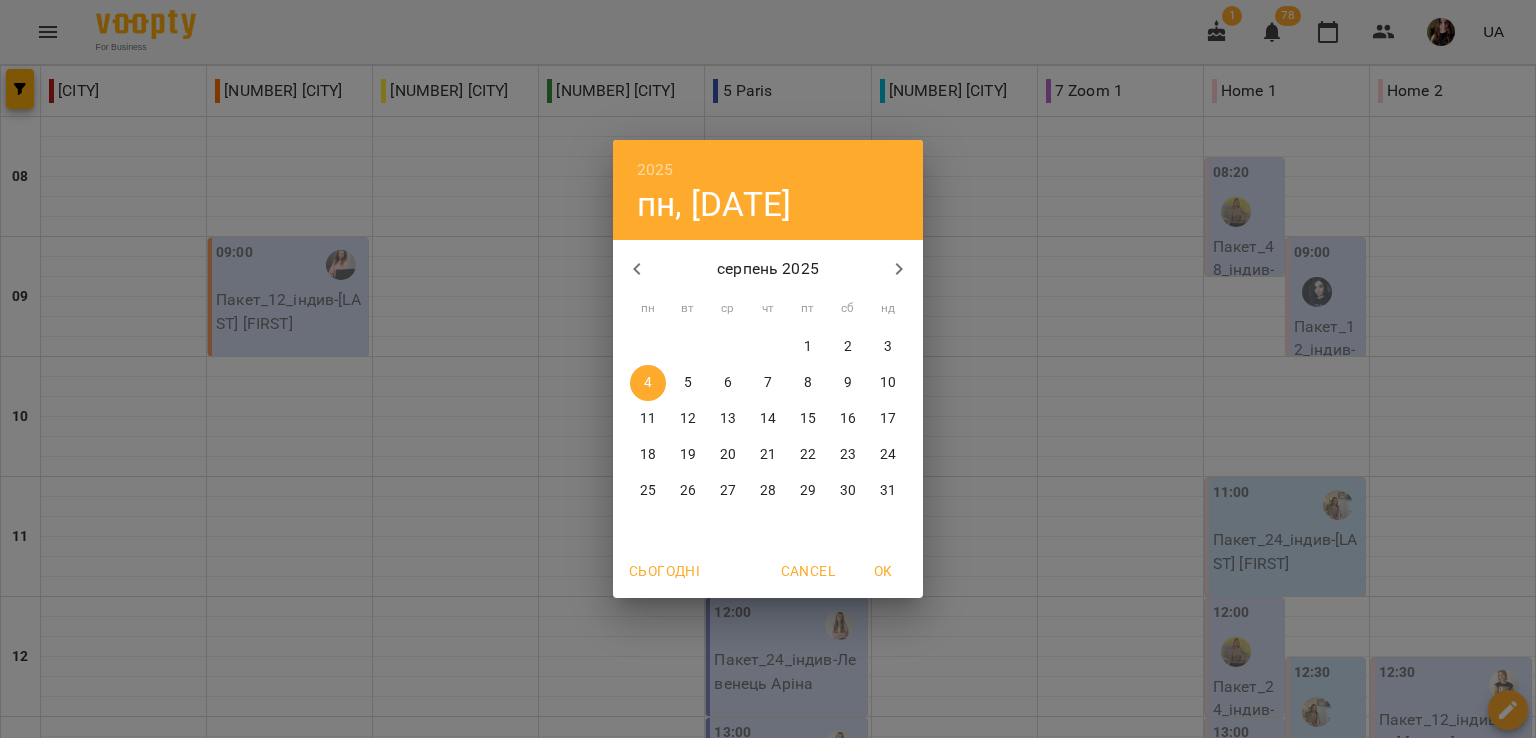 click 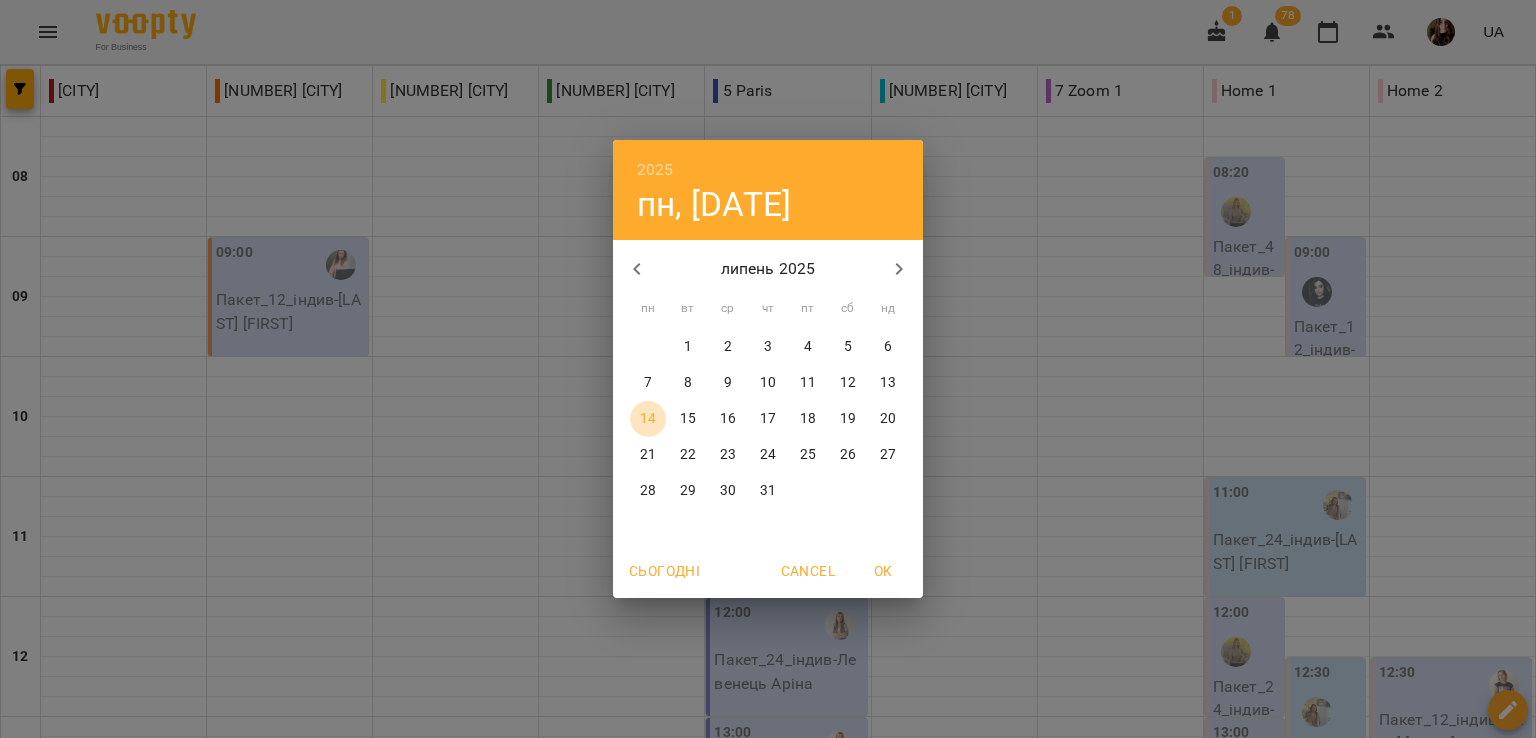 click on "14" at bounding box center (648, 419) 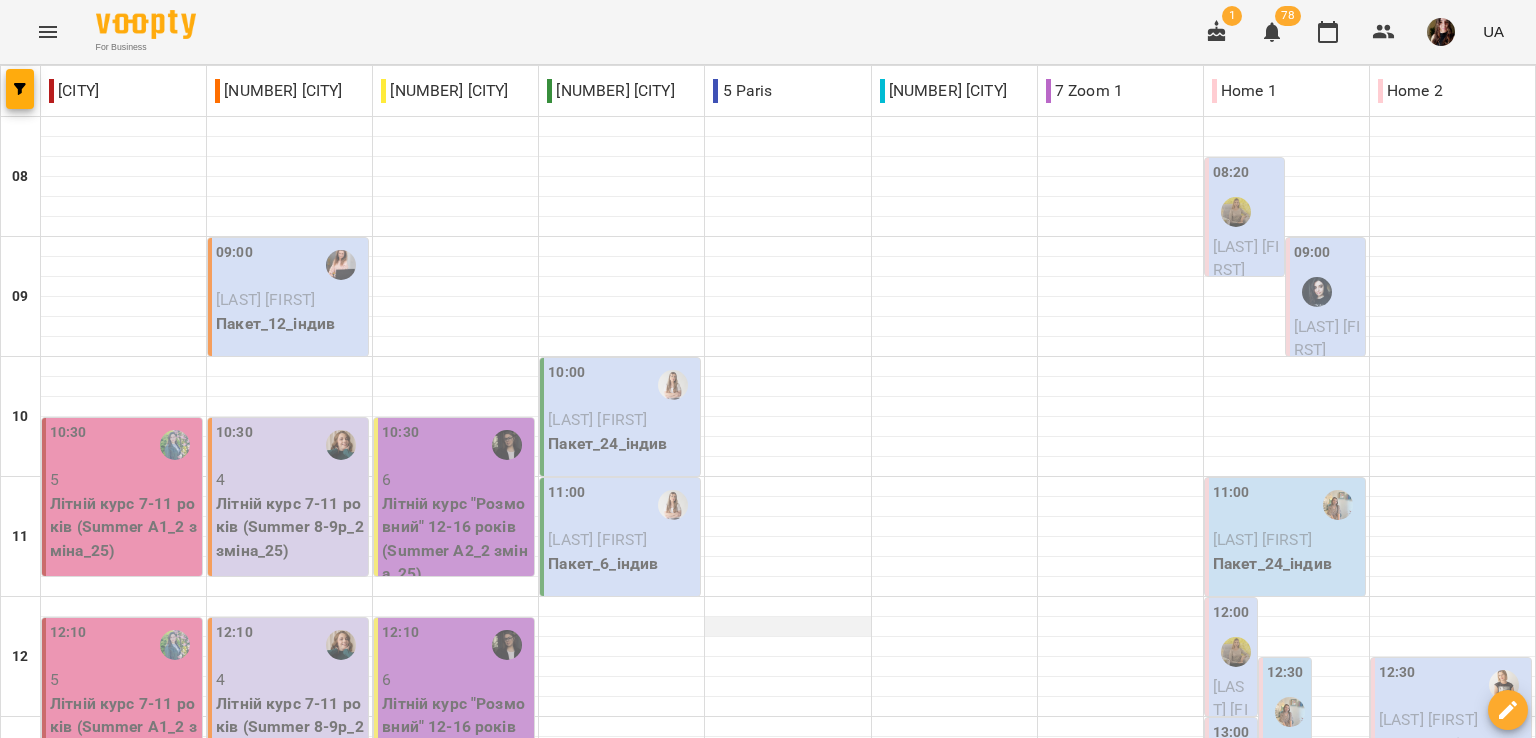 scroll, scrollTop: 100, scrollLeft: 0, axis: vertical 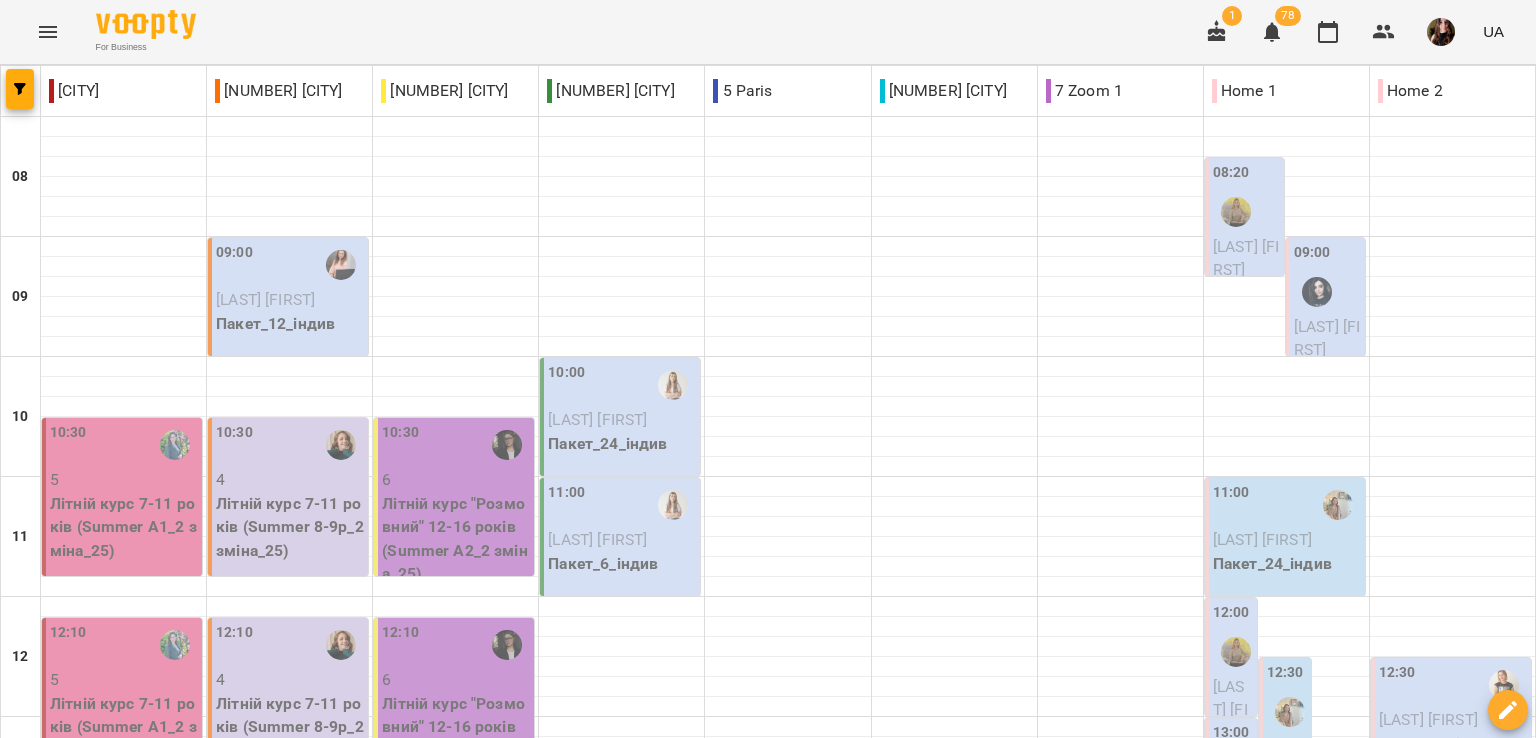 click on "For Business 1 78 UA" at bounding box center [768, 32] 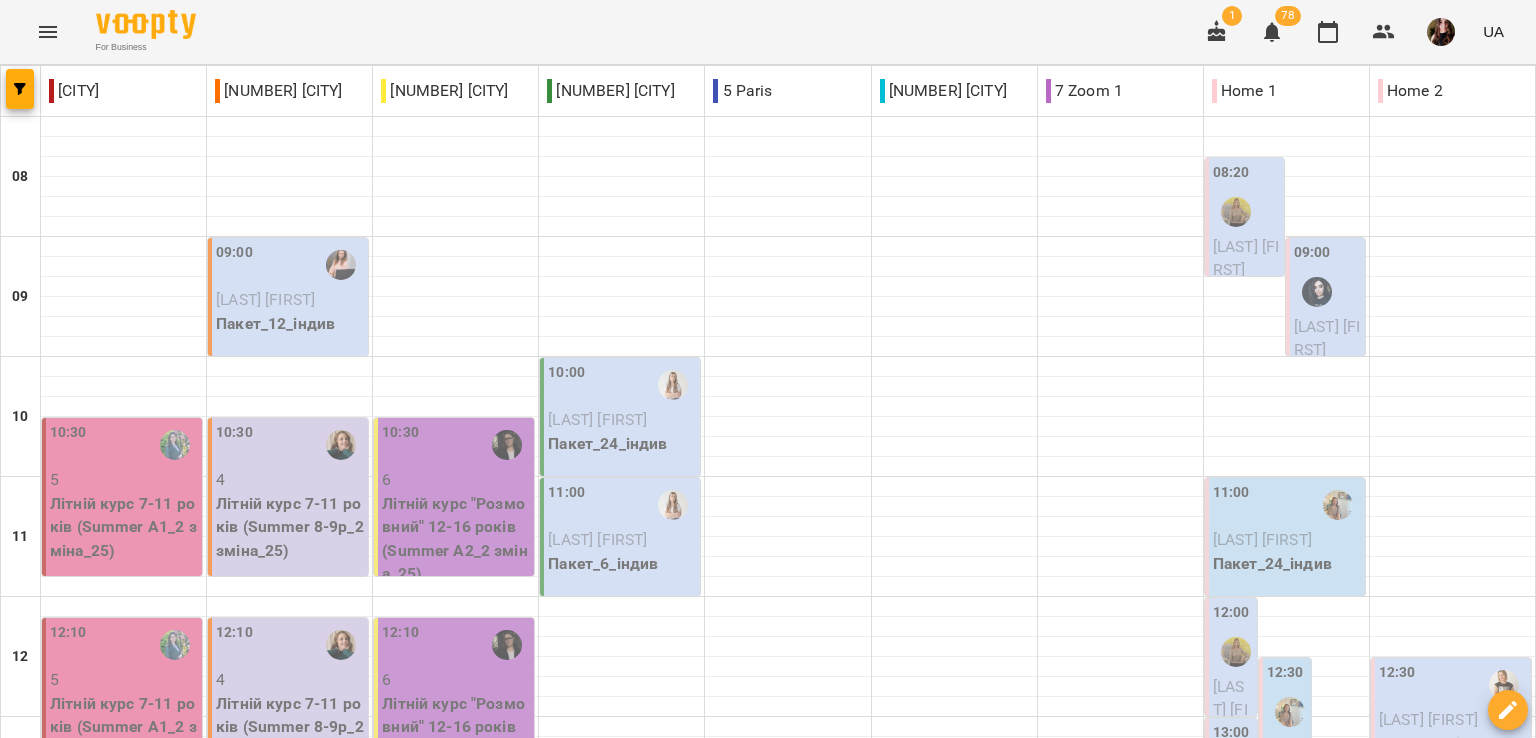 click on "For Business 1 78 UA" at bounding box center (768, 32) 